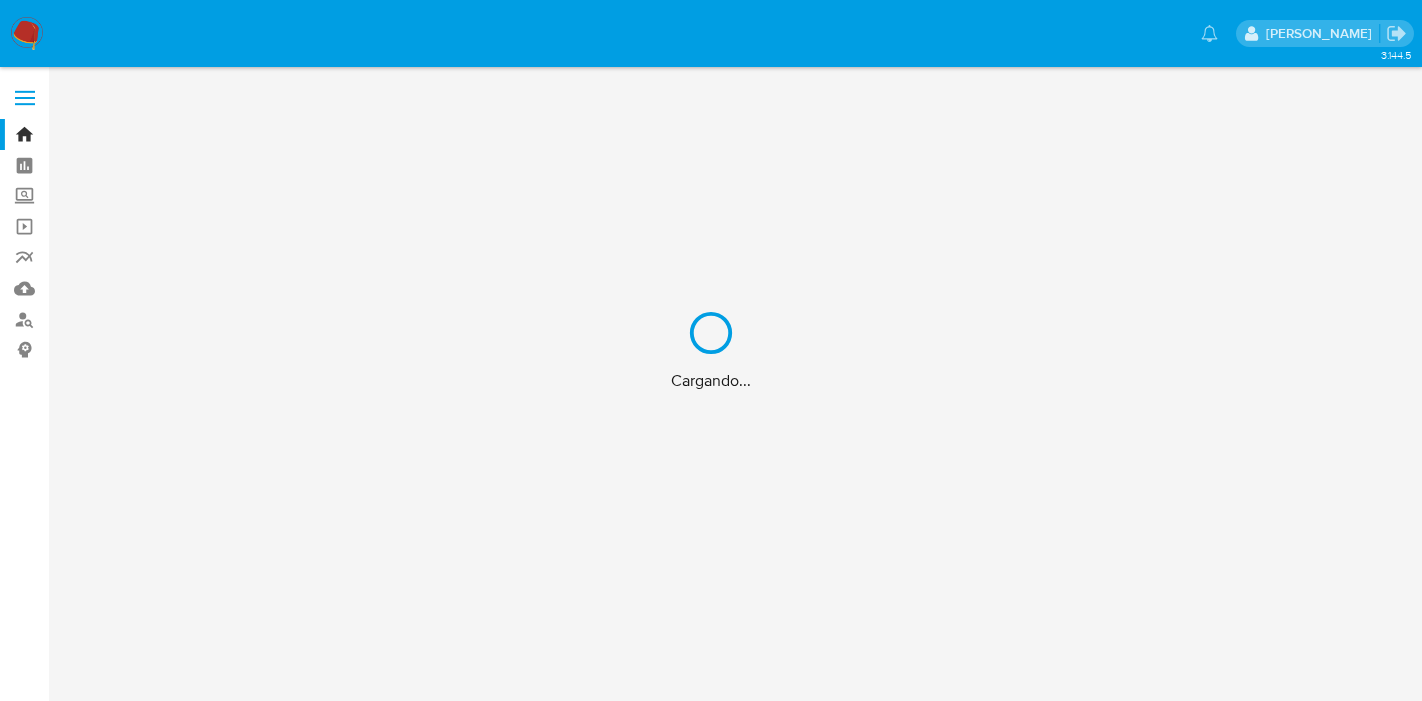 scroll, scrollTop: 0, scrollLeft: 0, axis: both 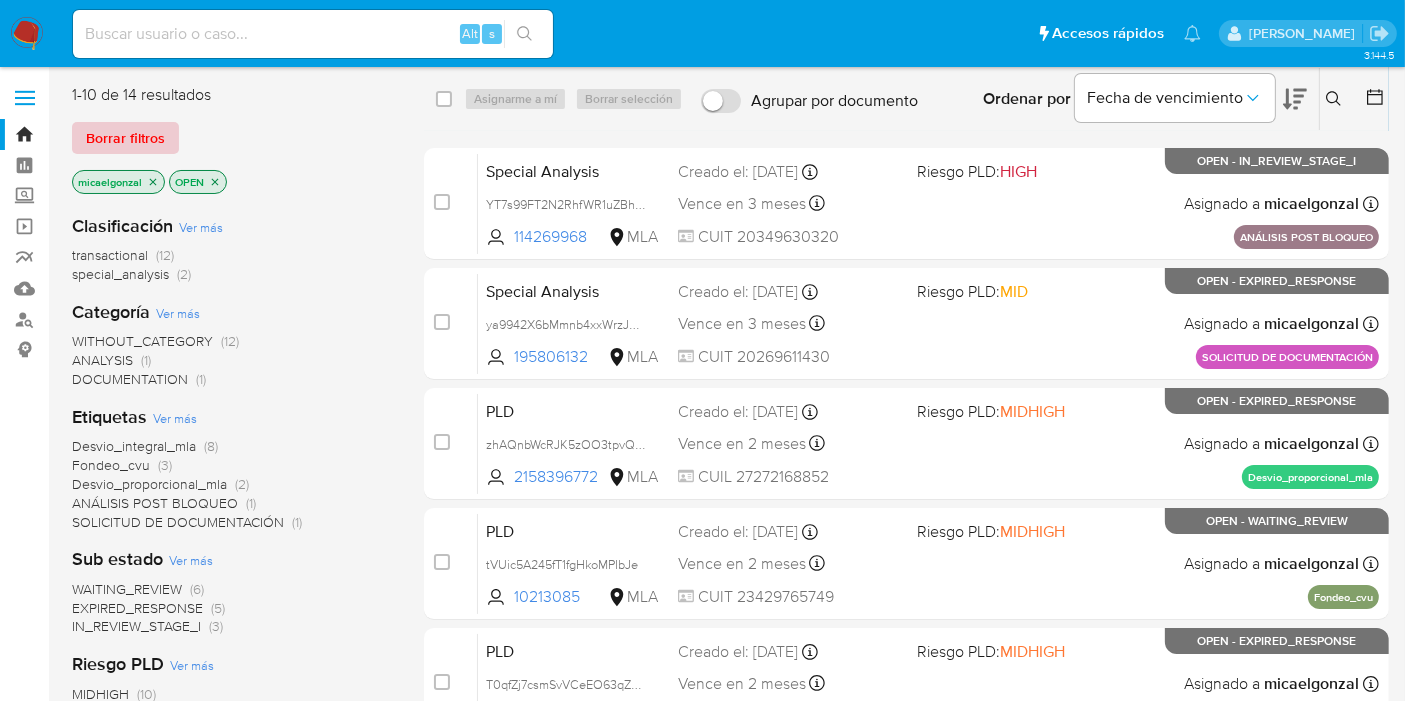 click on "Borrar filtros" at bounding box center [125, 138] 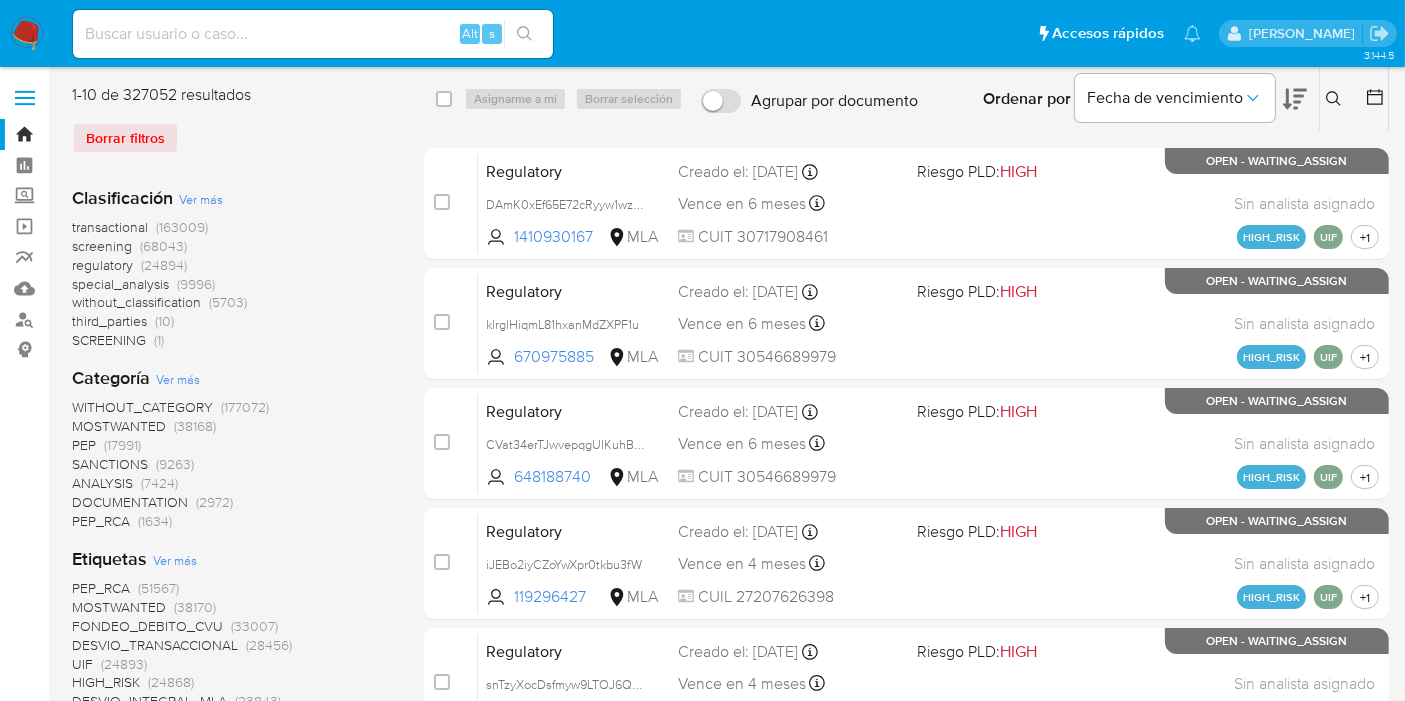 click at bounding box center (1336, 99) 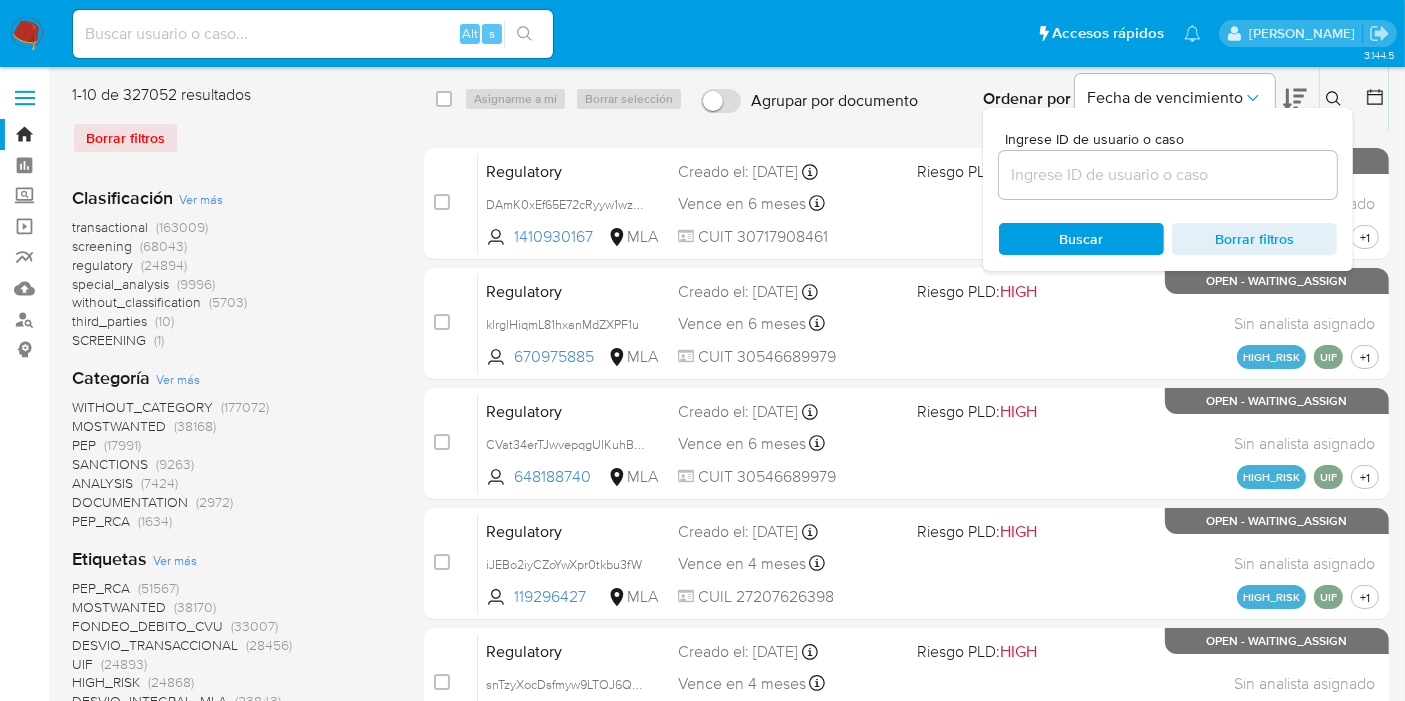 click at bounding box center (1168, 175) 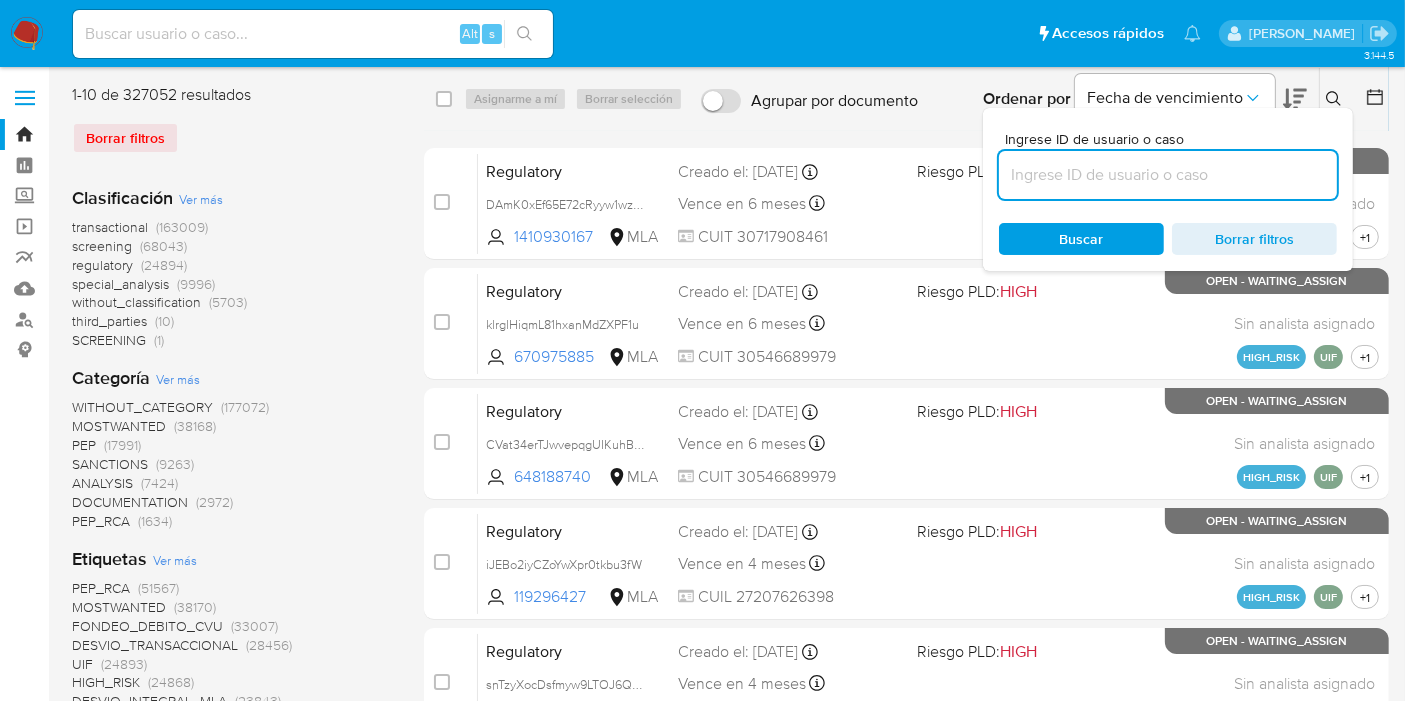 click at bounding box center [1168, 175] 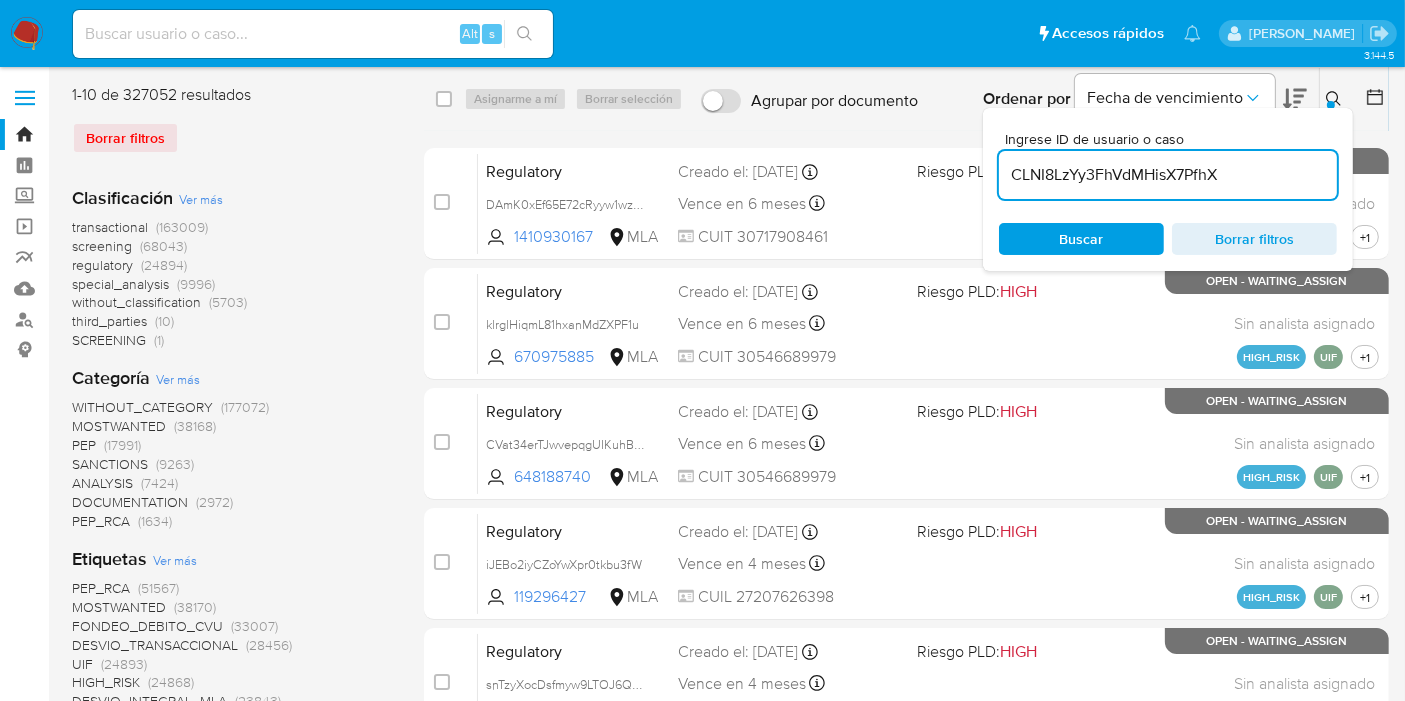 type on "CLNI8LzYy3FhVdMHisX7PfhX" 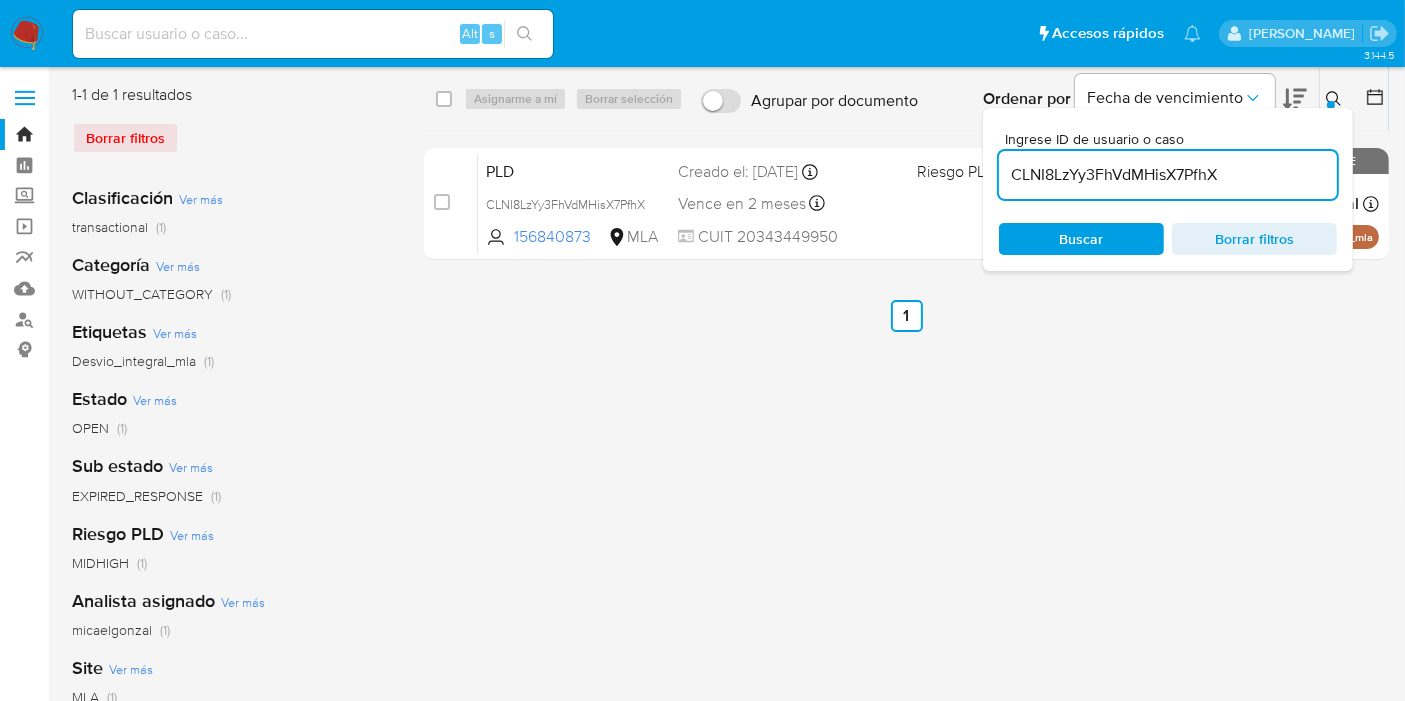 click on "select-all-cases-checkbox" at bounding box center [448, 99] 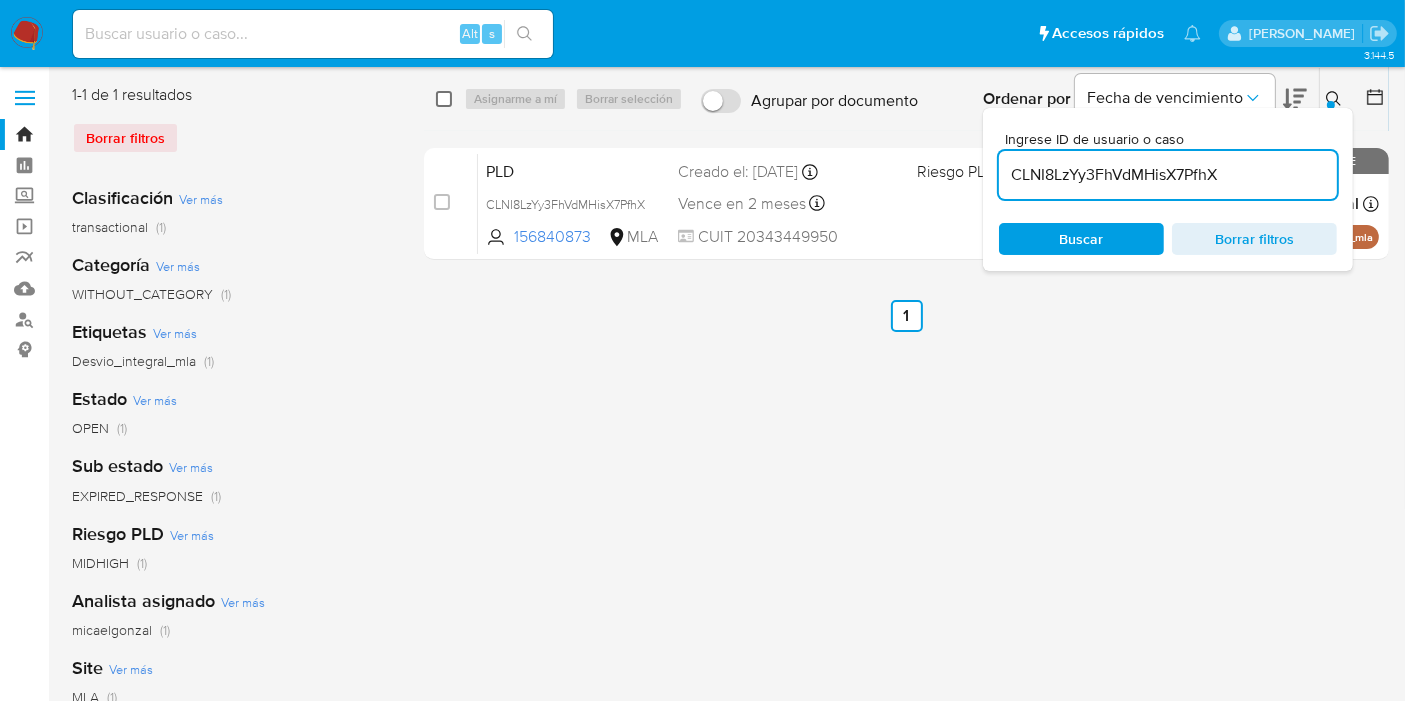 click at bounding box center (444, 99) 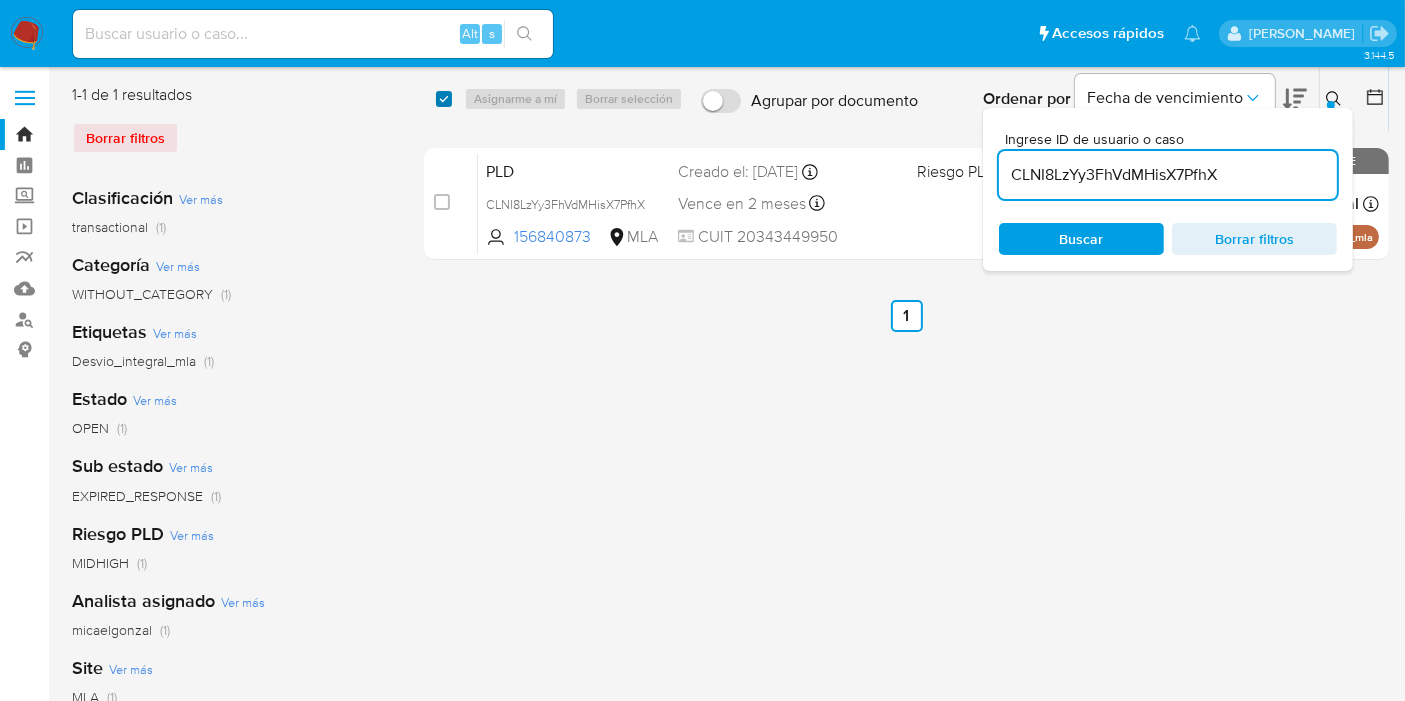 checkbox on "true" 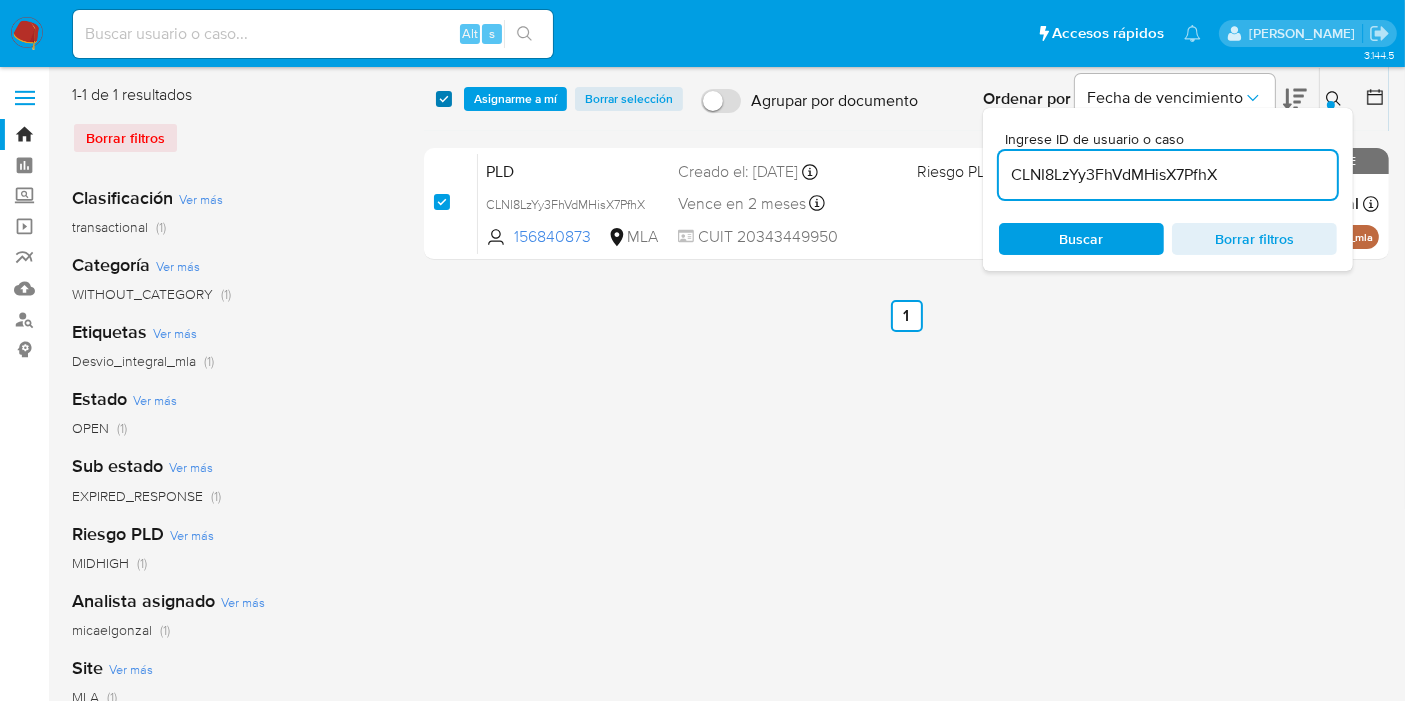 checkbox on "true" 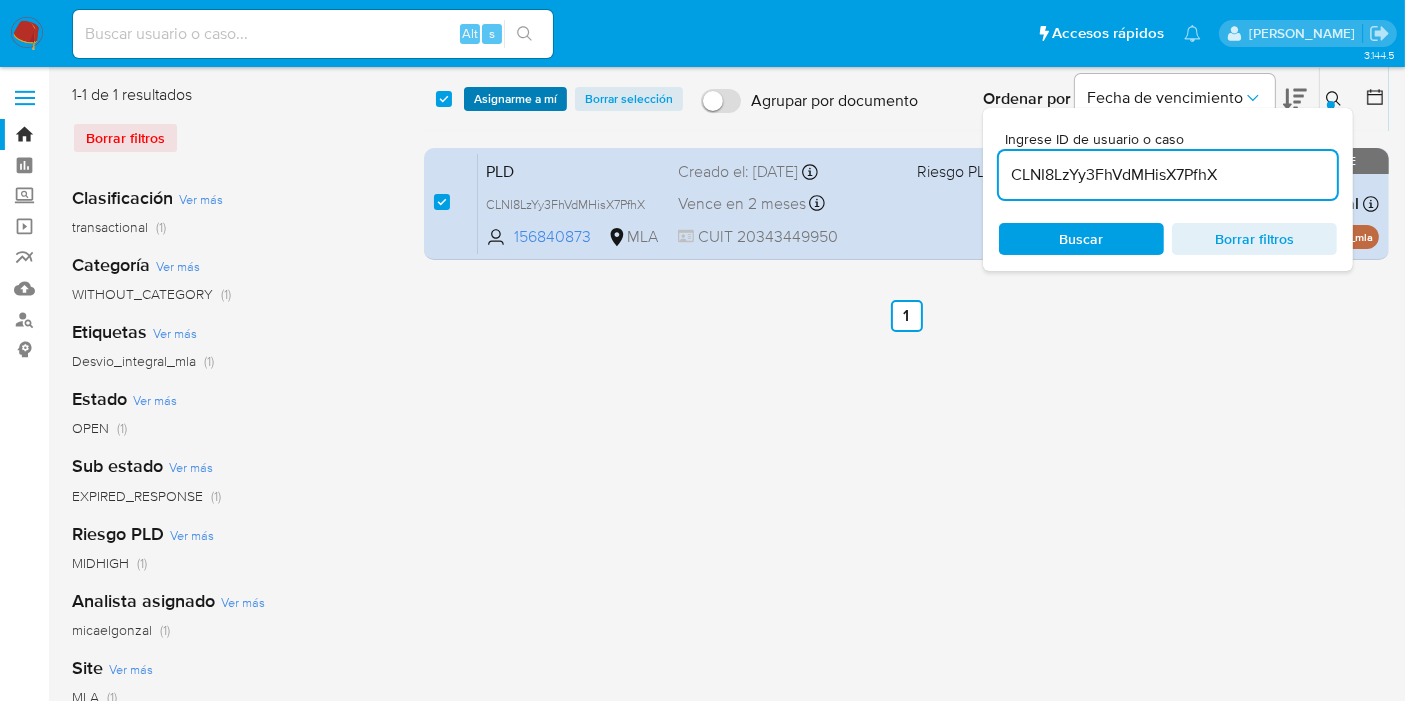 click on "Asignarme a mí" at bounding box center [515, 99] 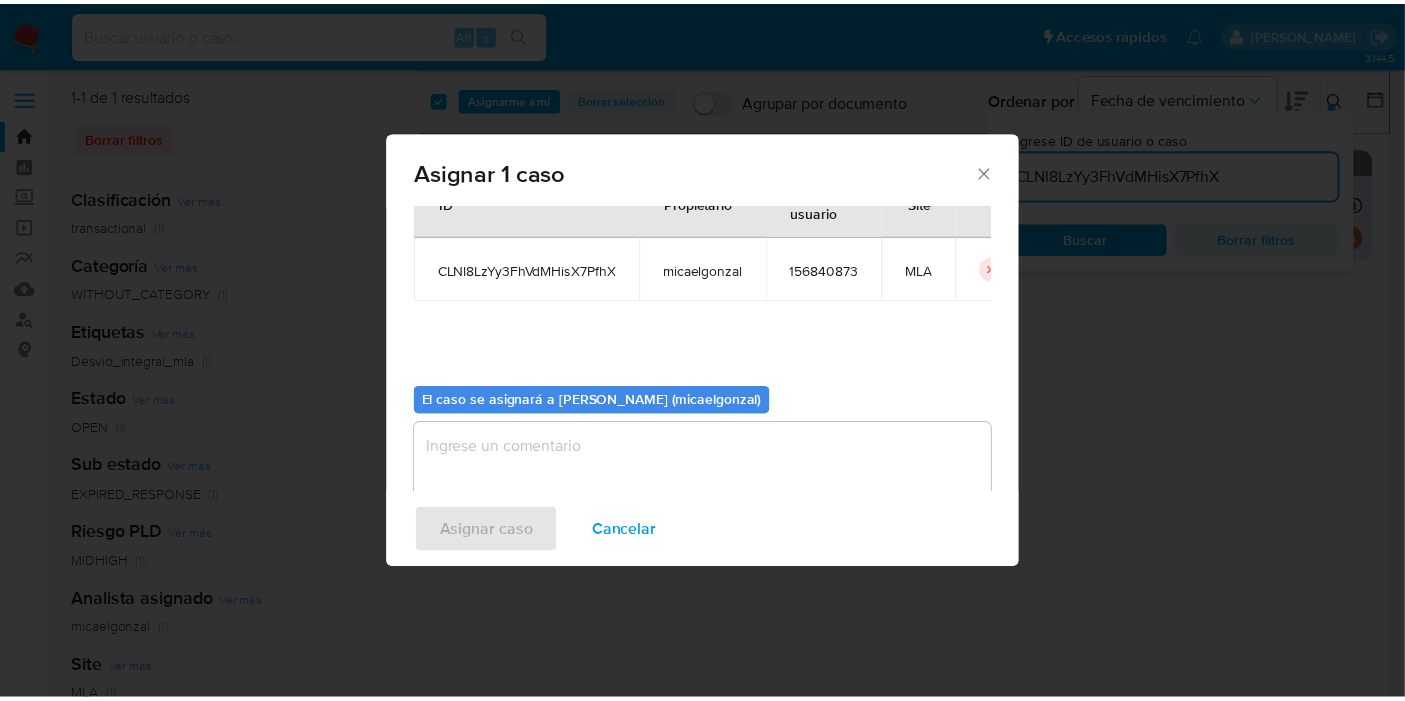 scroll, scrollTop: 102, scrollLeft: 0, axis: vertical 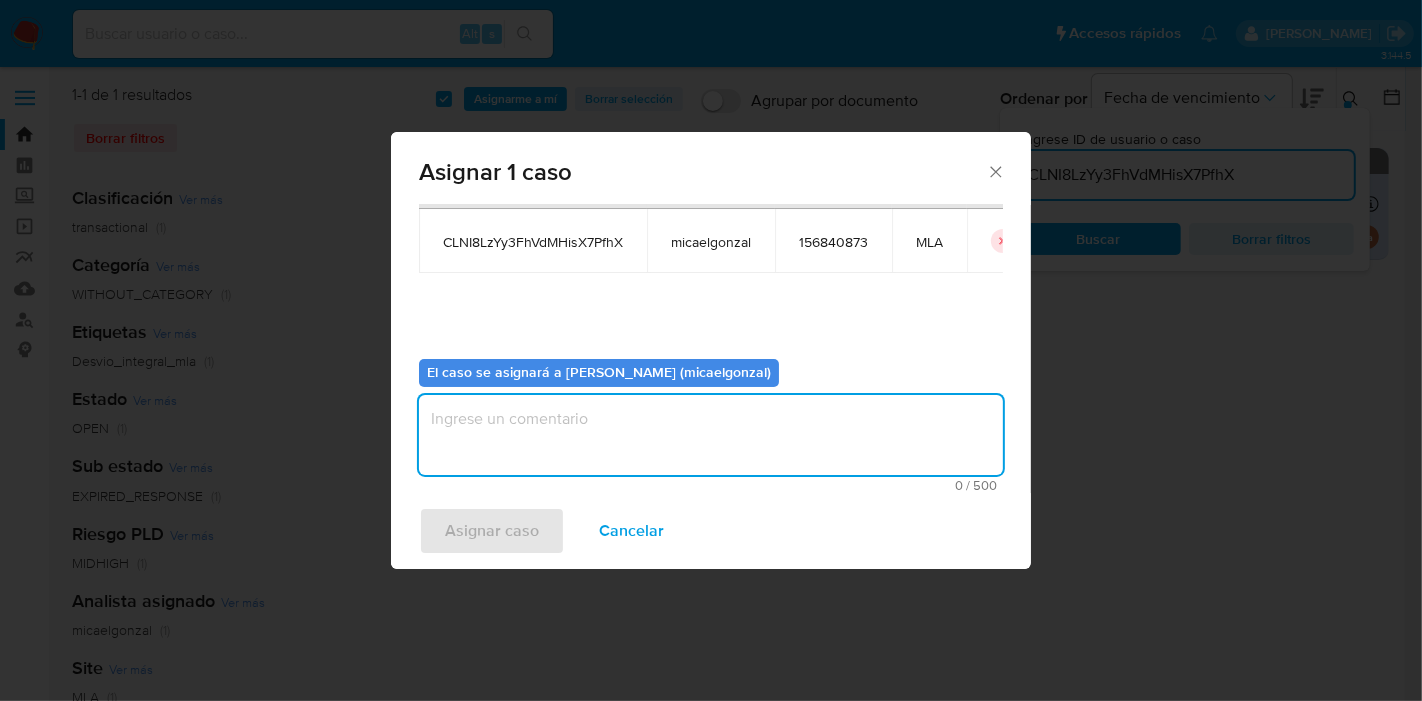 click at bounding box center (711, 435) 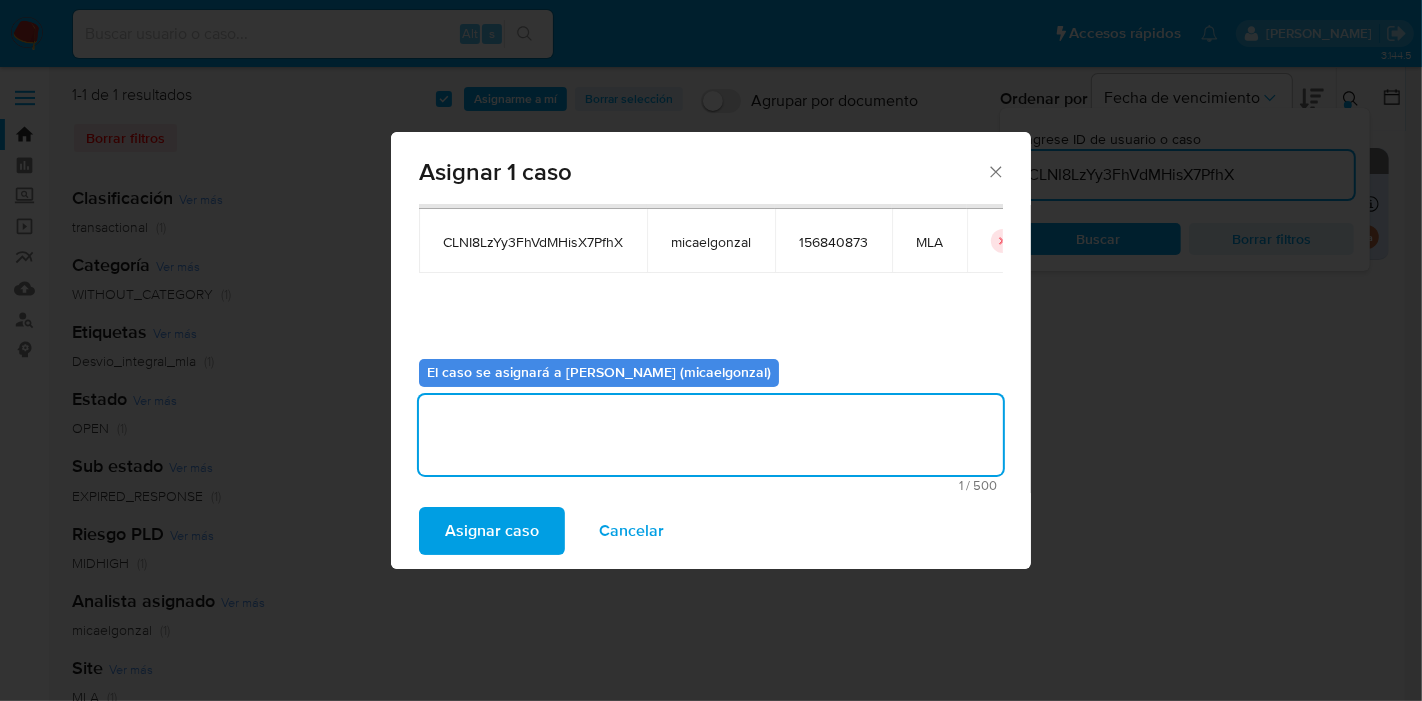 click on "Asignar 1 caso Casos a asignar: ID Propietario ID de usuario Site CLNI8LzYy3FhVdMHisX7PfhX micaelgonzal 156840873 MLA     El caso se asignará a
Micaela Estefania Gonzalez (micaelgonzal)   1 / 500 499 caracteres restantes Asignar caso Cancelar" at bounding box center [711, 350] 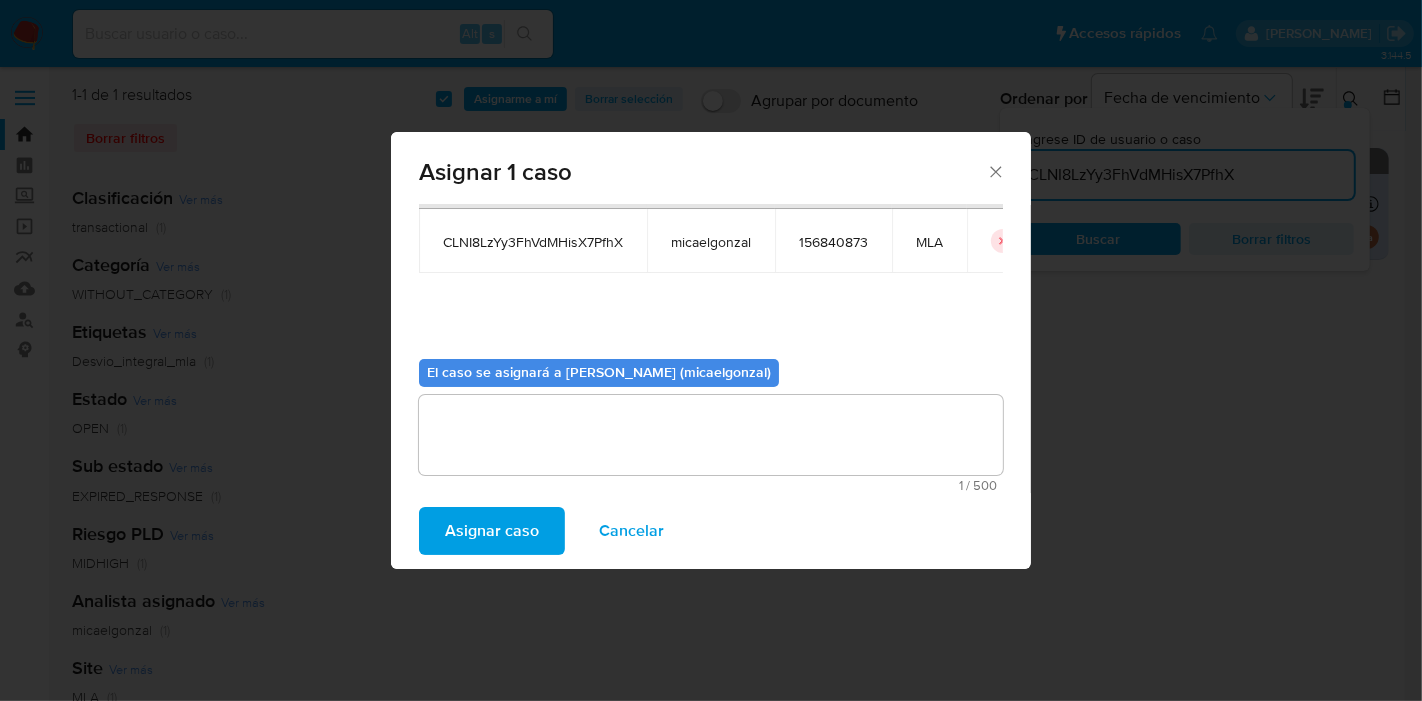 click on "Asignar caso" at bounding box center [492, 531] 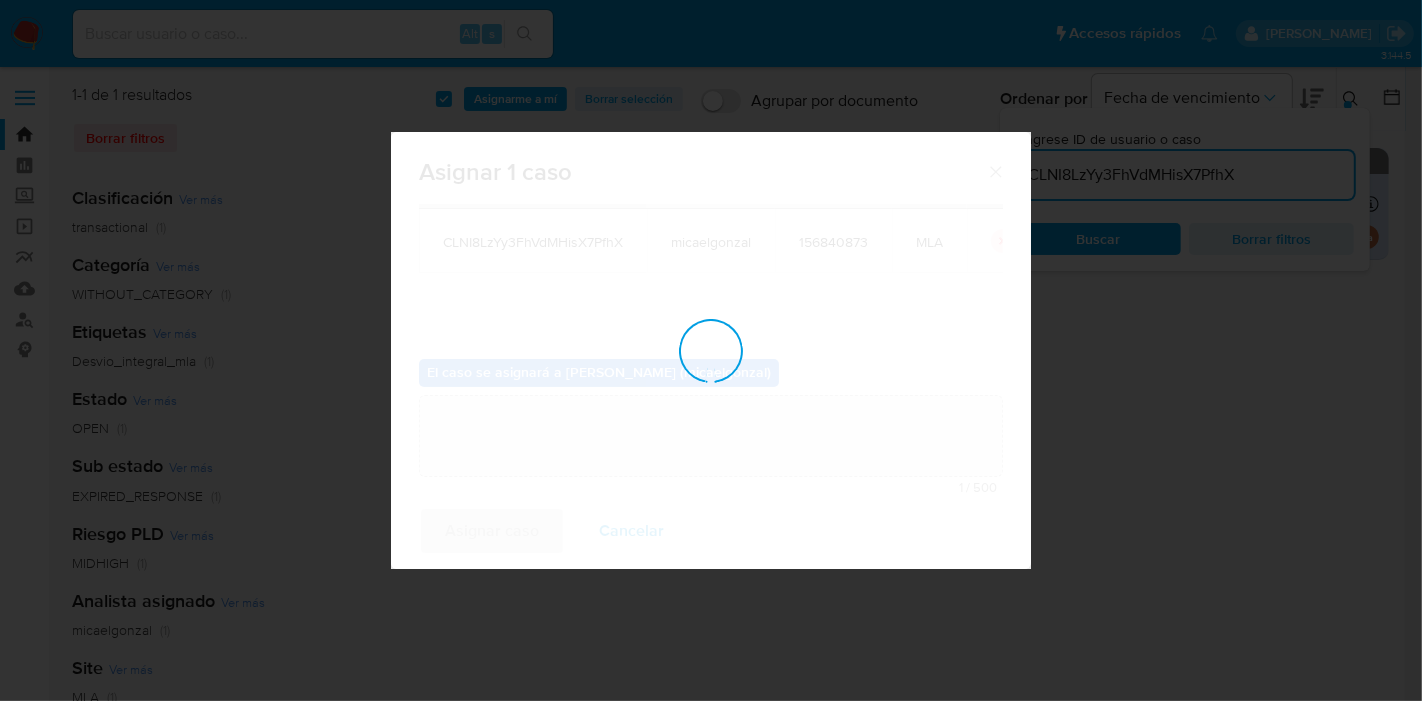 type 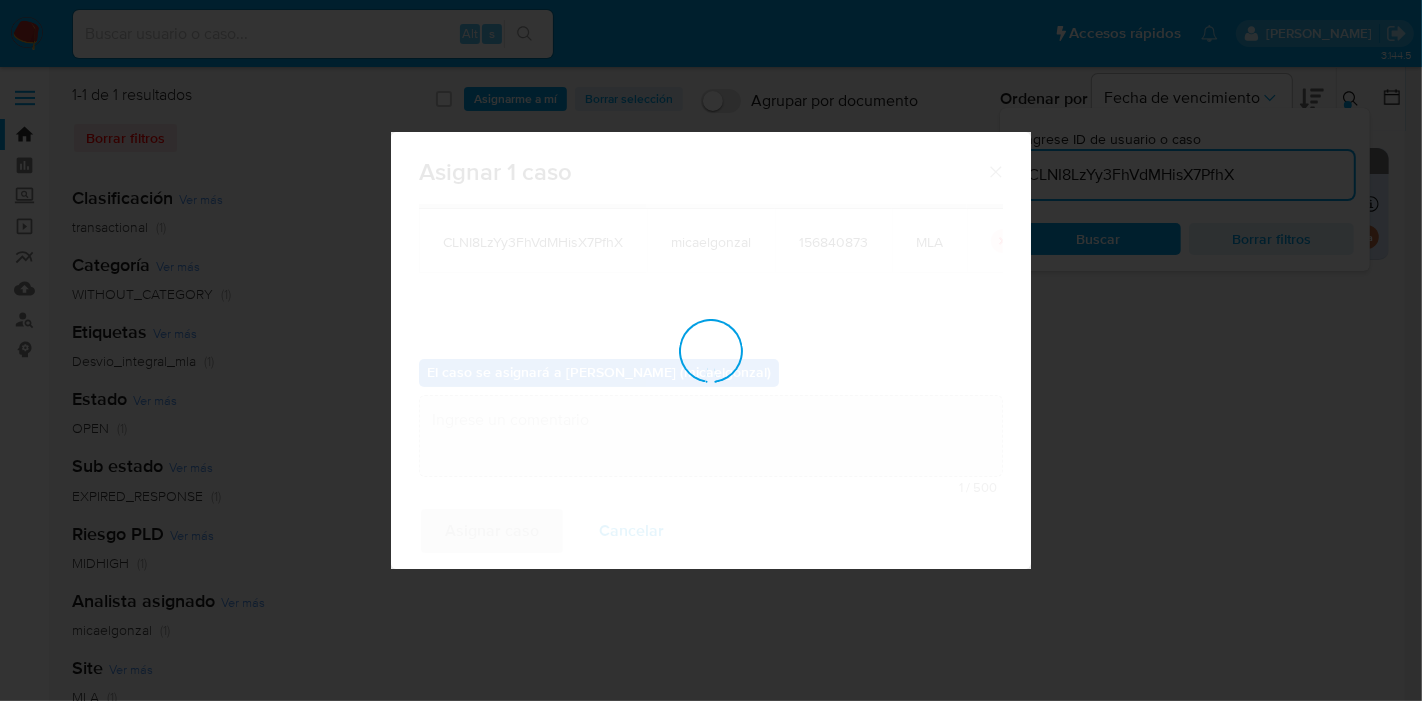 checkbox on "false" 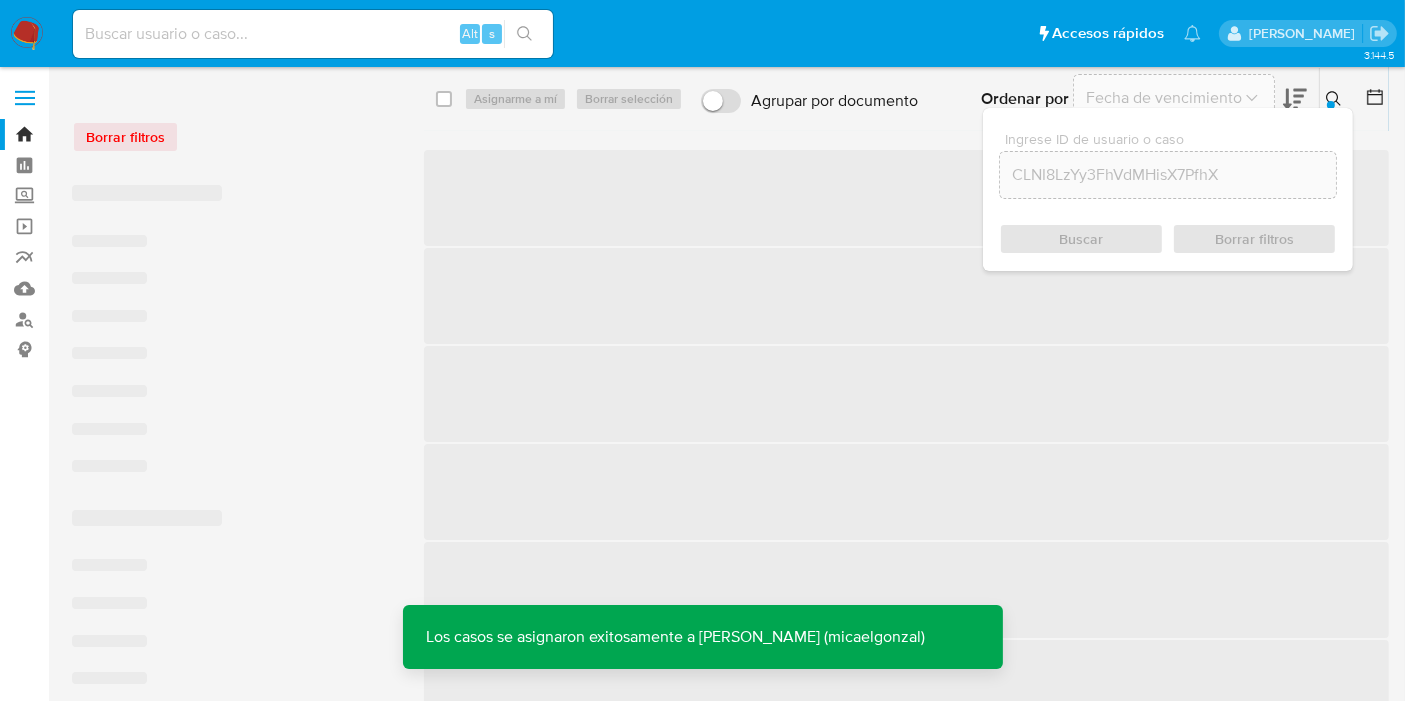 click at bounding box center [313, 34] 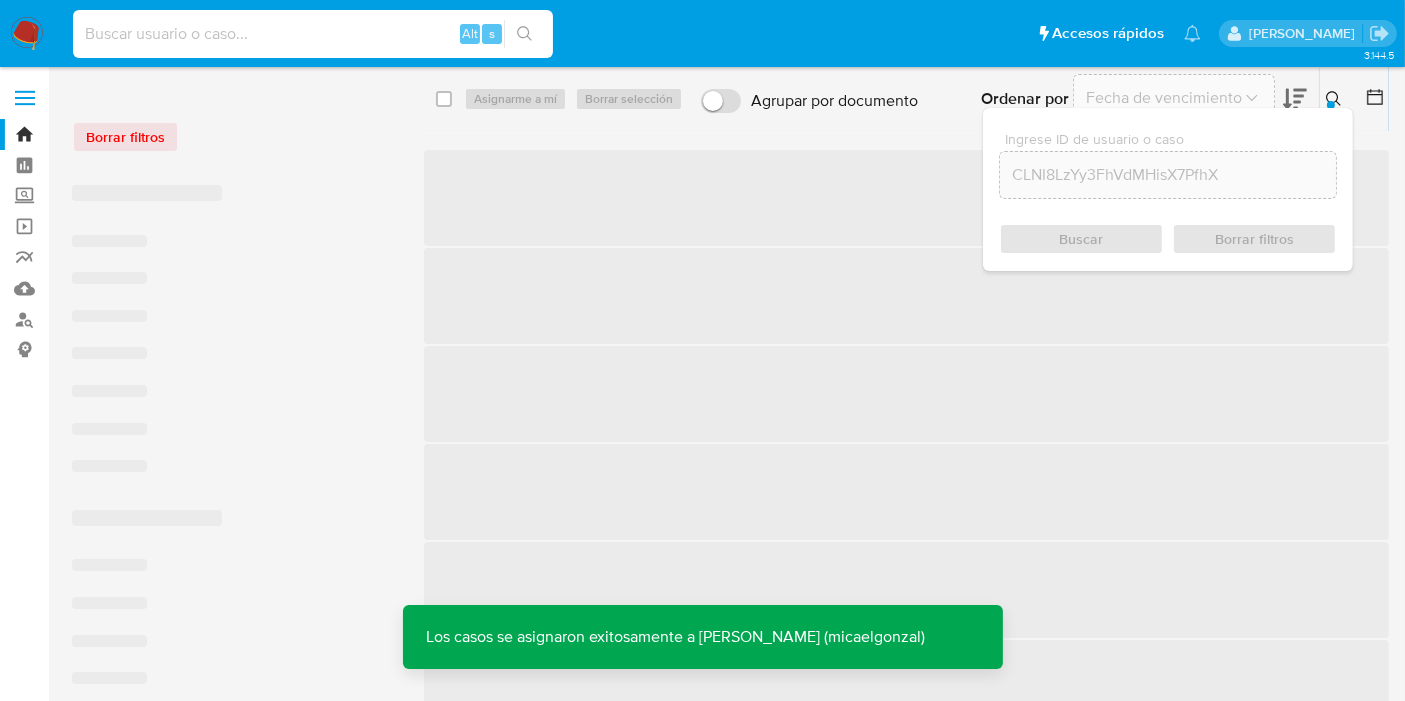 paste on "CLNI8LzYy3FhVdMHisX7PfhX" 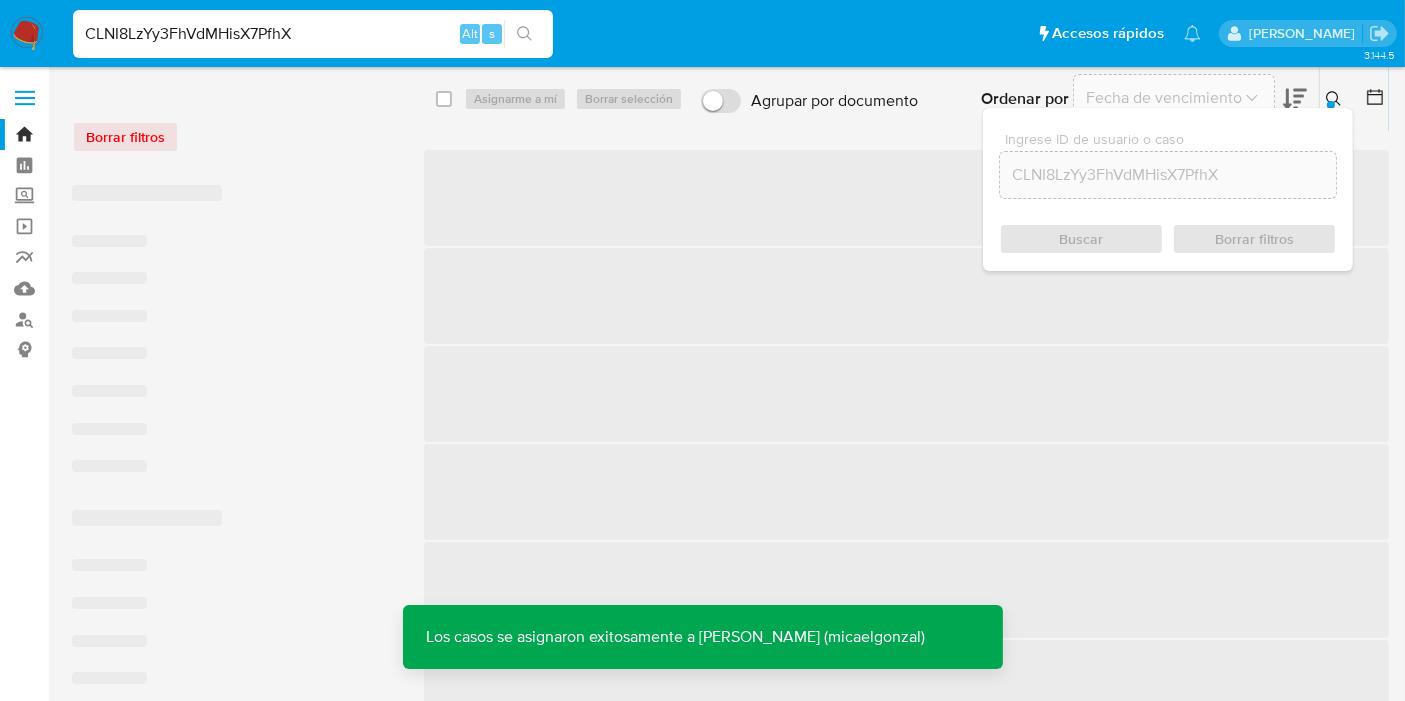 type on "CLNI8LzYy3FhVdMHisX7PfhX" 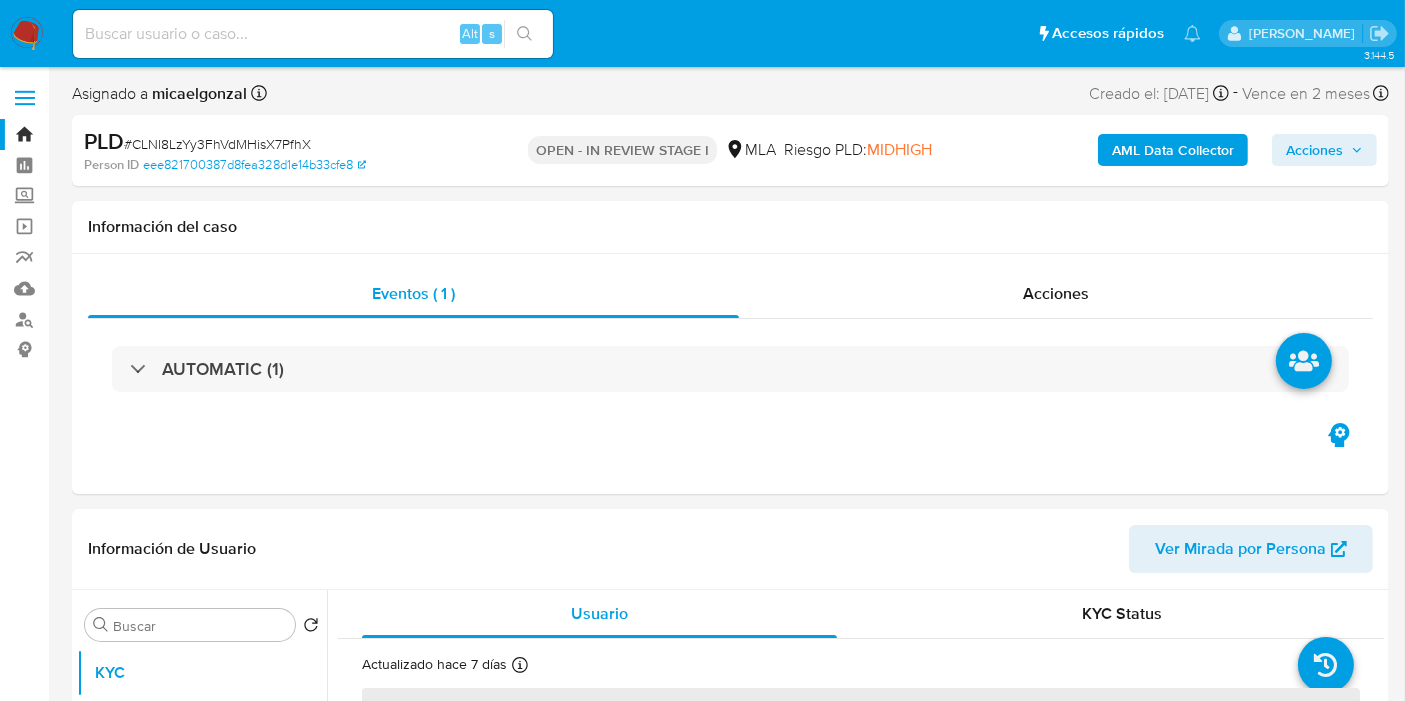 select on "10" 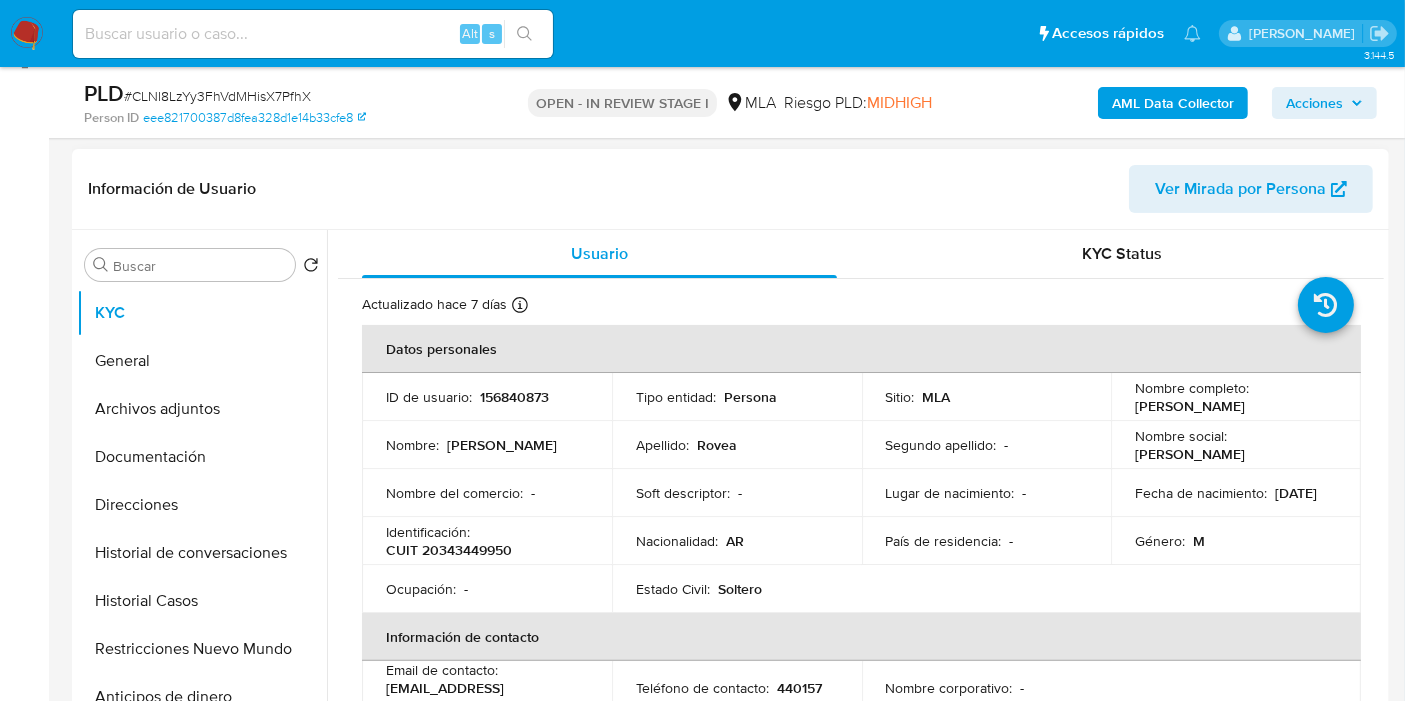 scroll, scrollTop: 333, scrollLeft: 0, axis: vertical 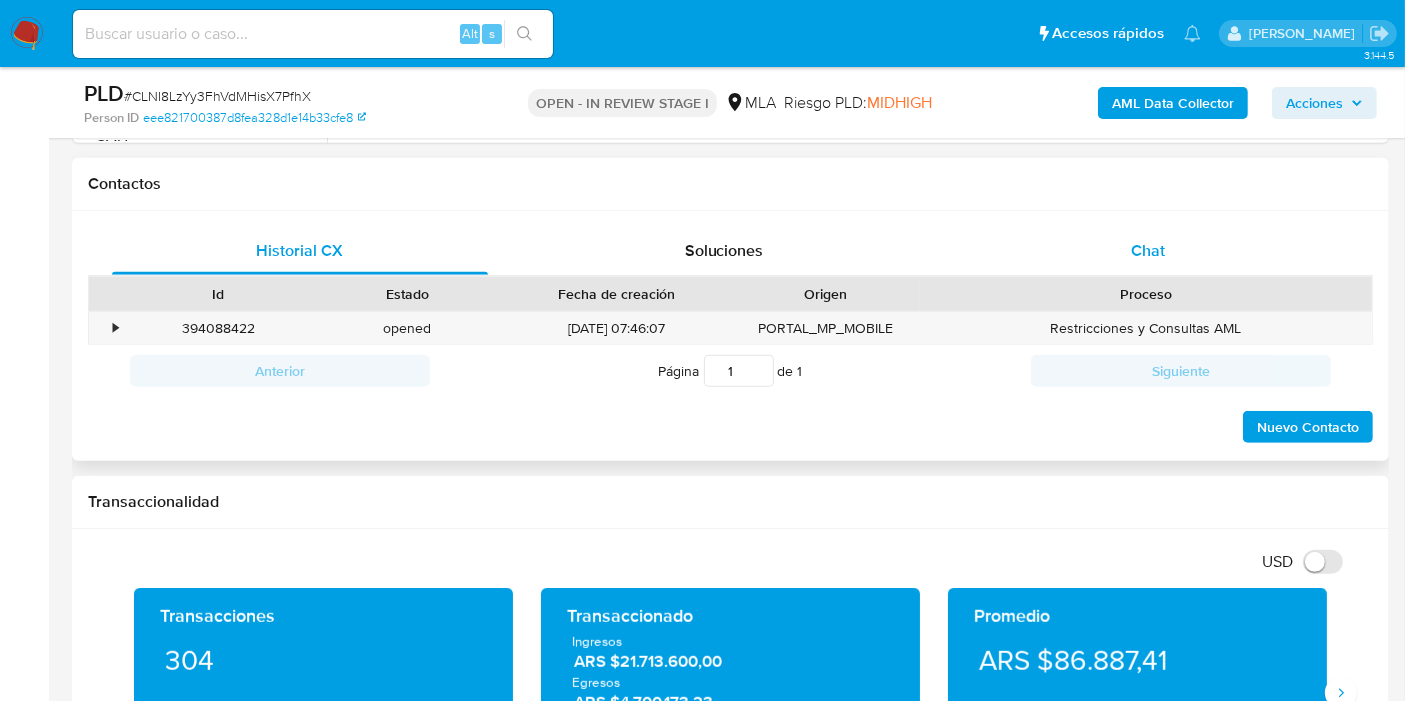 click on "Chat" at bounding box center [1148, 251] 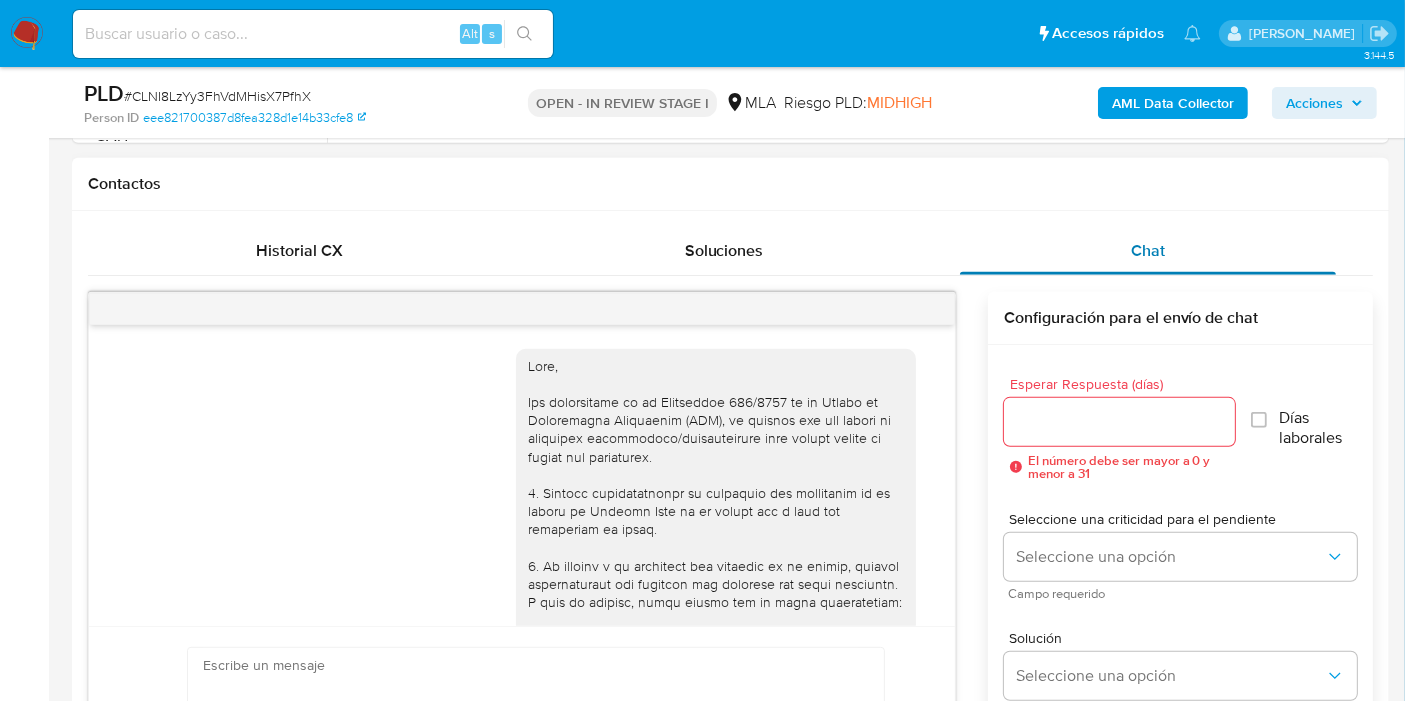 scroll, scrollTop: 2033, scrollLeft: 0, axis: vertical 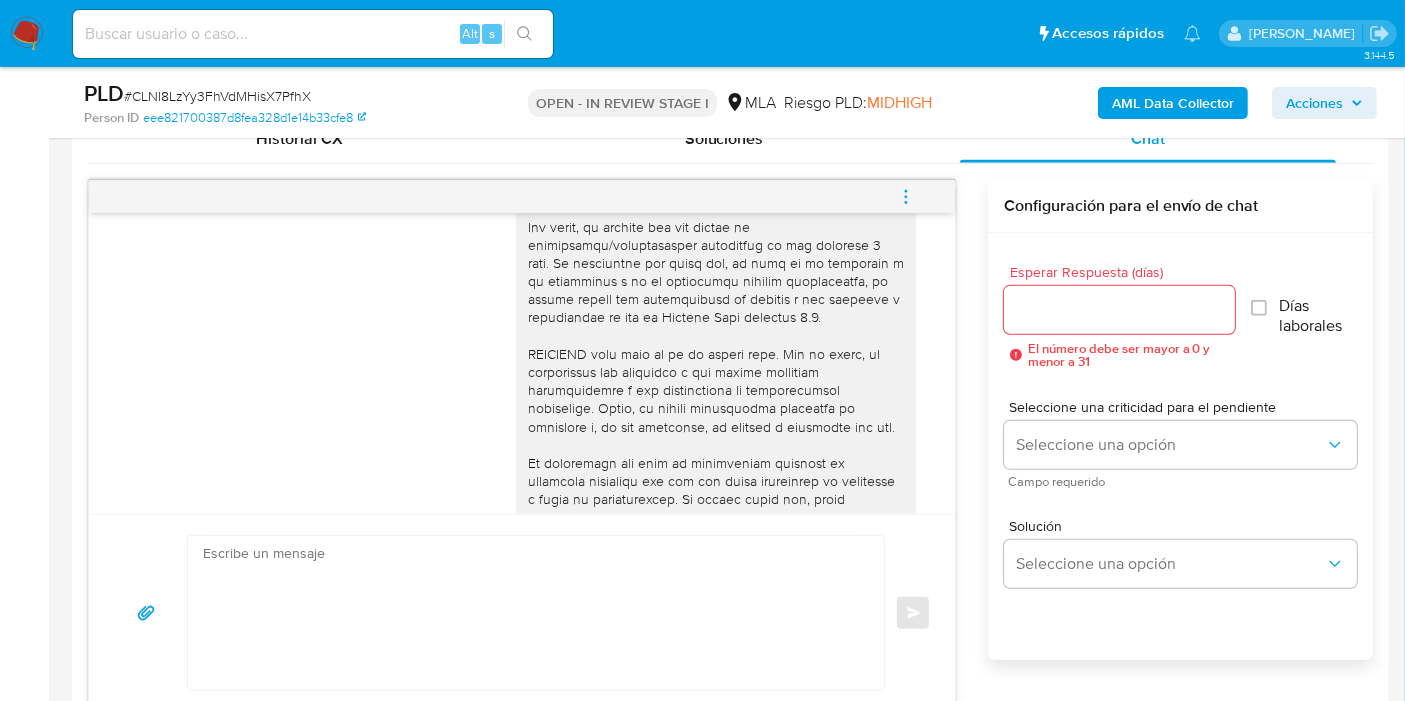 click 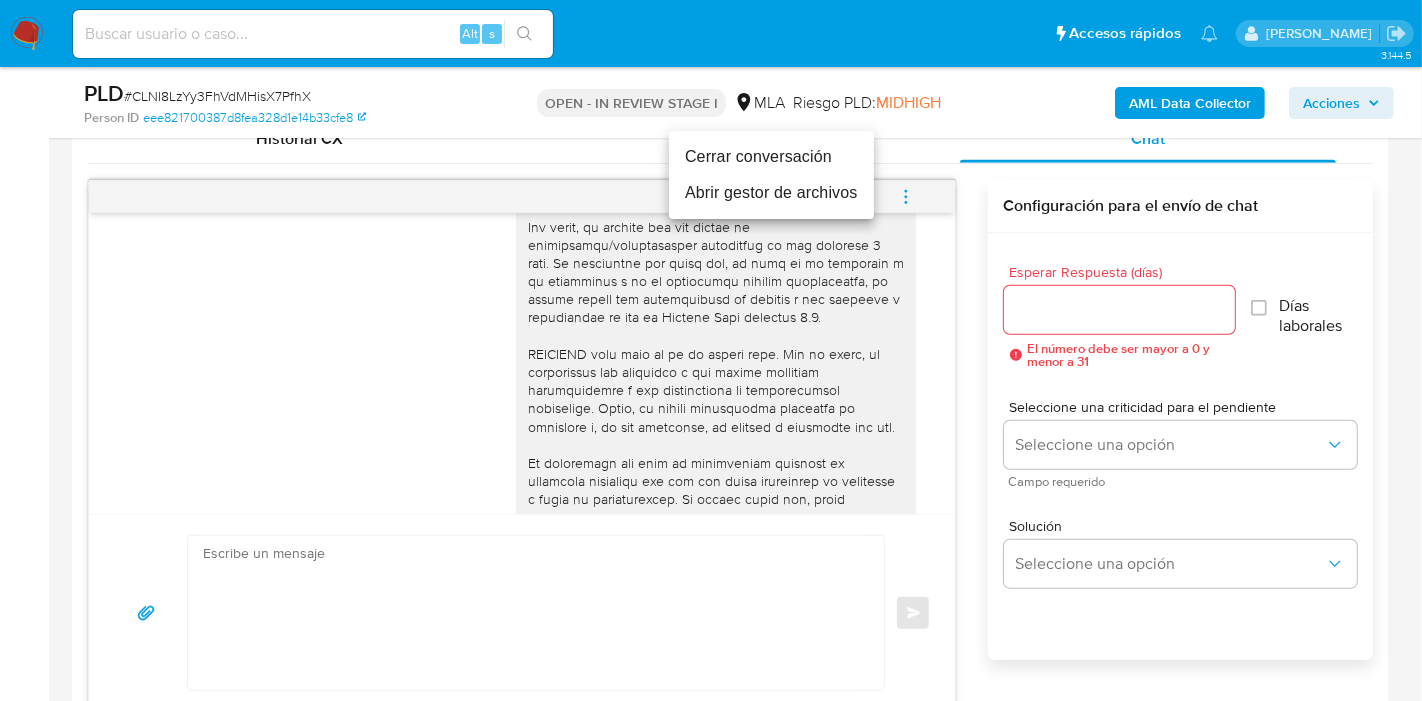 click on "Cerrar conversación" at bounding box center (771, 157) 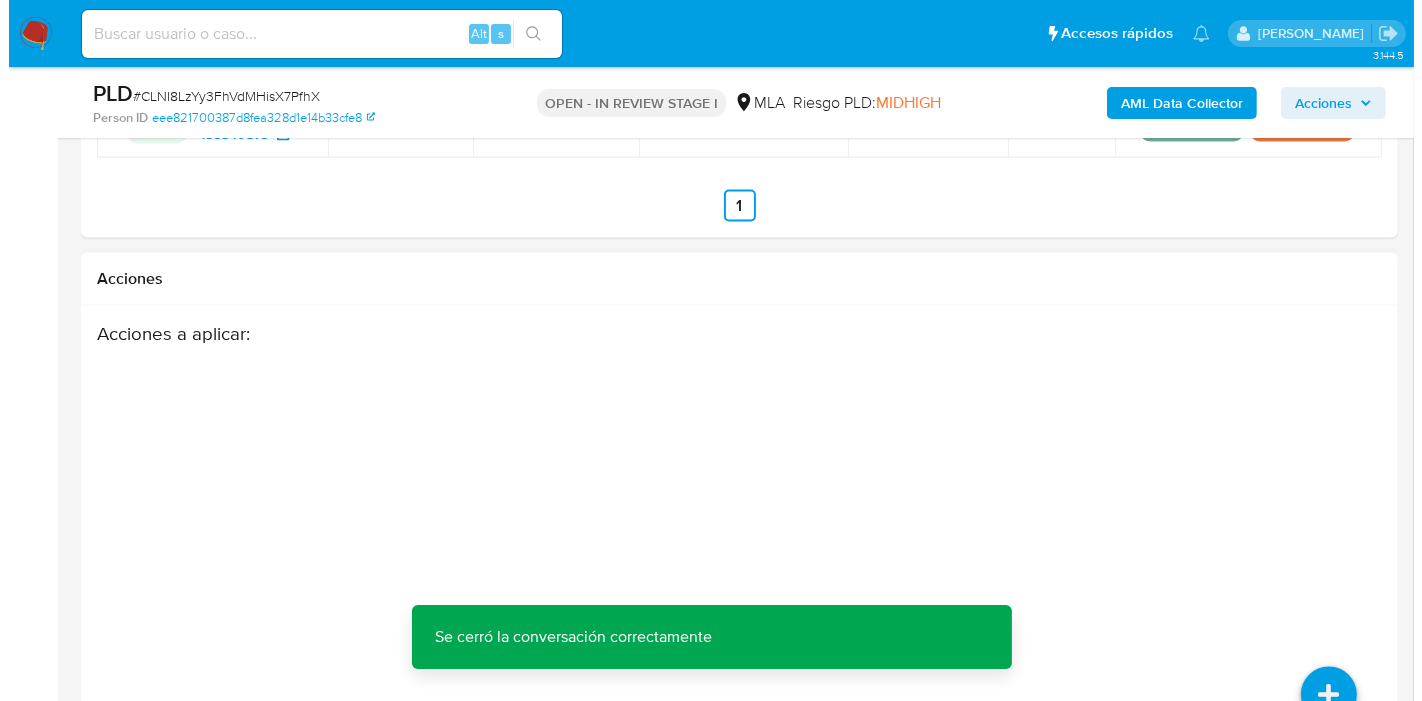 scroll, scrollTop: 3509, scrollLeft: 0, axis: vertical 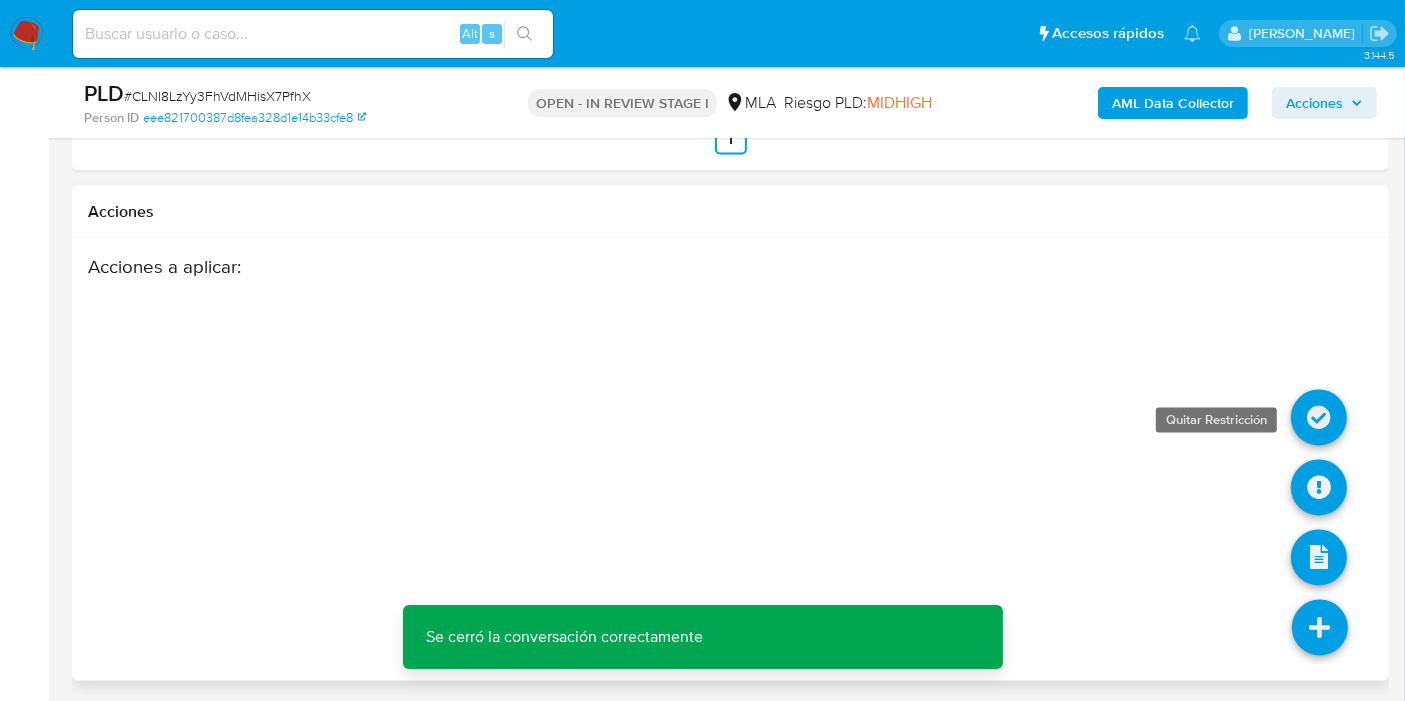 click at bounding box center (1319, 418) 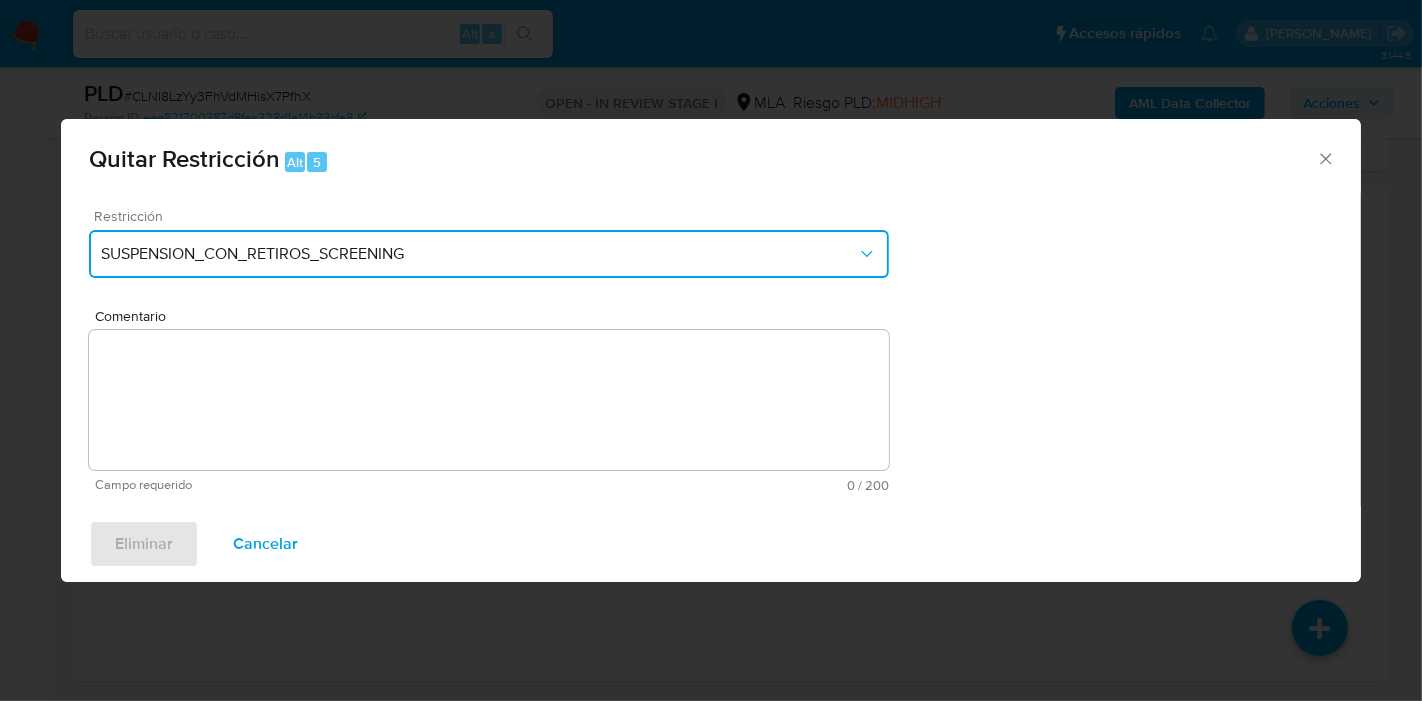 click on "SUSPENSION_CON_RETIROS_SCREENING" at bounding box center [479, 254] 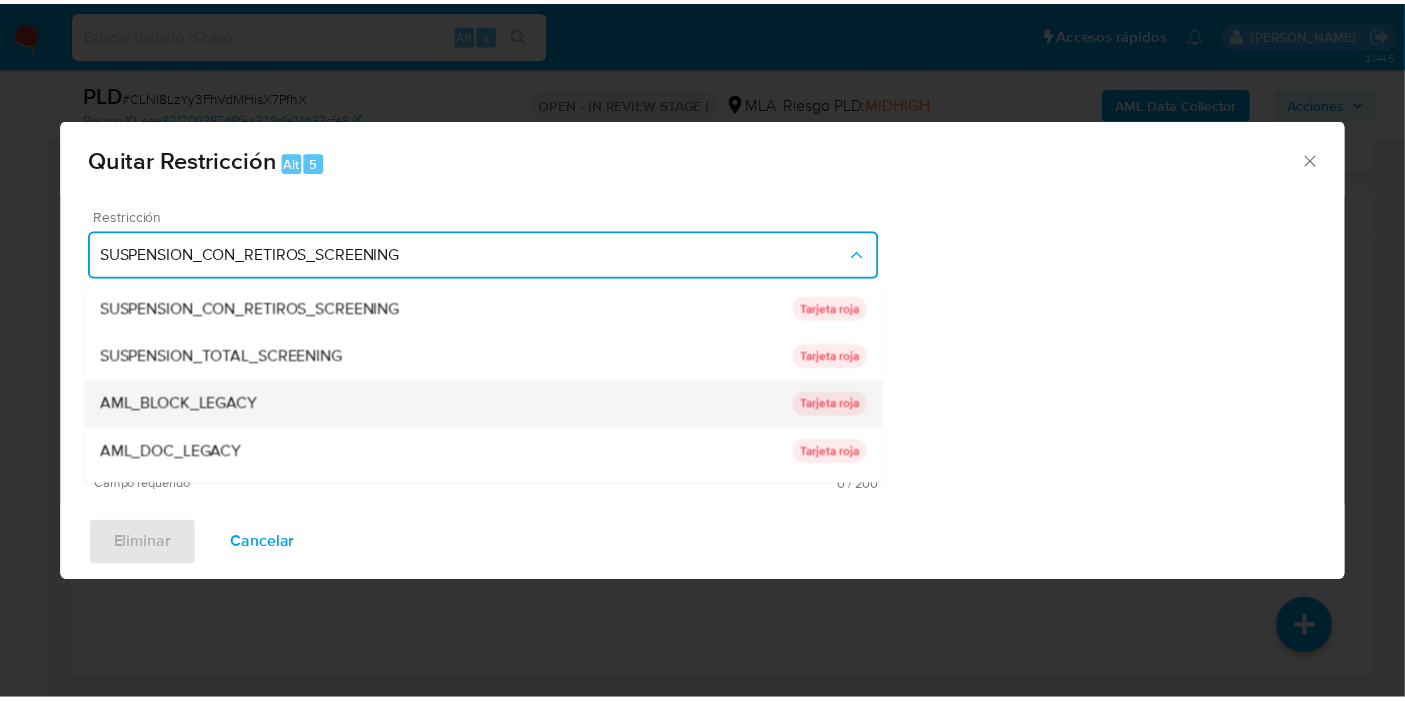 scroll, scrollTop: 135, scrollLeft: 0, axis: vertical 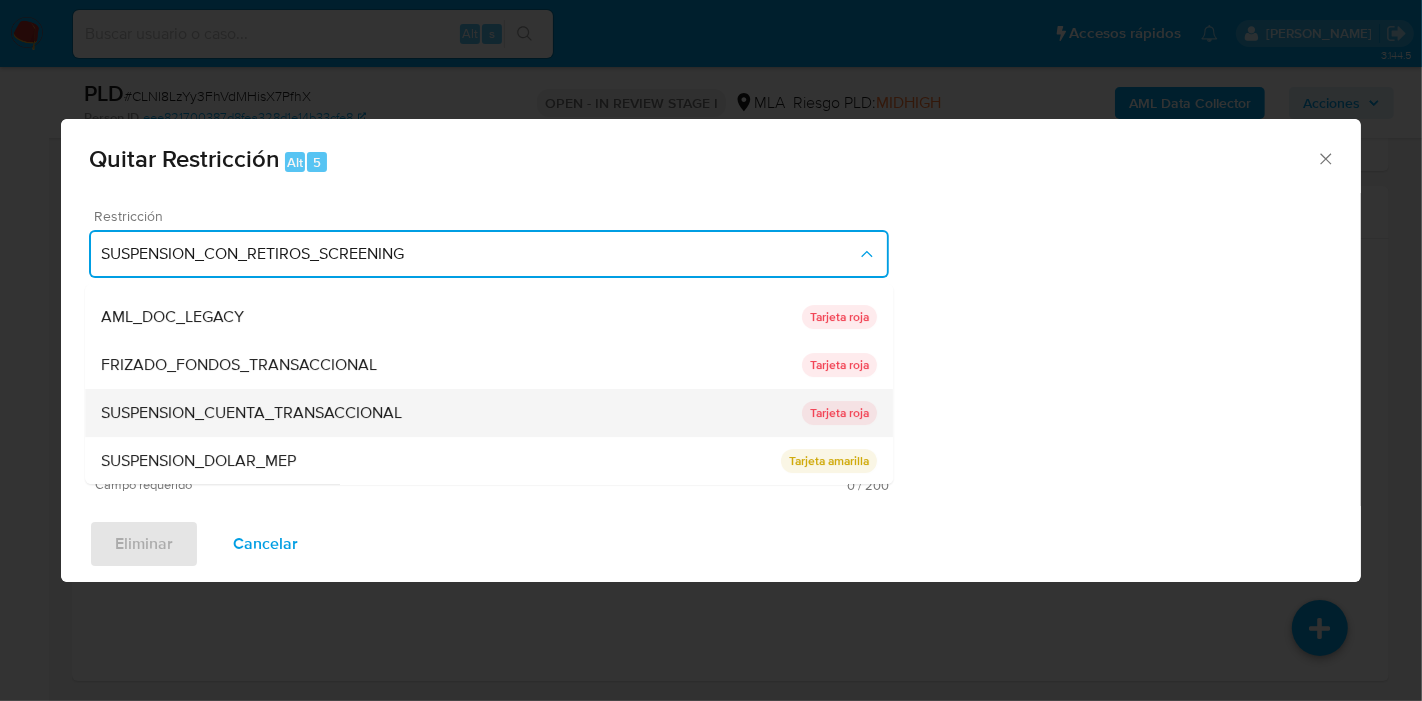 click on "SUSPENSION_CUENTA_TRANSACCIONAL" at bounding box center [451, 413] 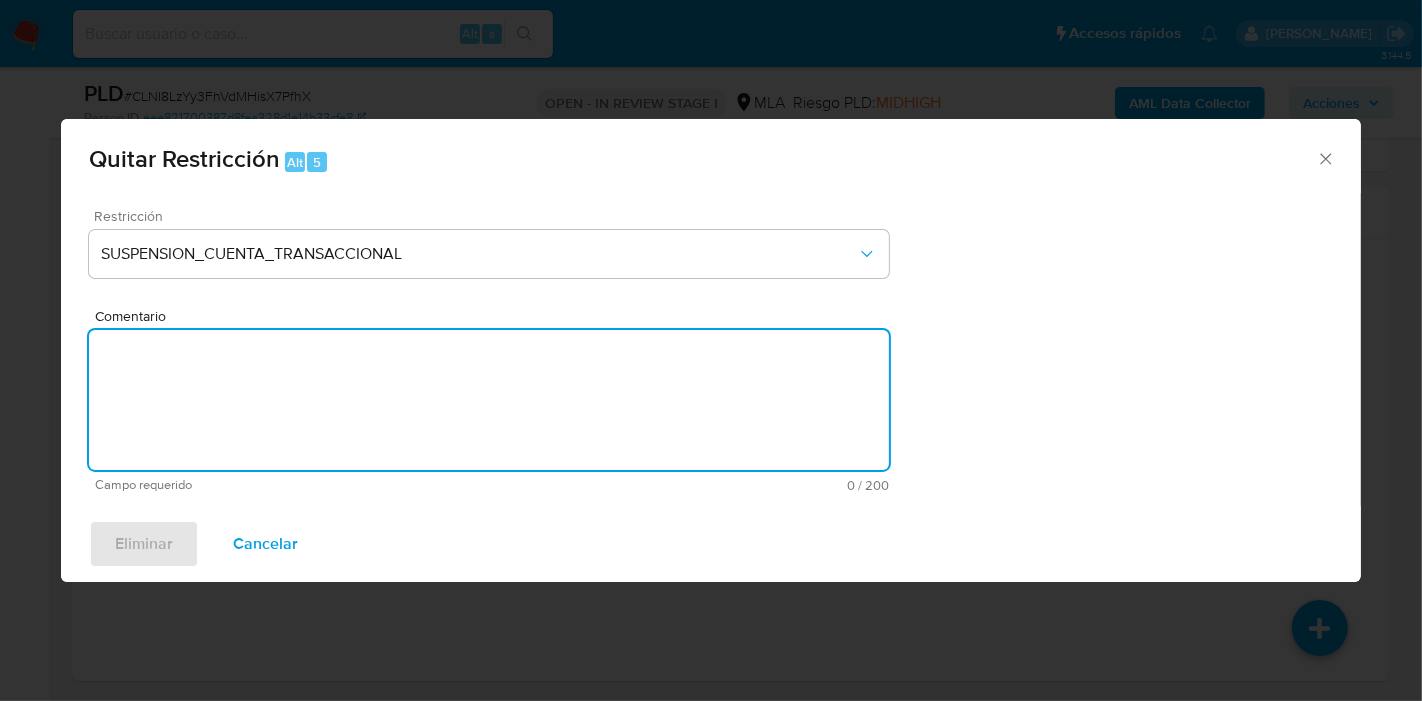 click on "Comentario" at bounding box center [489, 400] 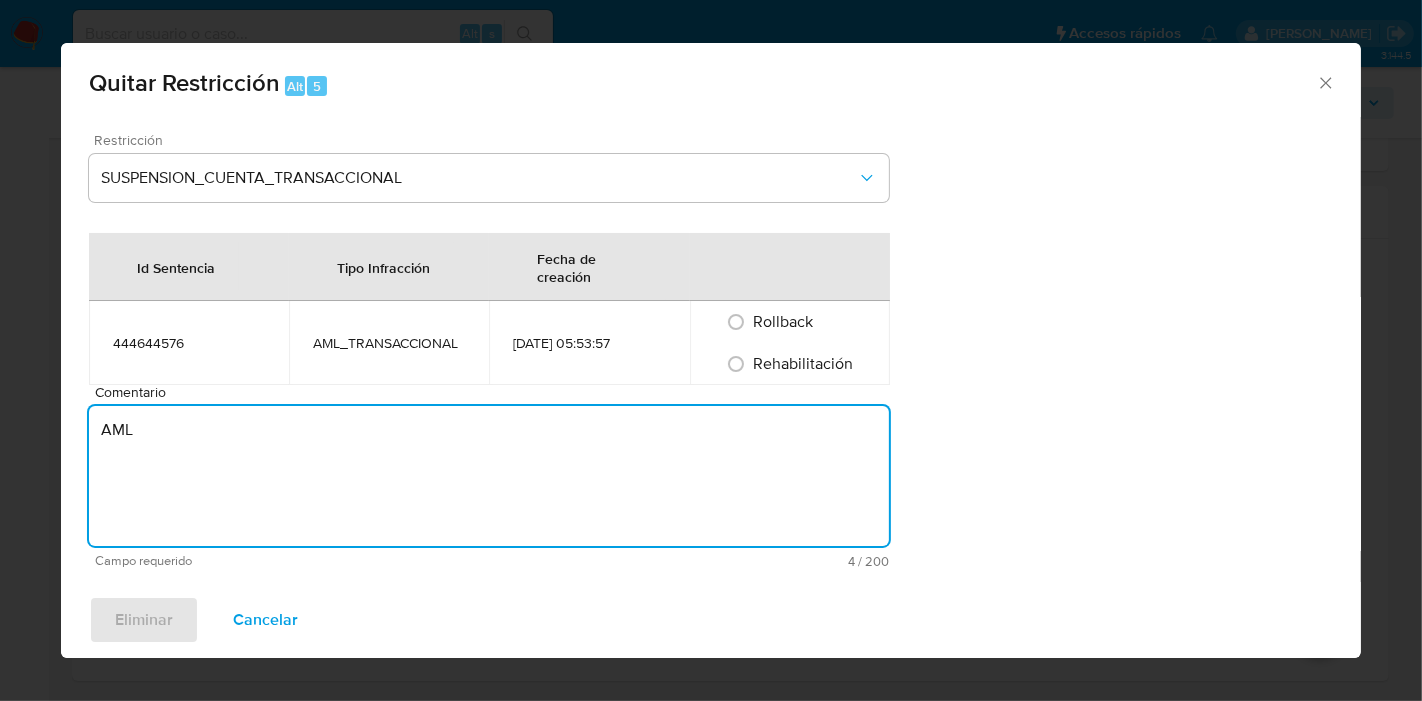 type on "AML" 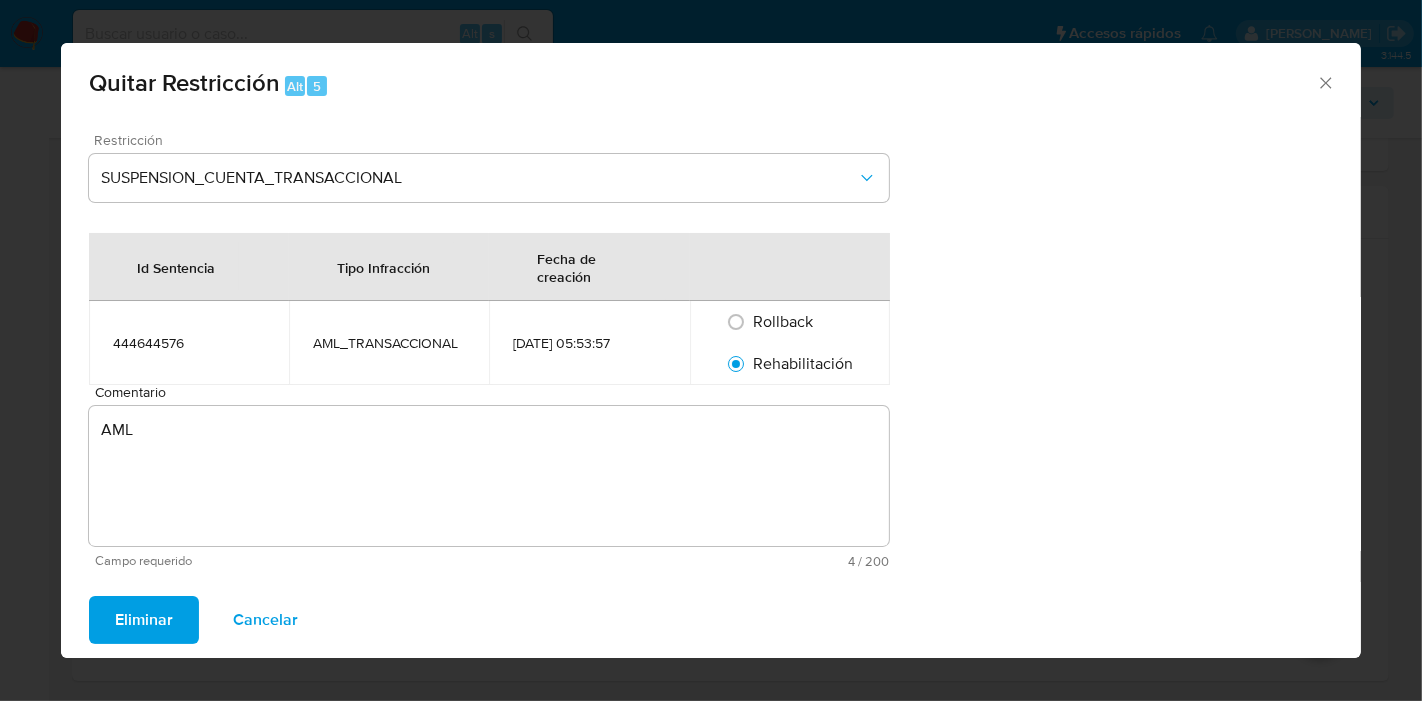 click on "Eliminar" at bounding box center [144, 620] 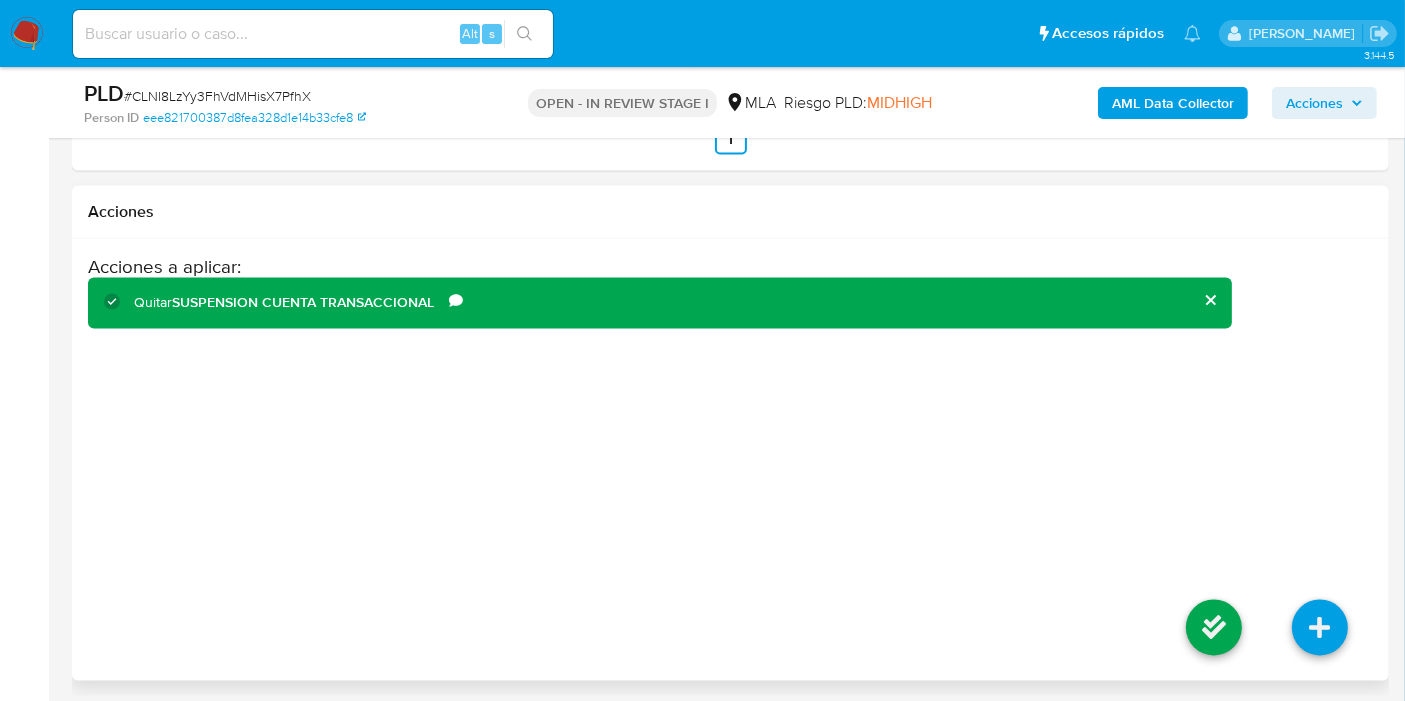 click at bounding box center [1214, 631] 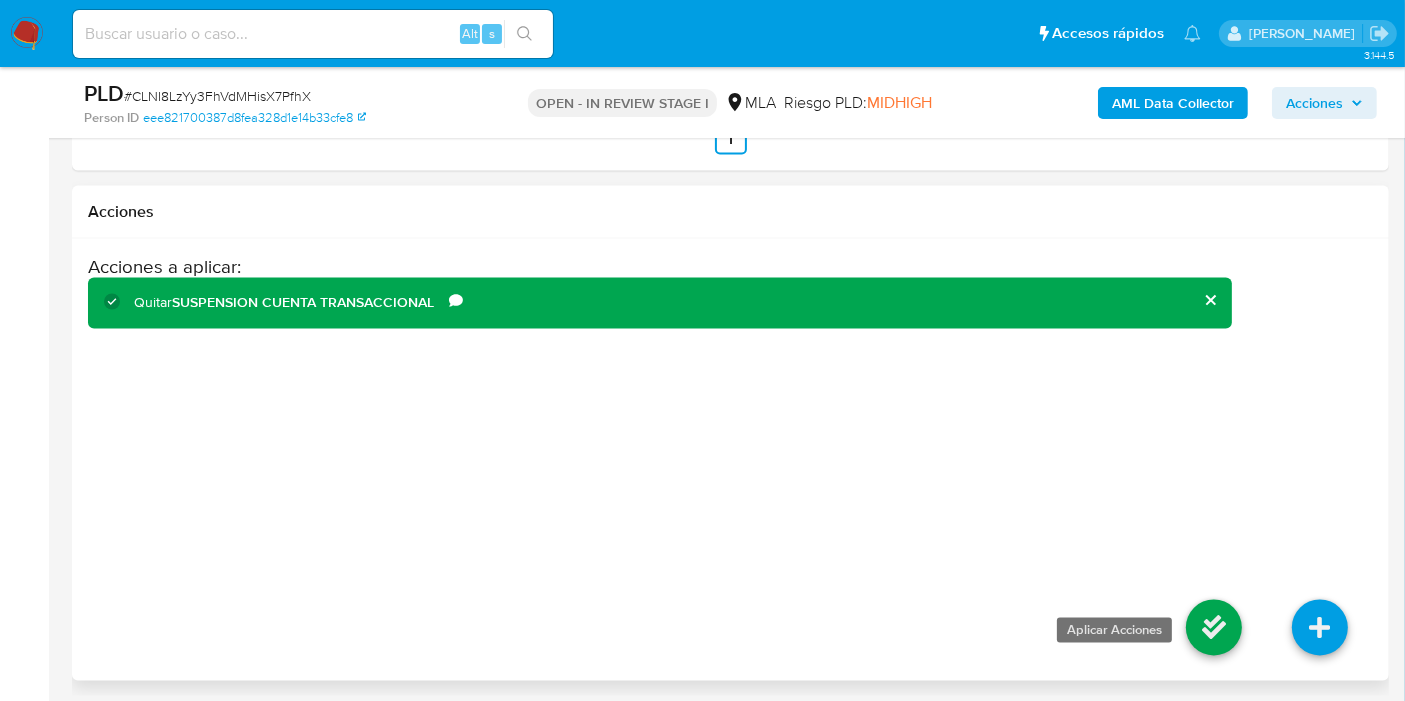 click at bounding box center (1214, 628) 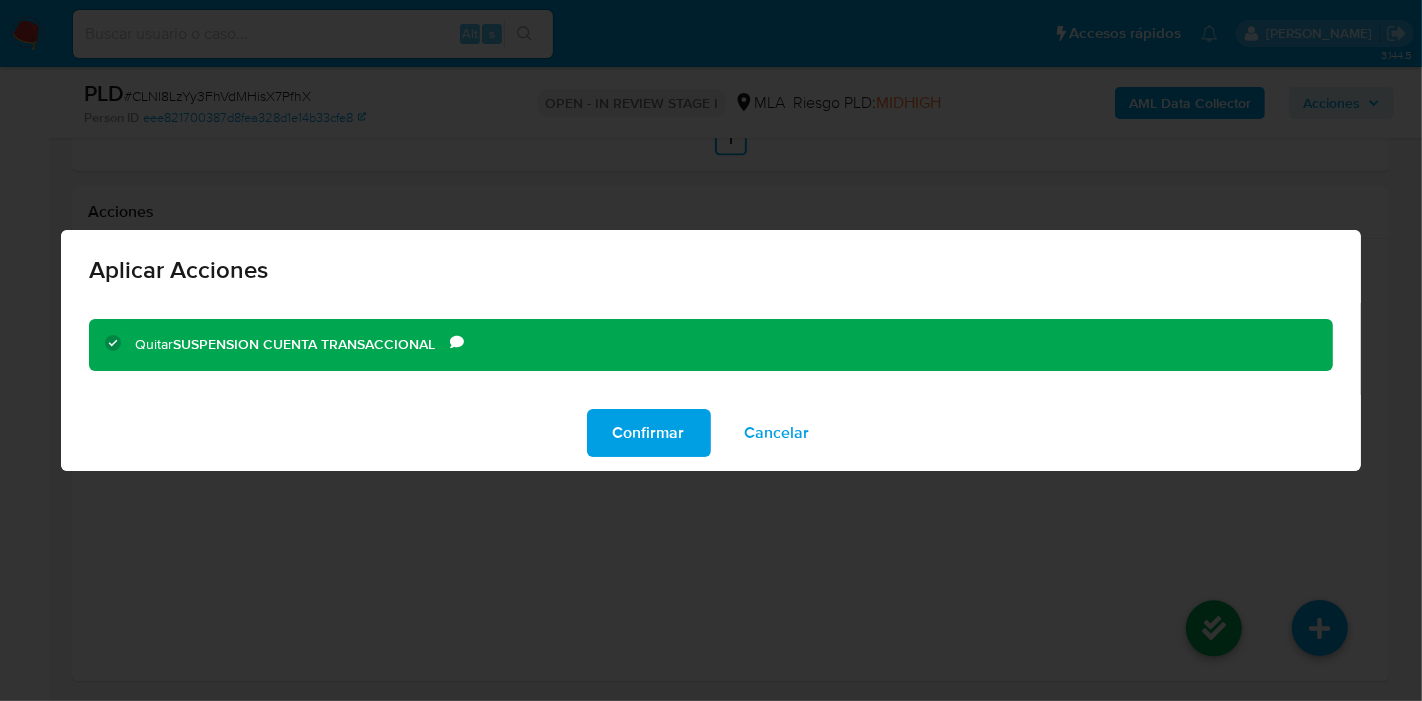 click on "Confirmar Cancelar" at bounding box center (711, 433) 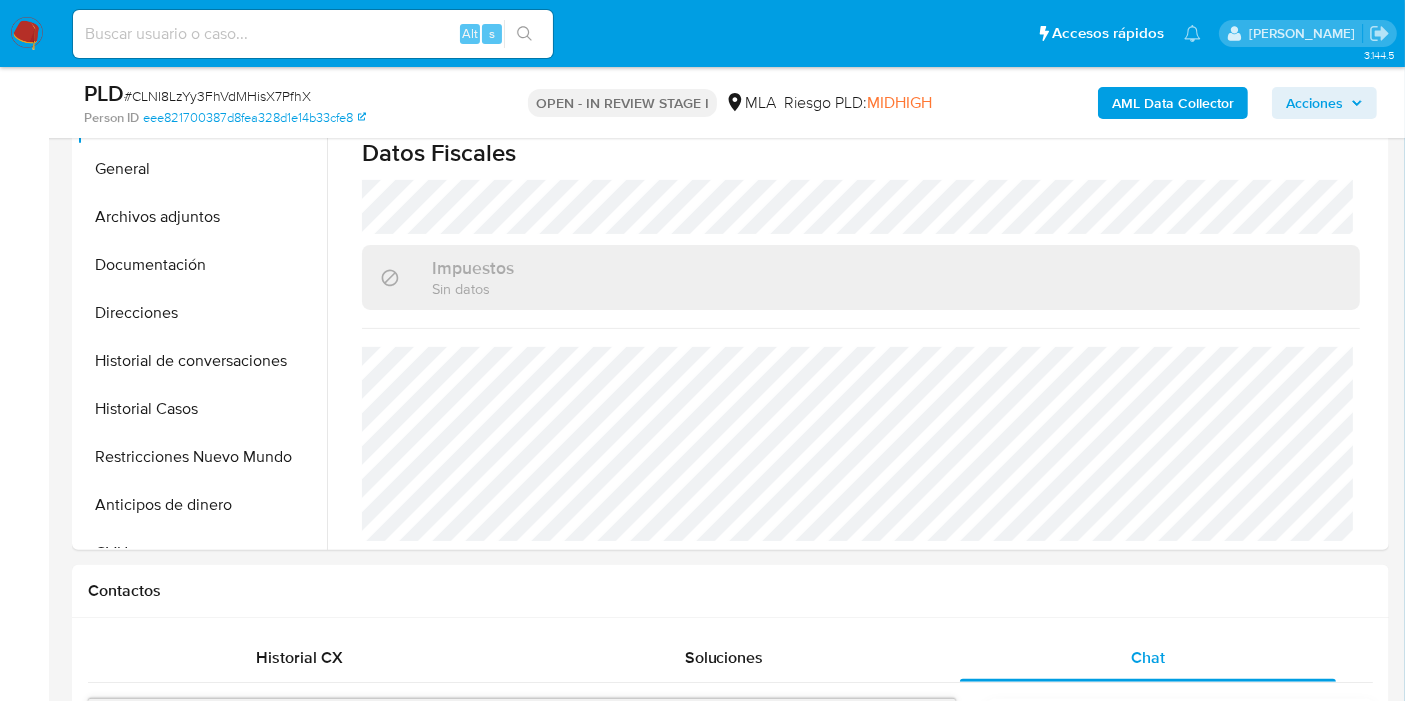 scroll, scrollTop: 398, scrollLeft: 0, axis: vertical 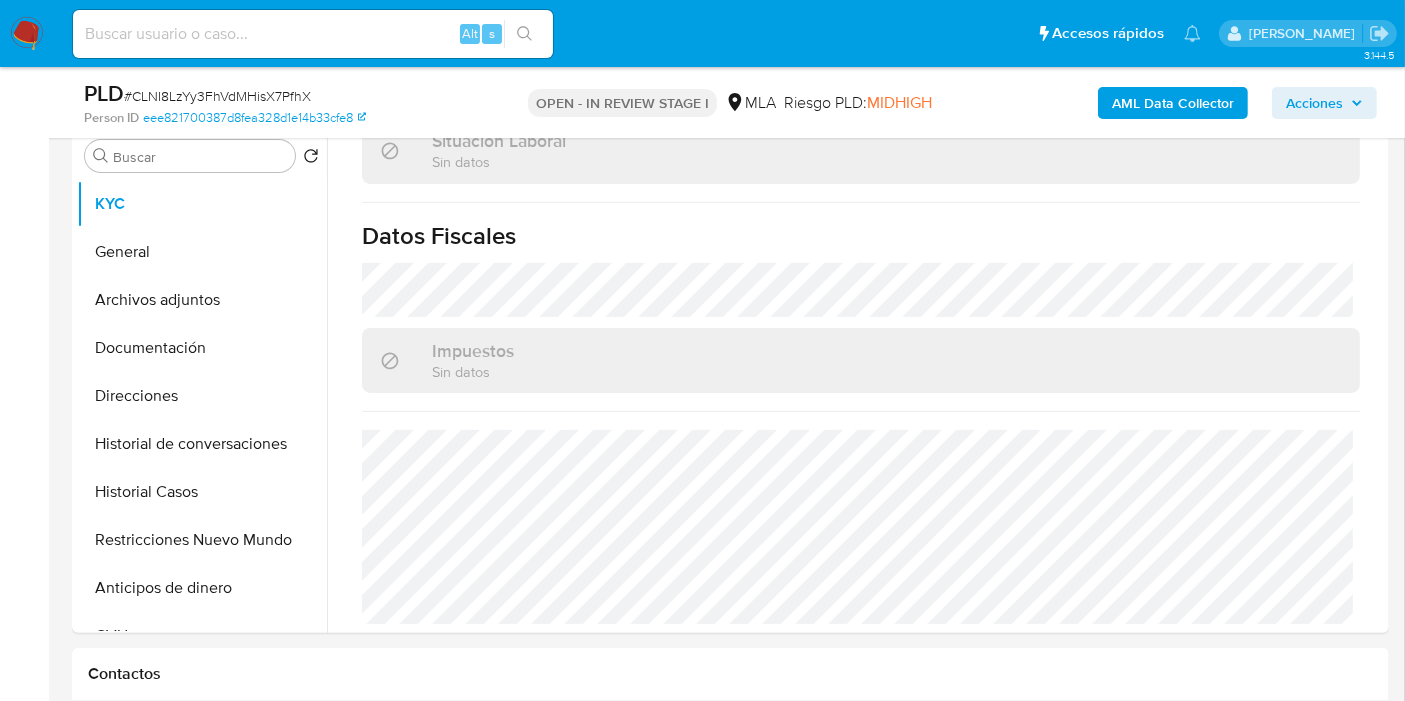 click on "Bandeja Tablero Screening Búsqueda en Listas Watchlist Herramientas Operaciones masivas Reportes Mulan Buscador de personas Consolidado" at bounding box center [24, 1711] 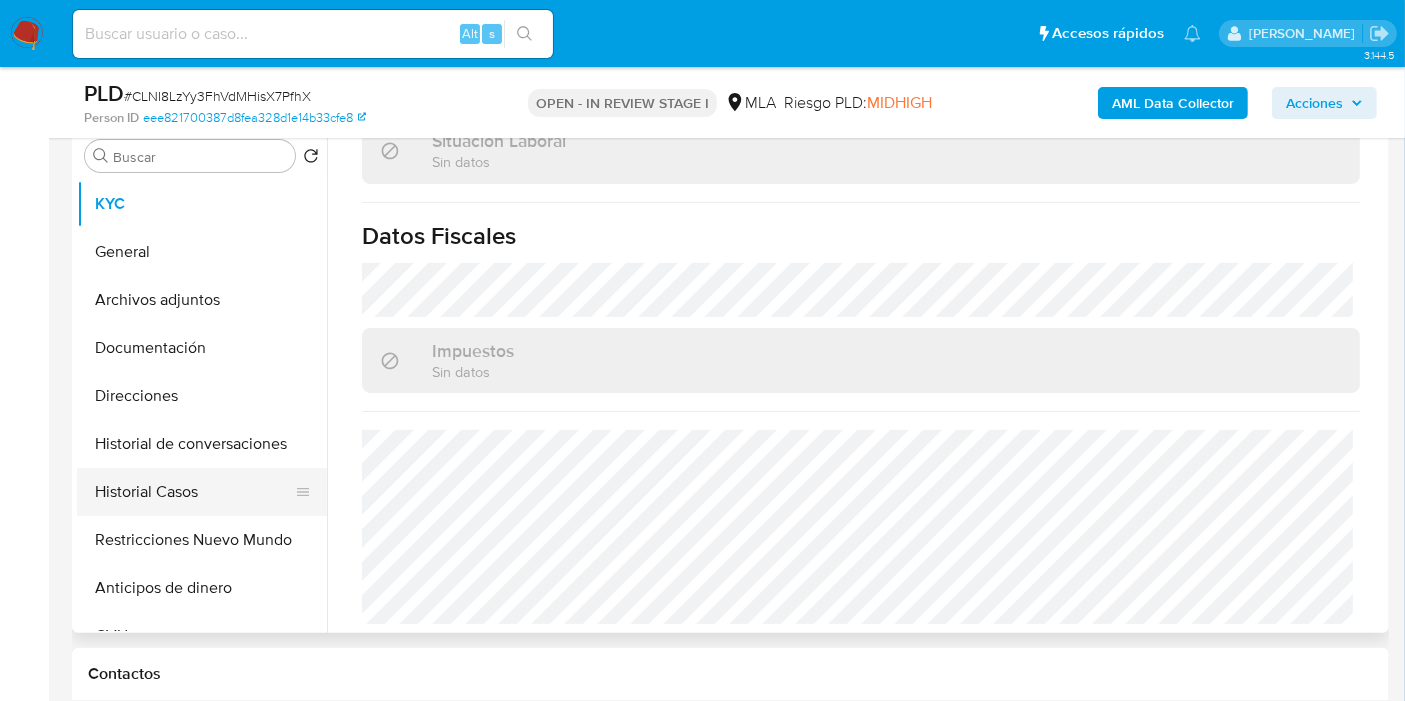 click on "Historial Casos" at bounding box center [194, 492] 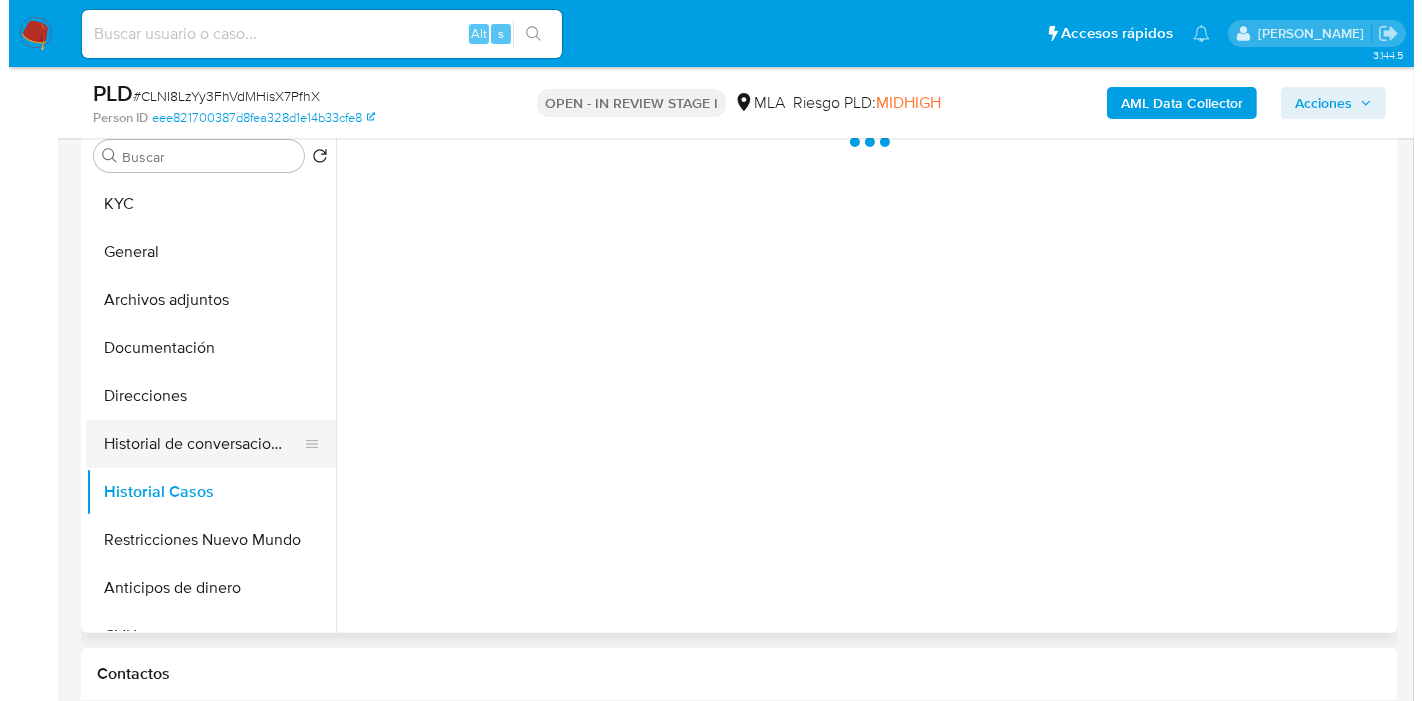 scroll, scrollTop: 0, scrollLeft: 0, axis: both 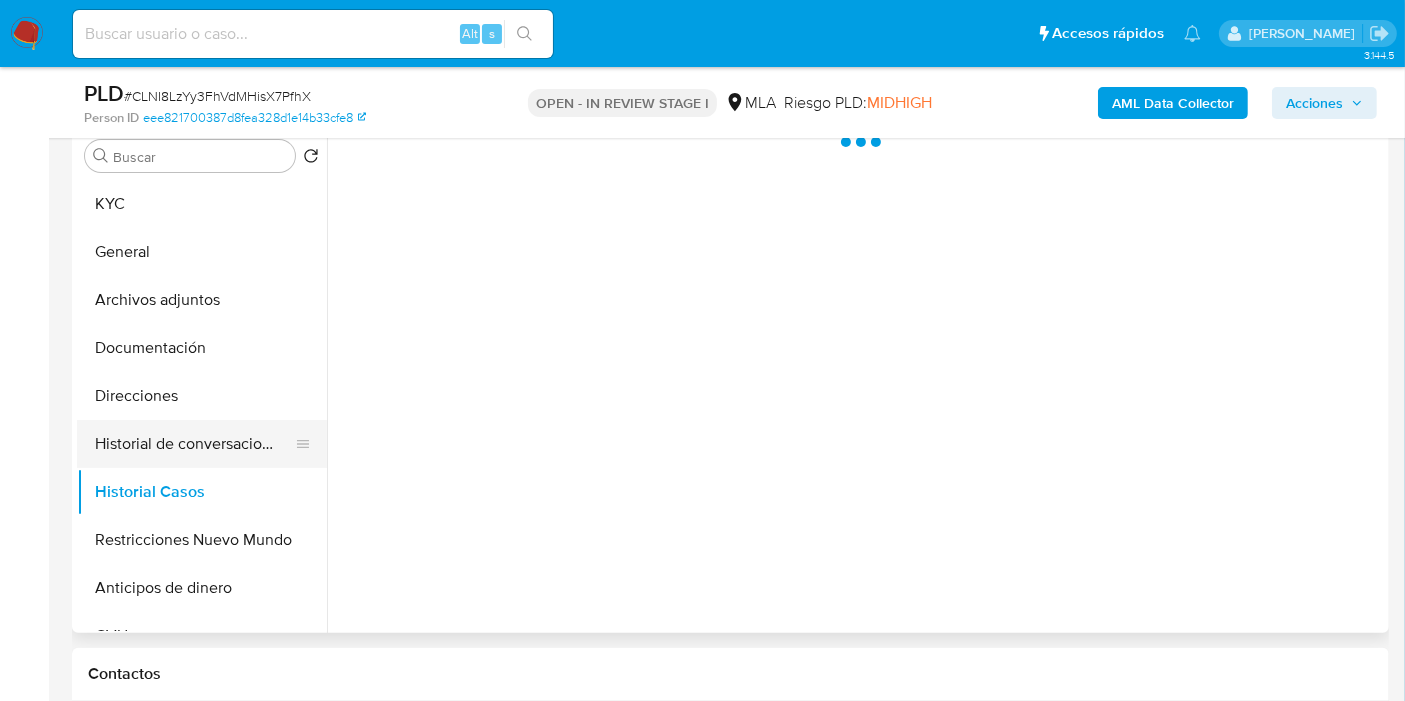 click on "Historial de conversaciones" at bounding box center [194, 444] 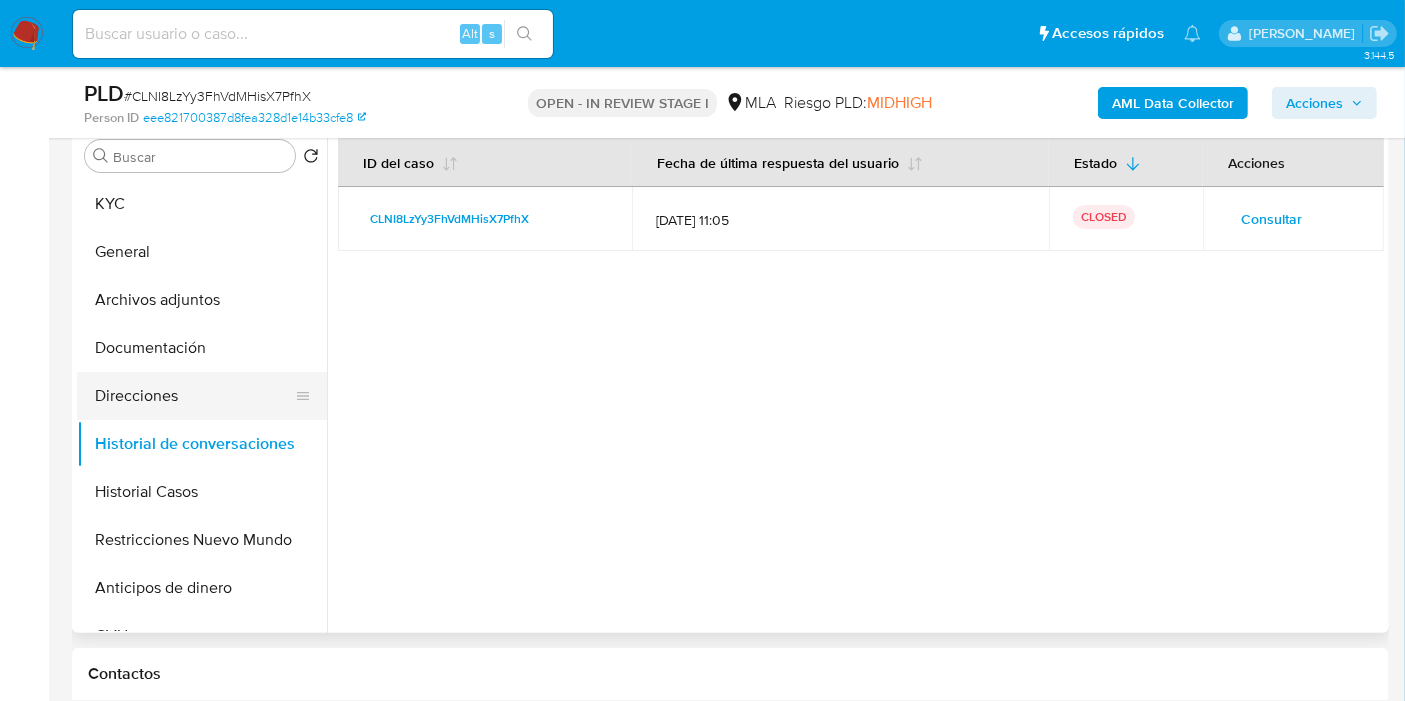click on "Direcciones" at bounding box center [194, 396] 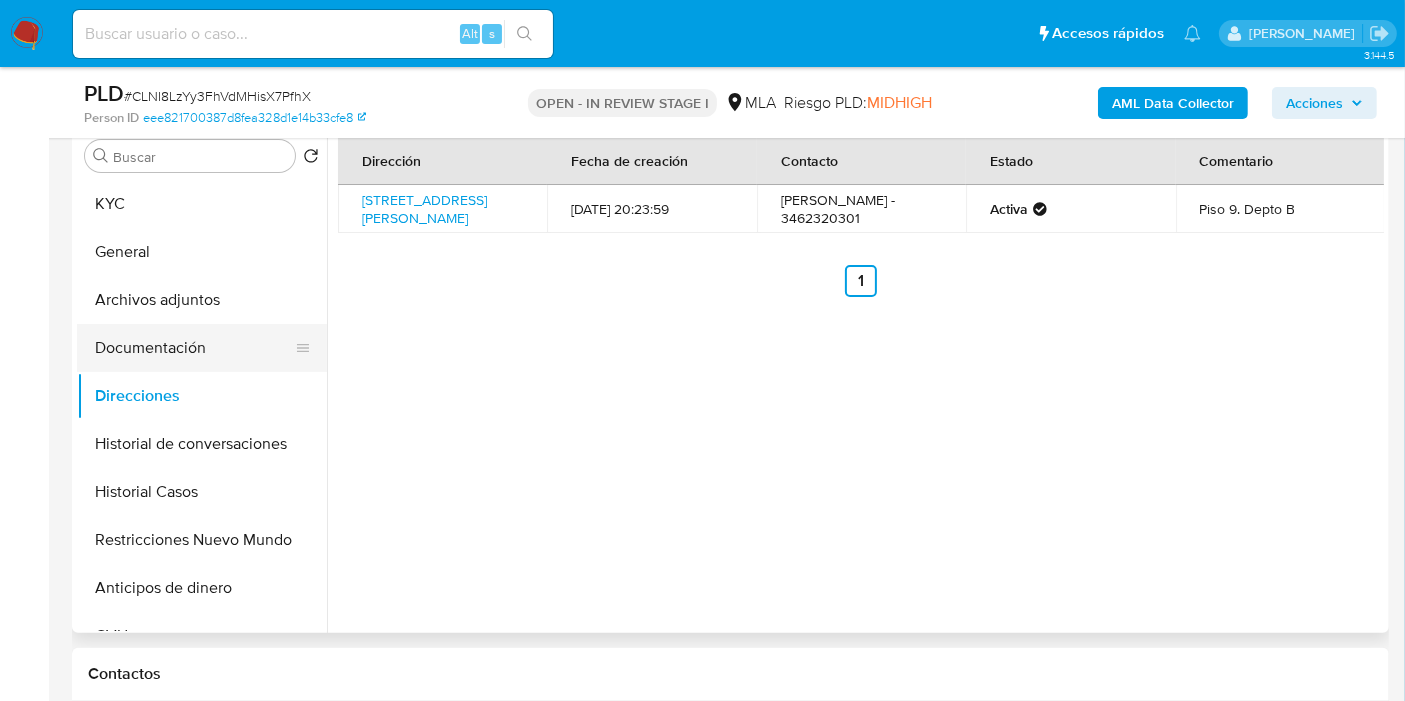 click on "Documentación" at bounding box center (194, 348) 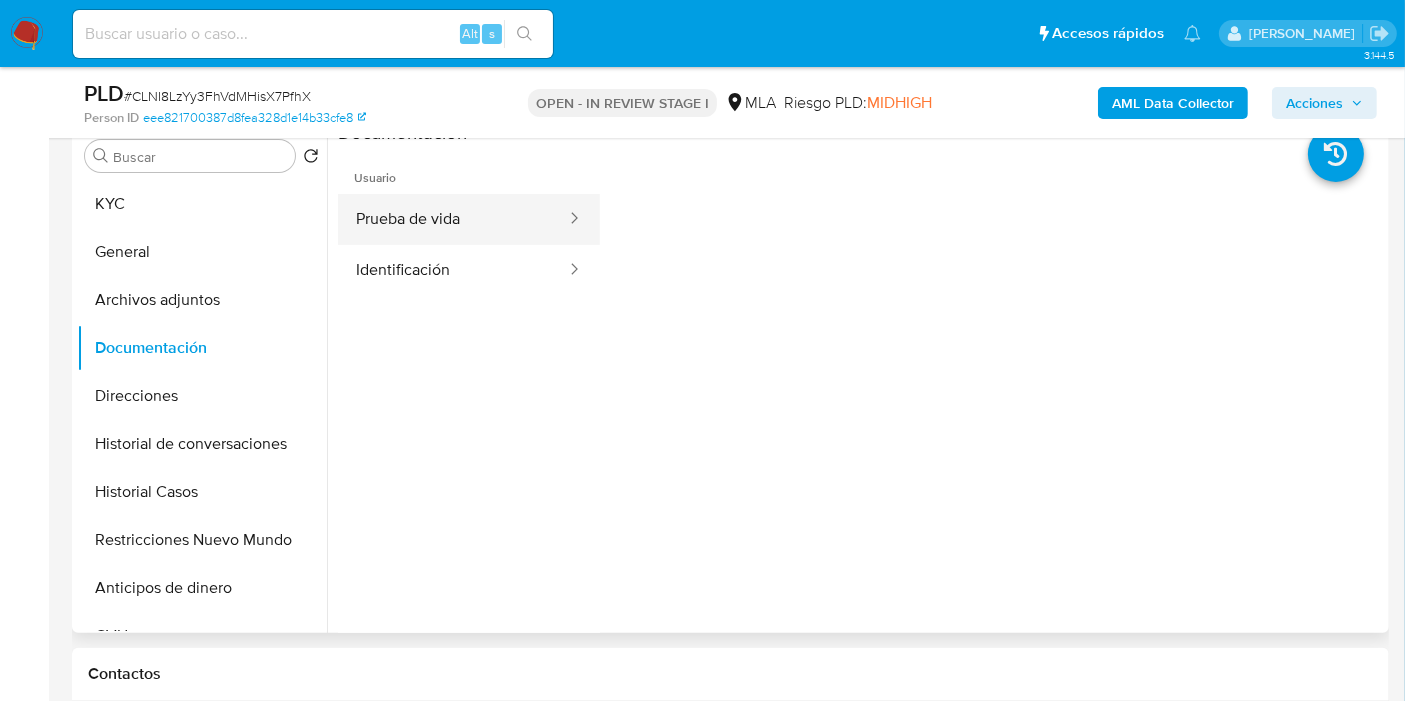 click on "Prueba de vida" at bounding box center [453, 219] 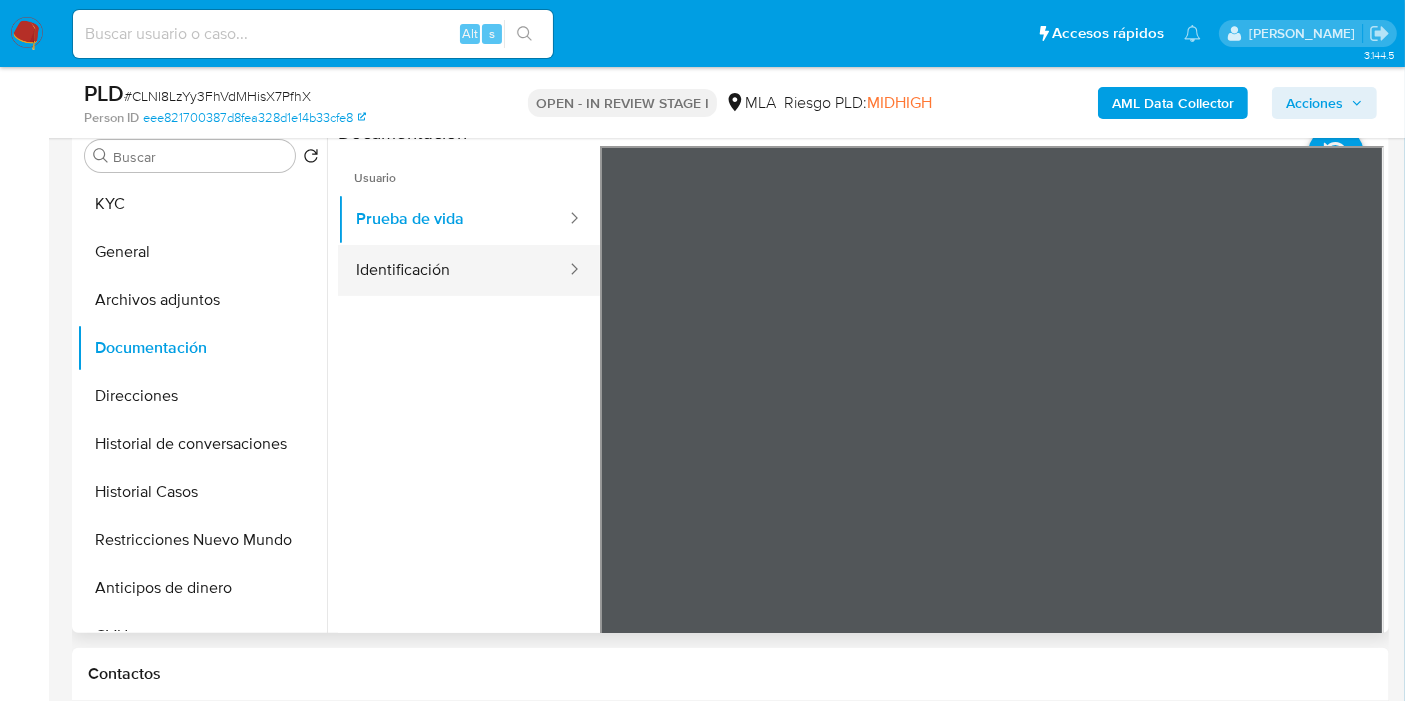 click on "Identificación" at bounding box center [453, 270] 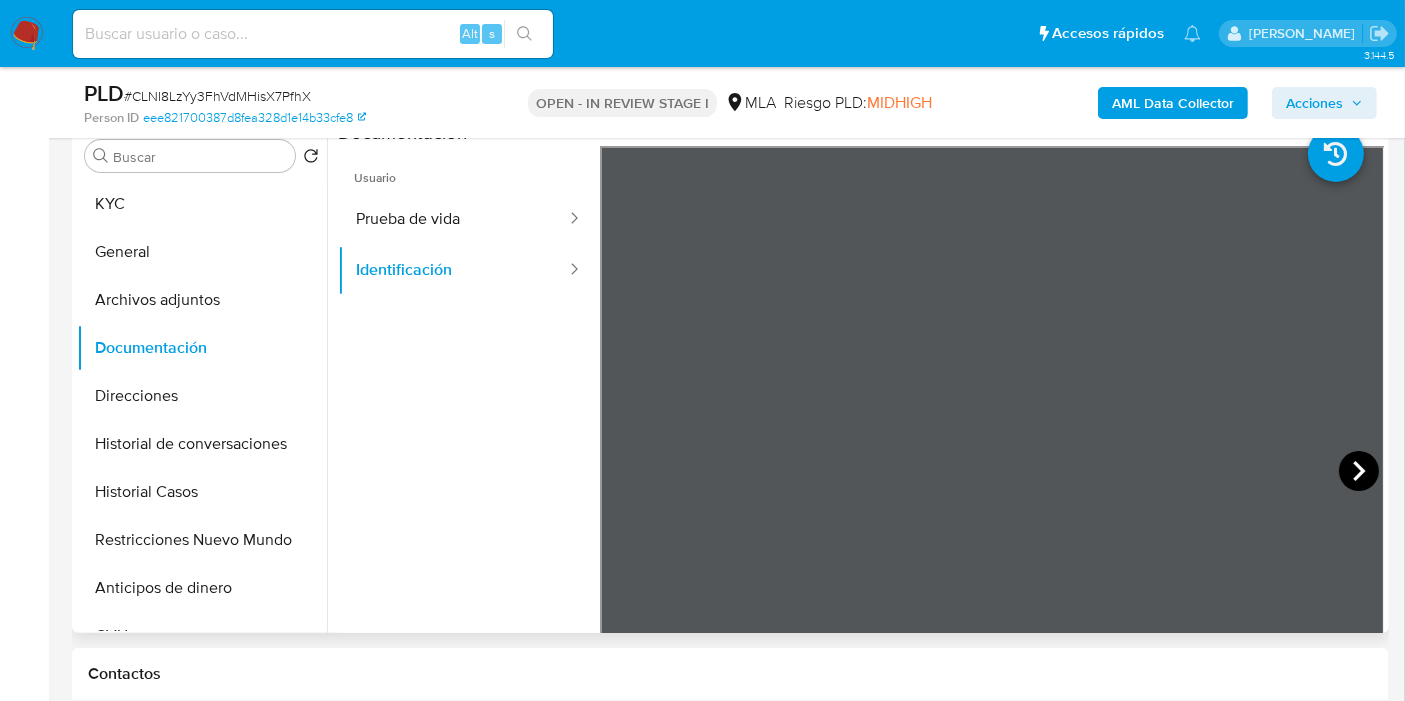 click 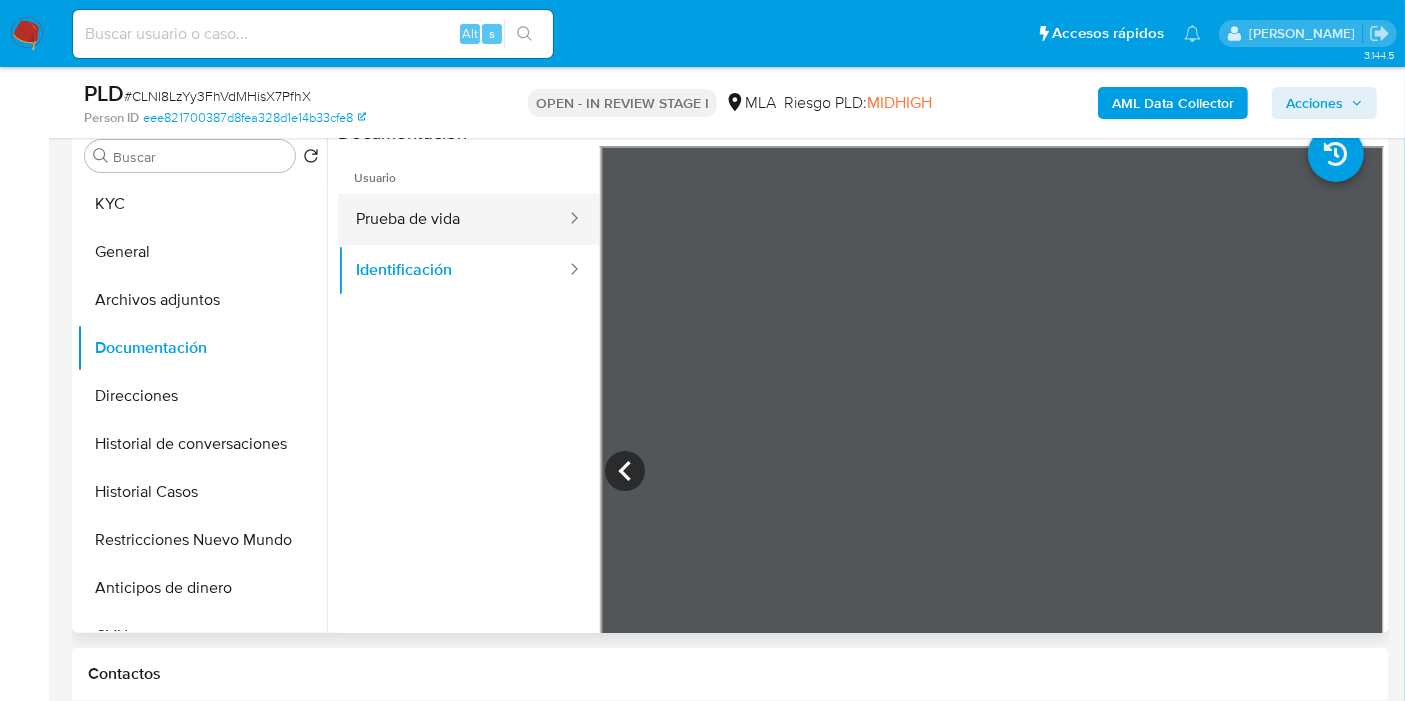 click at bounding box center (568, 219) 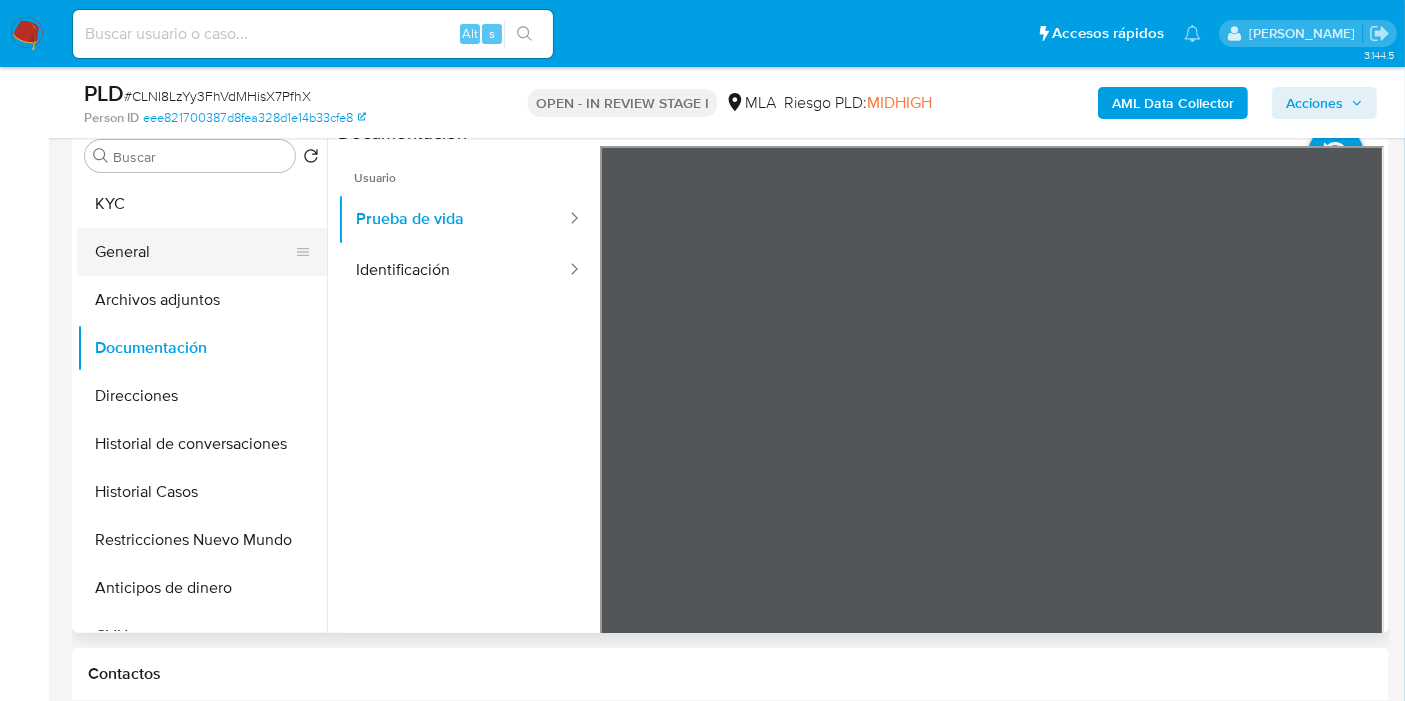click on "General" at bounding box center (194, 252) 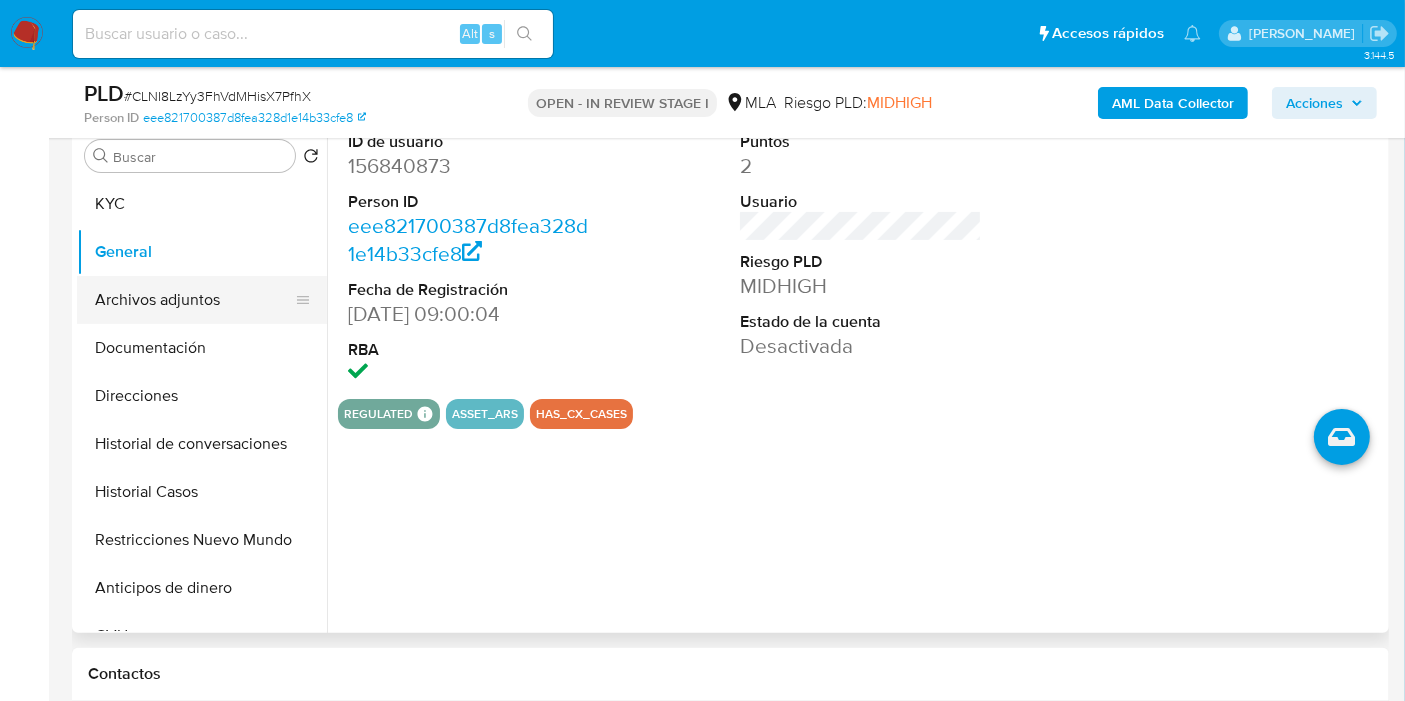 click on "Archivos adjuntos" at bounding box center (194, 300) 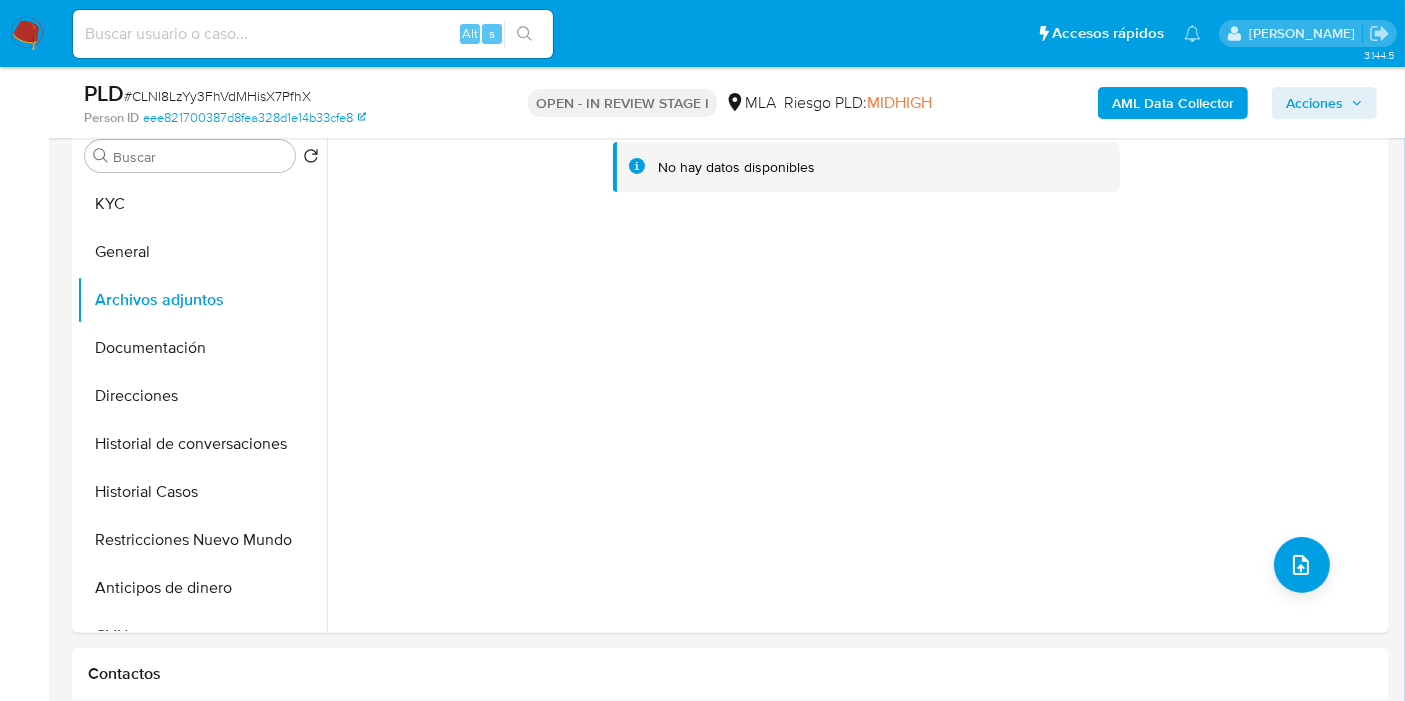 click on "AML Data Collector" at bounding box center [1173, 103] 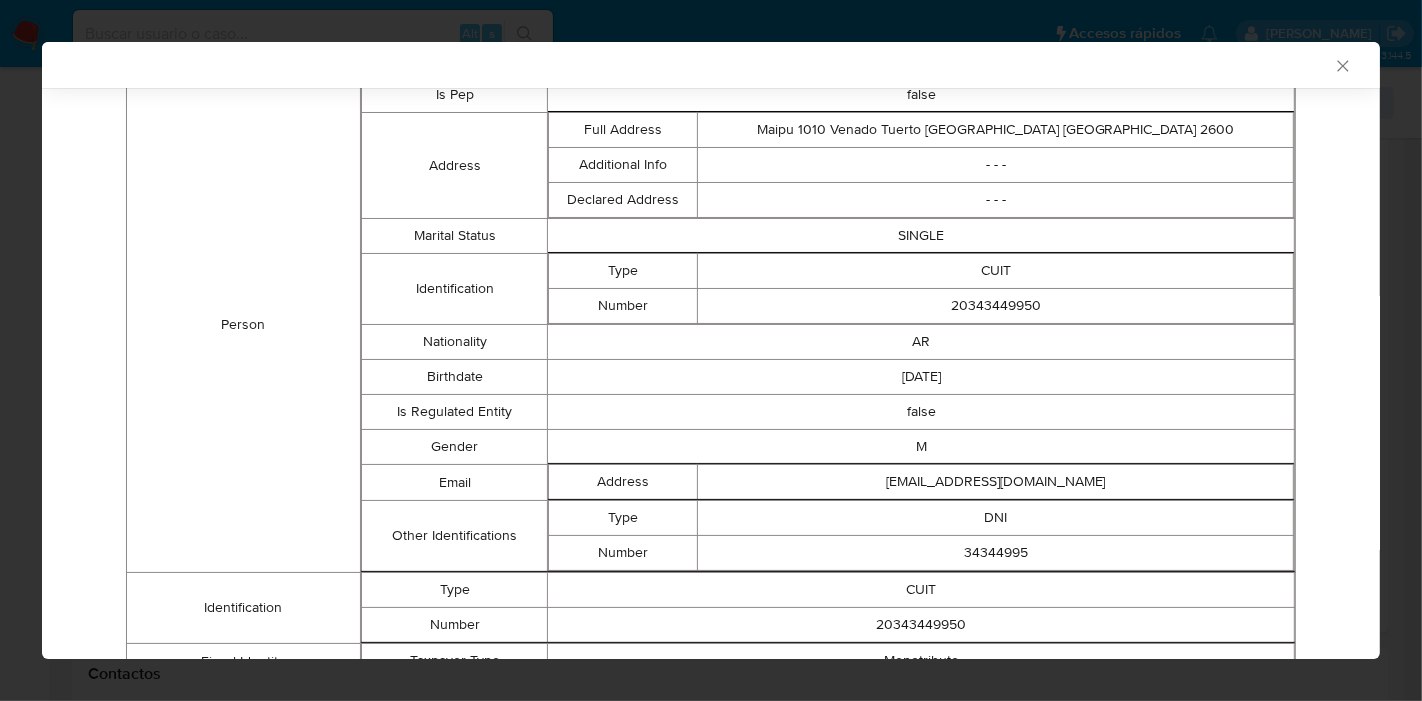 scroll, scrollTop: 0, scrollLeft: 0, axis: both 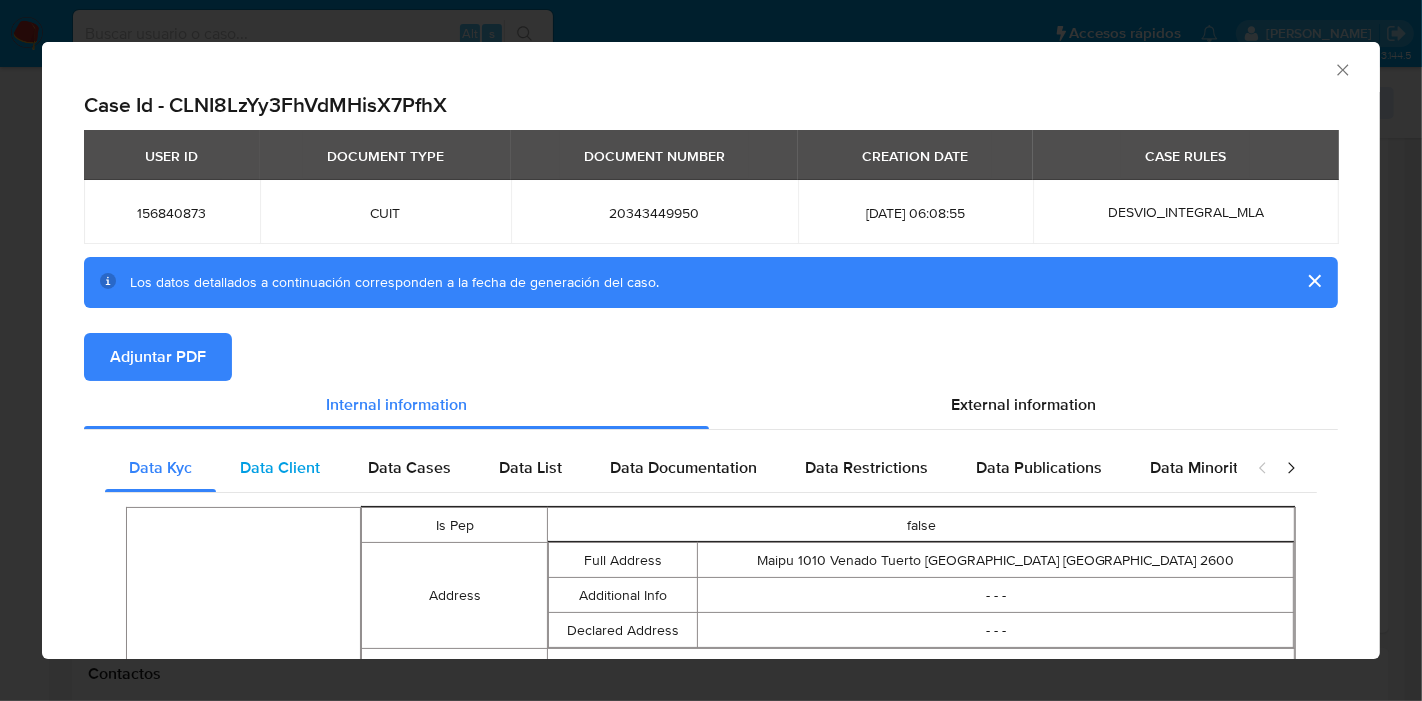 click on "Data Client" at bounding box center (280, 468) 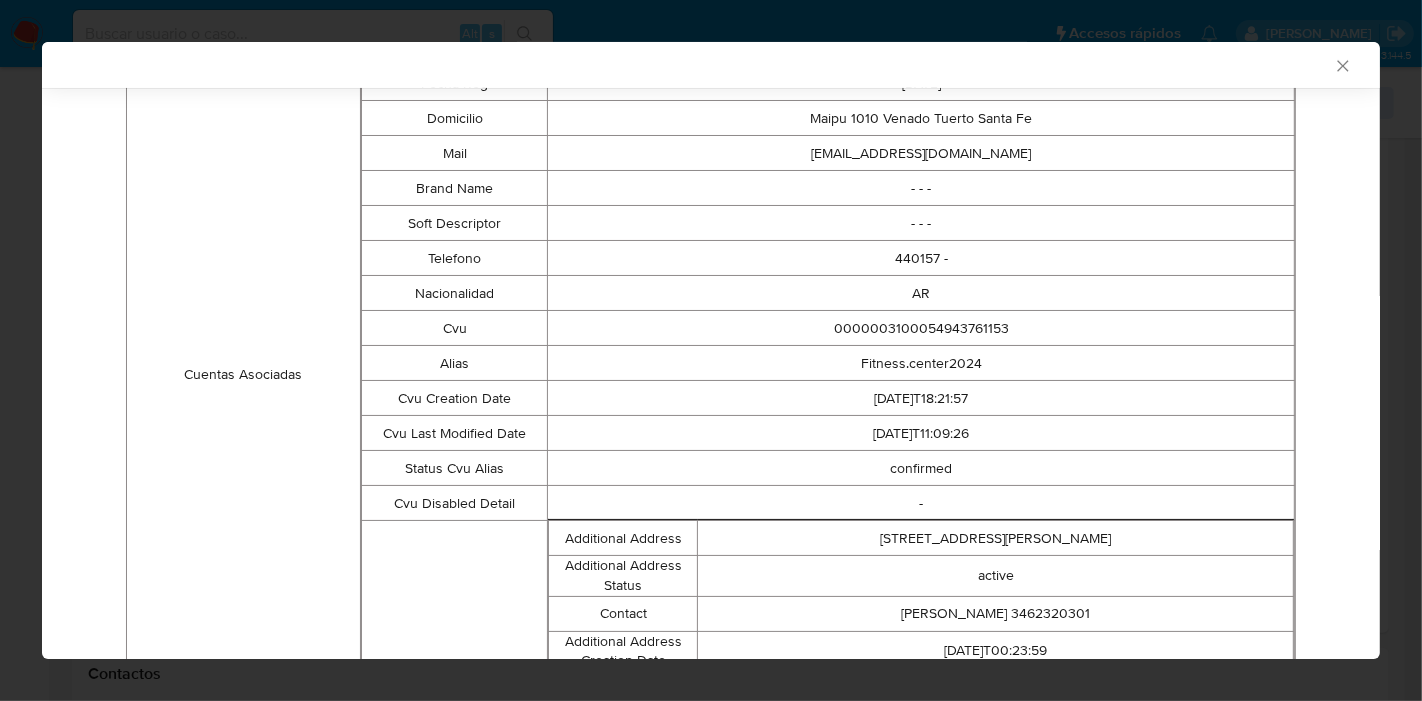 scroll, scrollTop: 362, scrollLeft: 0, axis: vertical 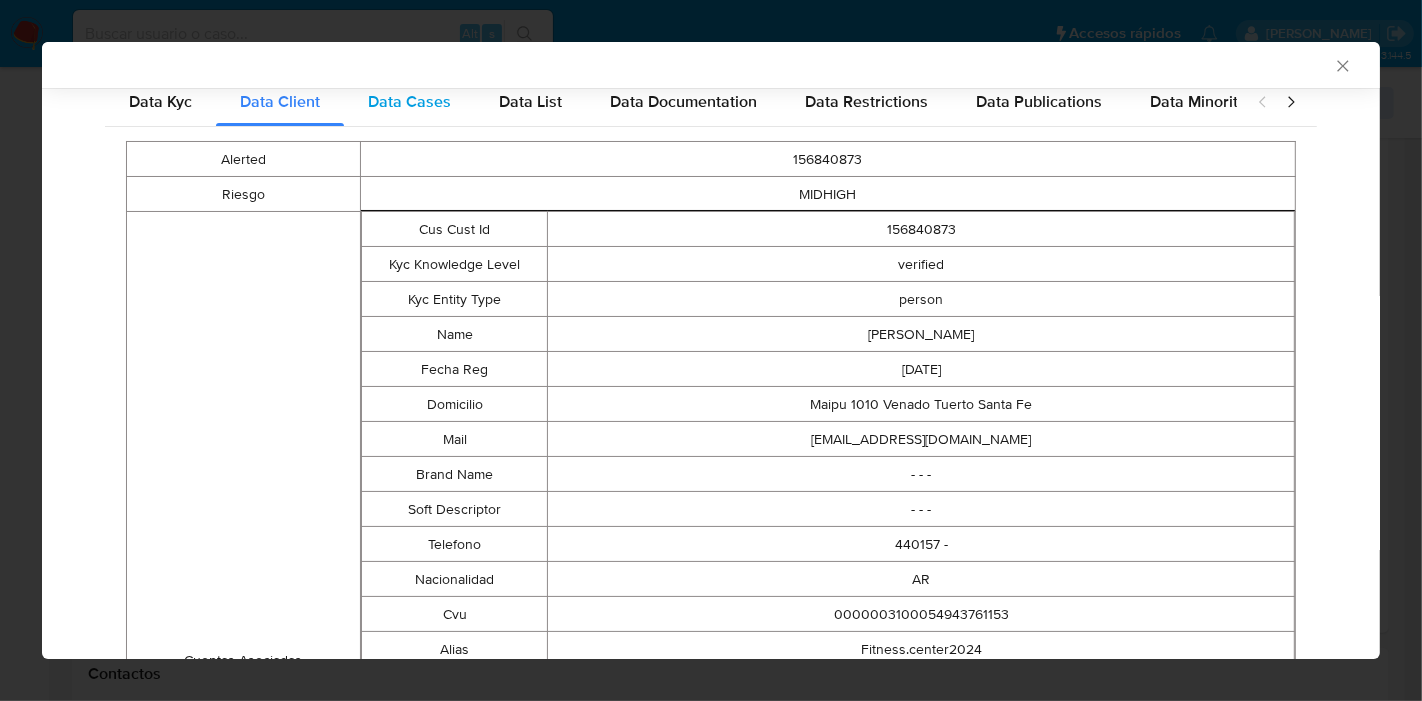 click on "Data Cases" at bounding box center [409, 101] 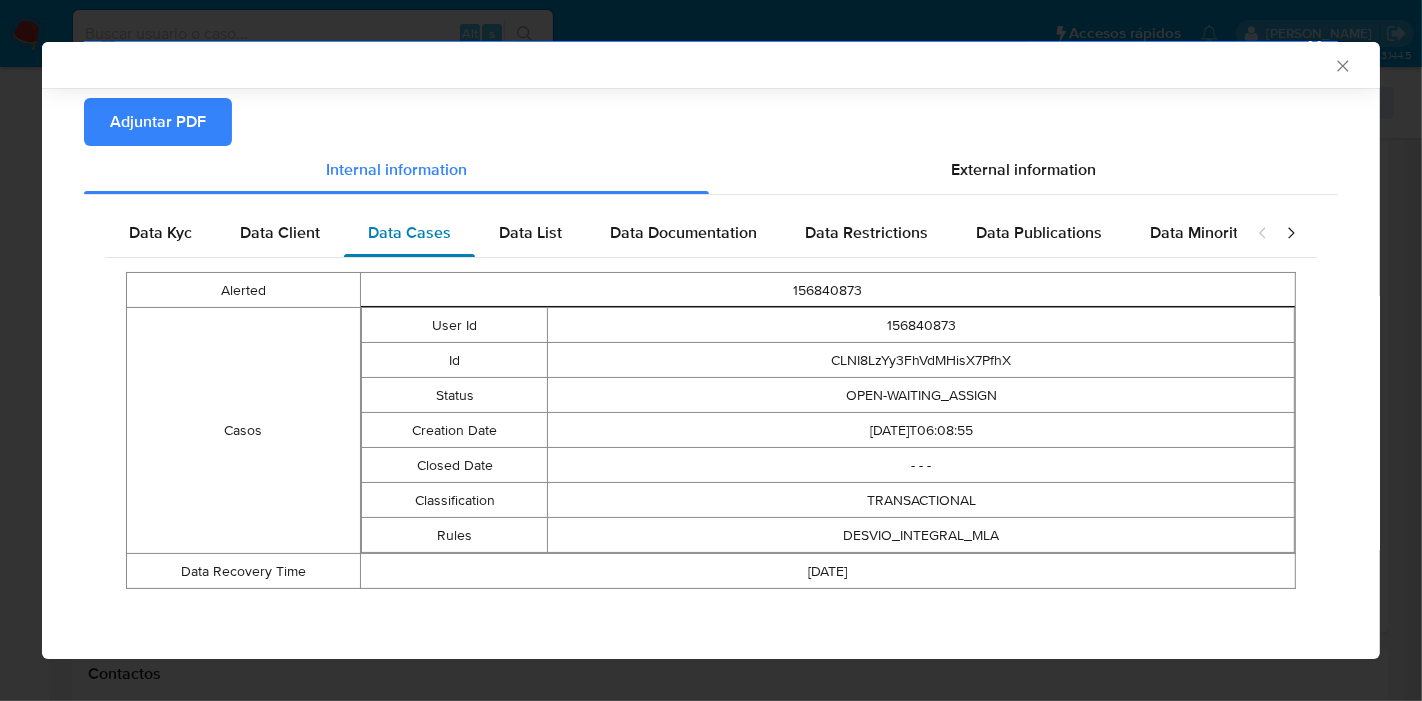scroll, scrollTop: 229, scrollLeft: 0, axis: vertical 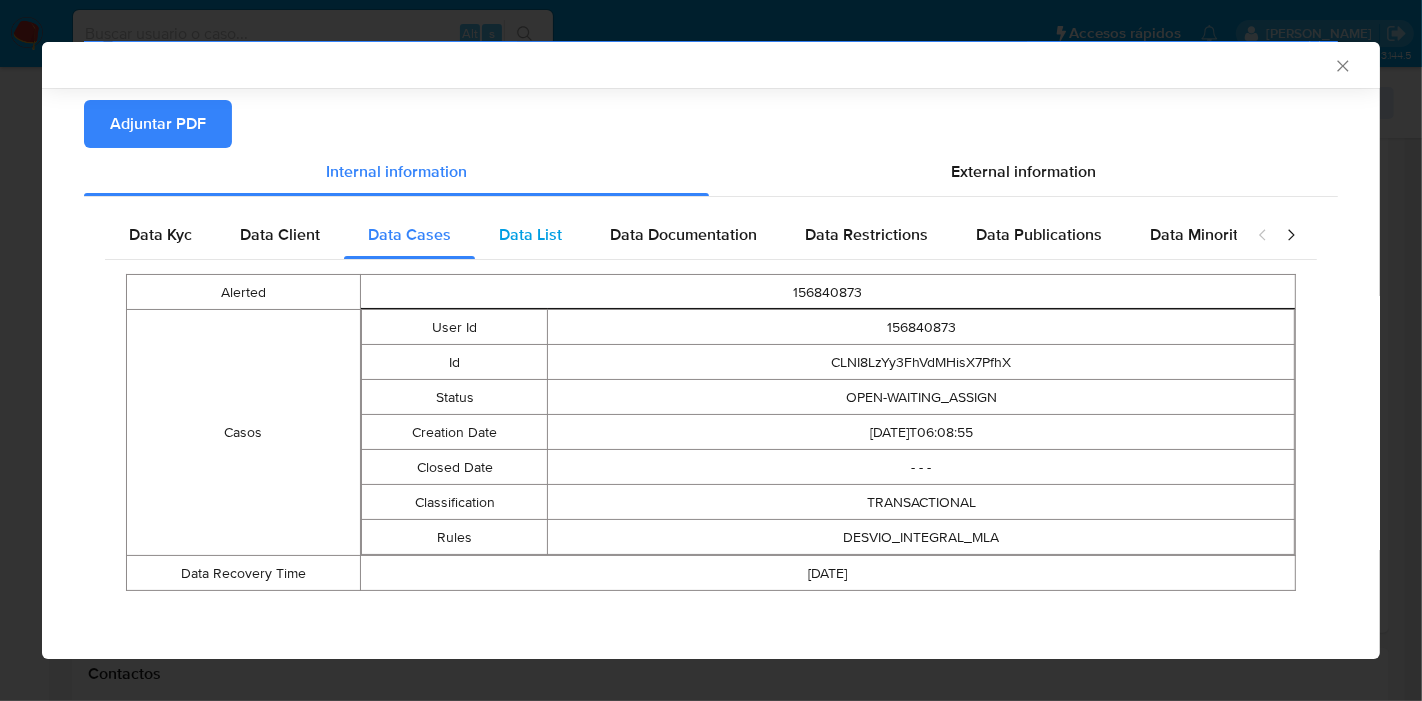 click on "Data List" at bounding box center (530, 235) 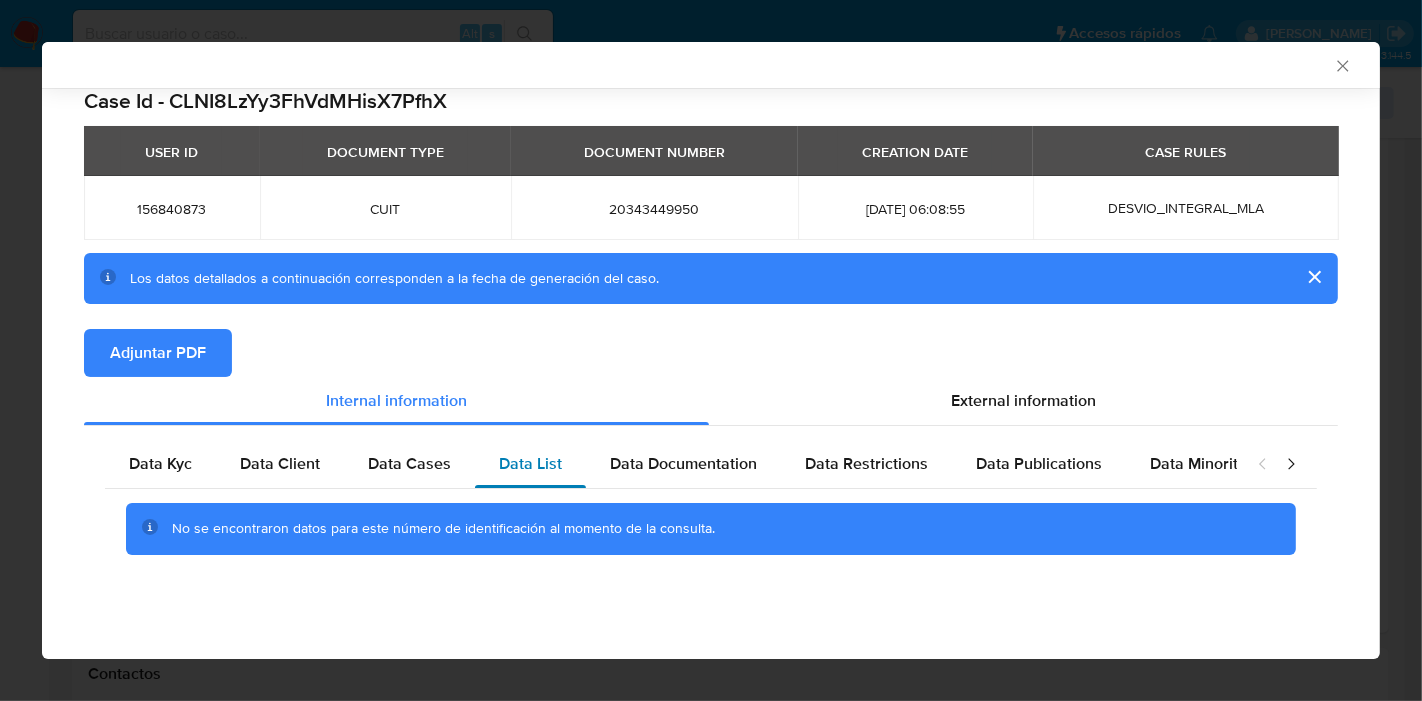 scroll, scrollTop: 0, scrollLeft: 0, axis: both 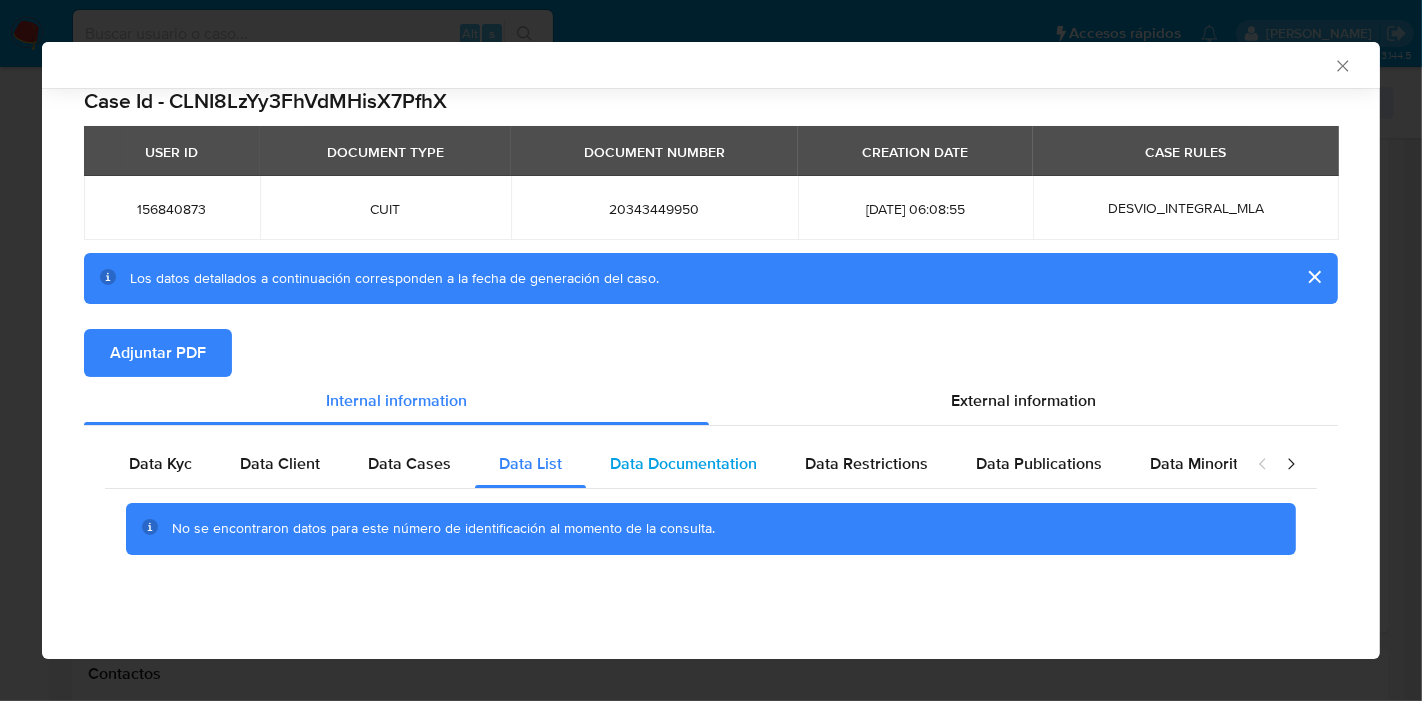 click on "Data Documentation" at bounding box center [683, 463] 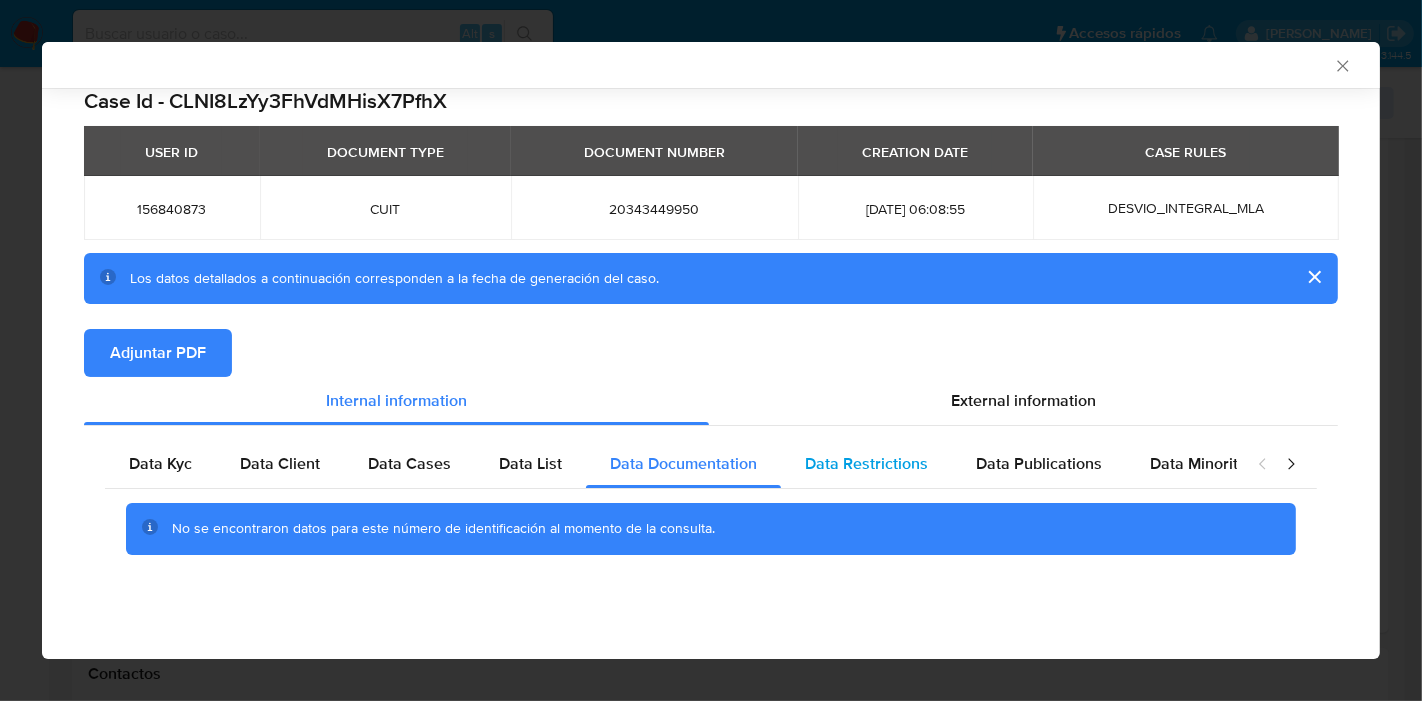 drag, startPoint x: 899, startPoint y: 437, endPoint x: 879, endPoint y: 461, distance: 31.241 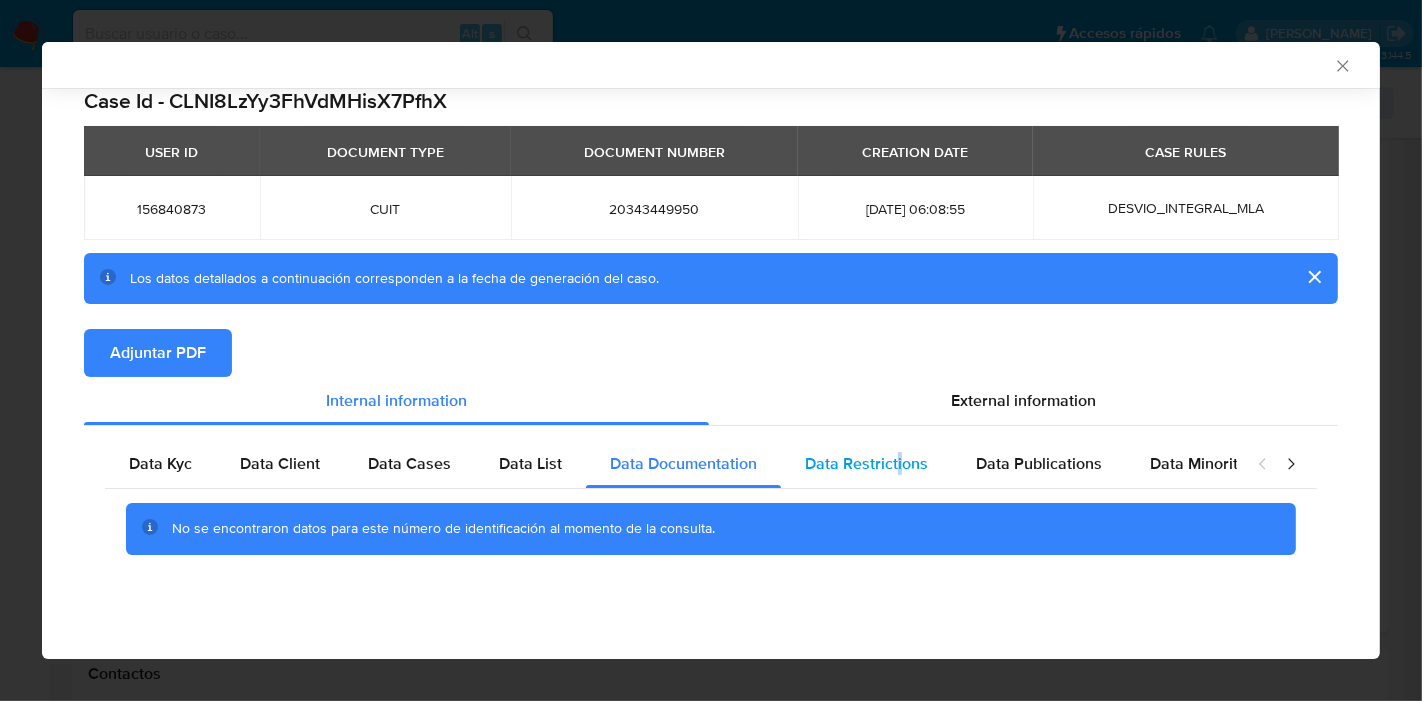 click on "Data Restrictions" at bounding box center (866, 463) 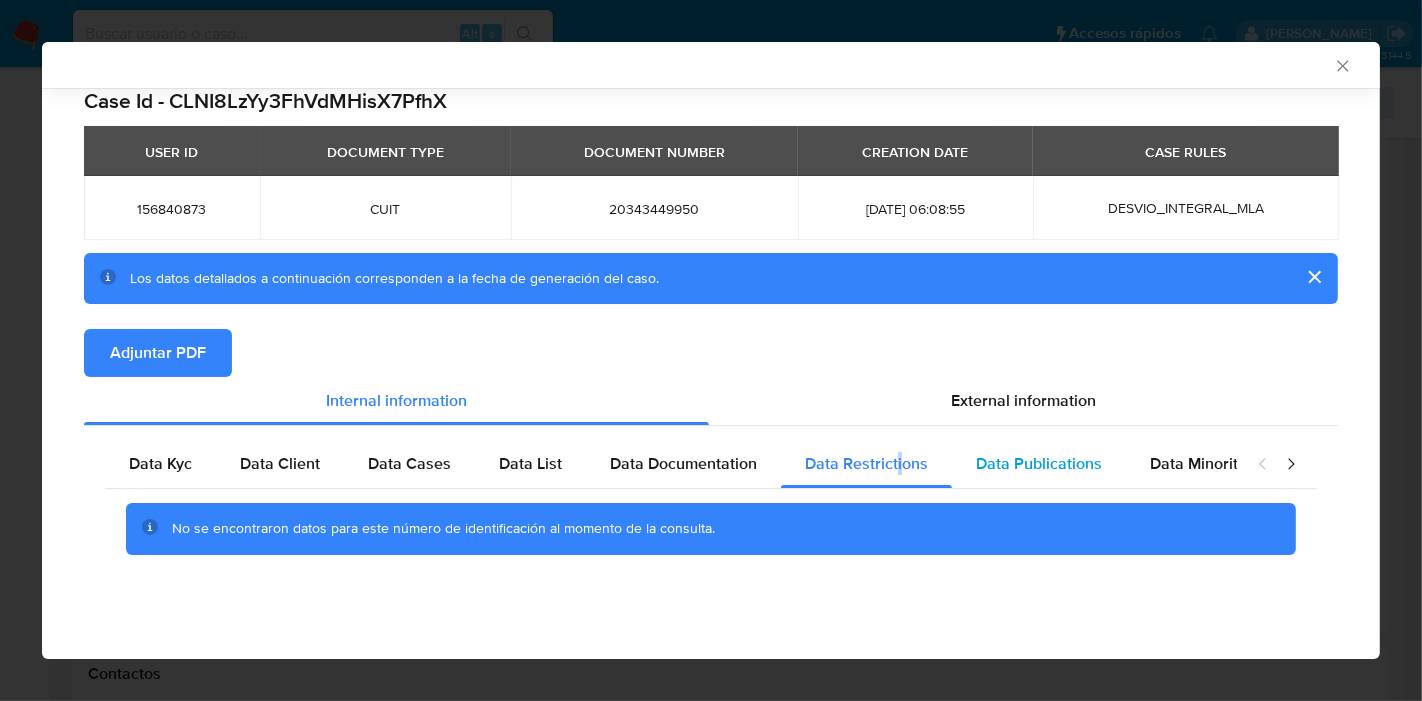 click on "Data Publications" at bounding box center (1039, 464) 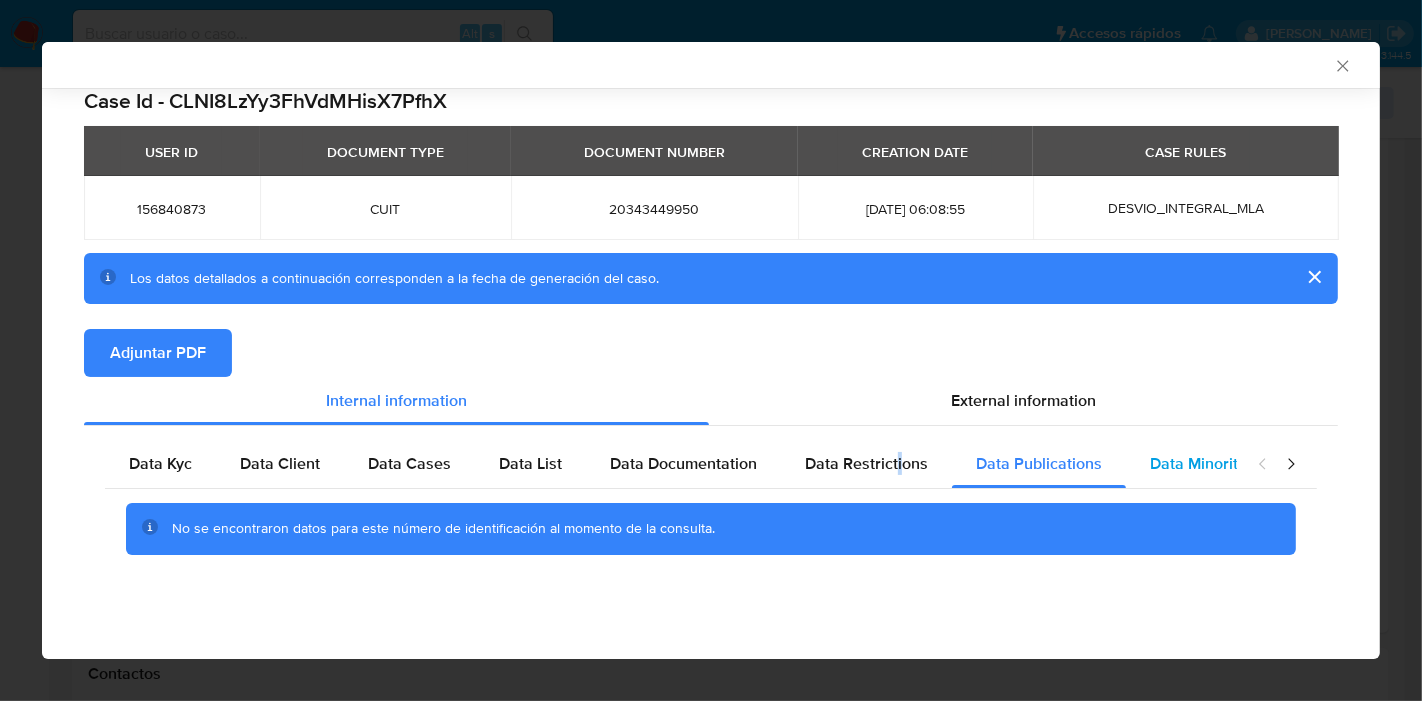 click on "Data Minority" at bounding box center (1198, 463) 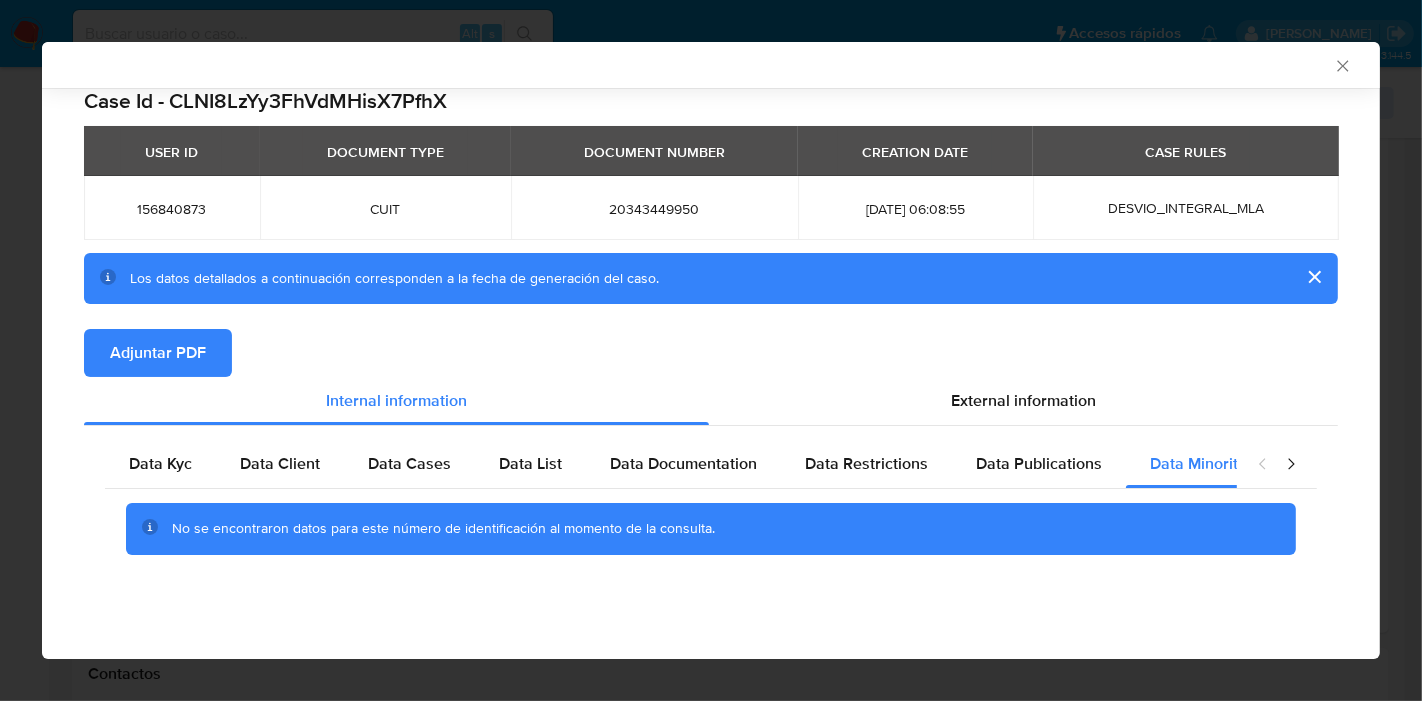 click 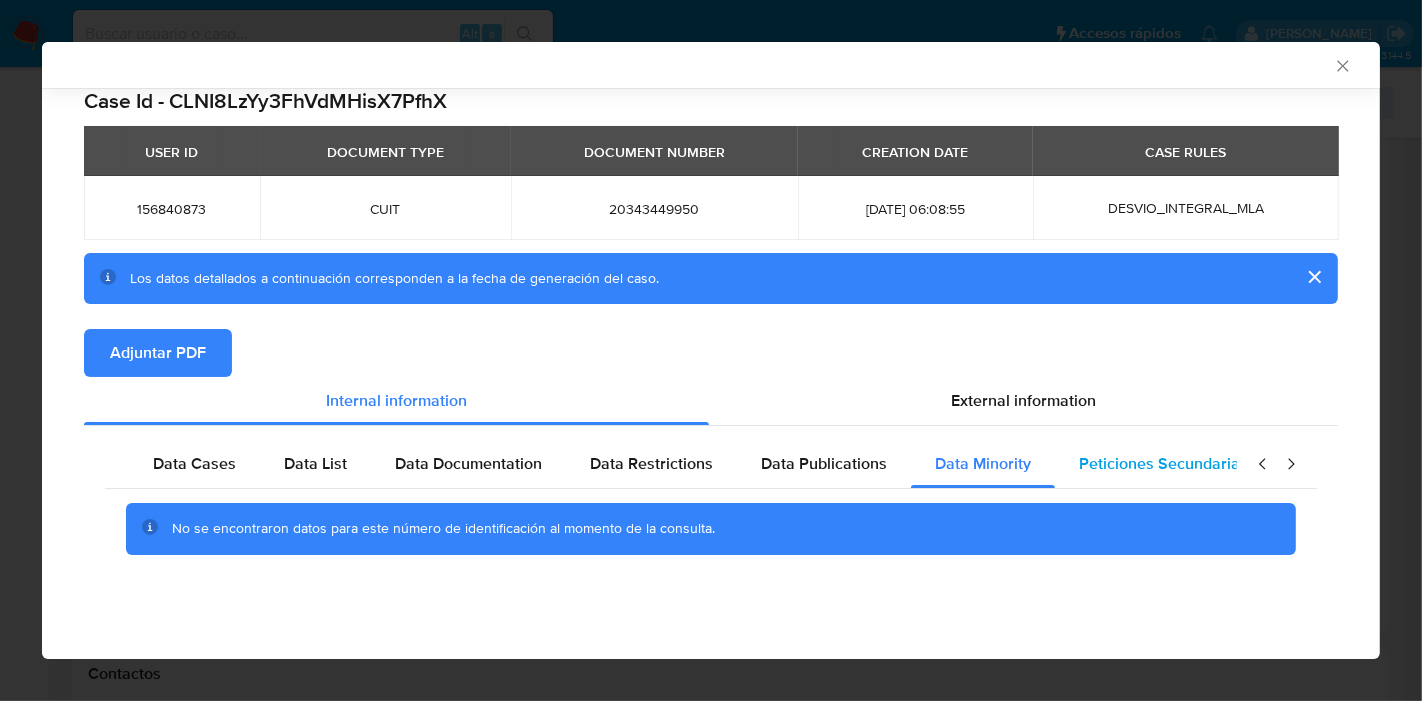 scroll, scrollTop: 0, scrollLeft: 240, axis: horizontal 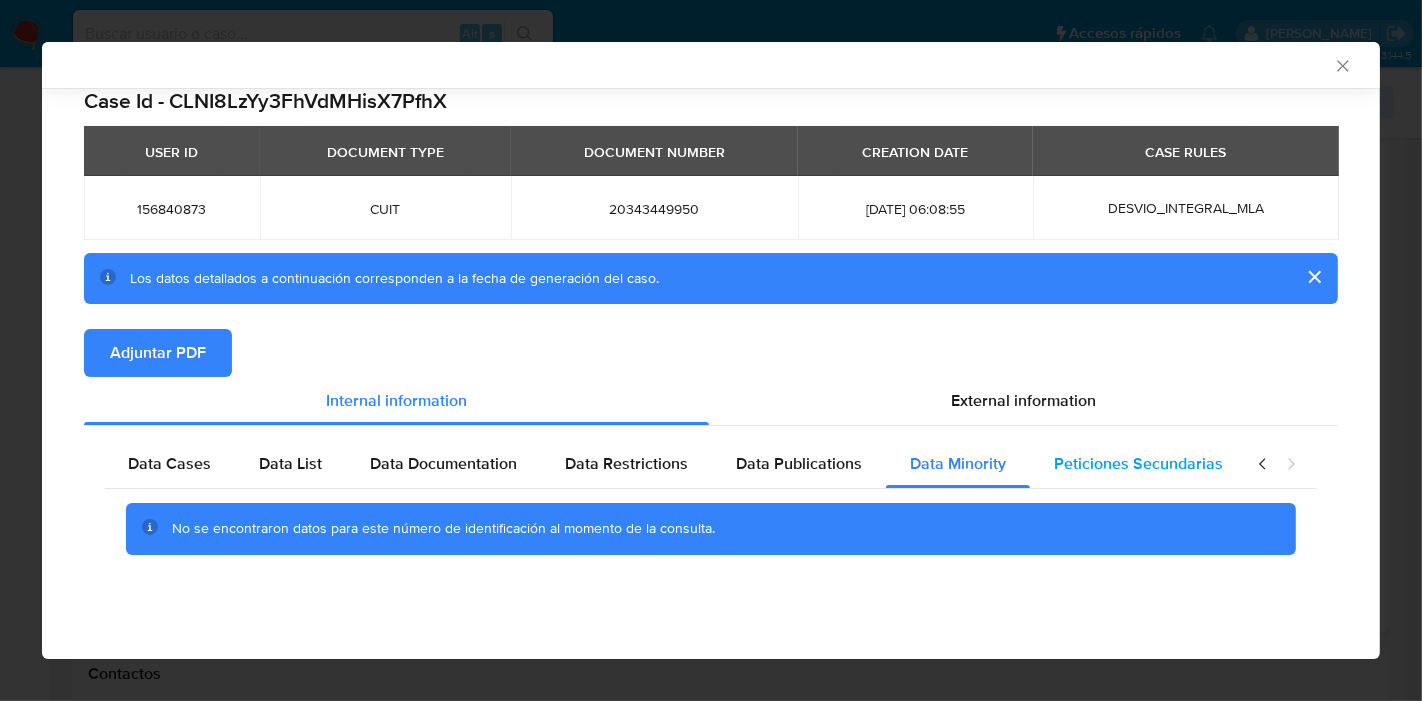 click on "Peticiones Secundarias" at bounding box center (1138, 463) 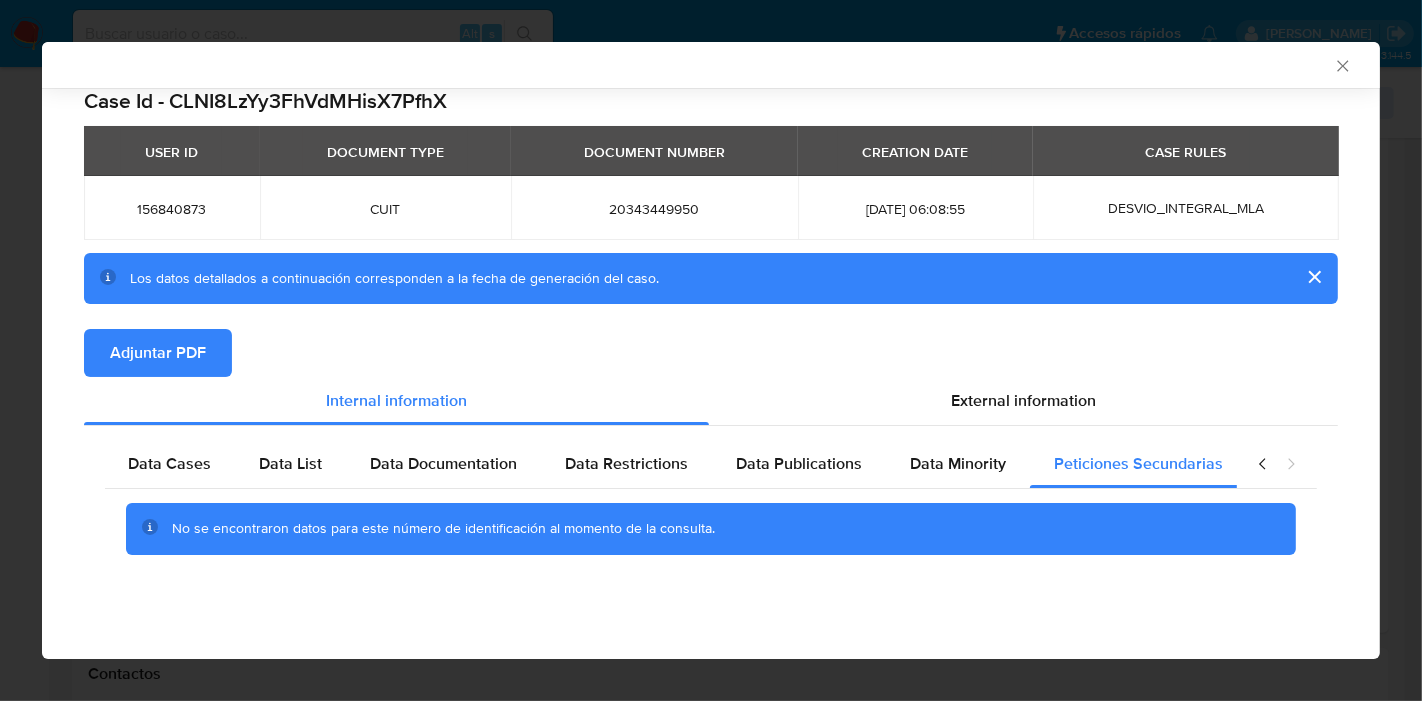 click 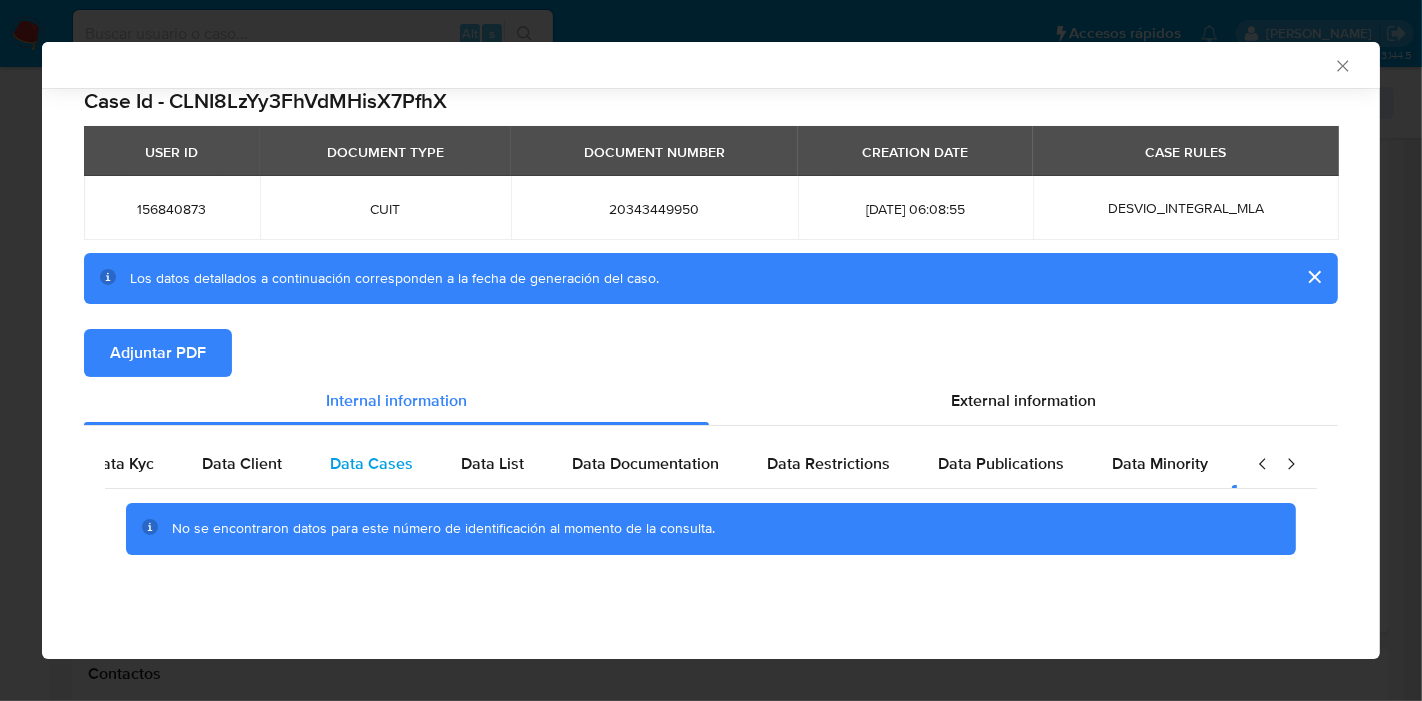 scroll, scrollTop: 0, scrollLeft: 0, axis: both 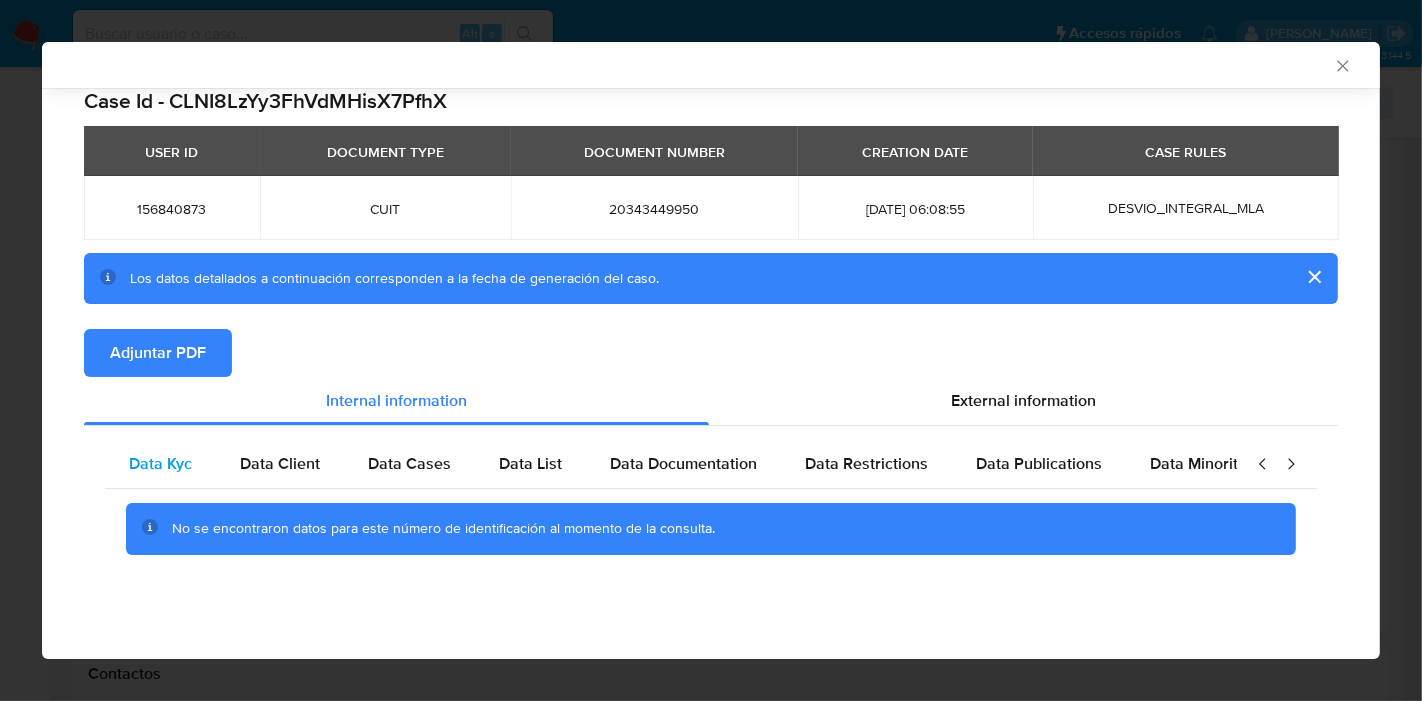 click on "Data Kyc" at bounding box center (160, 464) 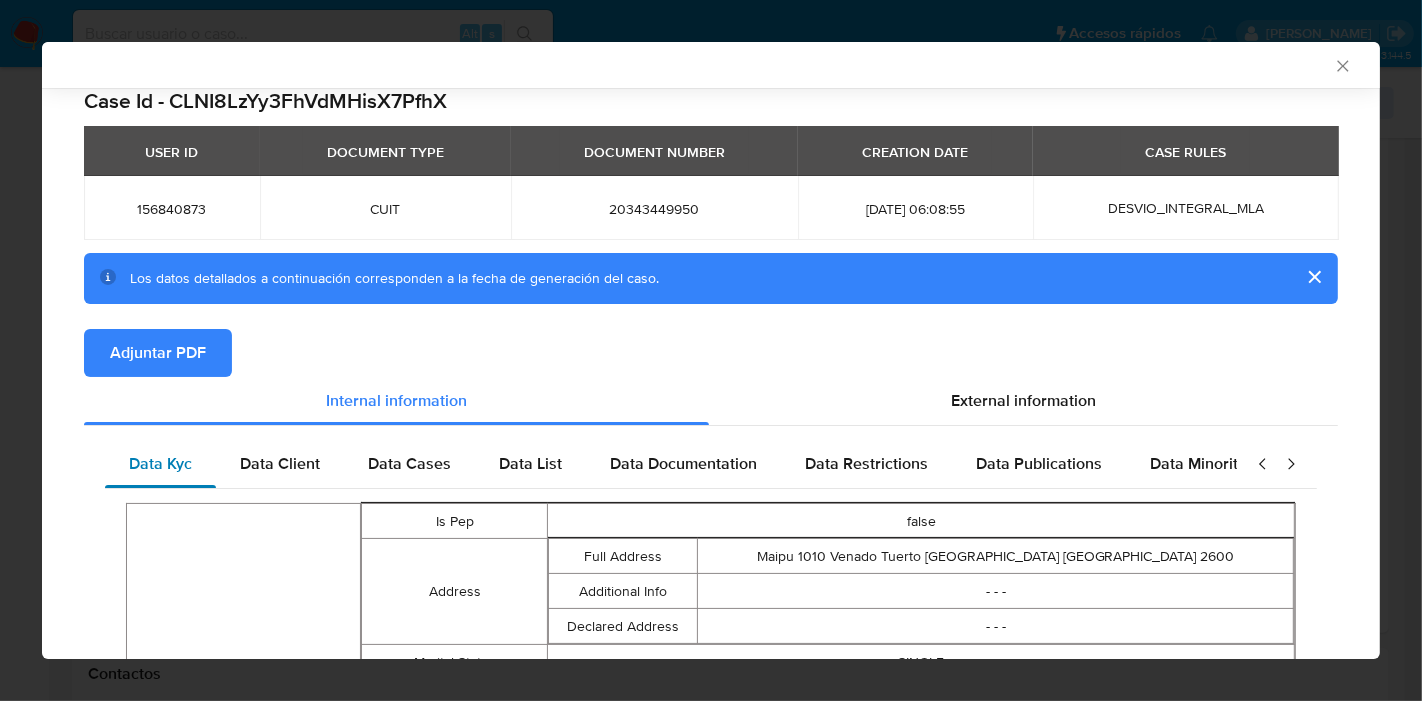 click on "Data Kyc" at bounding box center (160, 464) 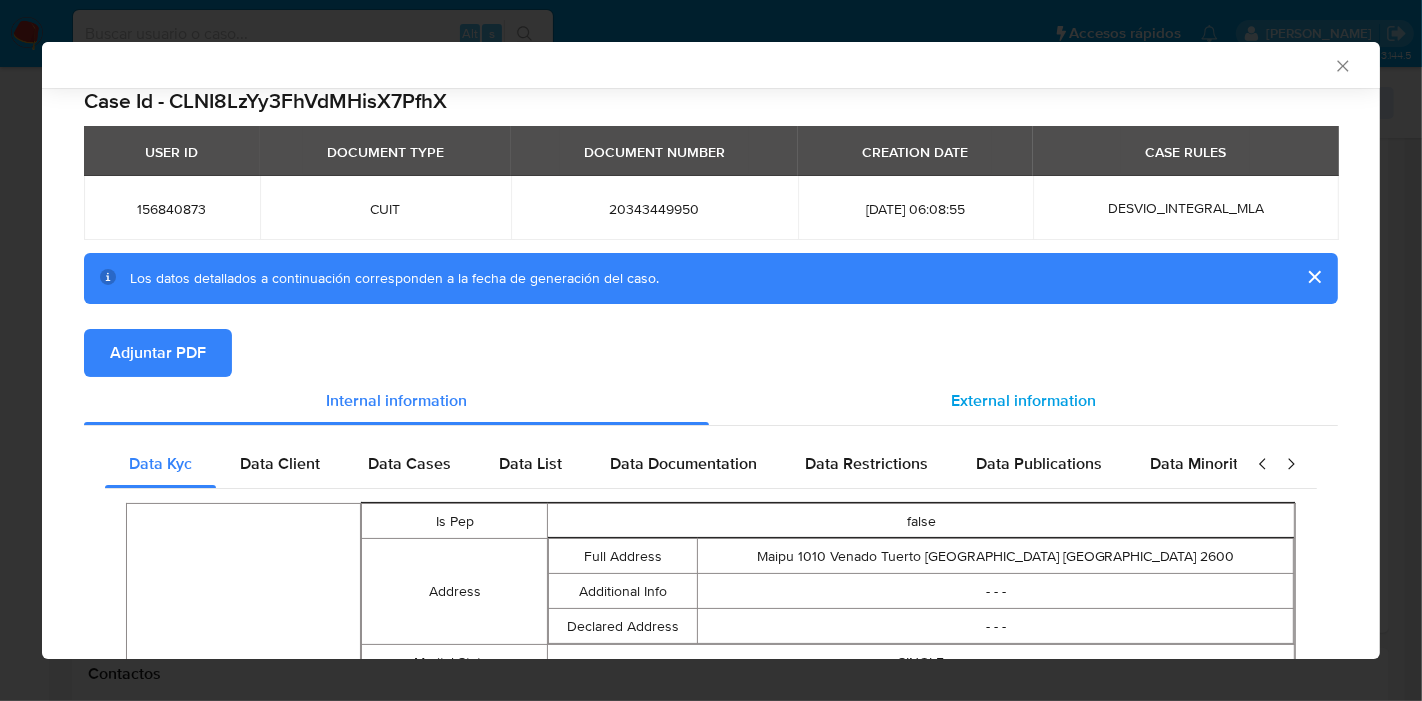 click on "External information" at bounding box center [1023, 400] 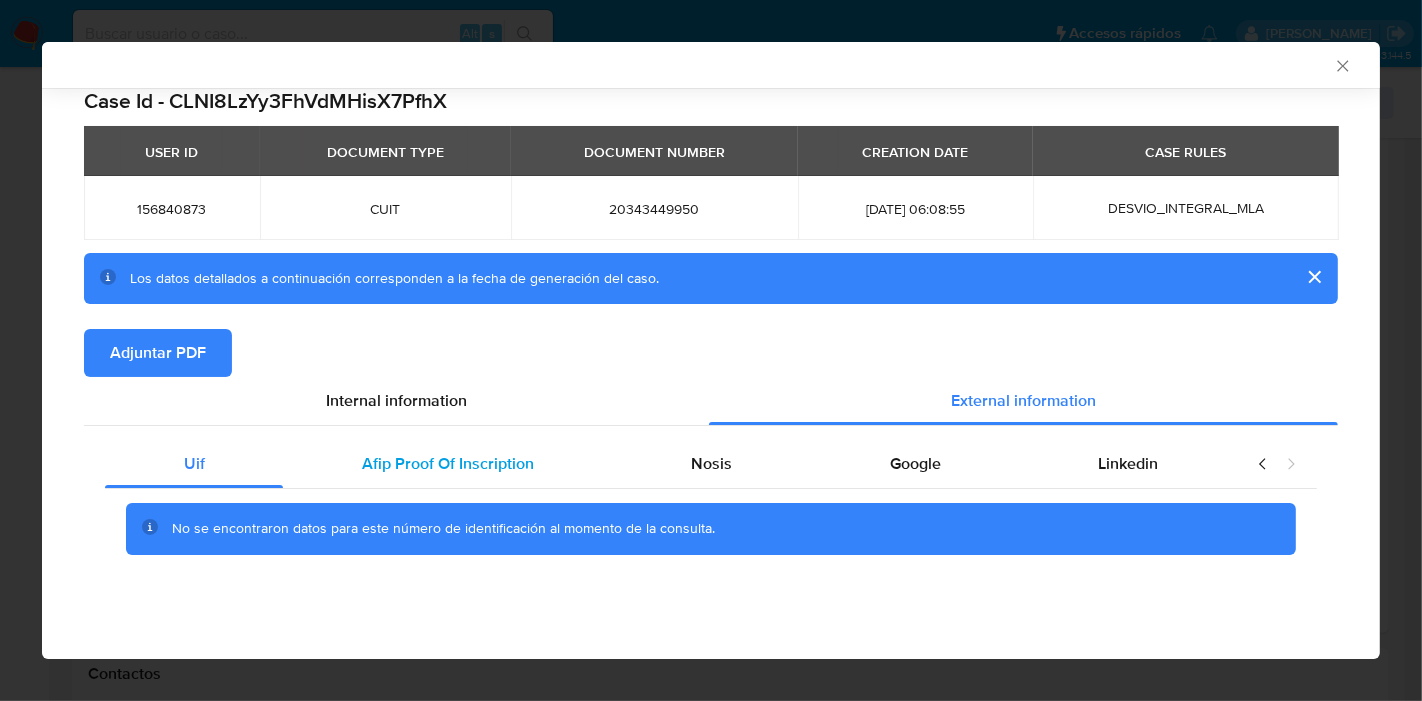 click on "Afip Proof Of Inscription" at bounding box center [448, 463] 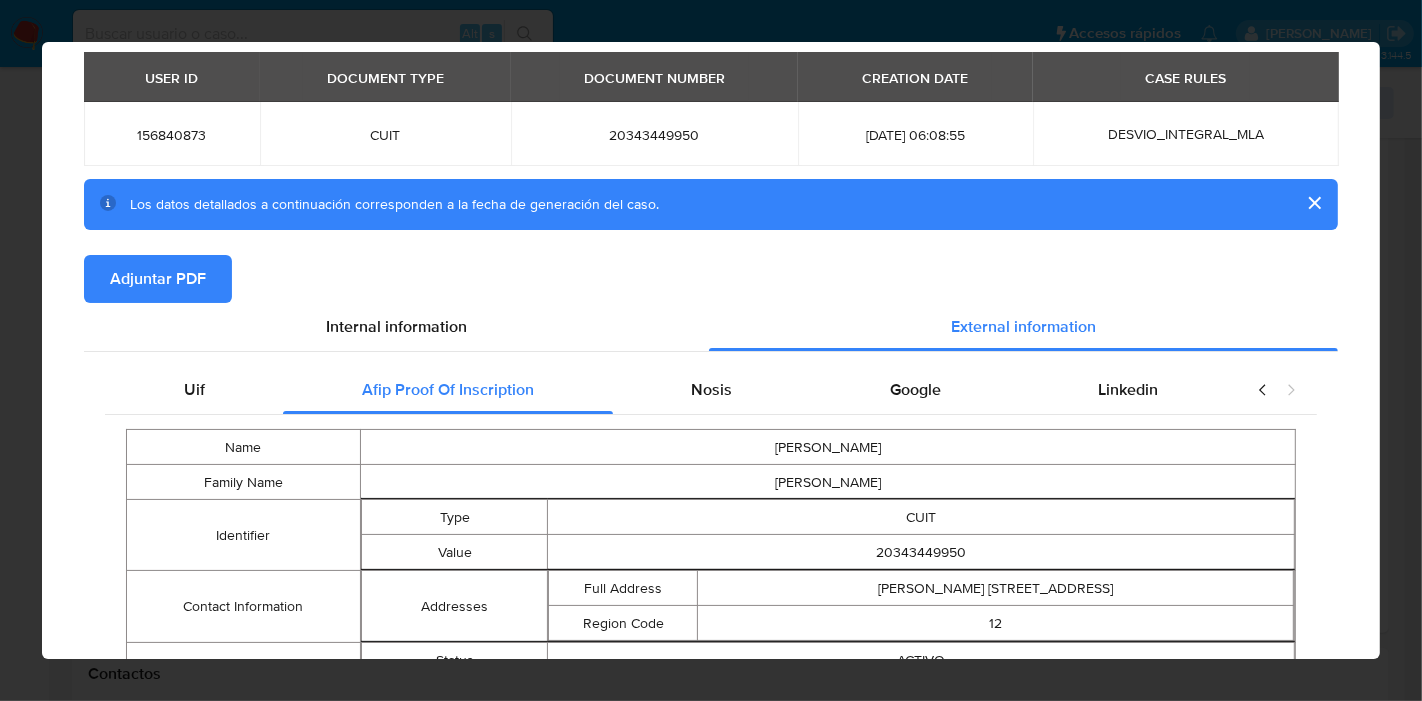 scroll, scrollTop: 0, scrollLeft: 0, axis: both 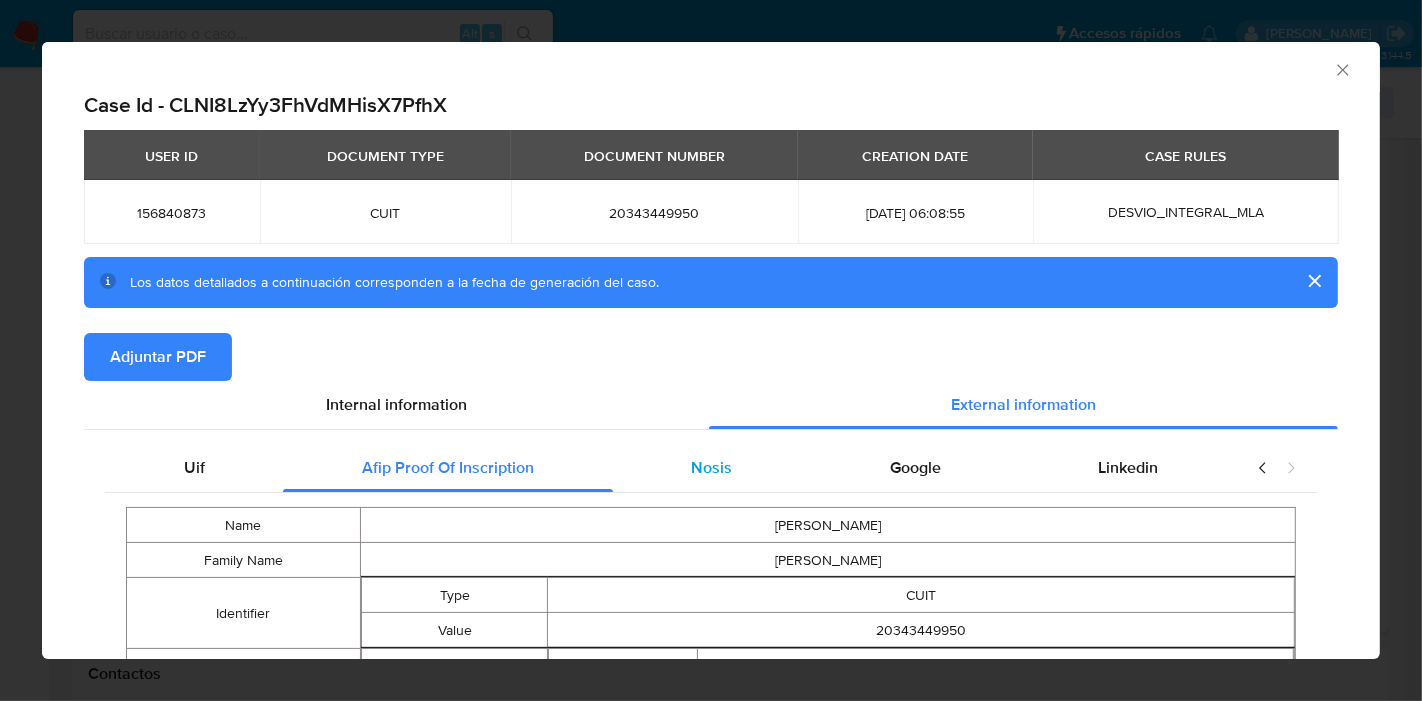 click on "Nosis" at bounding box center (712, 467) 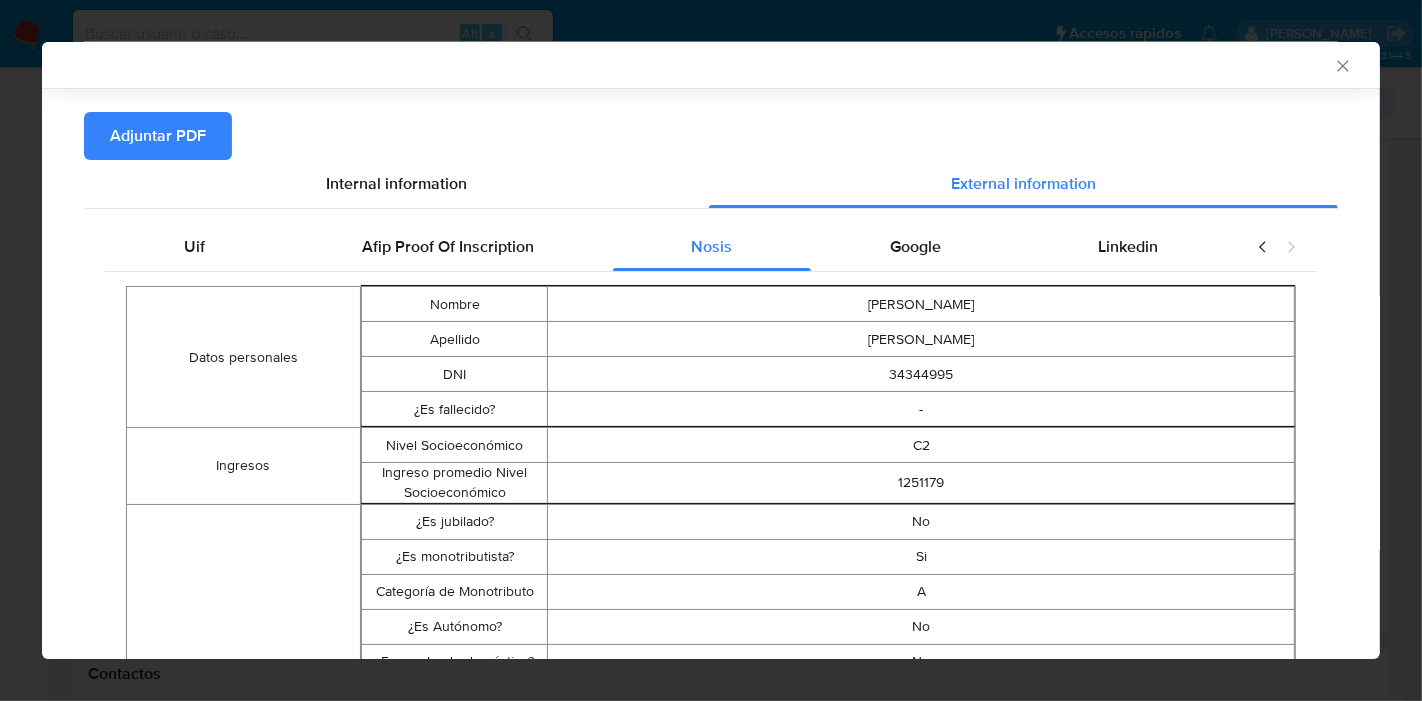 scroll, scrollTop: 107, scrollLeft: 0, axis: vertical 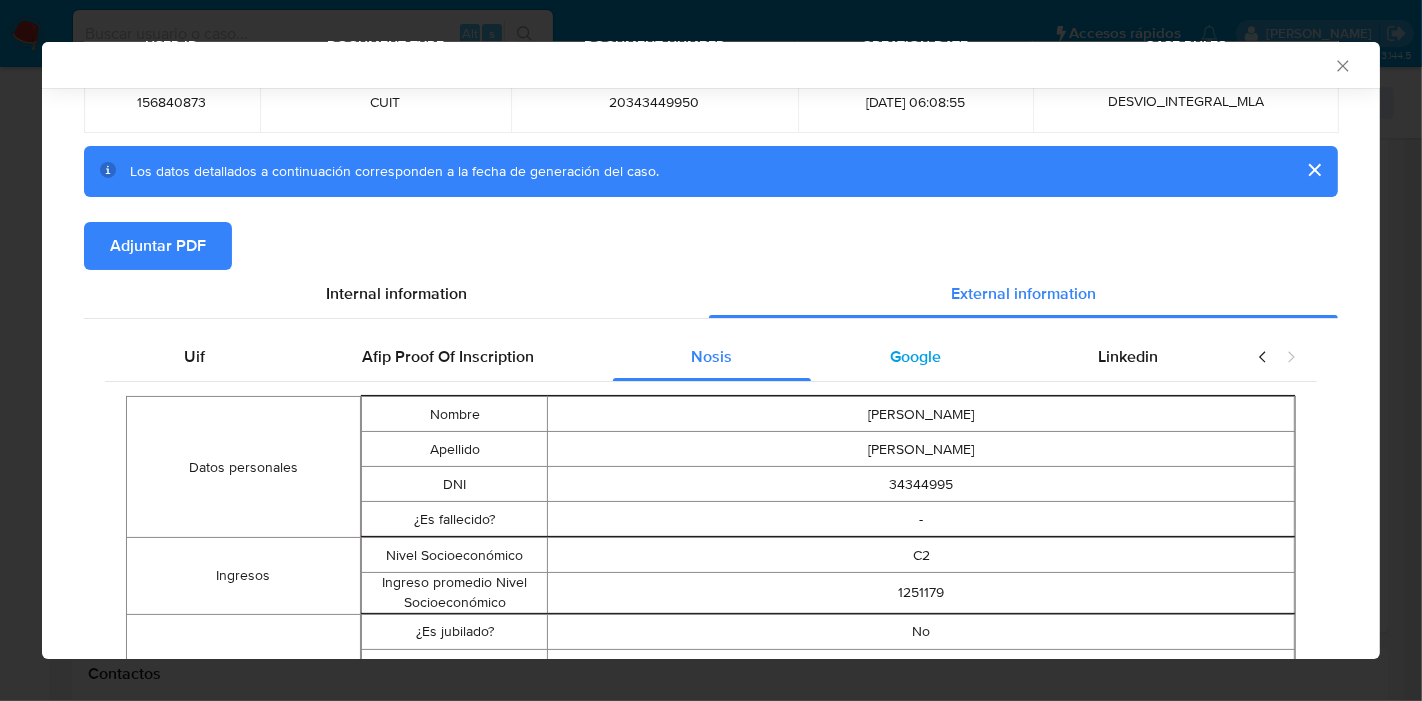 click on "Google" at bounding box center [915, 357] 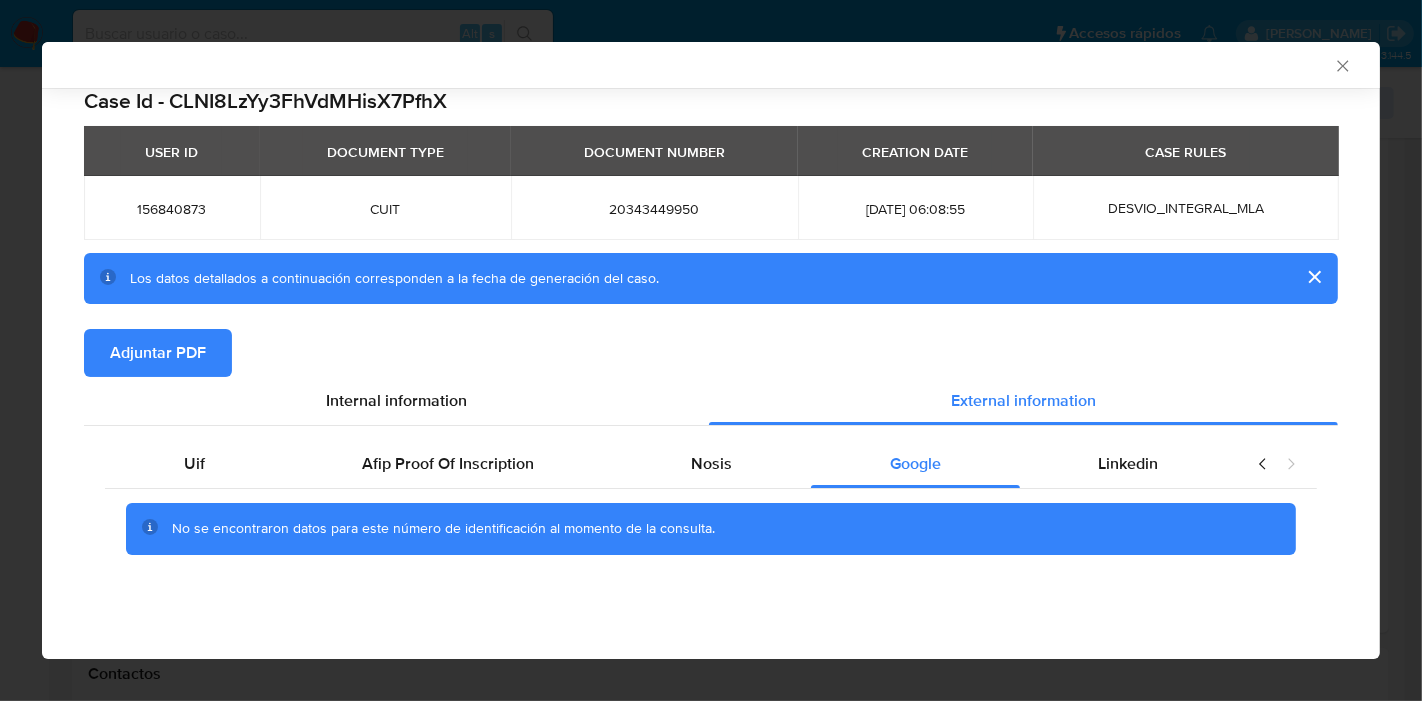 scroll, scrollTop: 0, scrollLeft: 0, axis: both 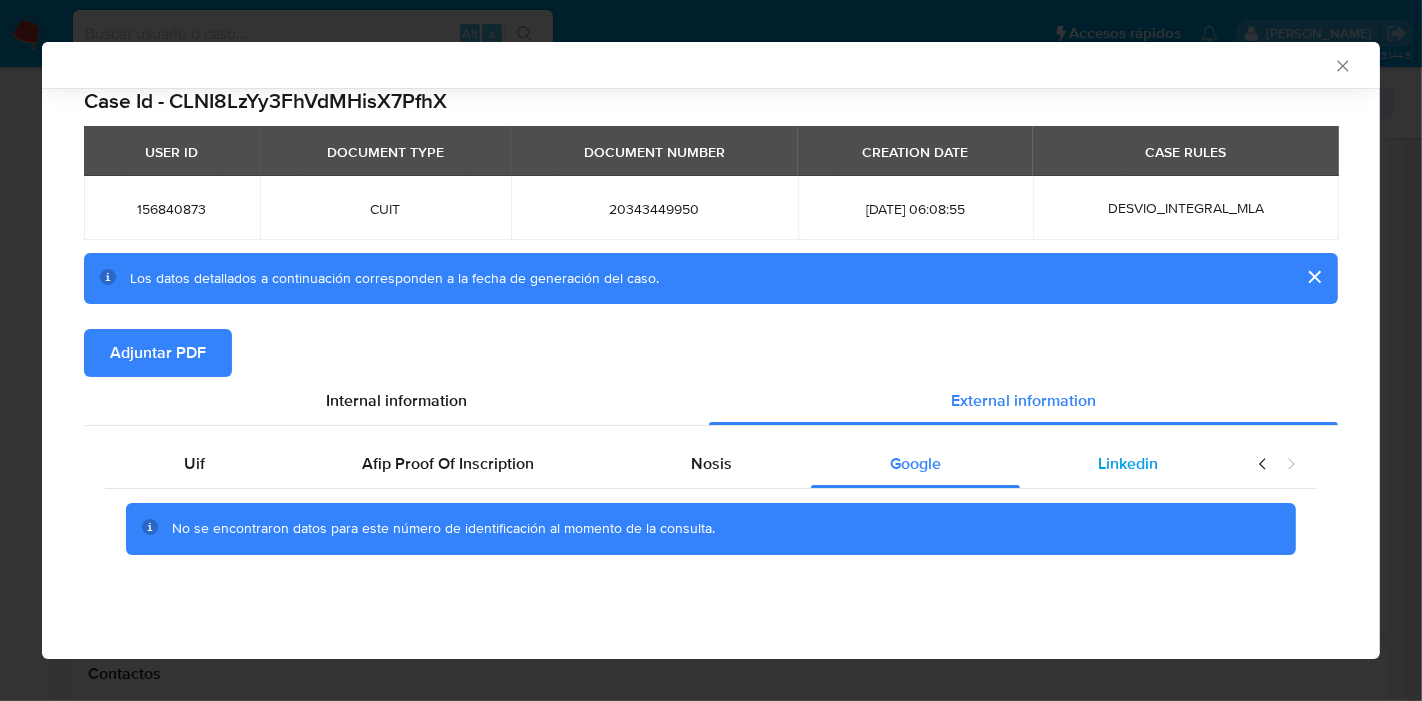 click on "Linkedin" at bounding box center [1128, 463] 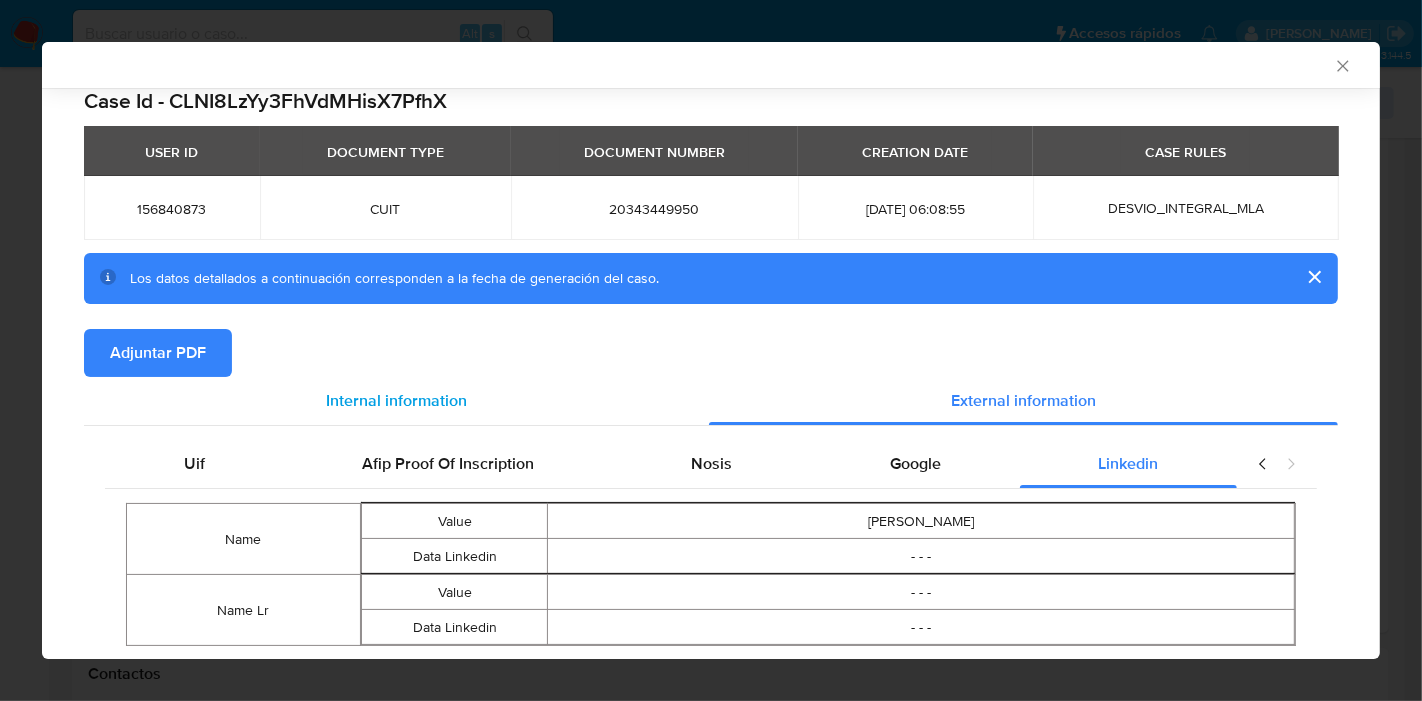 click on "Internal information" at bounding box center [396, 400] 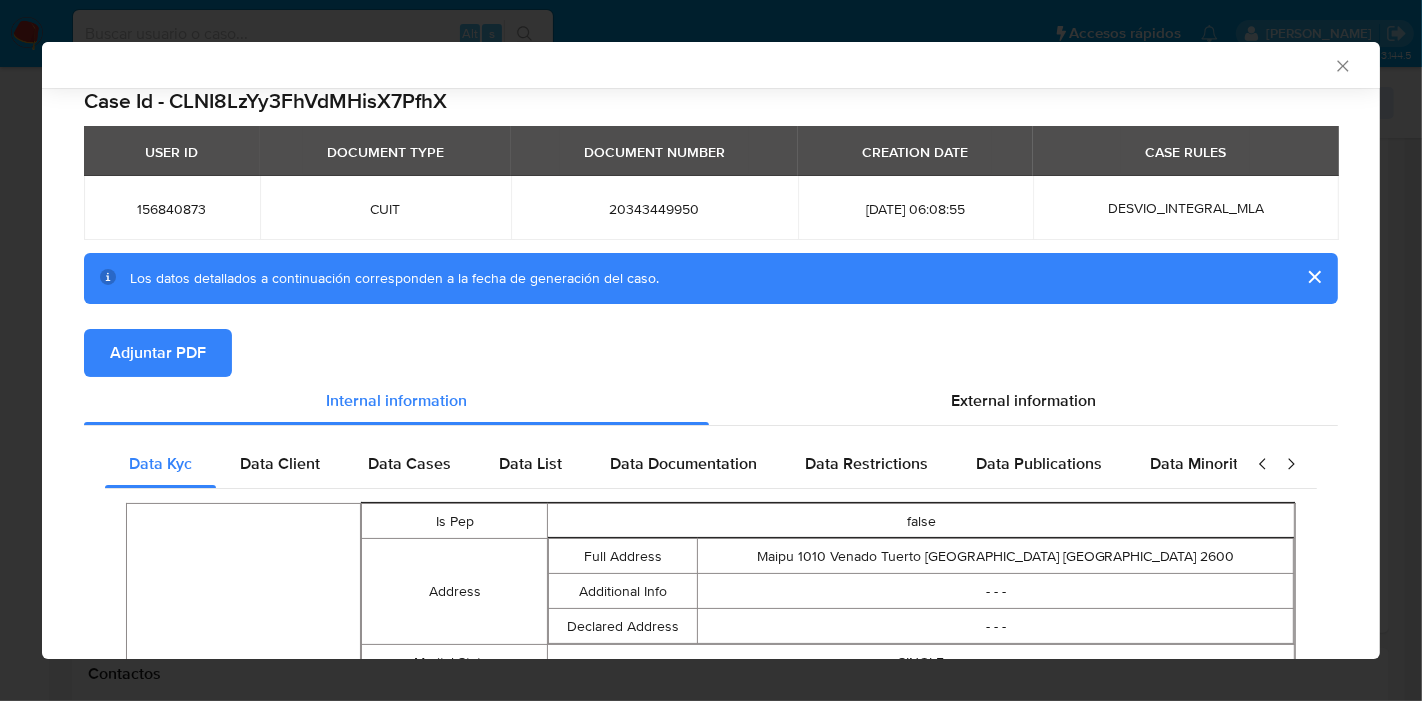 click on "Adjuntar PDF" at bounding box center [158, 353] 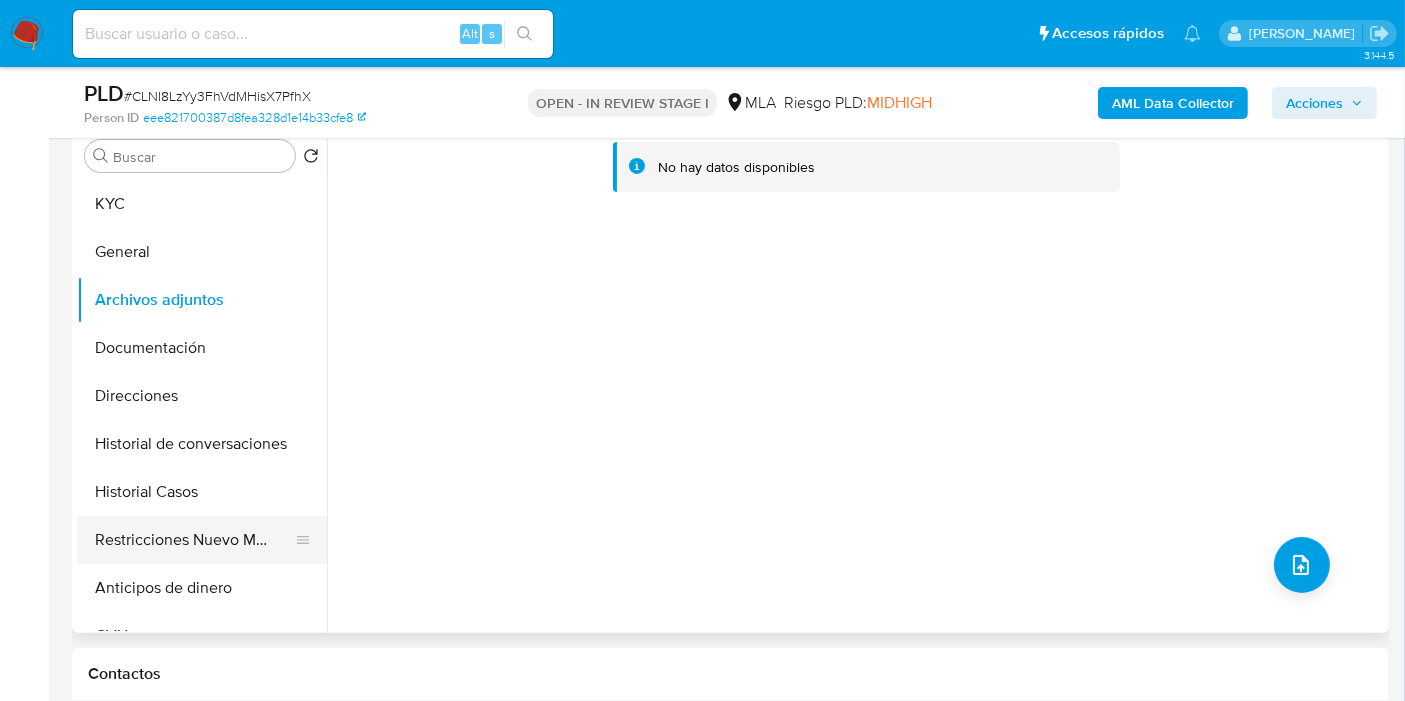 click on "Restricciones Nuevo Mundo" at bounding box center [194, 540] 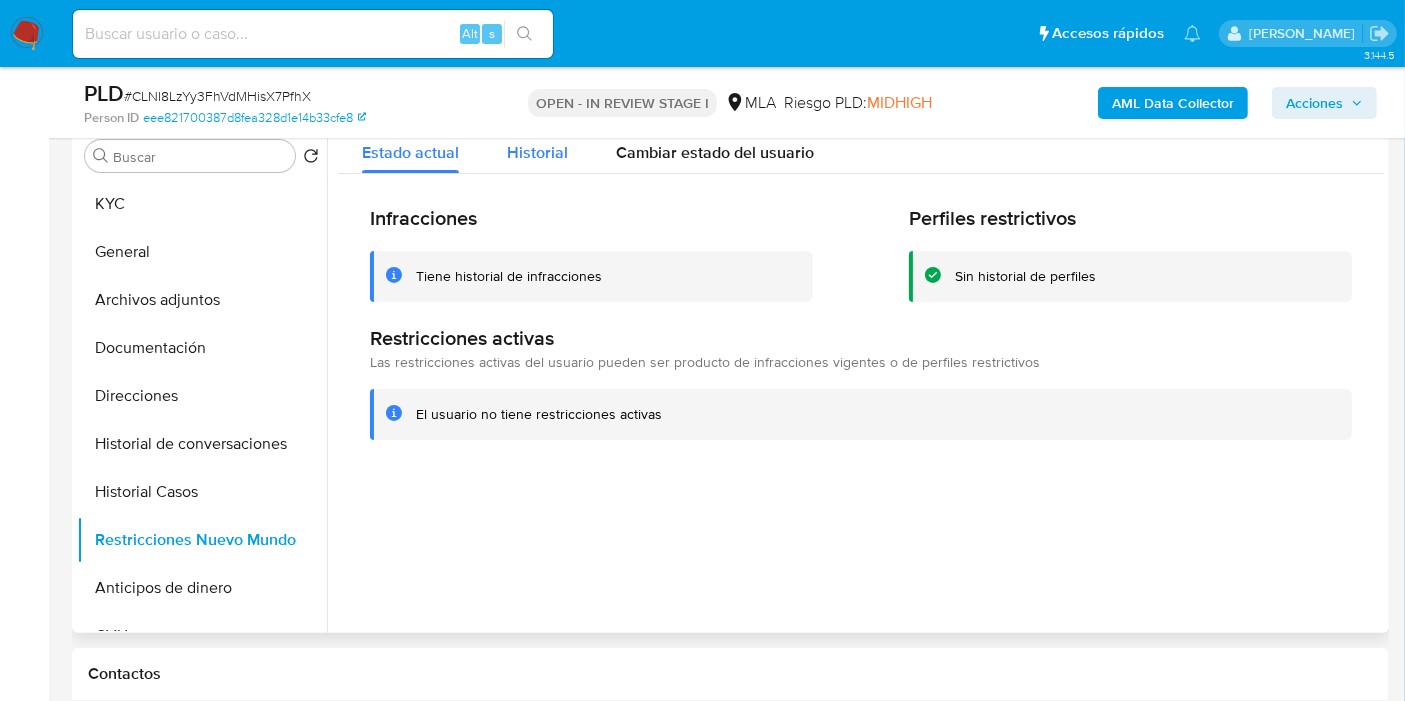click on "Historial" at bounding box center (537, 147) 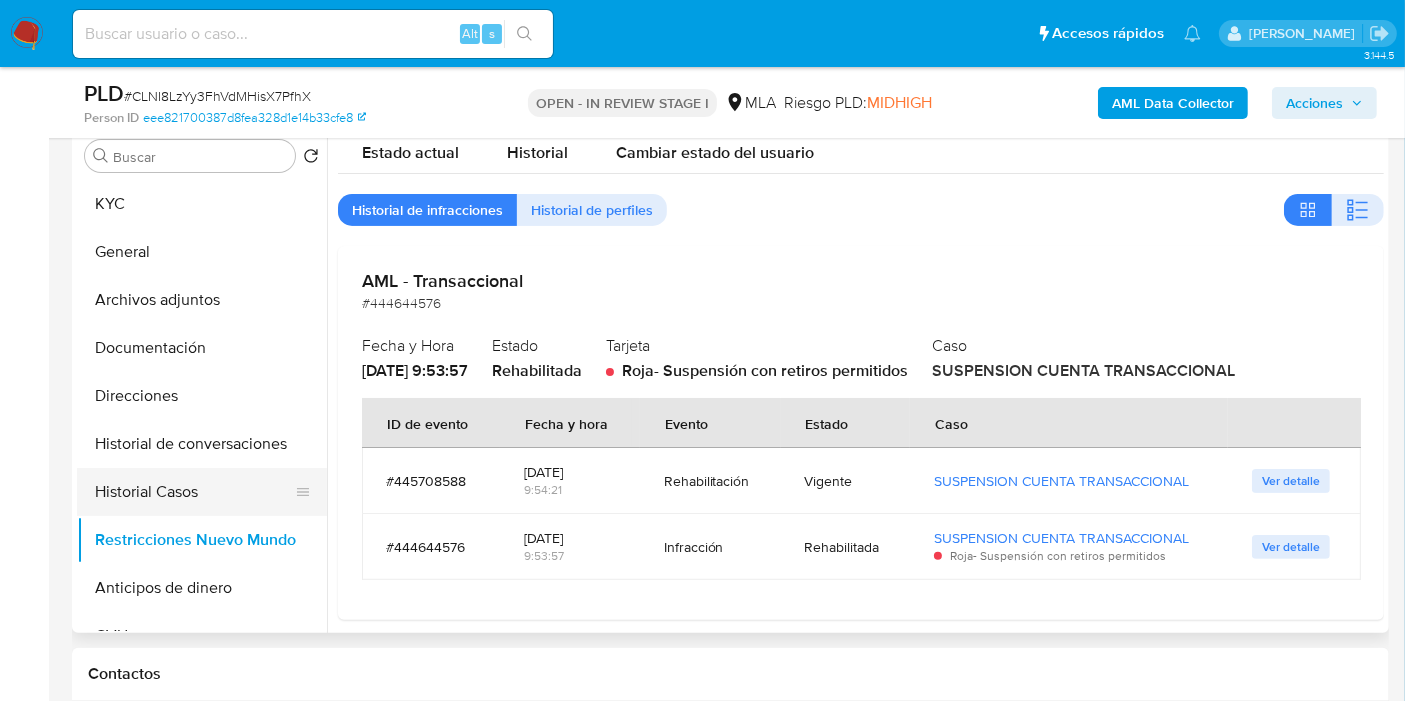 click on "Historial Casos" at bounding box center (194, 492) 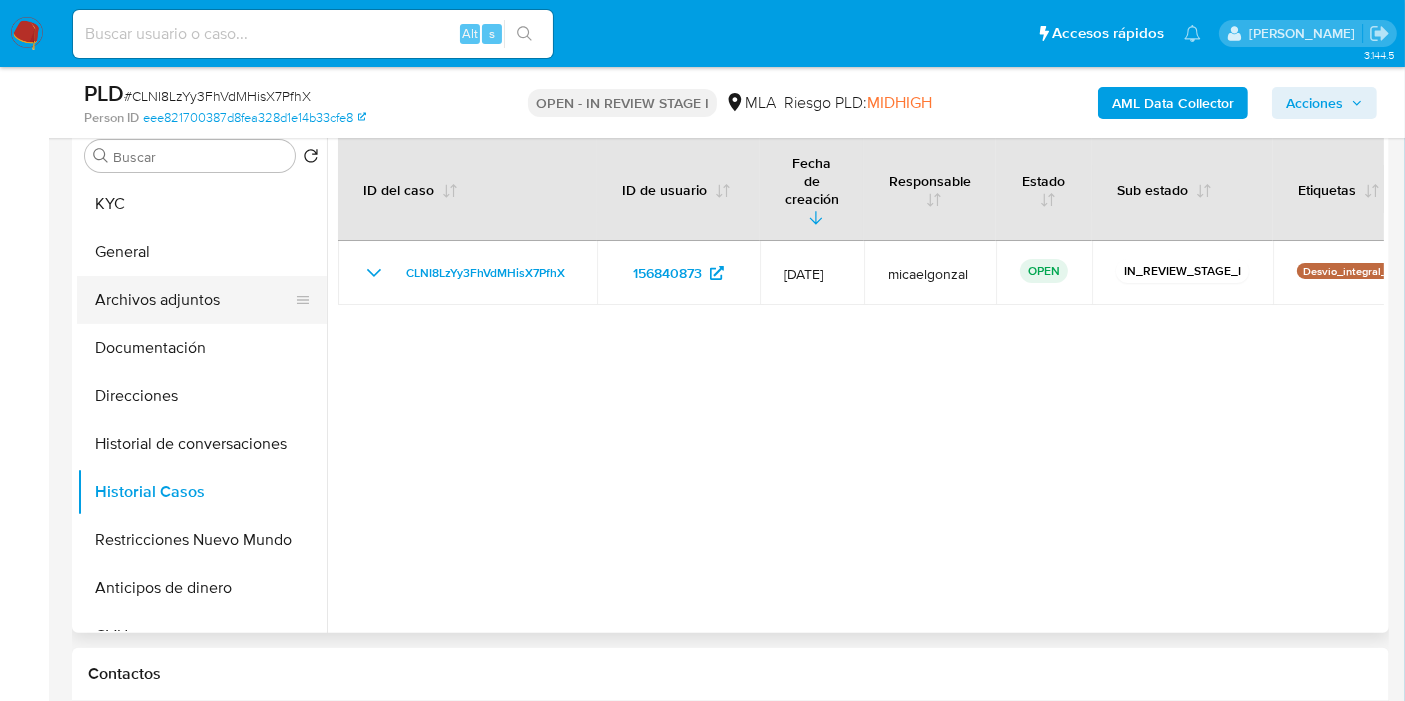 click on "Archivos adjuntos" at bounding box center [194, 300] 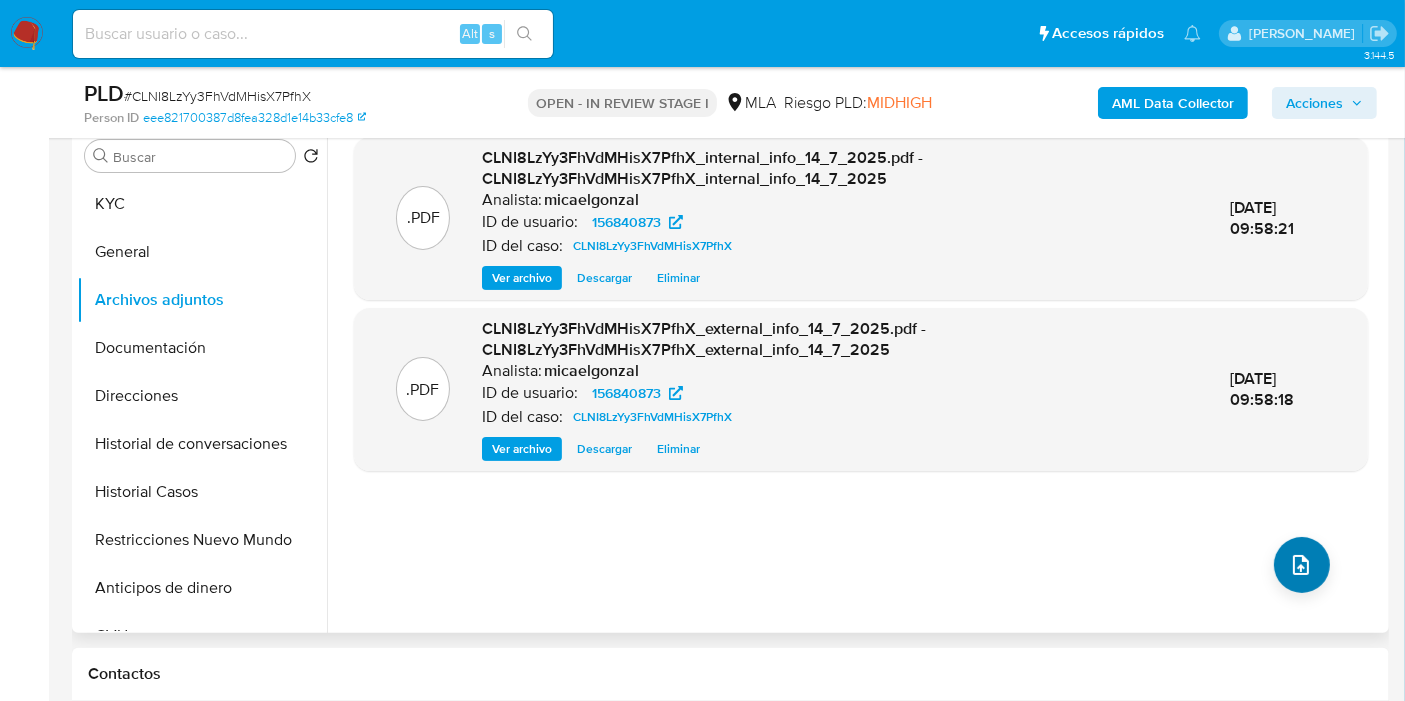 drag, startPoint x: 1278, startPoint y: 520, endPoint x: 1281, endPoint y: 545, distance: 25.179358 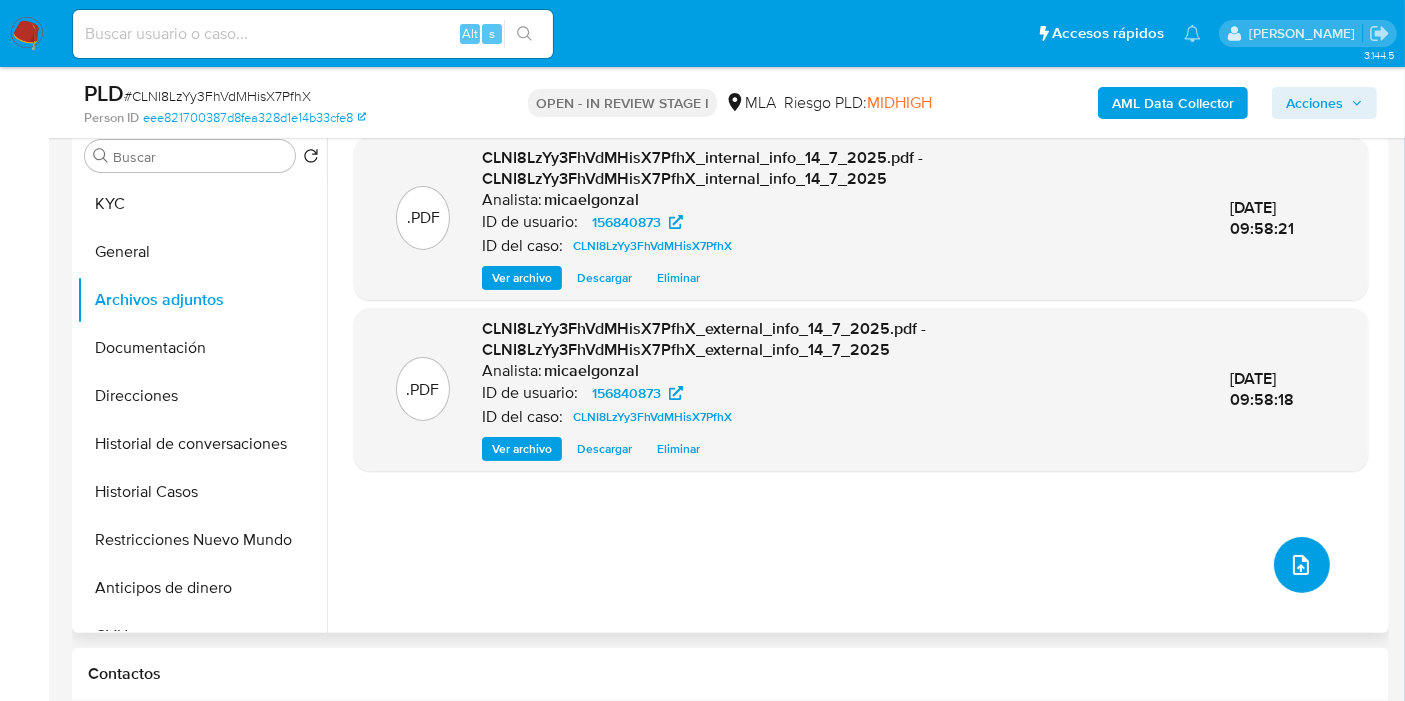click at bounding box center (1302, 565) 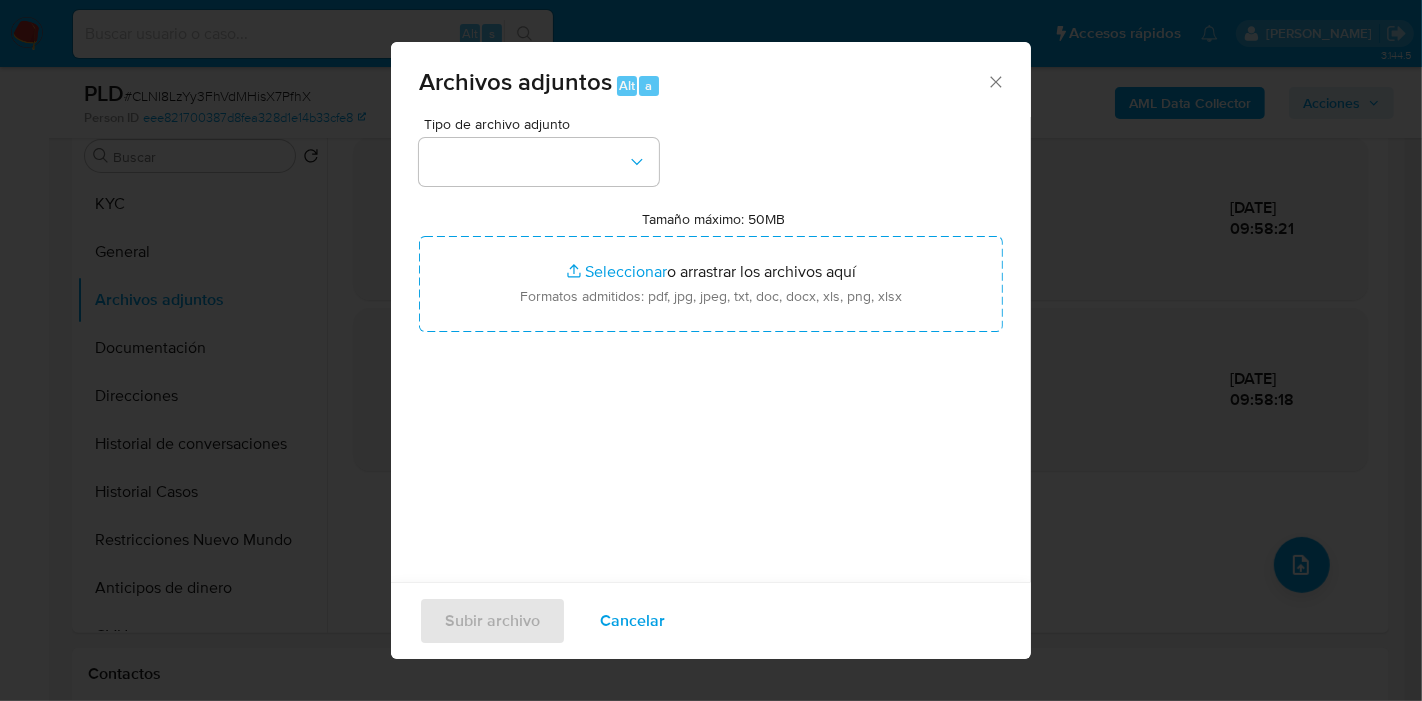 click at bounding box center [539, 162] 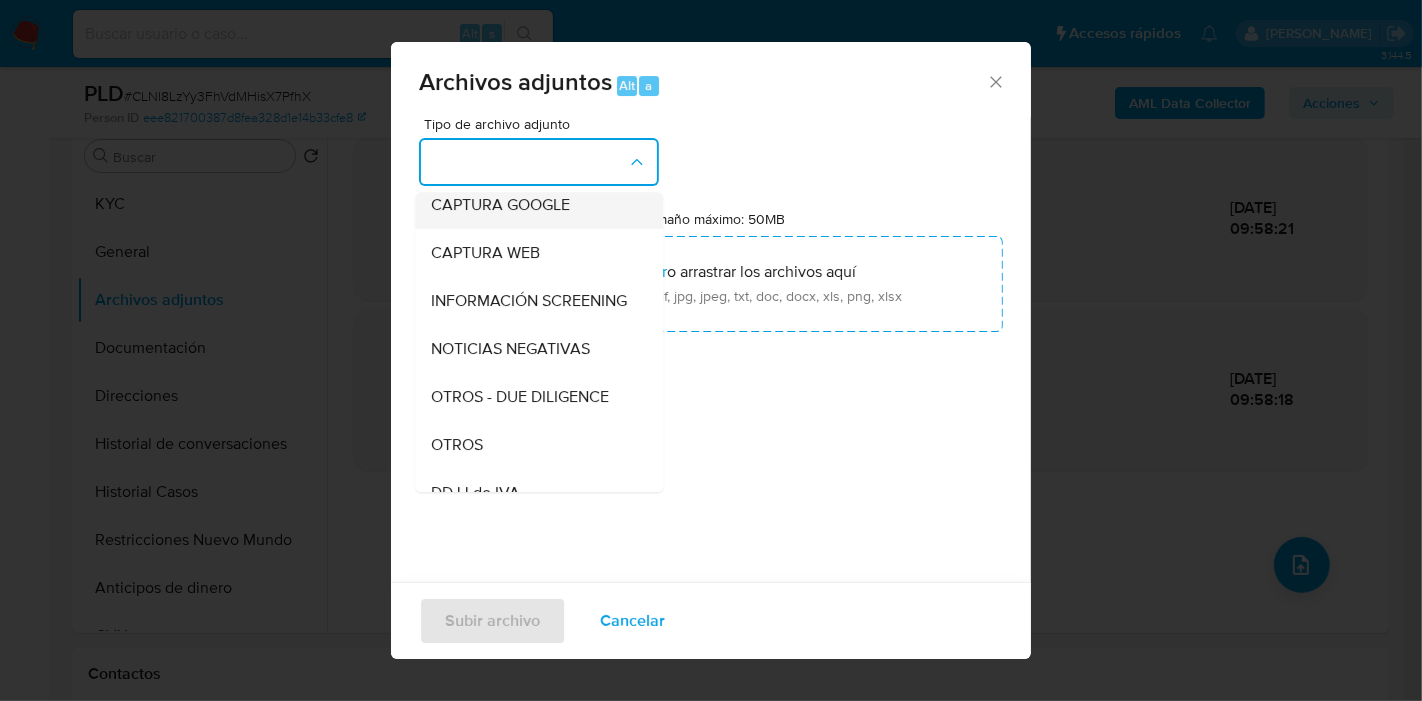 scroll, scrollTop: 333, scrollLeft: 0, axis: vertical 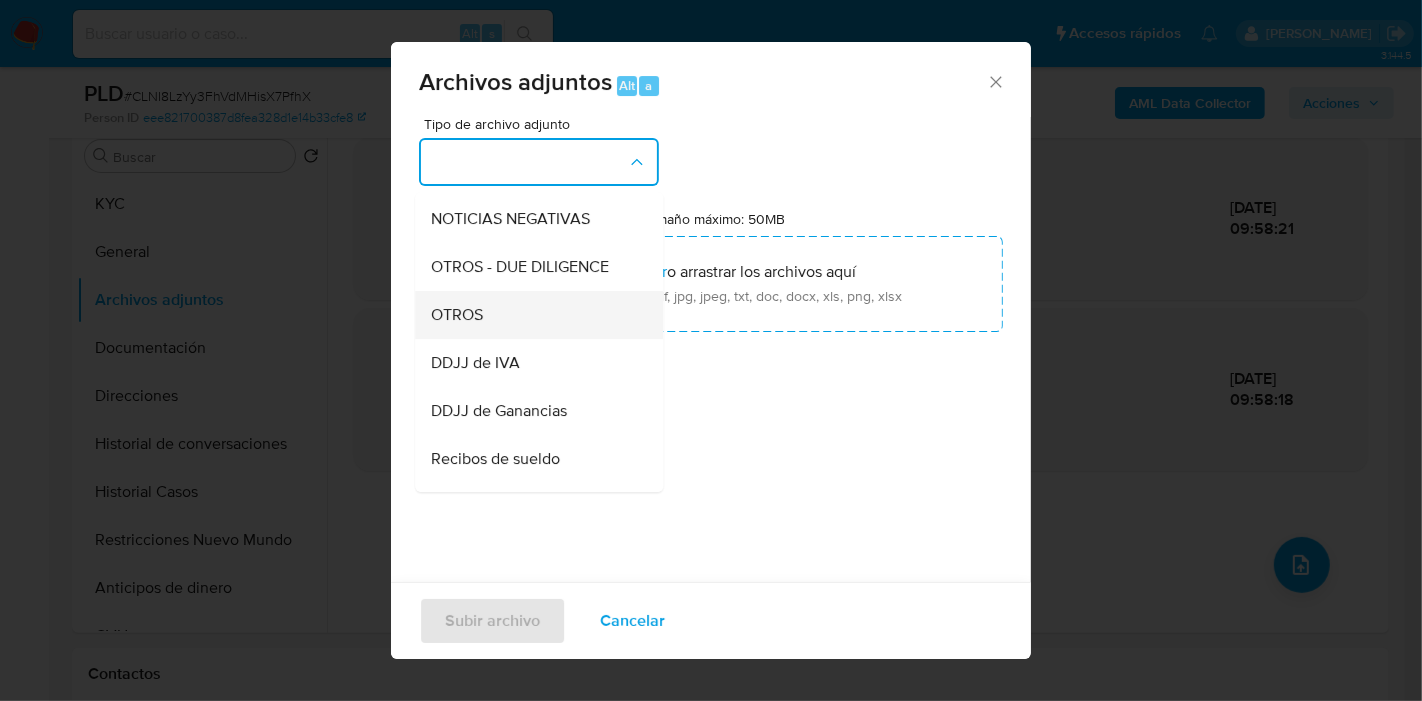 click on "OTROS" at bounding box center [533, 315] 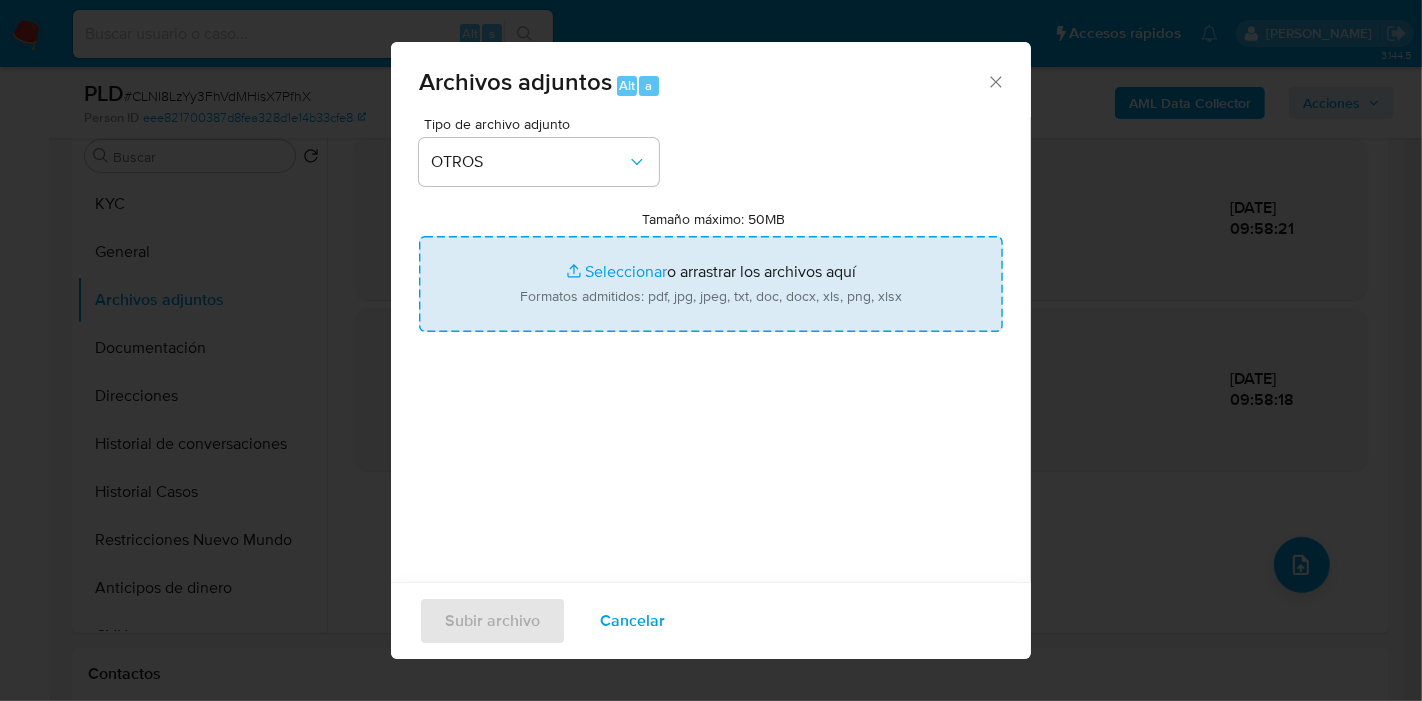 click on "Tamaño máximo: 50MB Seleccionar archivos" at bounding box center [711, 284] 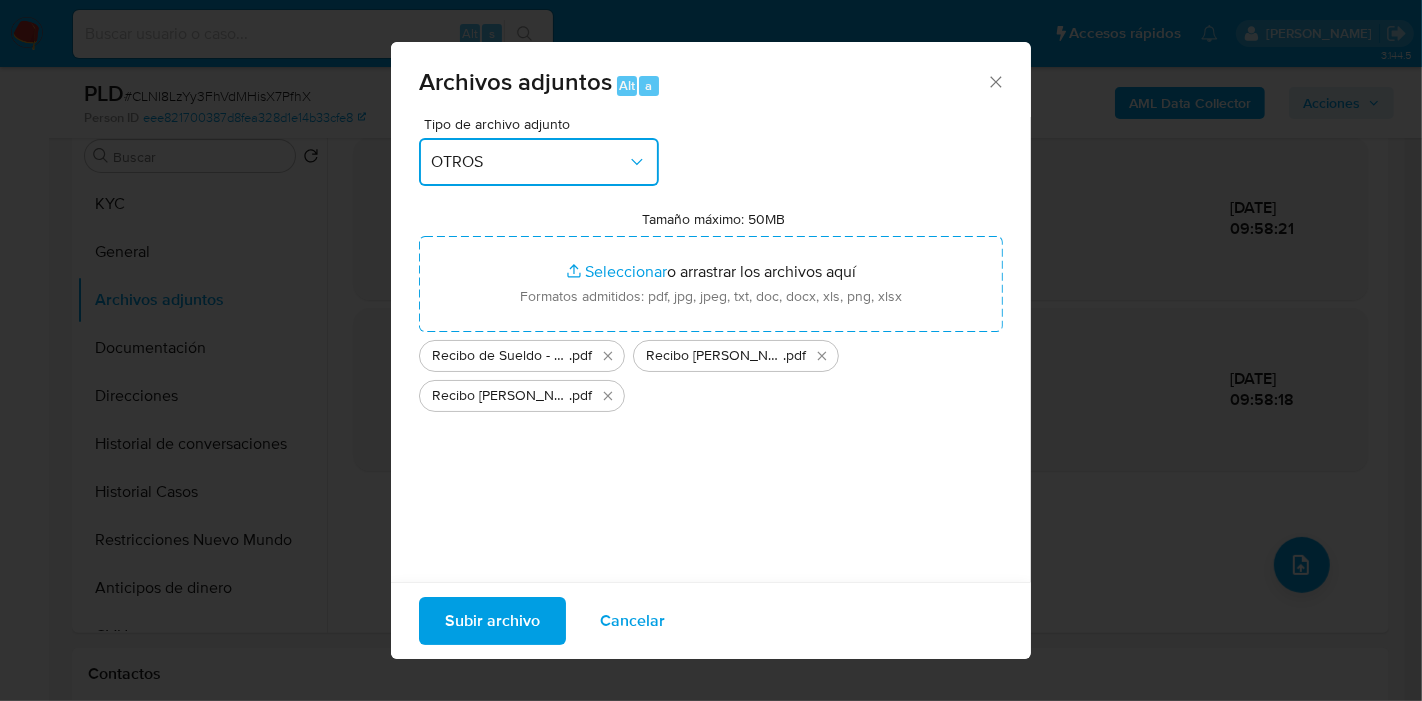 click on "OTROS" at bounding box center [539, 162] 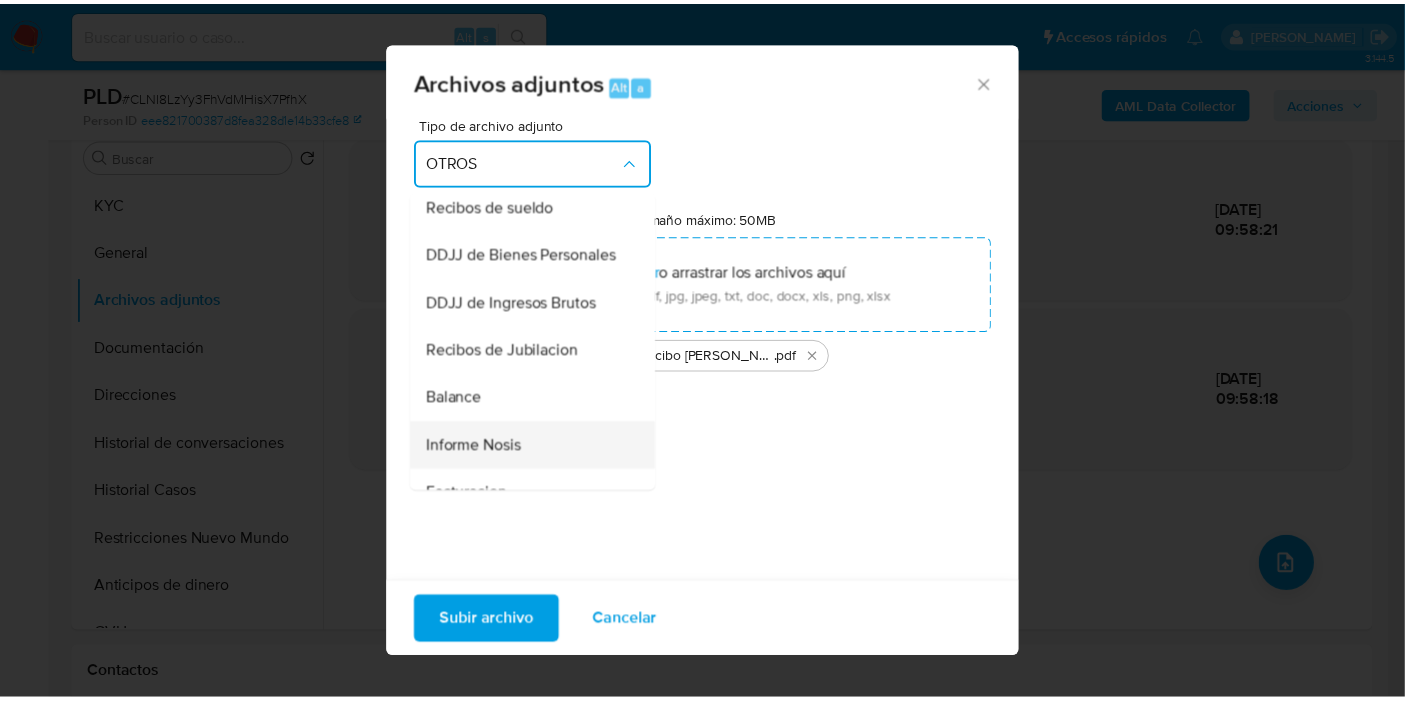 scroll, scrollTop: 585, scrollLeft: 0, axis: vertical 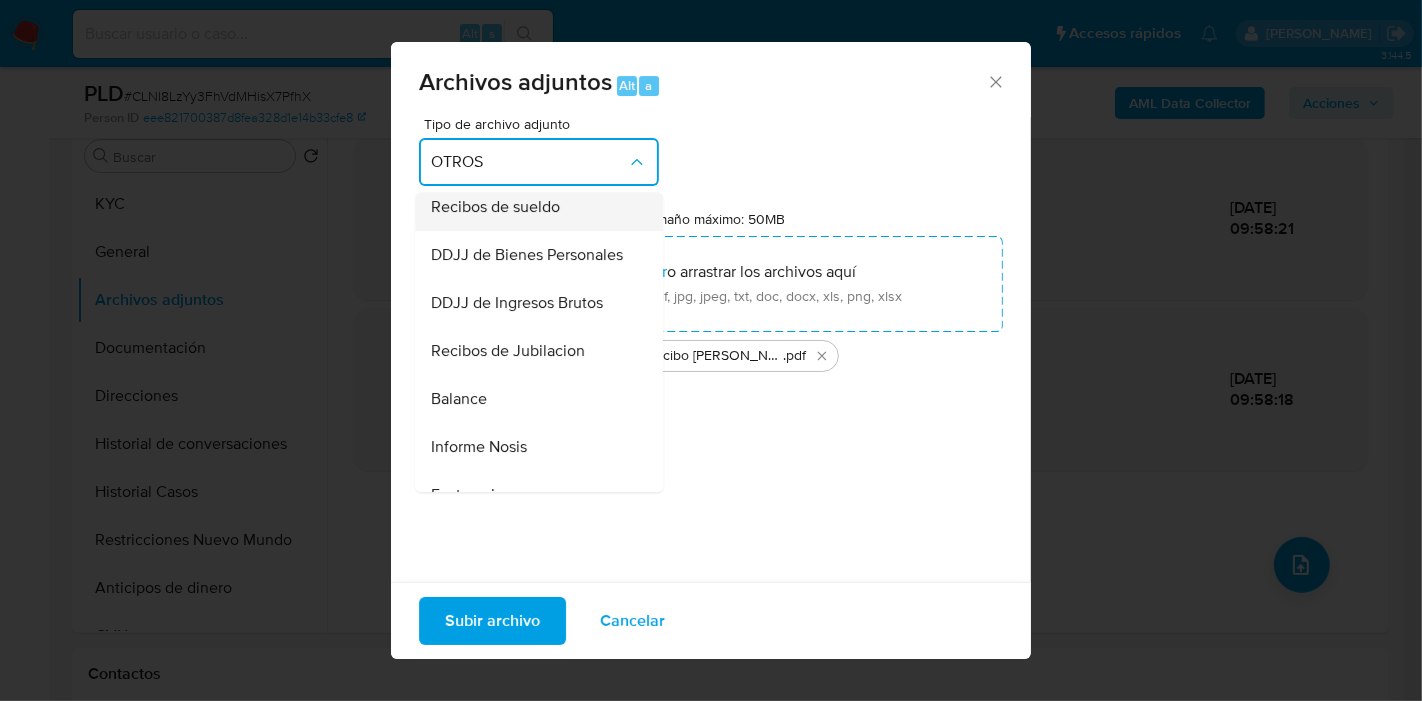 click on "Recibos de sueldo" at bounding box center [533, 207] 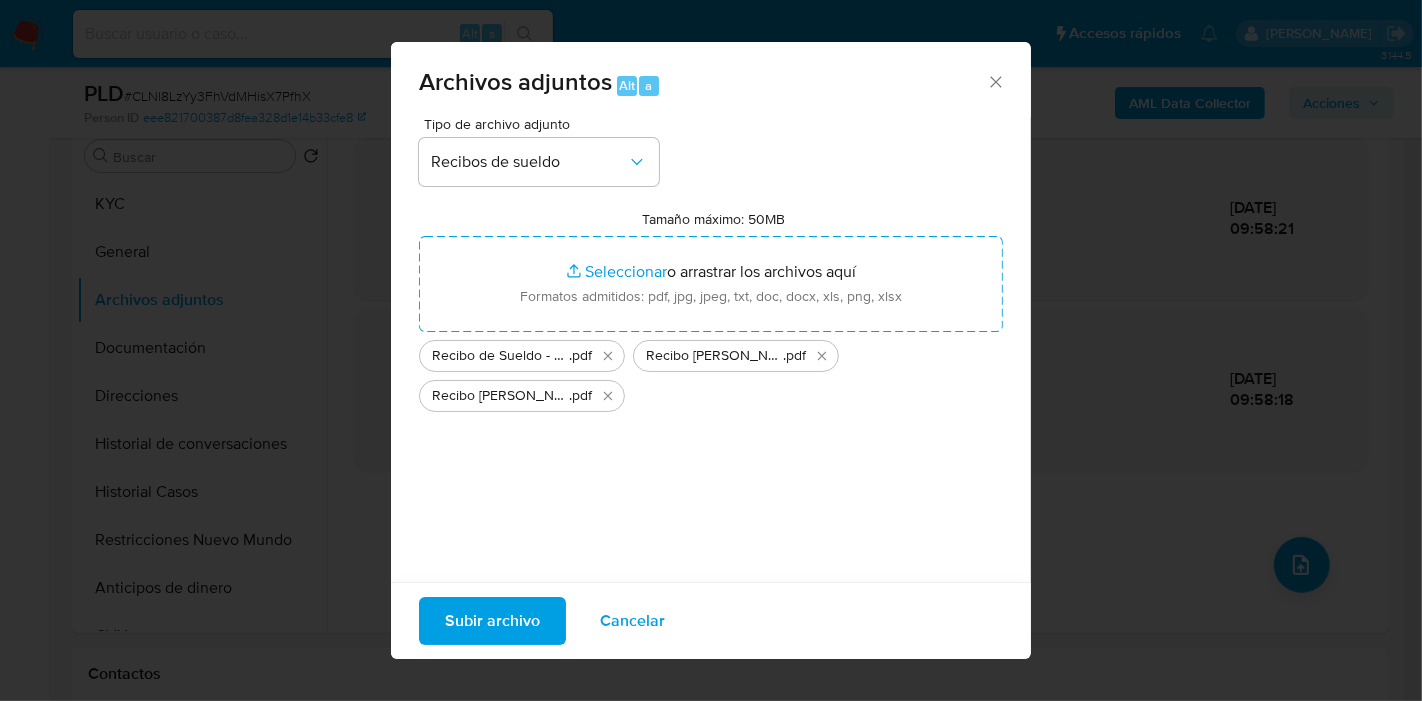 click on "Subir archivo" at bounding box center [492, 621] 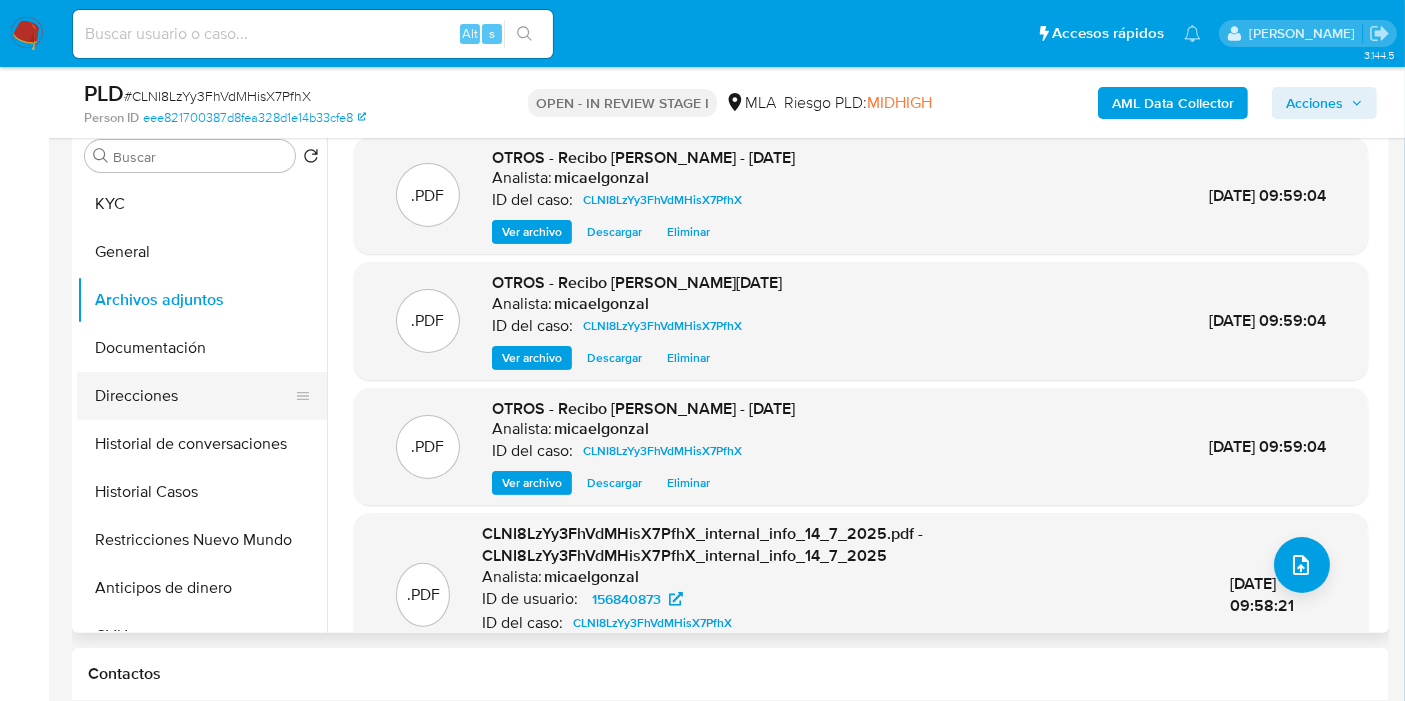 click on "Direcciones" at bounding box center (194, 396) 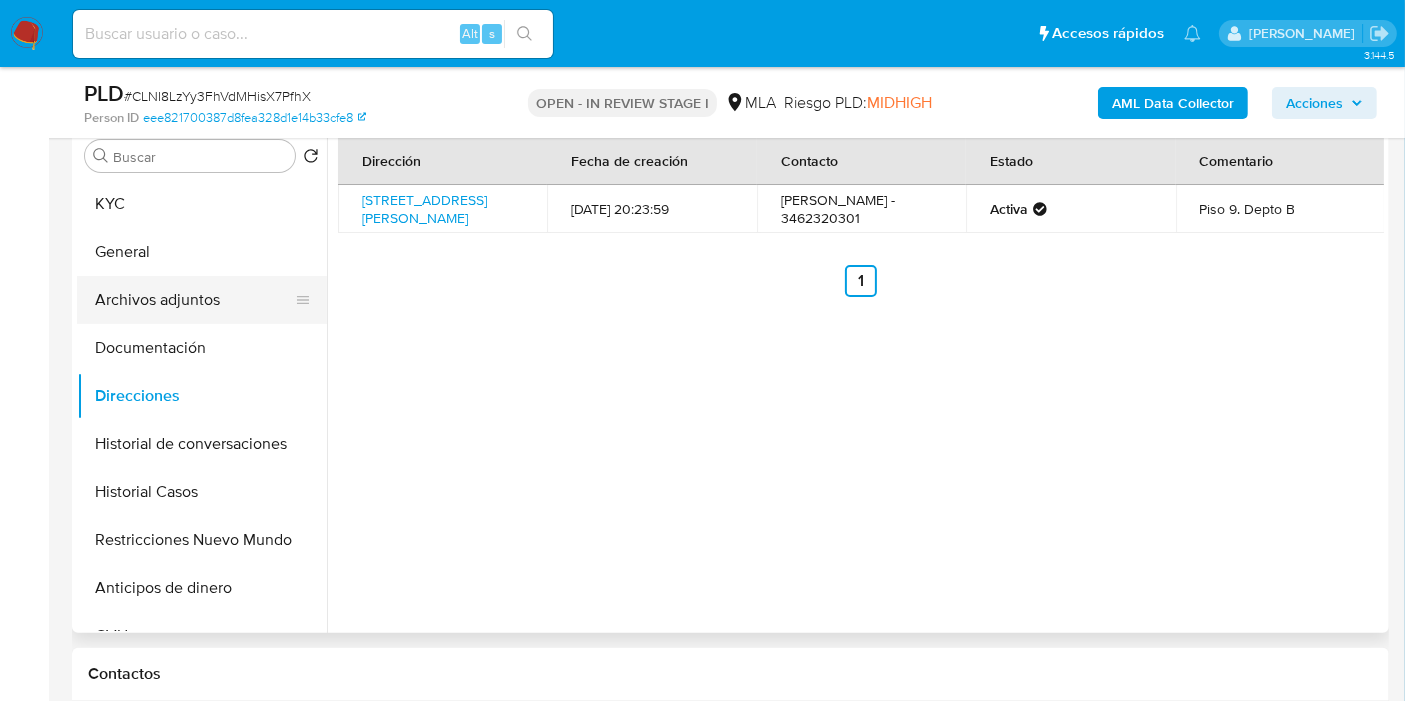 click on "Archivos adjuntos" at bounding box center (194, 300) 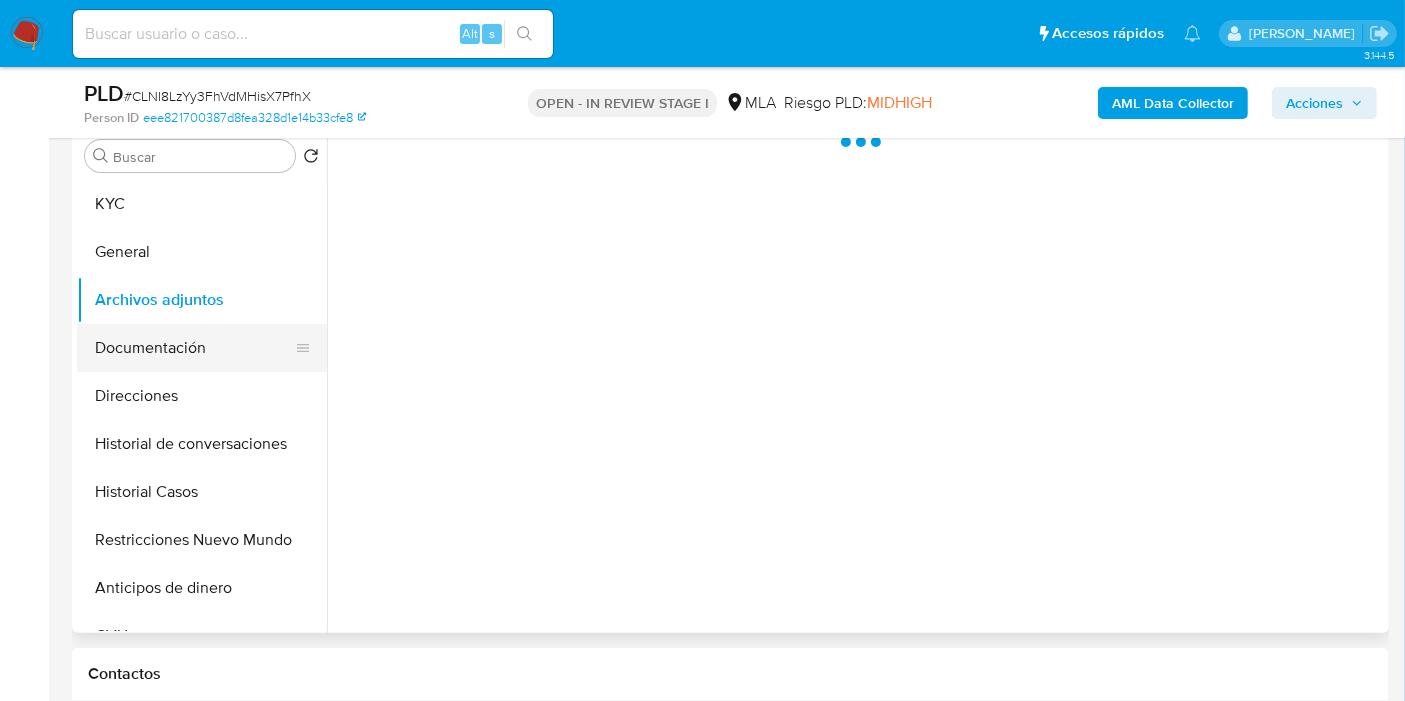 click on "Documentación" at bounding box center [194, 348] 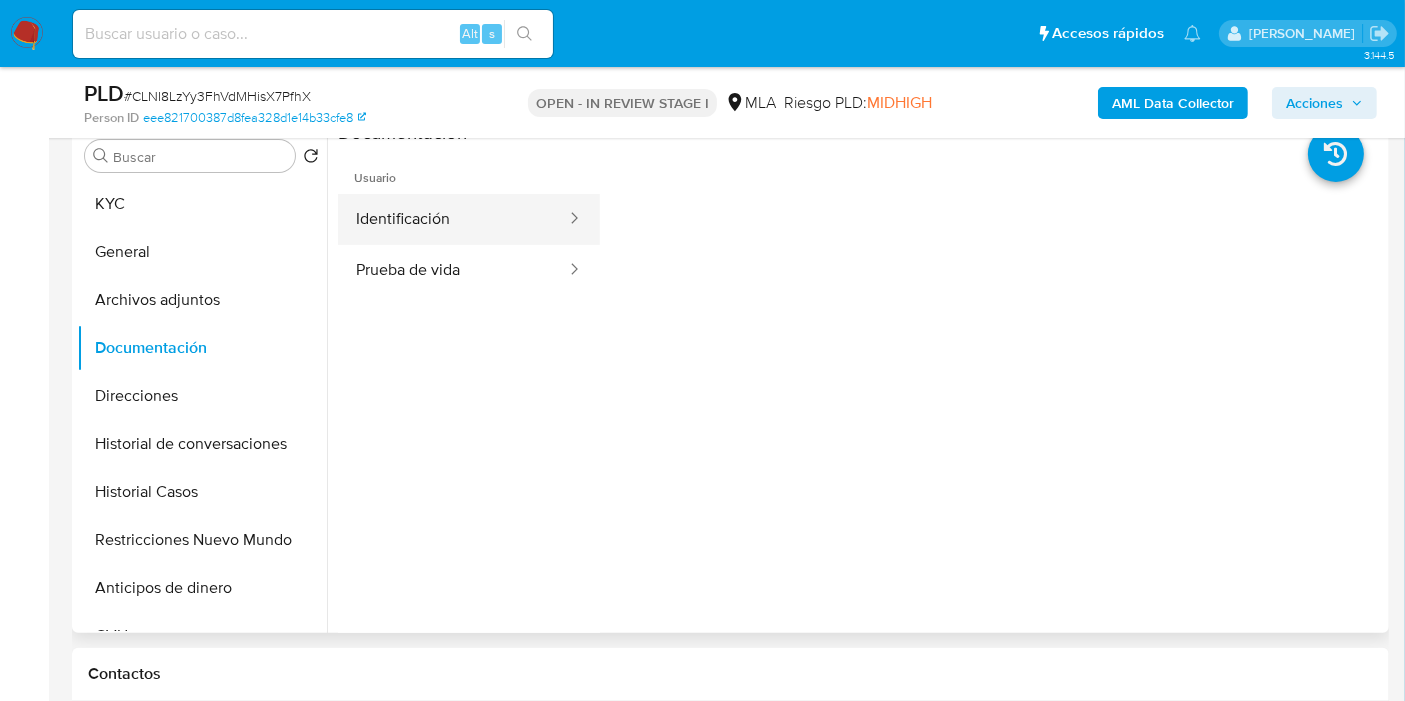 click on "Identificación" at bounding box center (453, 219) 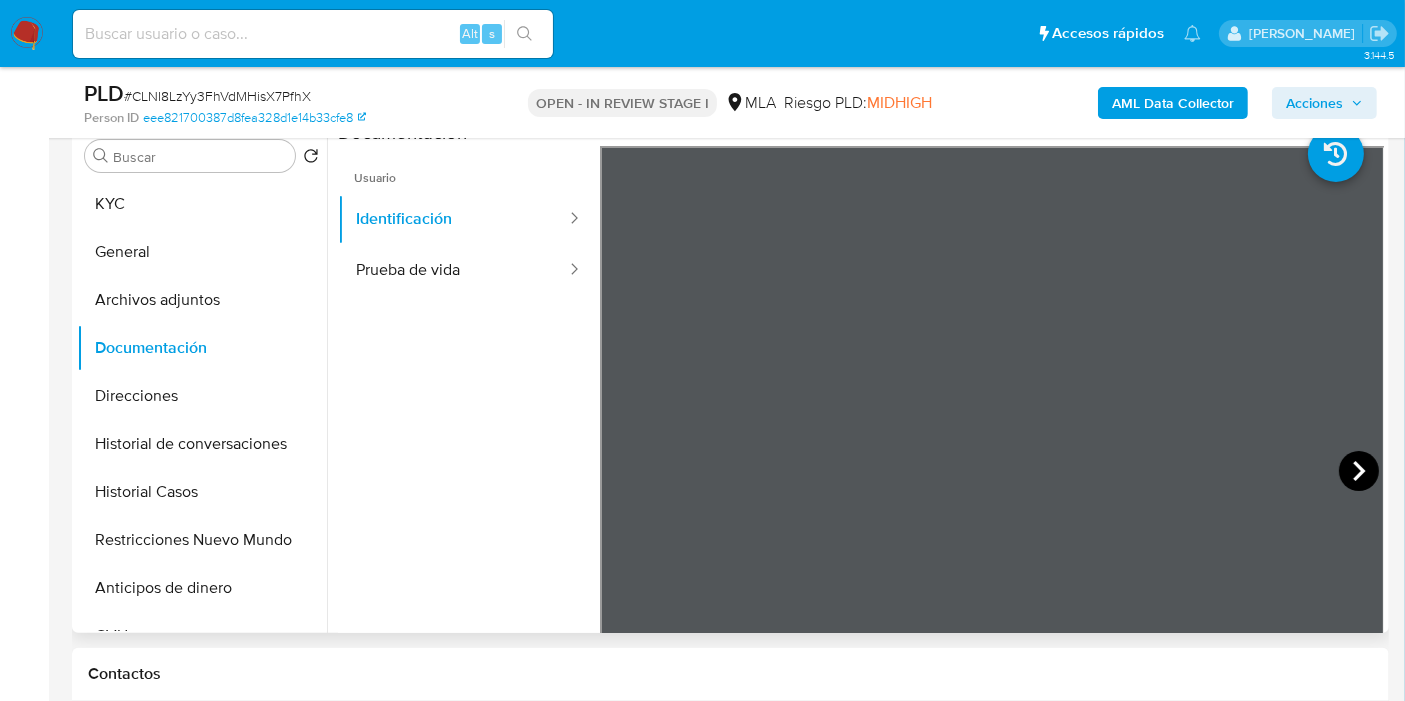 click 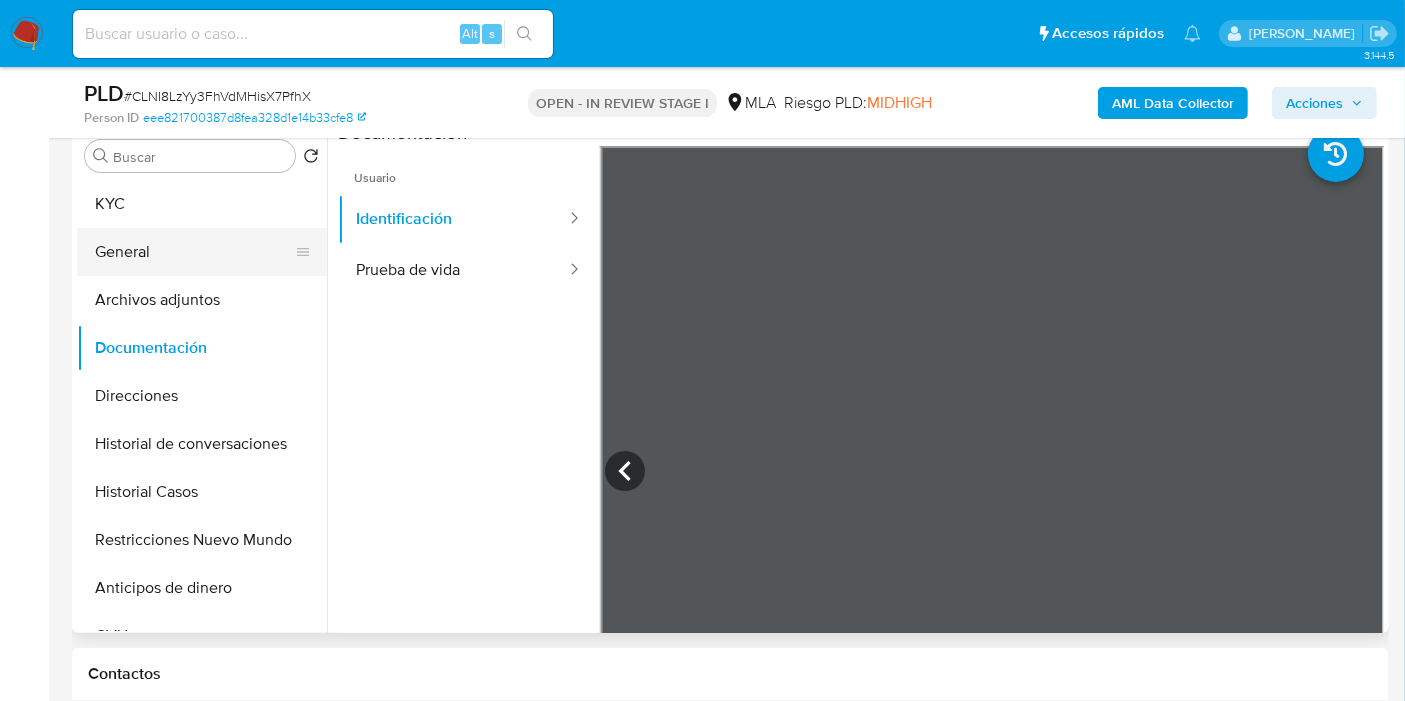 click on "General" at bounding box center [194, 252] 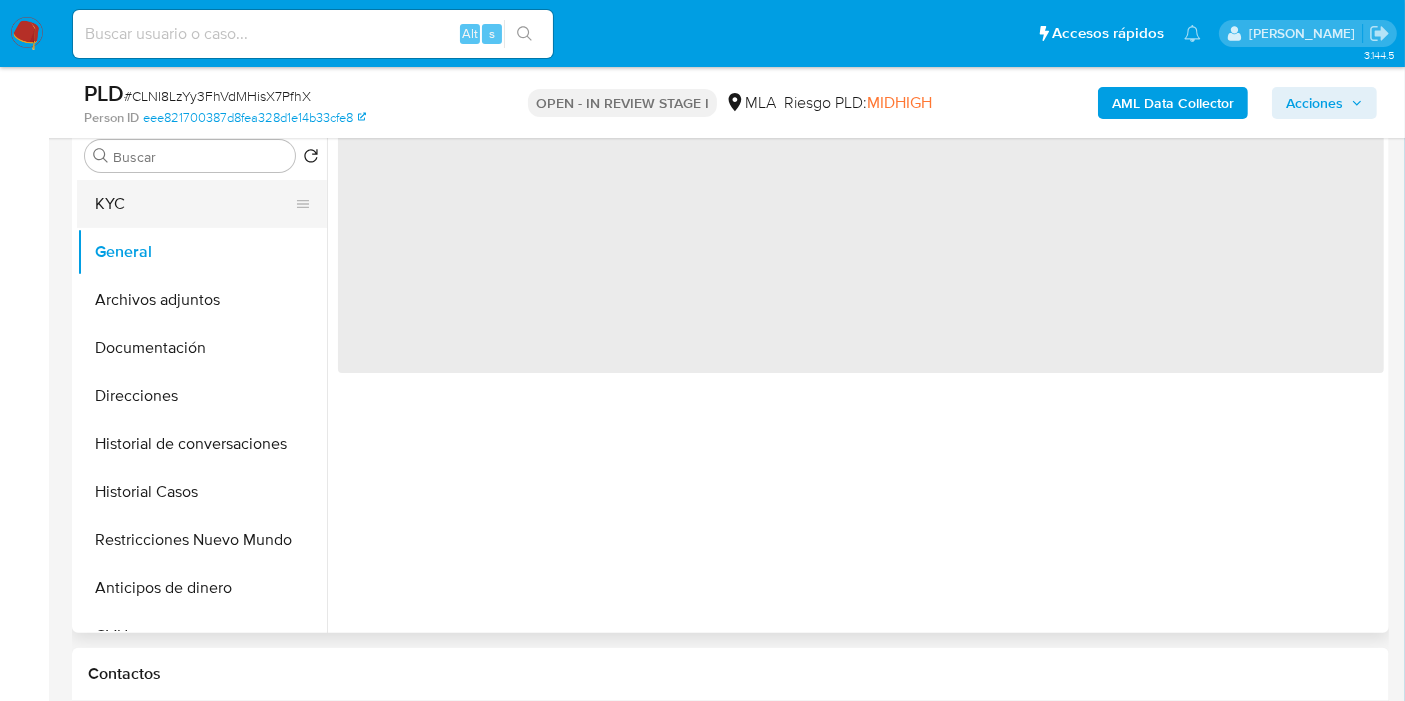 click on "KYC" at bounding box center [194, 204] 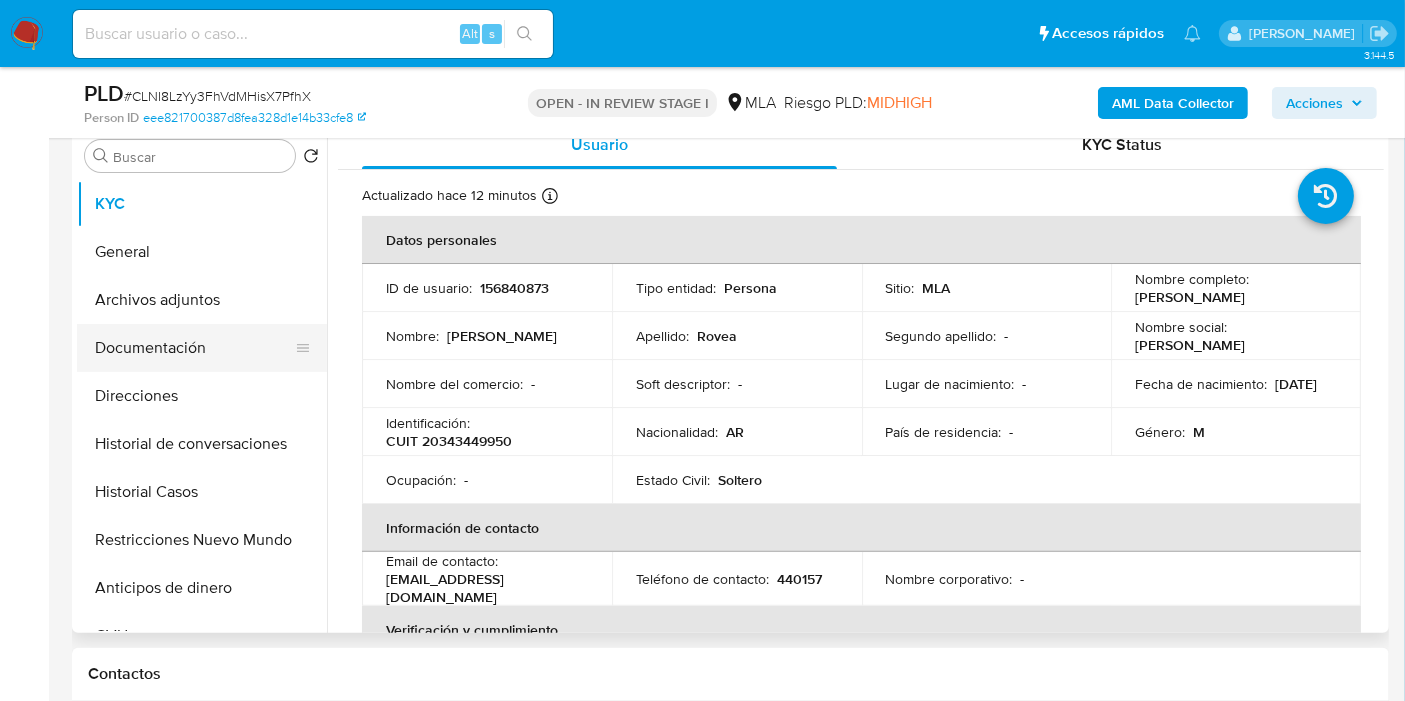 click on "Documentación" at bounding box center (194, 348) 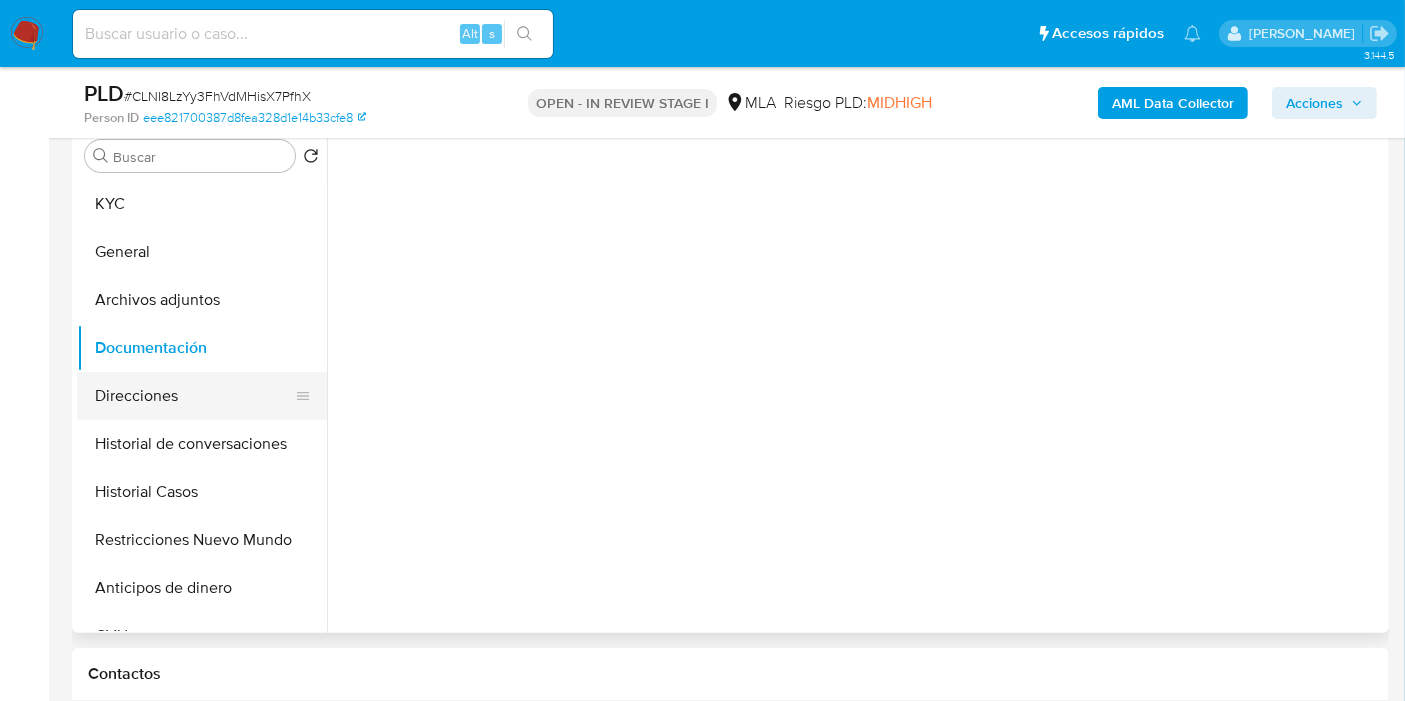 click on "Direcciones" at bounding box center [194, 396] 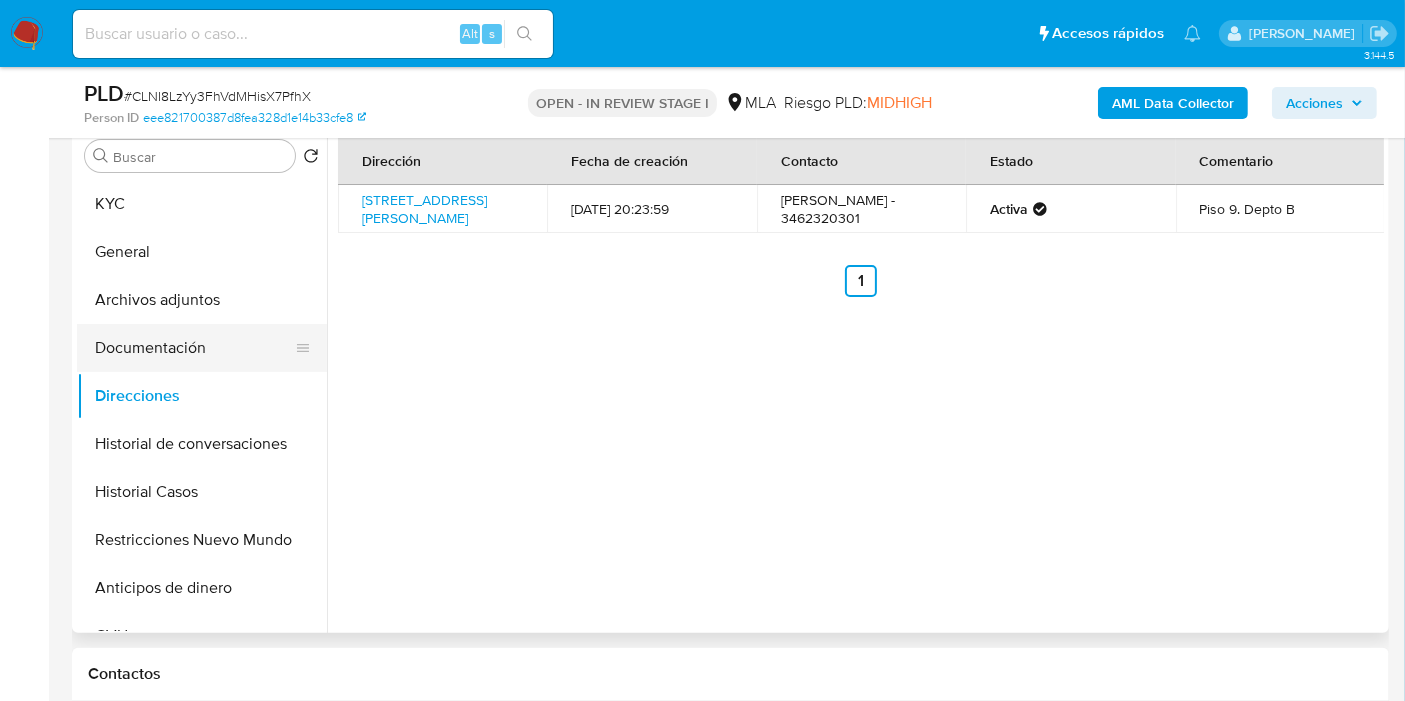 click on "Documentación" at bounding box center [194, 348] 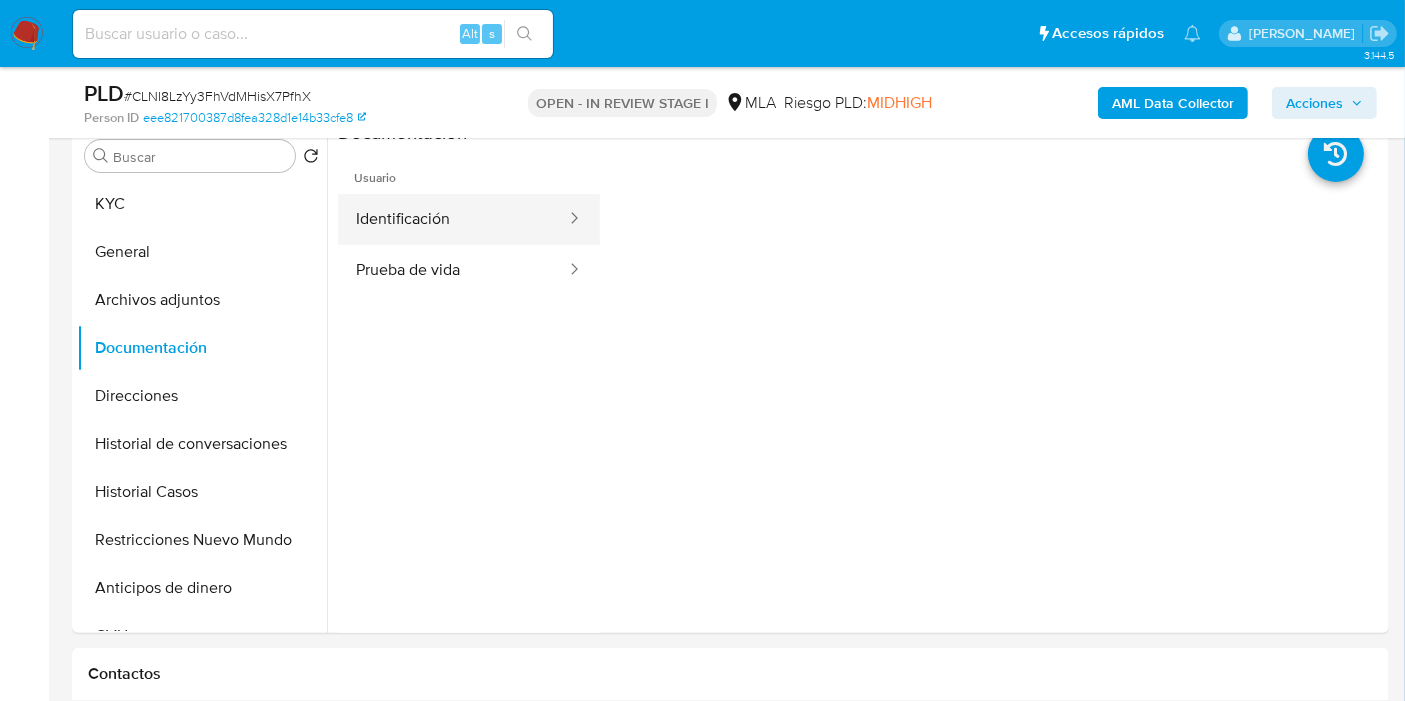 click on "Identificación" at bounding box center (453, 219) 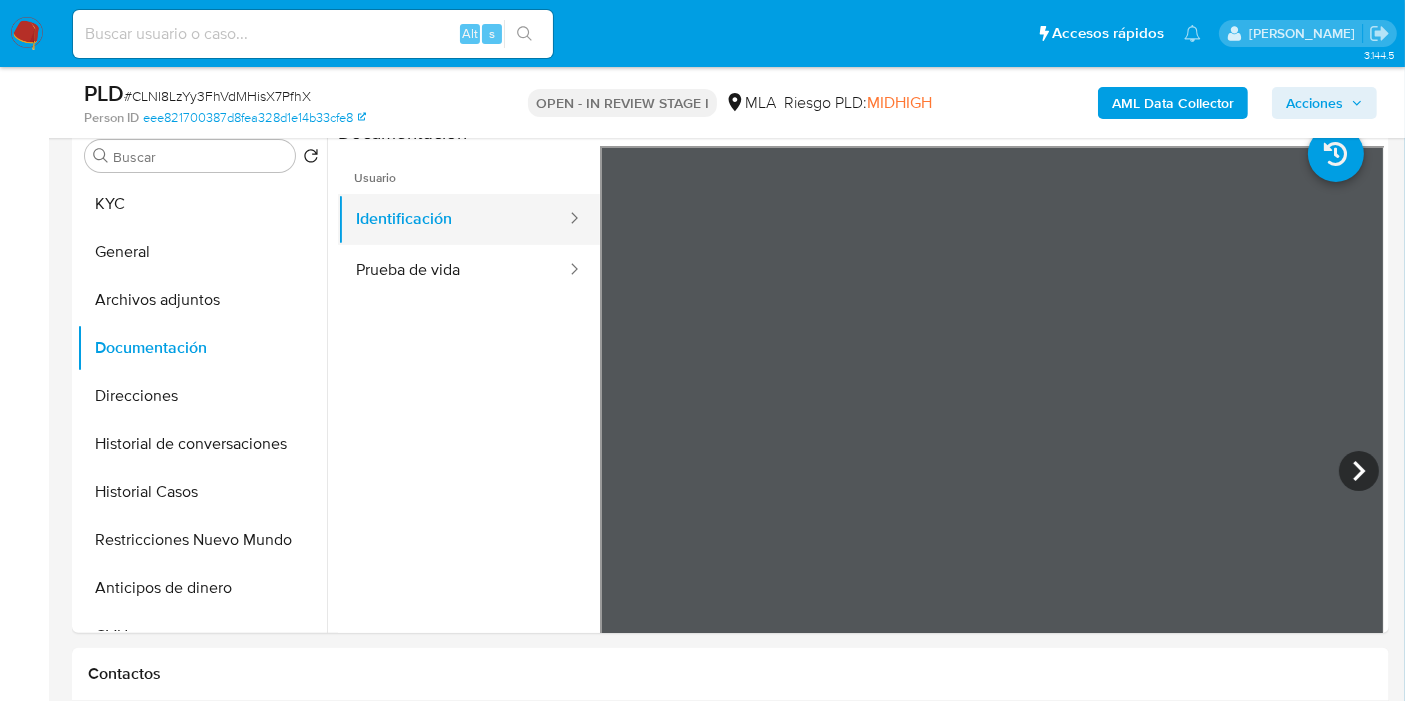 click on "Identificación" at bounding box center (453, 219) 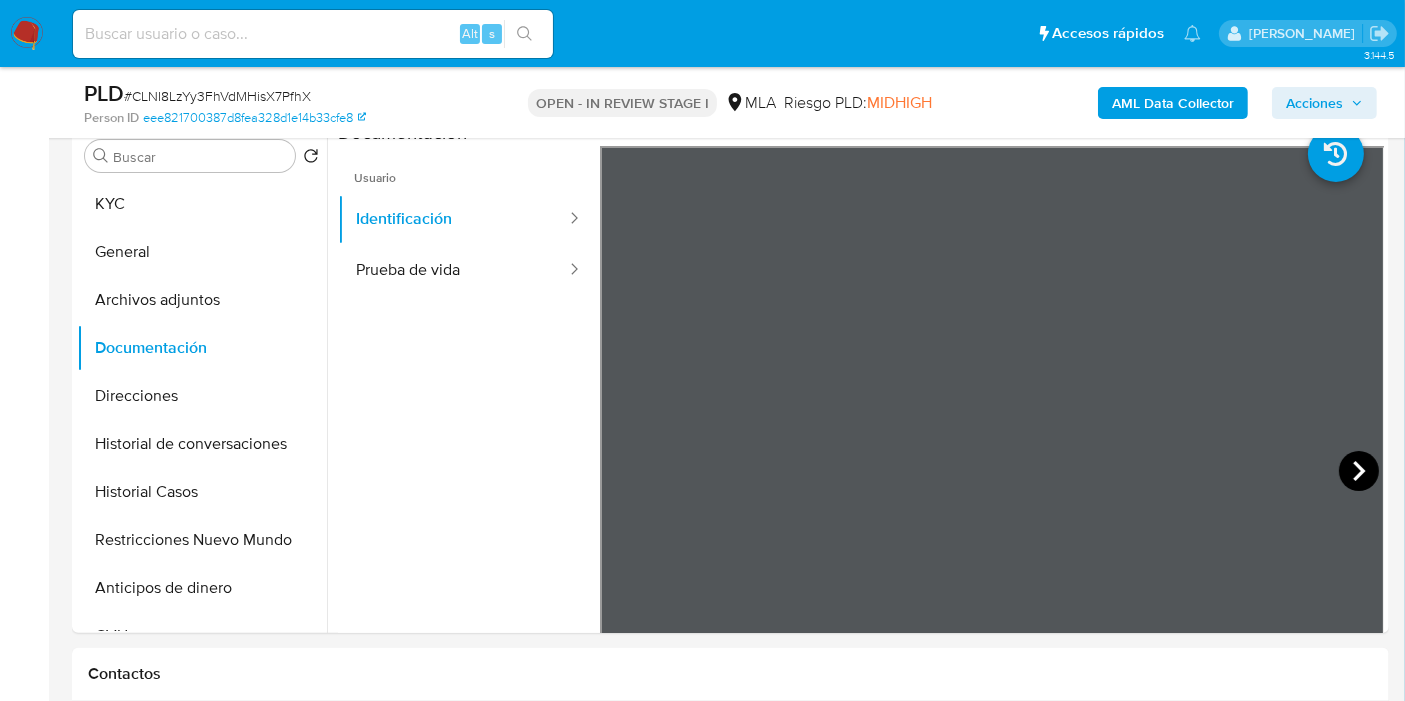 click 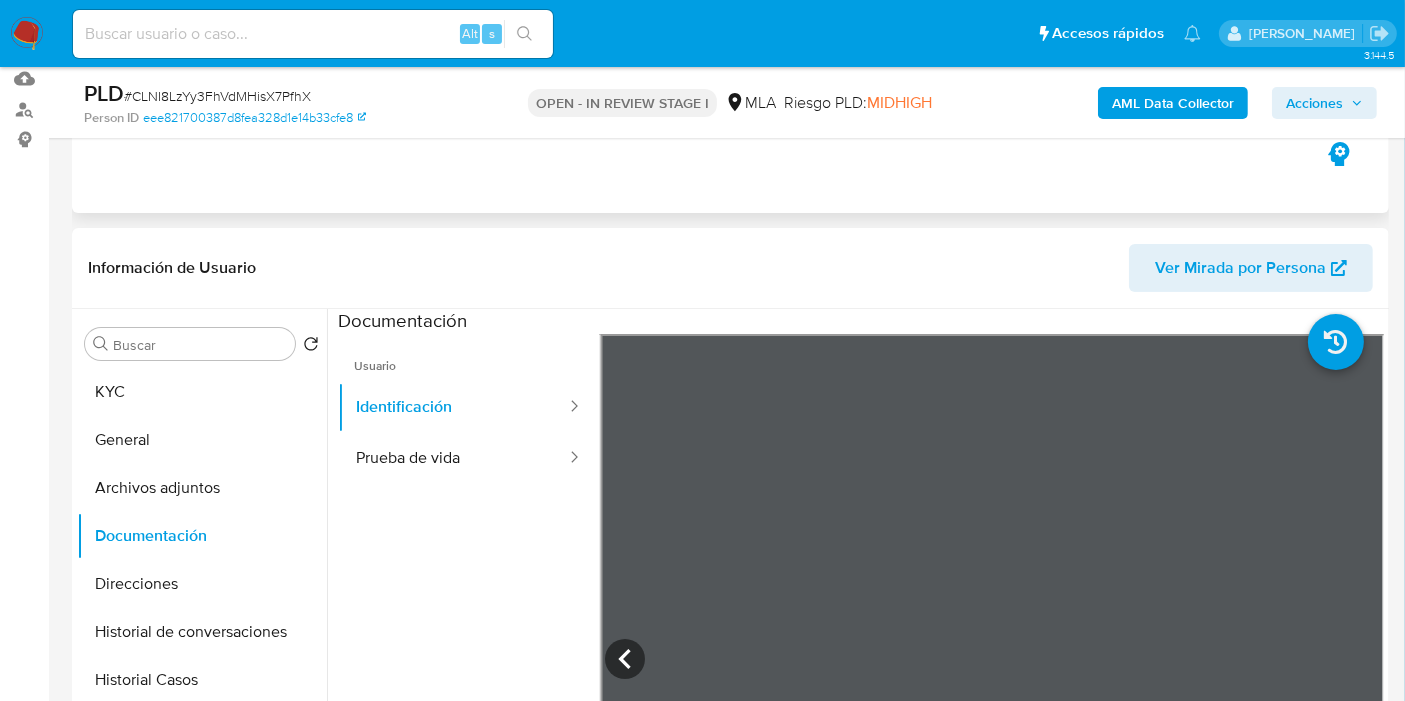 scroll, scrollTop: 222, scrollLeft: 0, axis: vertical 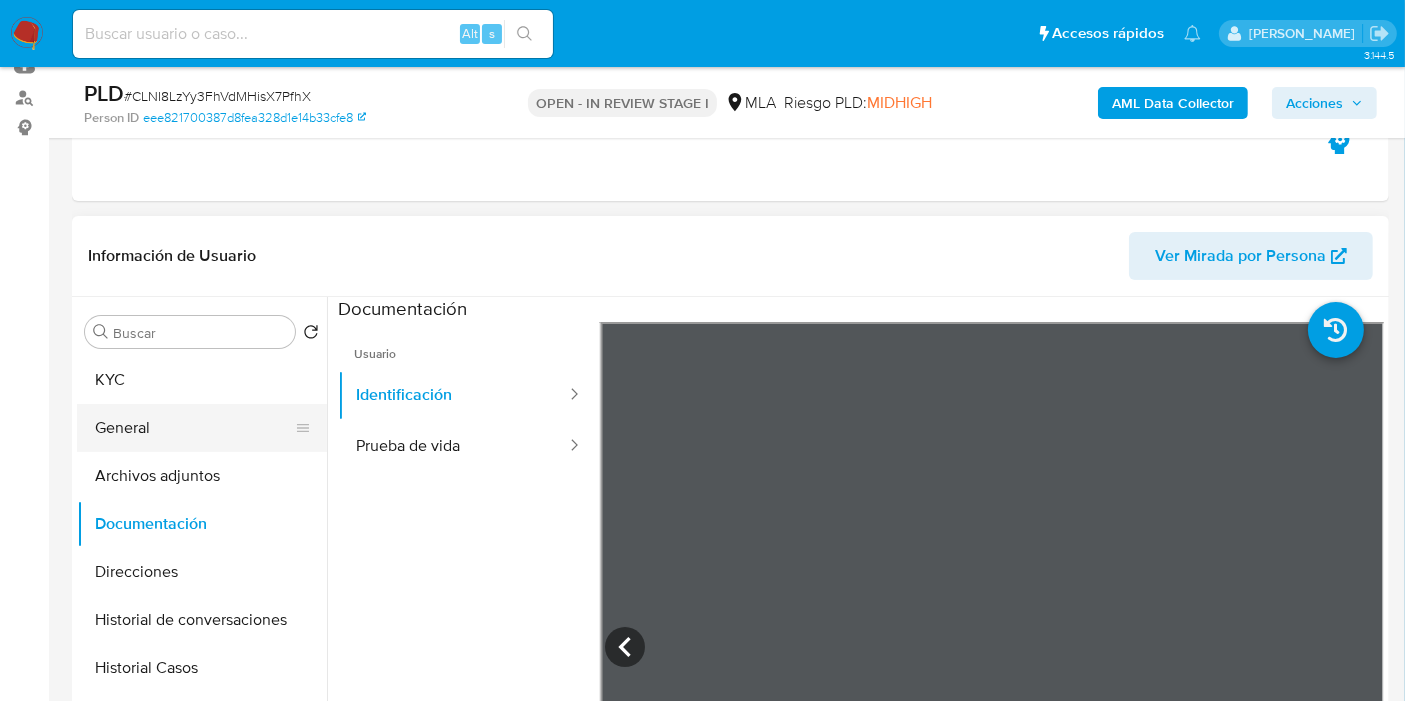 click on "General" at bounding box center [194, 428] 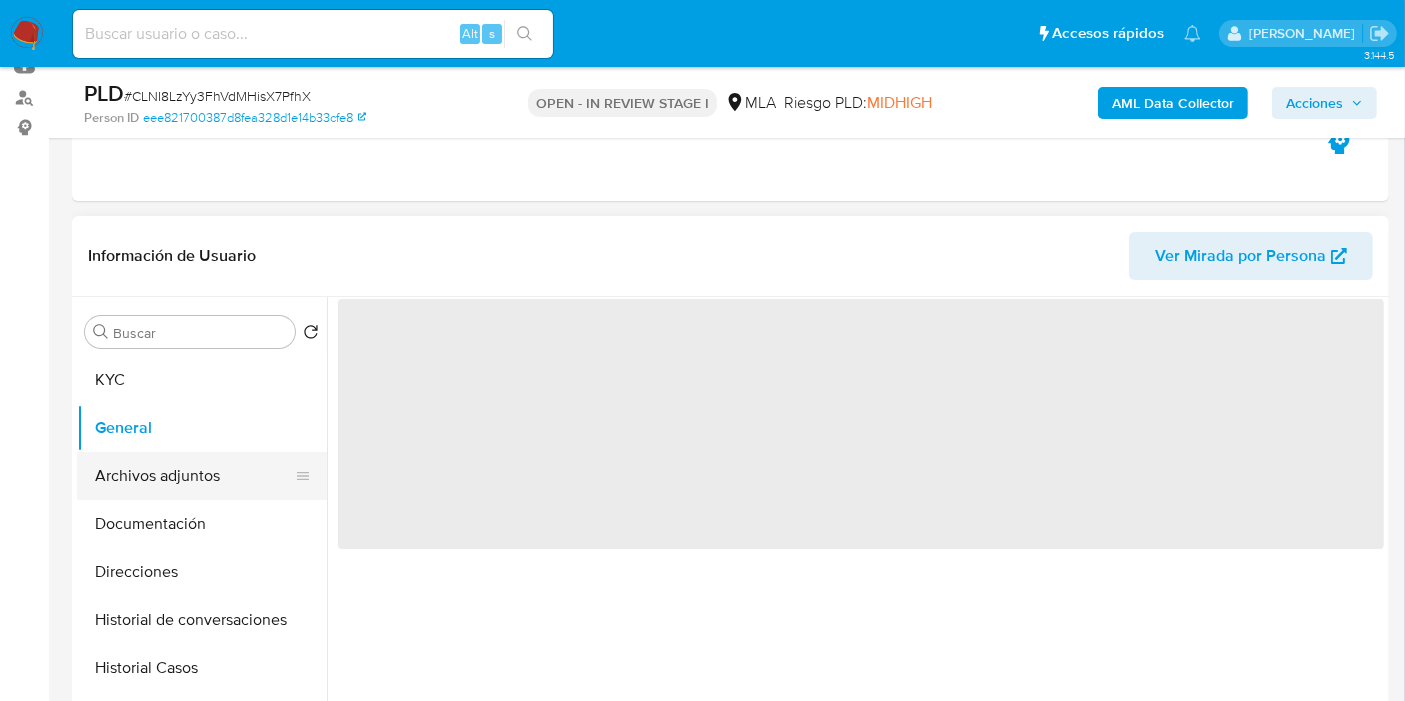 click on "Archivos adjuntos" at bounding box center (194, 476) 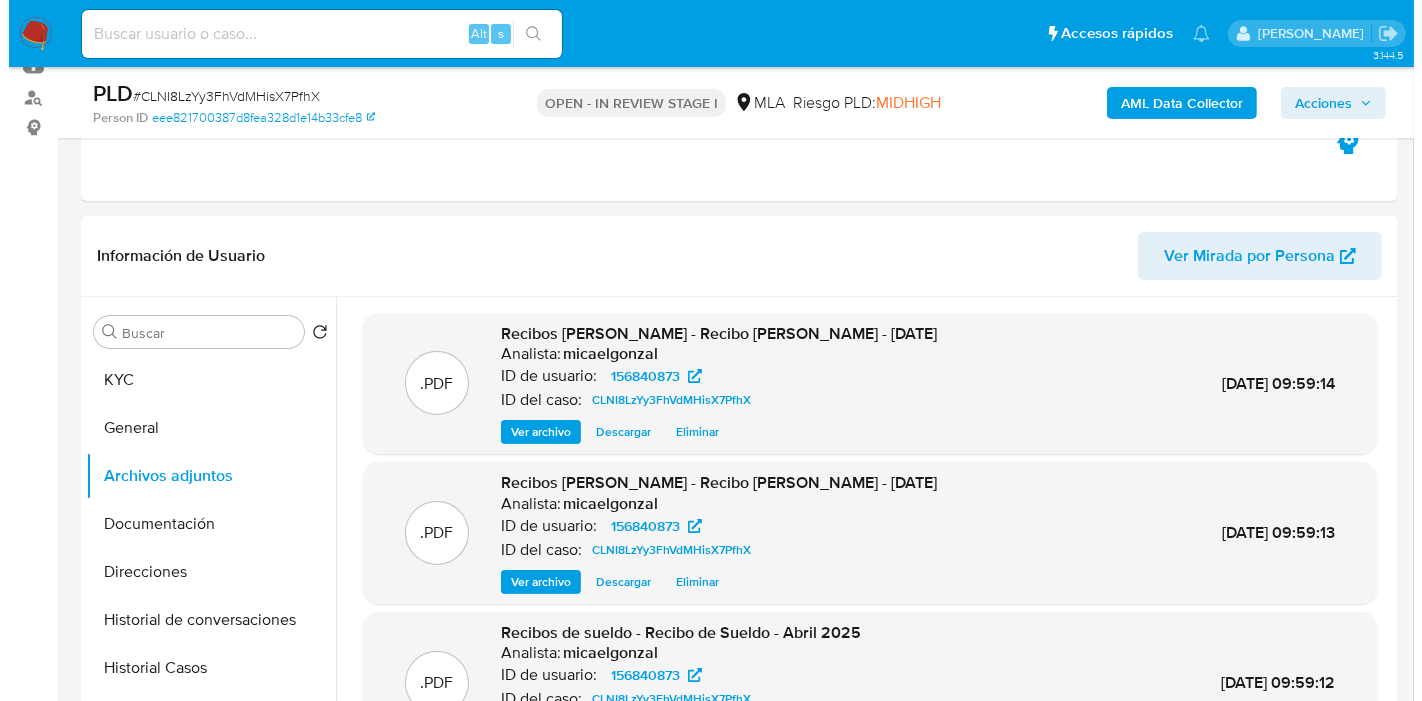 scroll, scrollTop: 189, scrollLeft: 0, axis: vertical 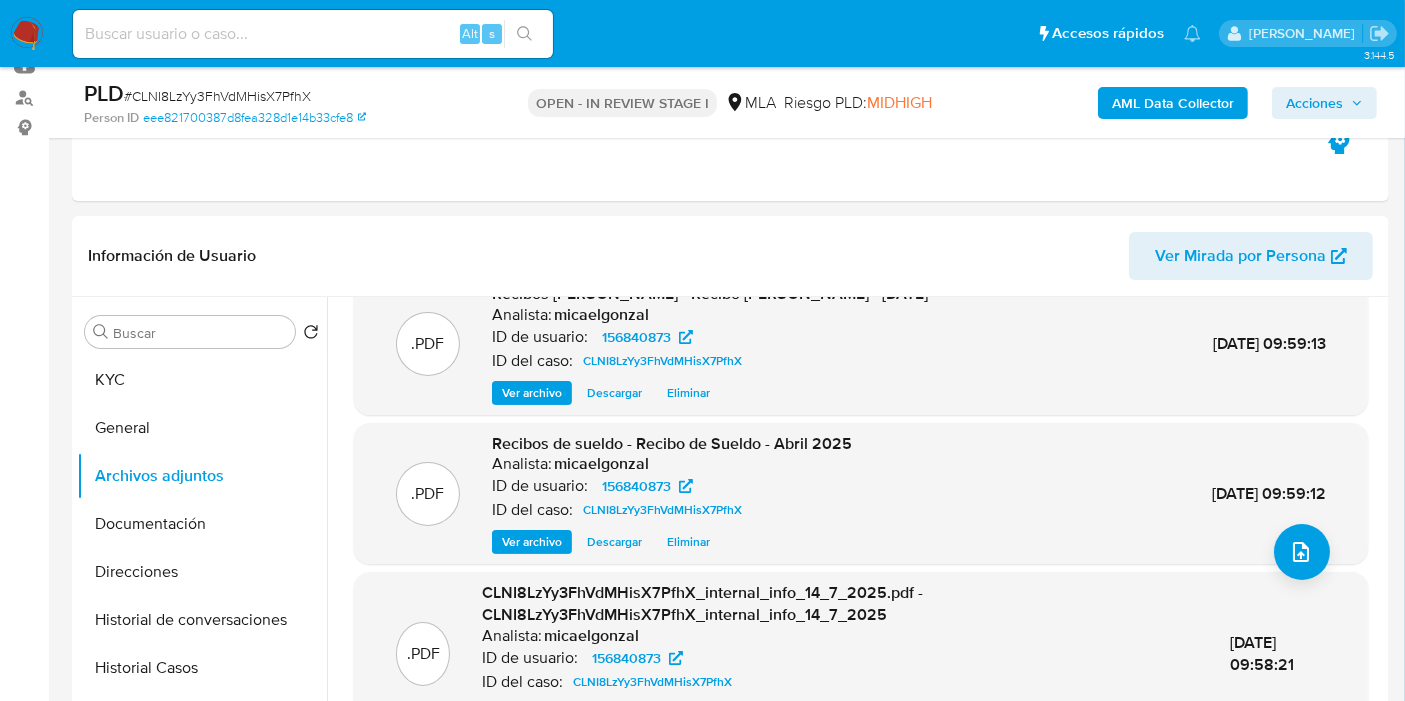 click on ".PDF Recibos de sueldo - Recibo de Sueldo - Abril 2025 Analista: micaelgonzal ID de usuario: 156840873 ID del caso: CLNI8LzYy3FhVdMHisX7PfhX Ver archivo Descargar Eliminar 14/Jul/2025 09:59:12" at bounding box center (861, 494) 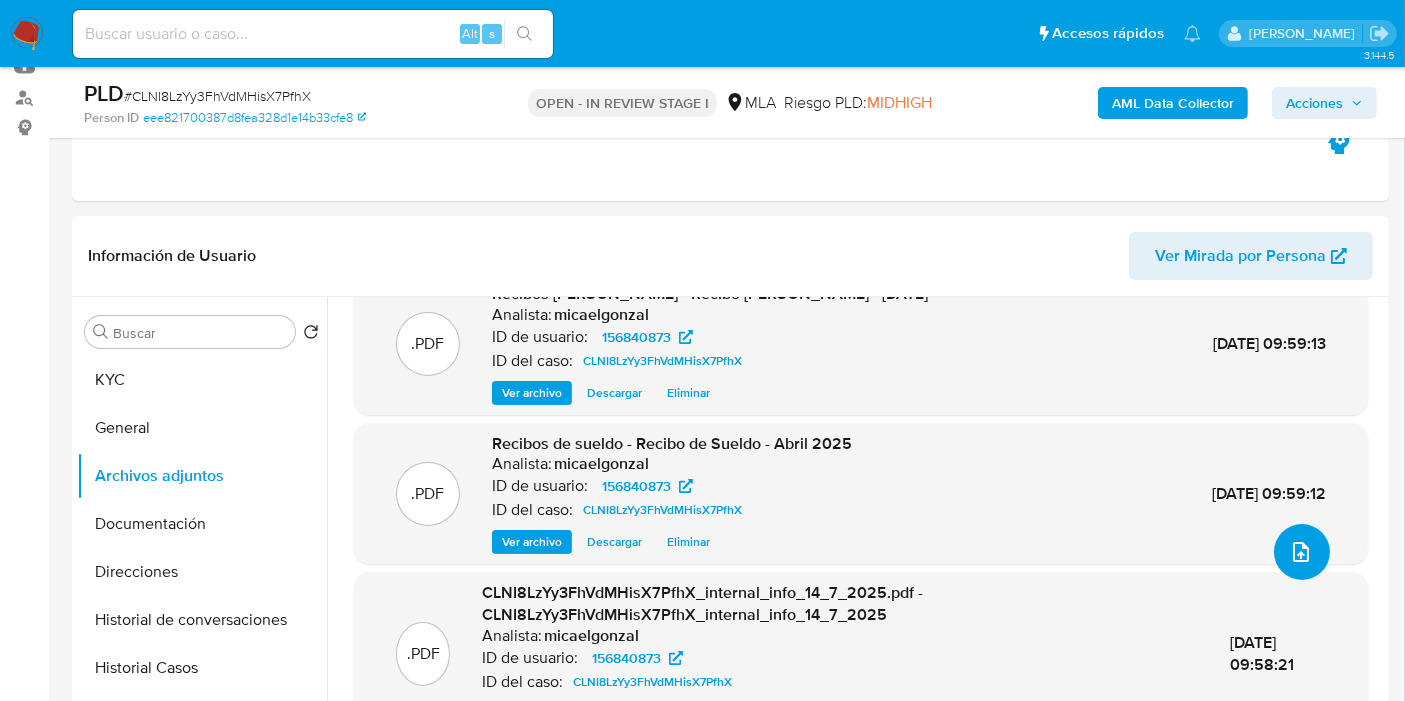 click 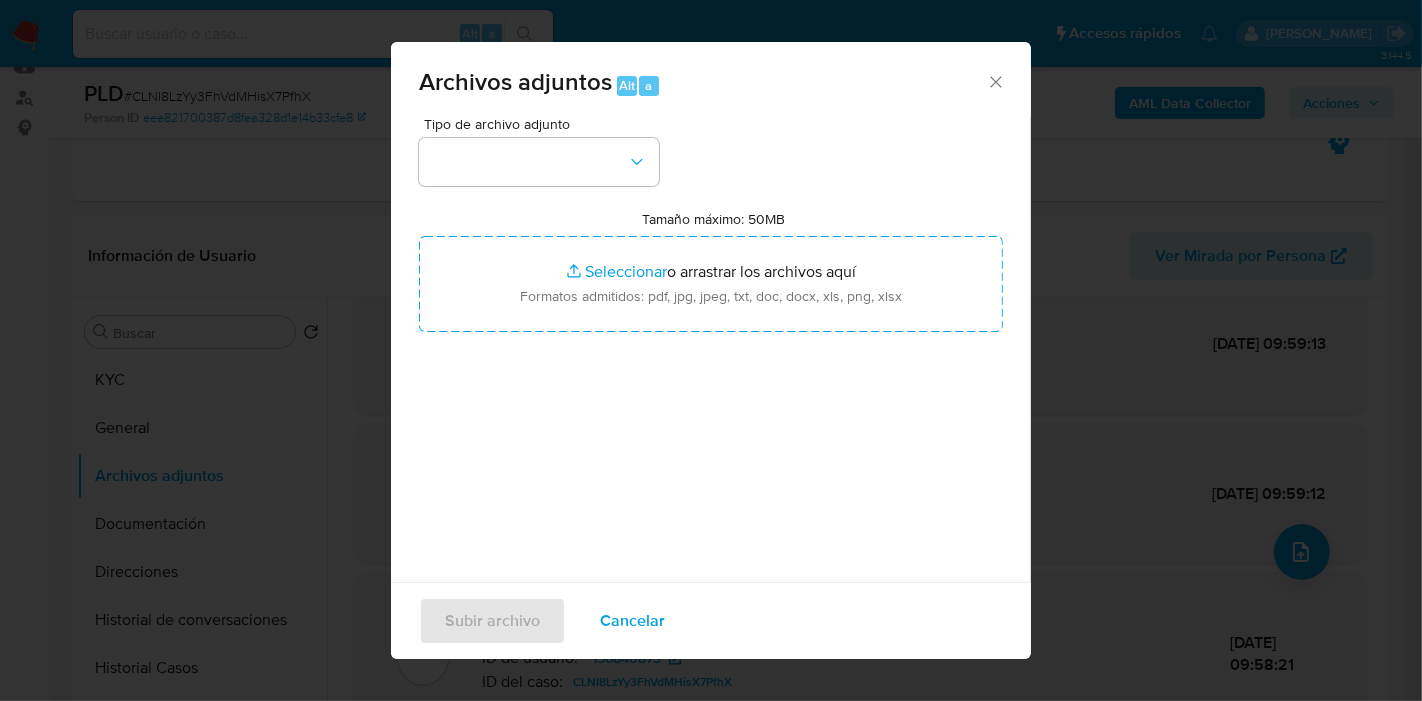 click at bounding box center (539, 162) 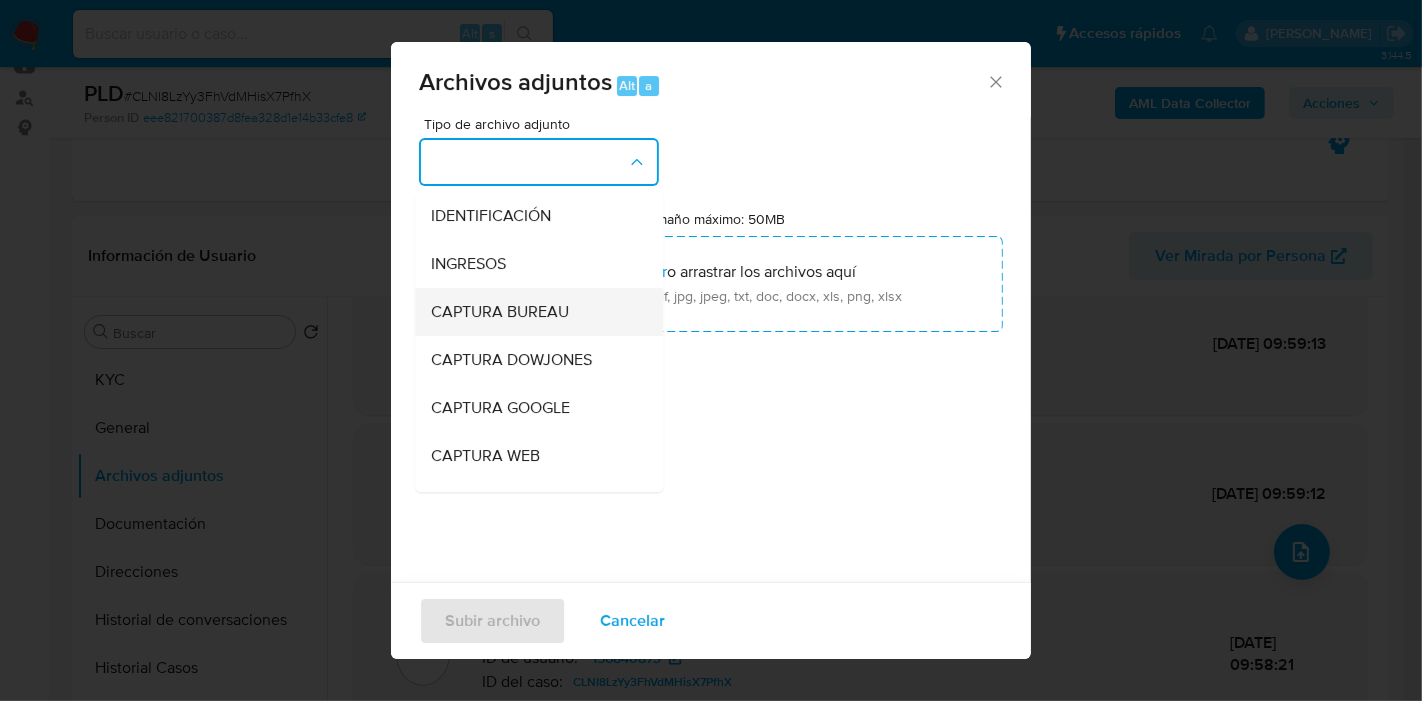 scroll, scrollTop: 333, scrollLeft: 0, axis: vertical 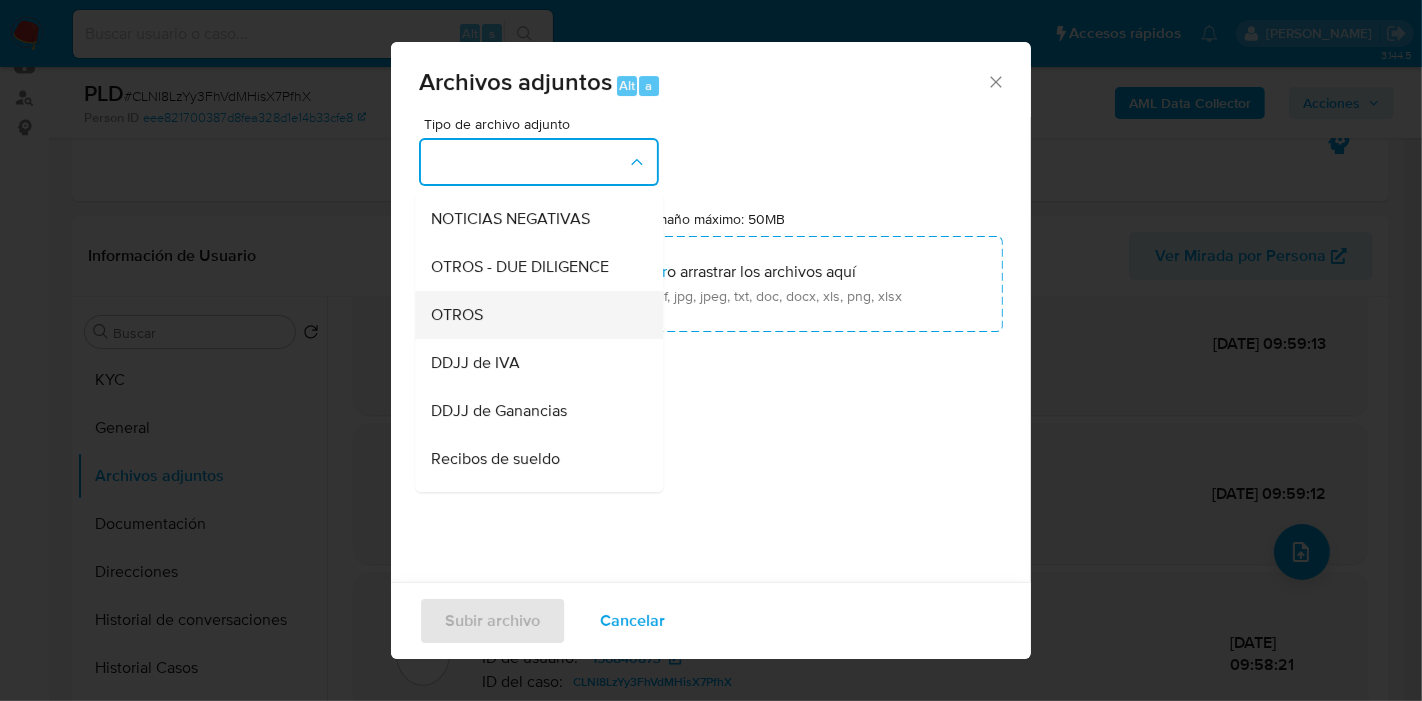 click on "OTROS" at bounding box center (533, 315) 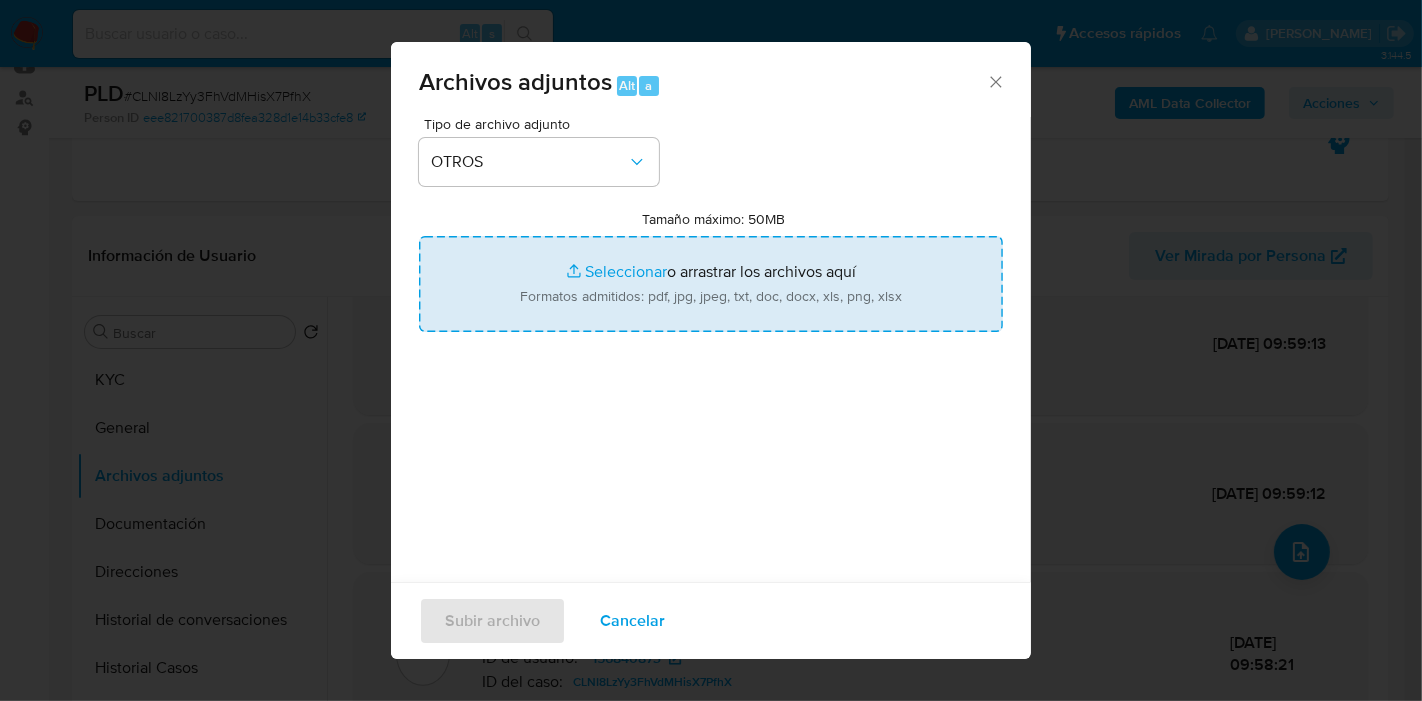 click on "Tamaño máximo: 50MB Seleccionar archivos" at bounding box center (711, 284) 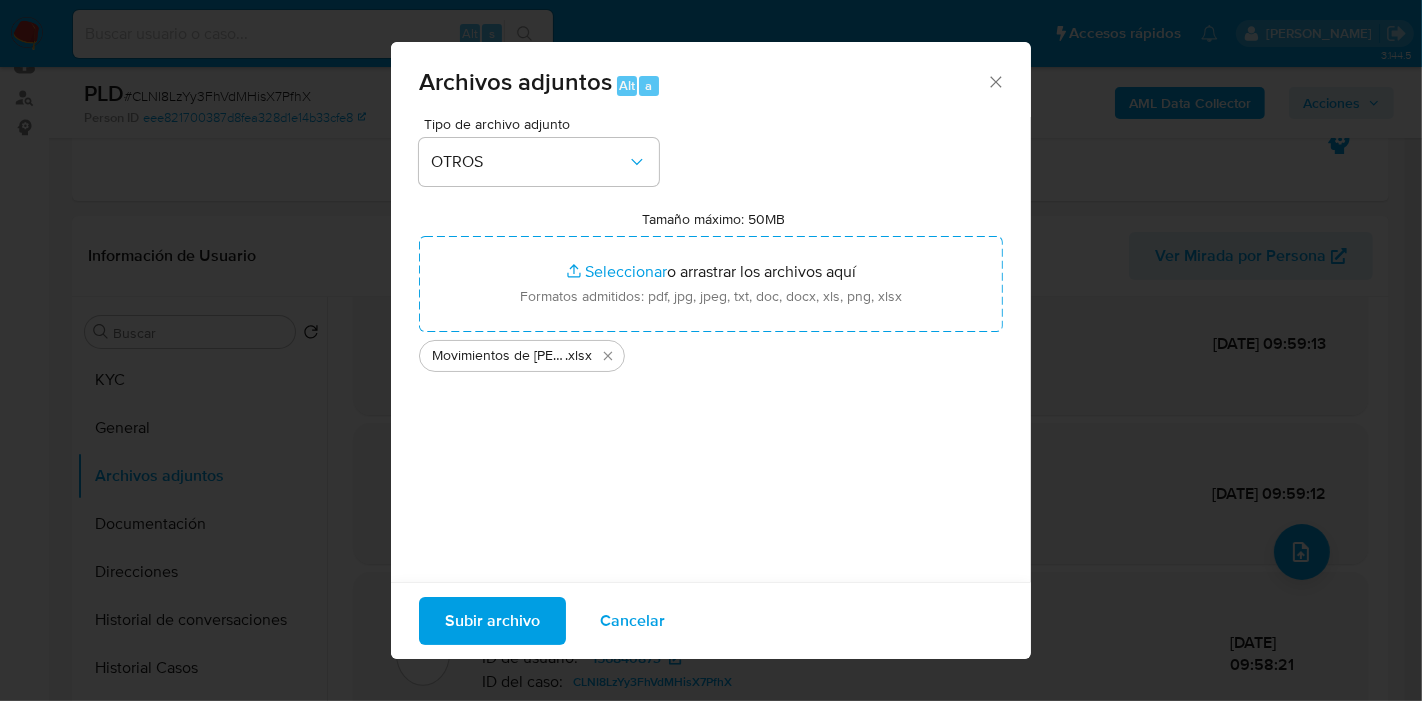 click on "Subir archivo" at bounding box center [492, 621] 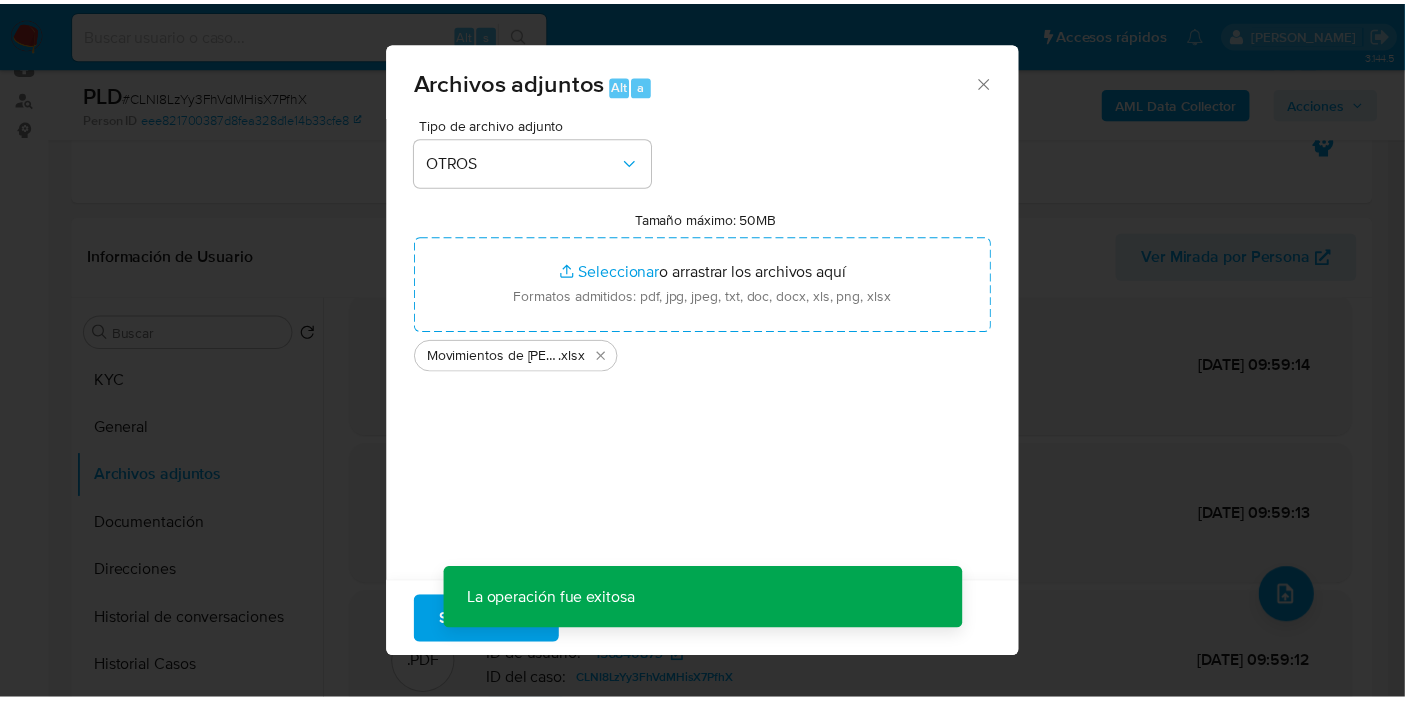 scroll, scrollTop: 144, scrollLeft: 0, axis: vertical 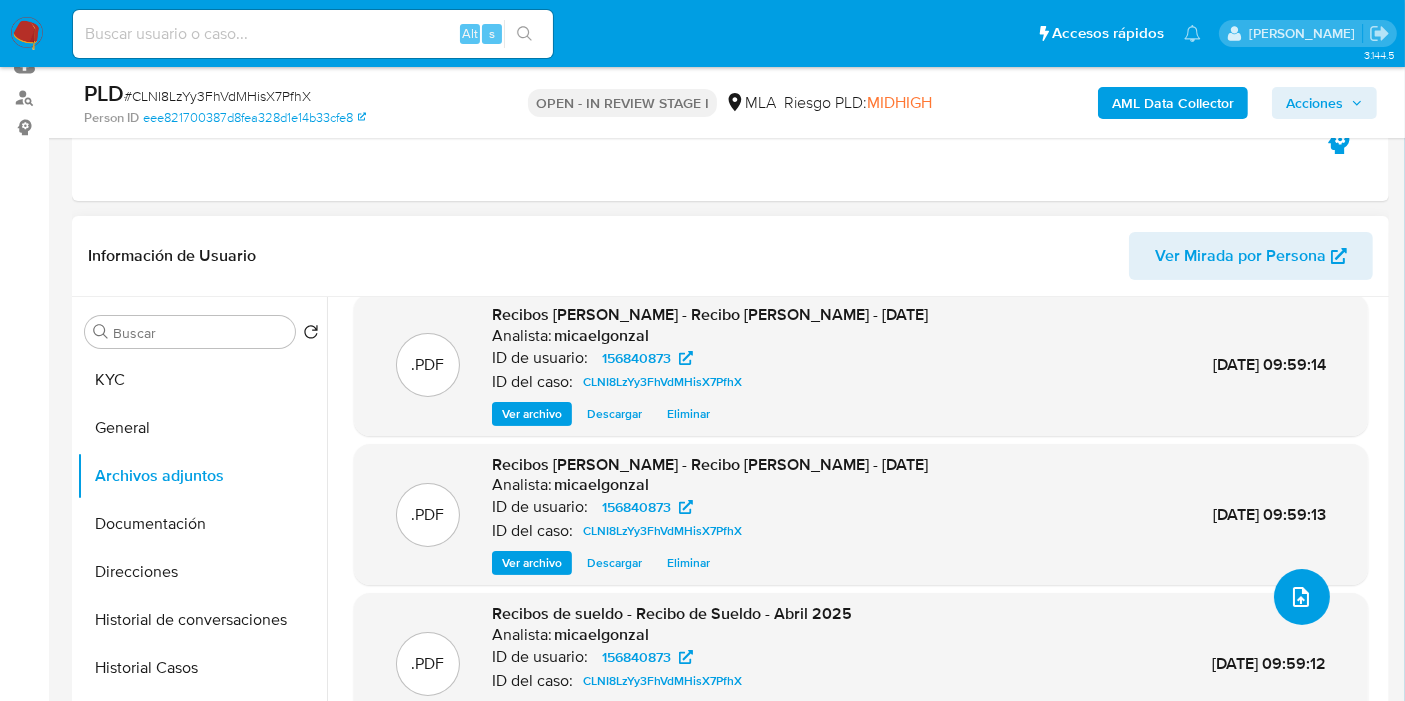 click at bounding box center (1302, 597) 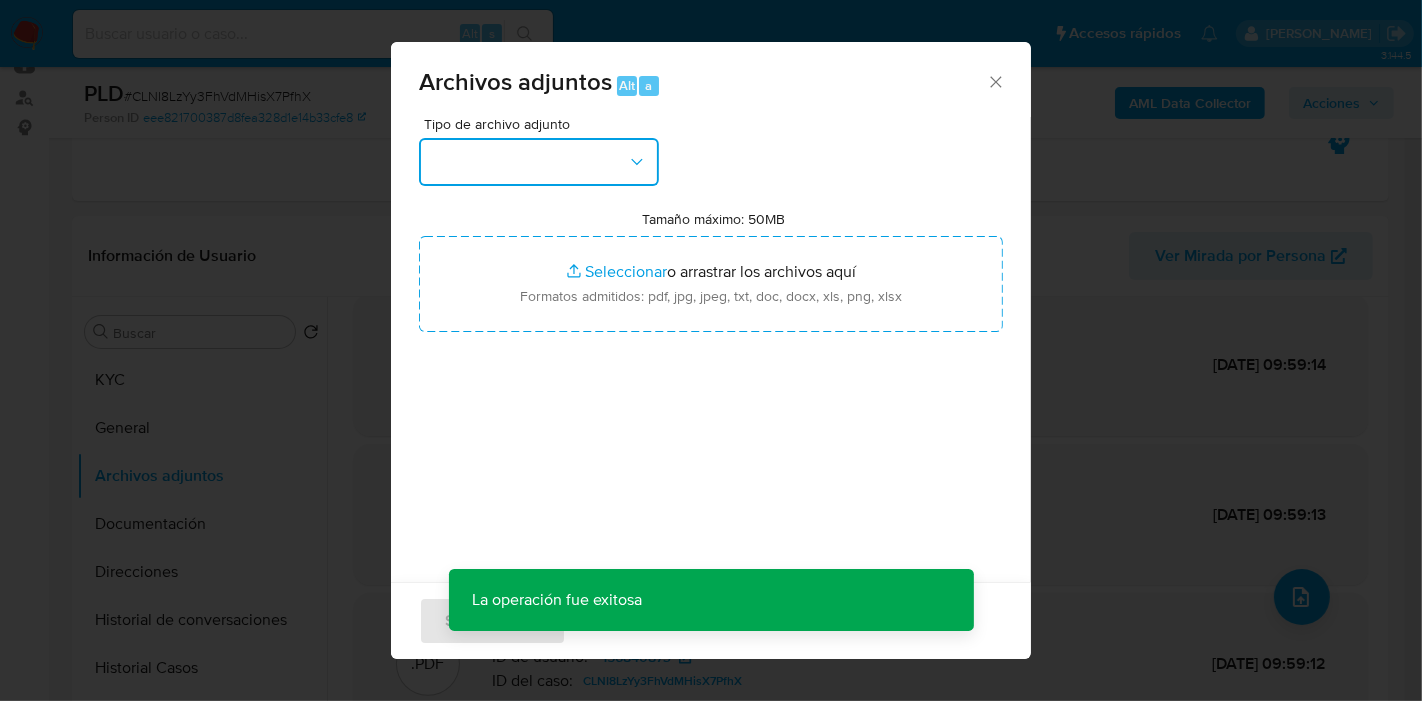 click at bounding box center (539, 162) 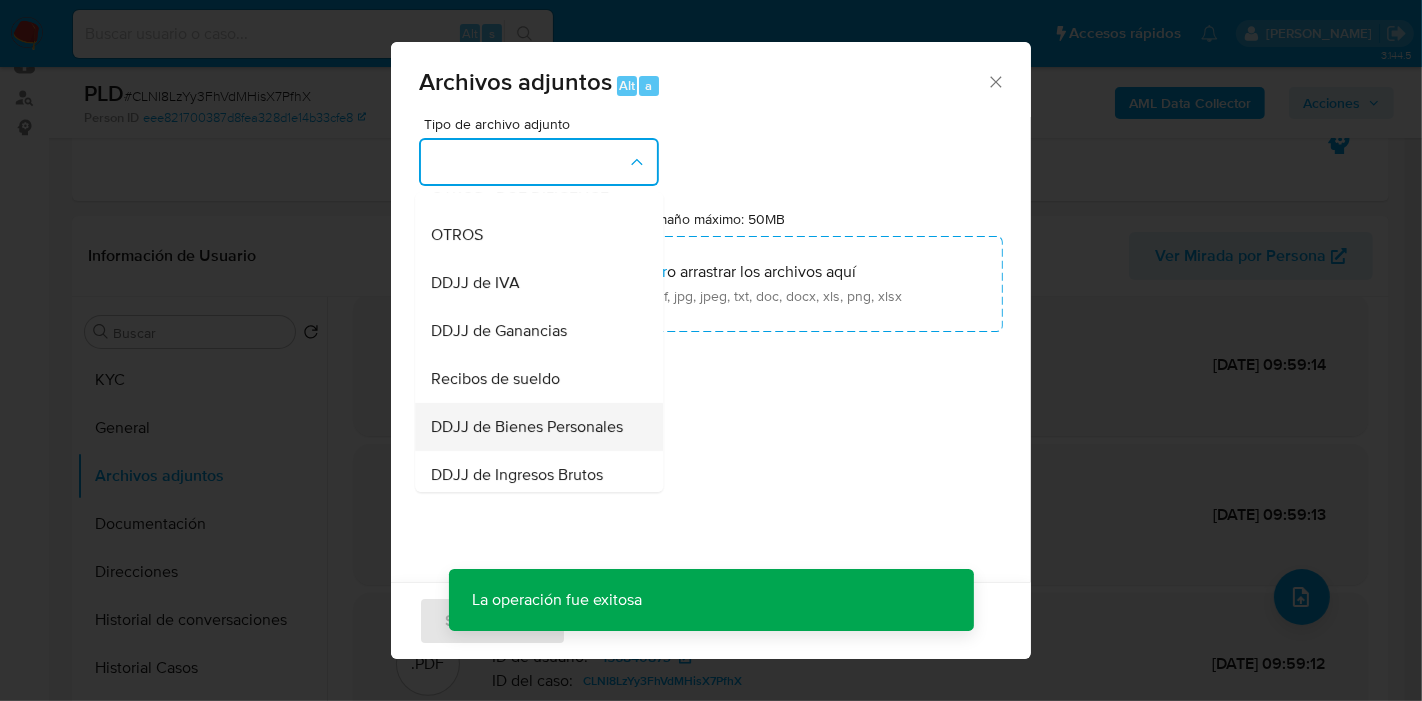 scroll, scrollTop: 444, scrollLeft: 0, axis: vertical 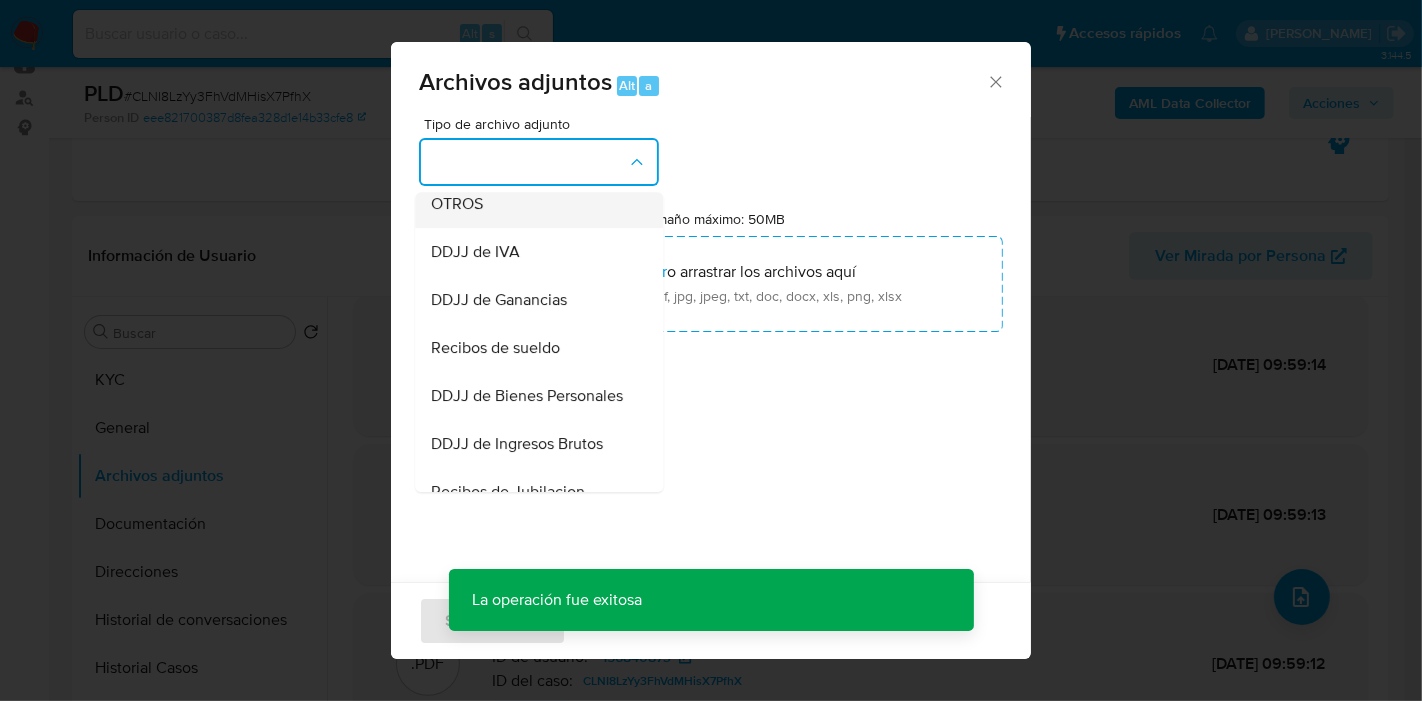 click on "OTROS" at bounding box center (533, 204) 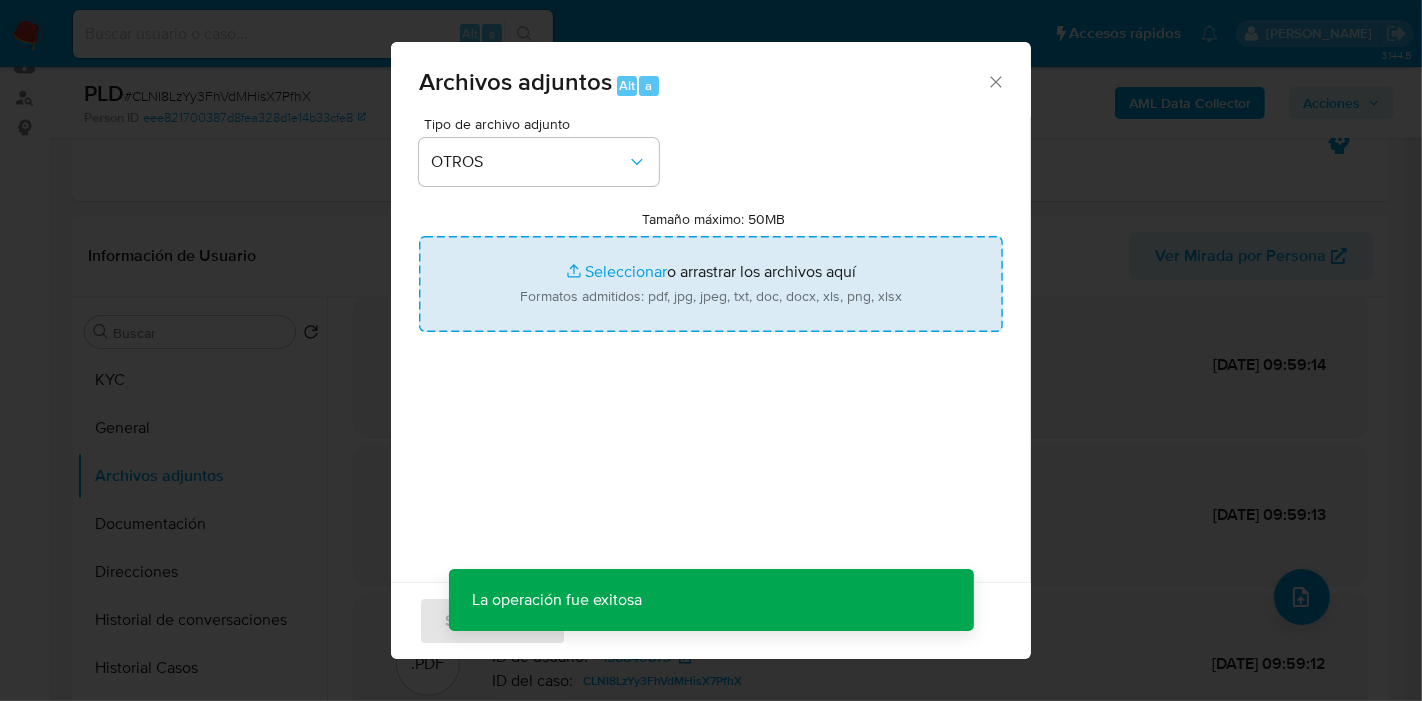 click on "Tamaño máximo: 50MB Seleccionar archivos" at bounding box center [711, 284] 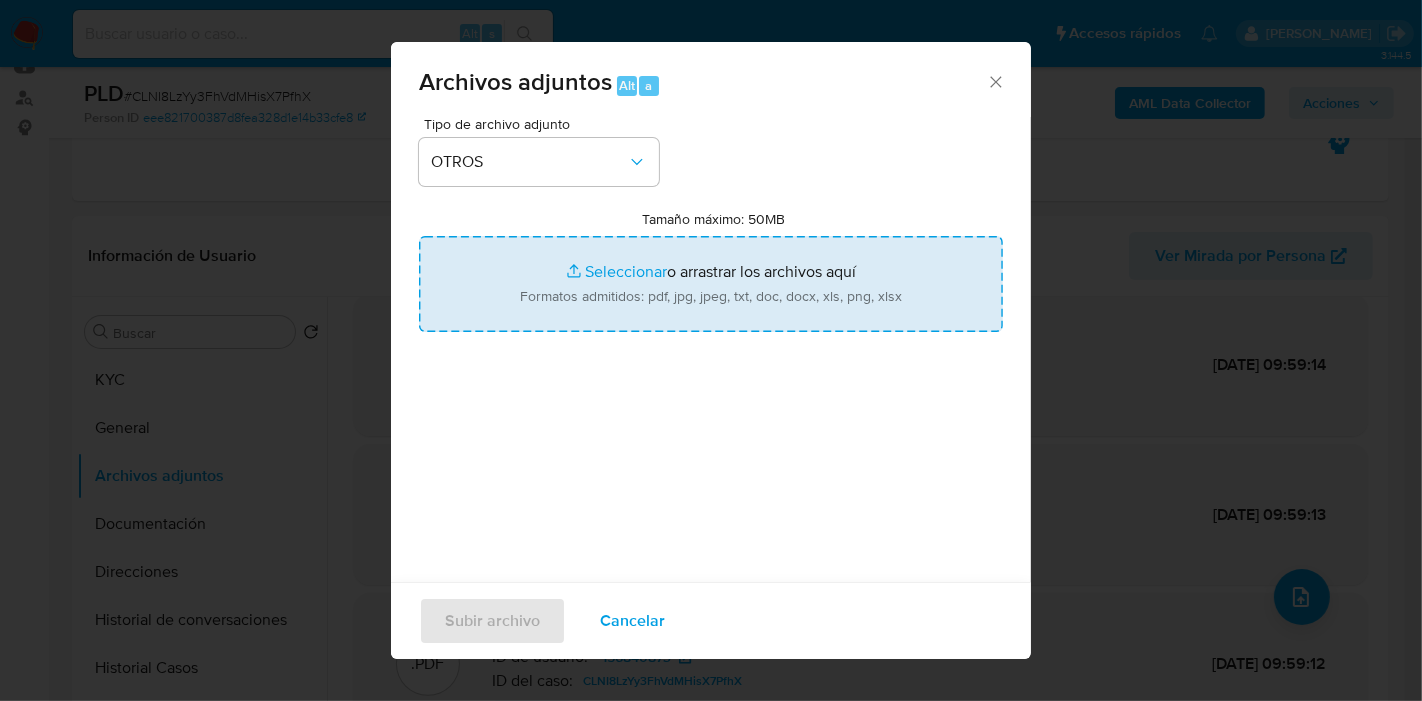 type on "C:\fakepath\Caselog CLNI8LzYy3FhVdMHisX7PfhX_2025_06_18_23_39_22.docx" 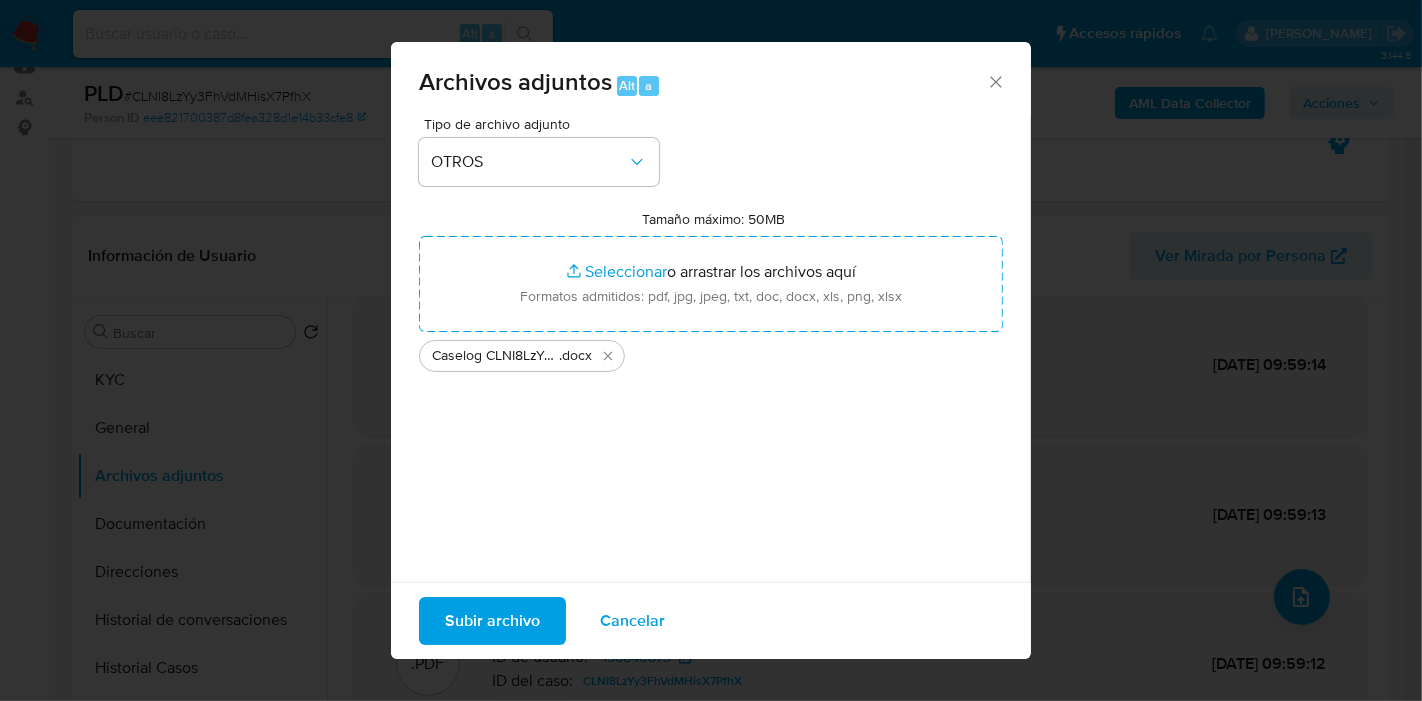 click on "Tipo de archivo adjunto OTROS Tamaño máximo: 50MB Seleccionar archivos Seleccionar  o arrastrar los archivos aquí Formatos admitidos: pdf, jpg, jpeg, txt, doc, docx, xls, png, xlsx Caselog CLNI8LzYy3FhVdMHisX7PfhX_2025_06_18_23_39_22 .docx" at bounding box center [711, 353] 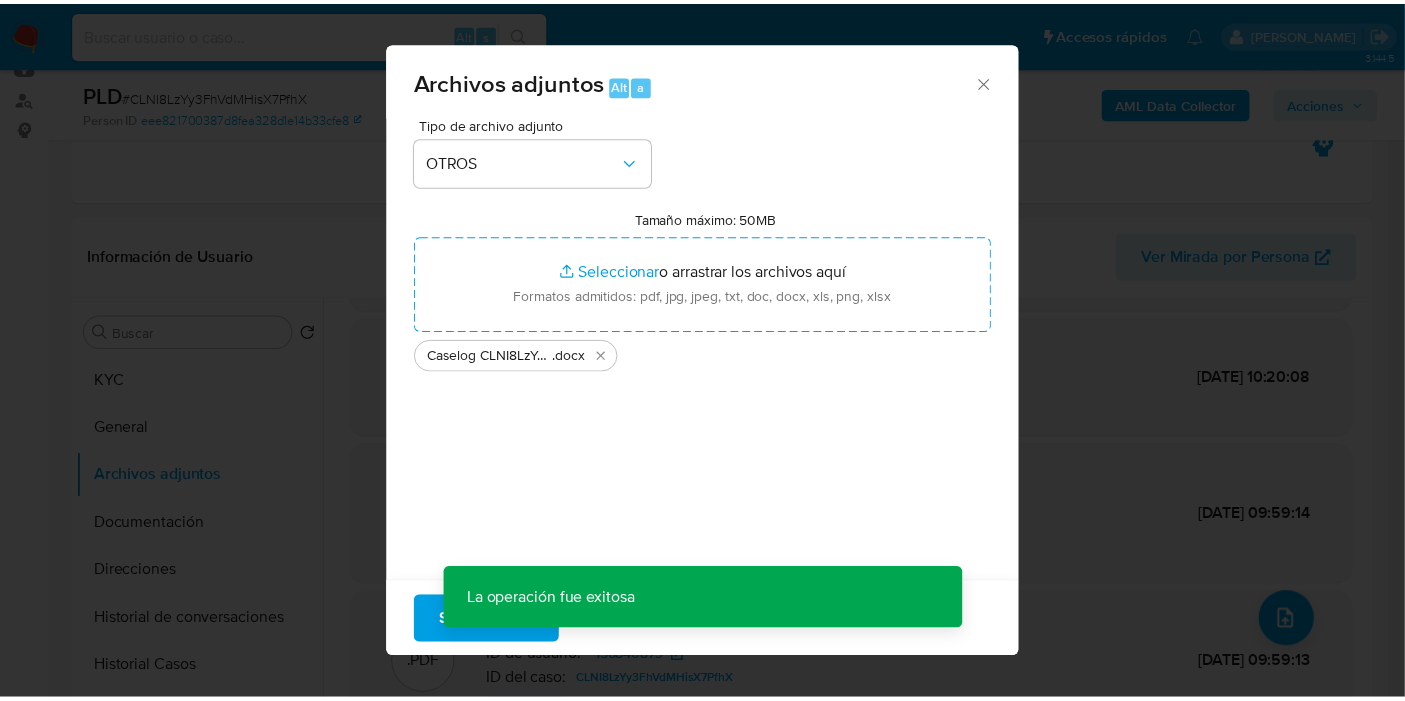 scroll, scrollTop: 120, scrollLeft: 0, axis: vertical 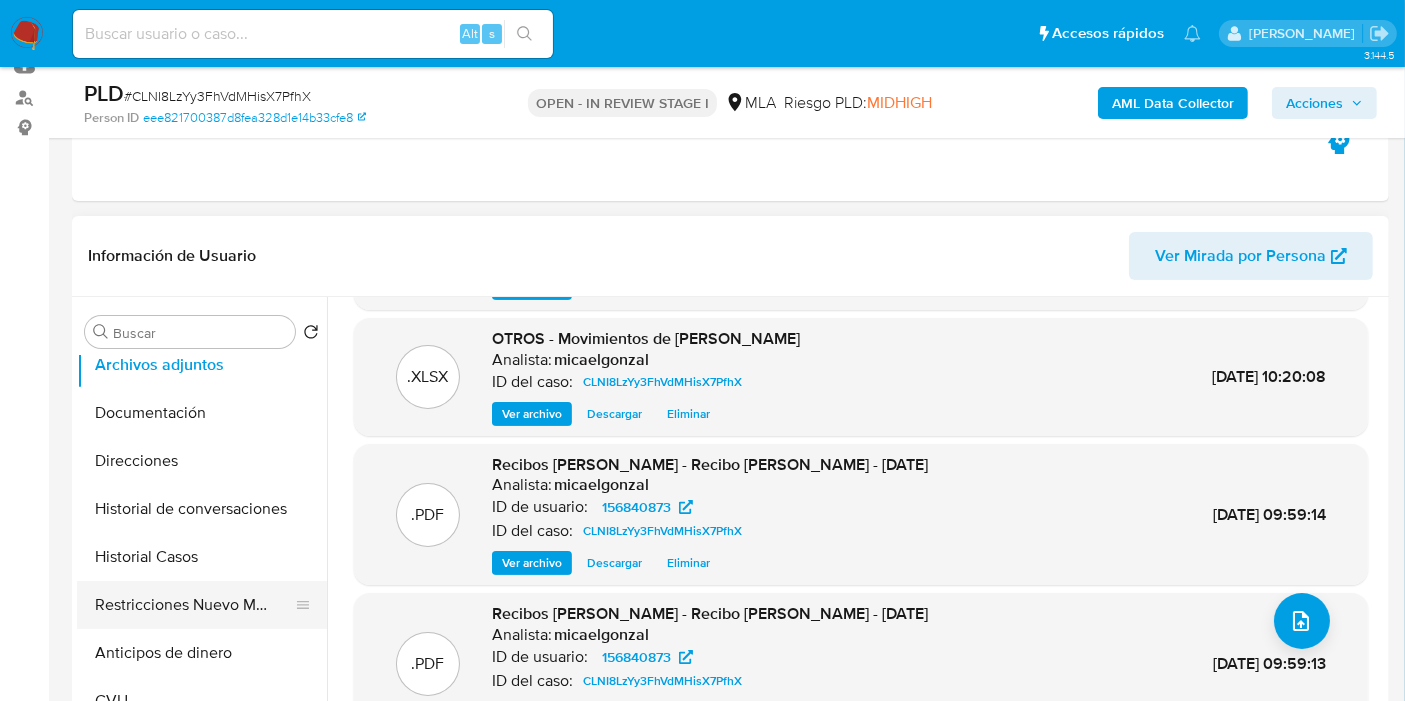 click on "Restricciones Nuevo Mundo" at bounding box center [194, 605] 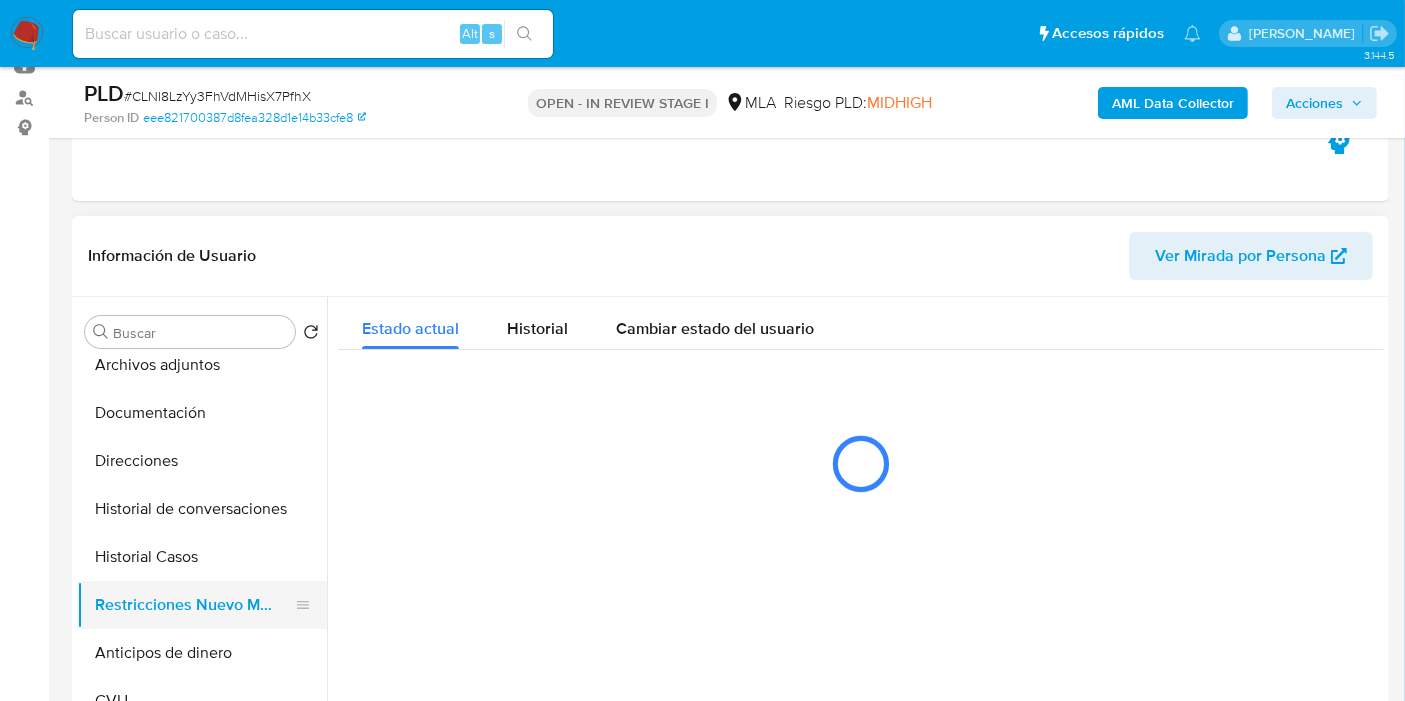 scroll, scrollTop: 0, scrollLeft: 0, axis: both 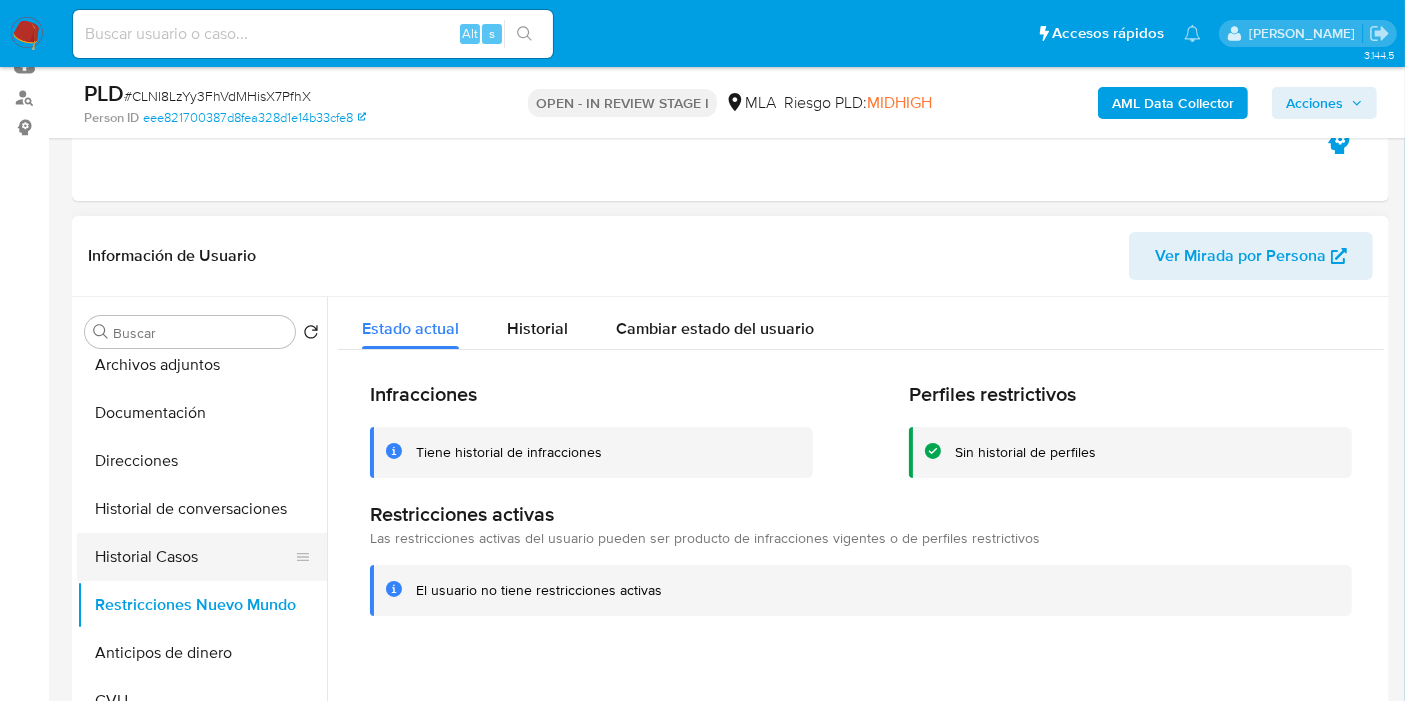 click on "Historial Casos" at bounding box center [194, 557] 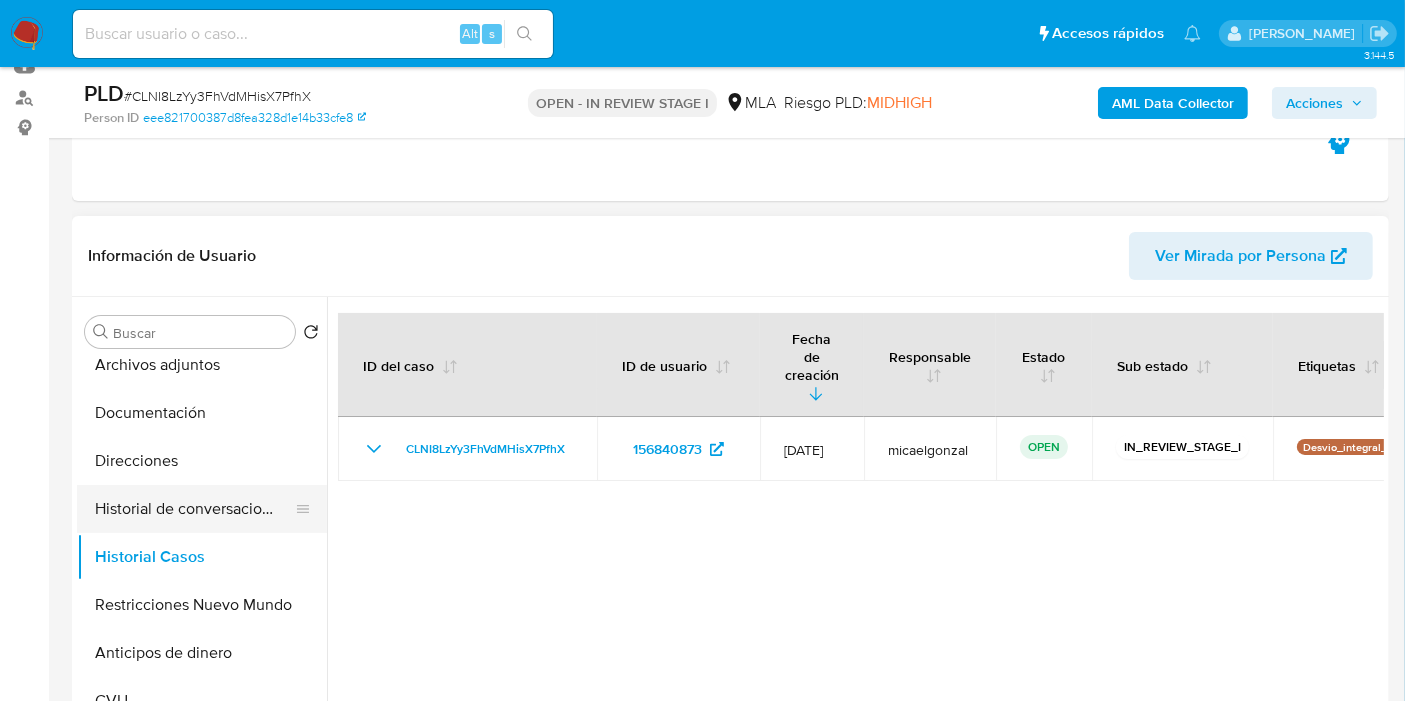 click on "Historial de conversaciones" at bounding box center [194, 509] 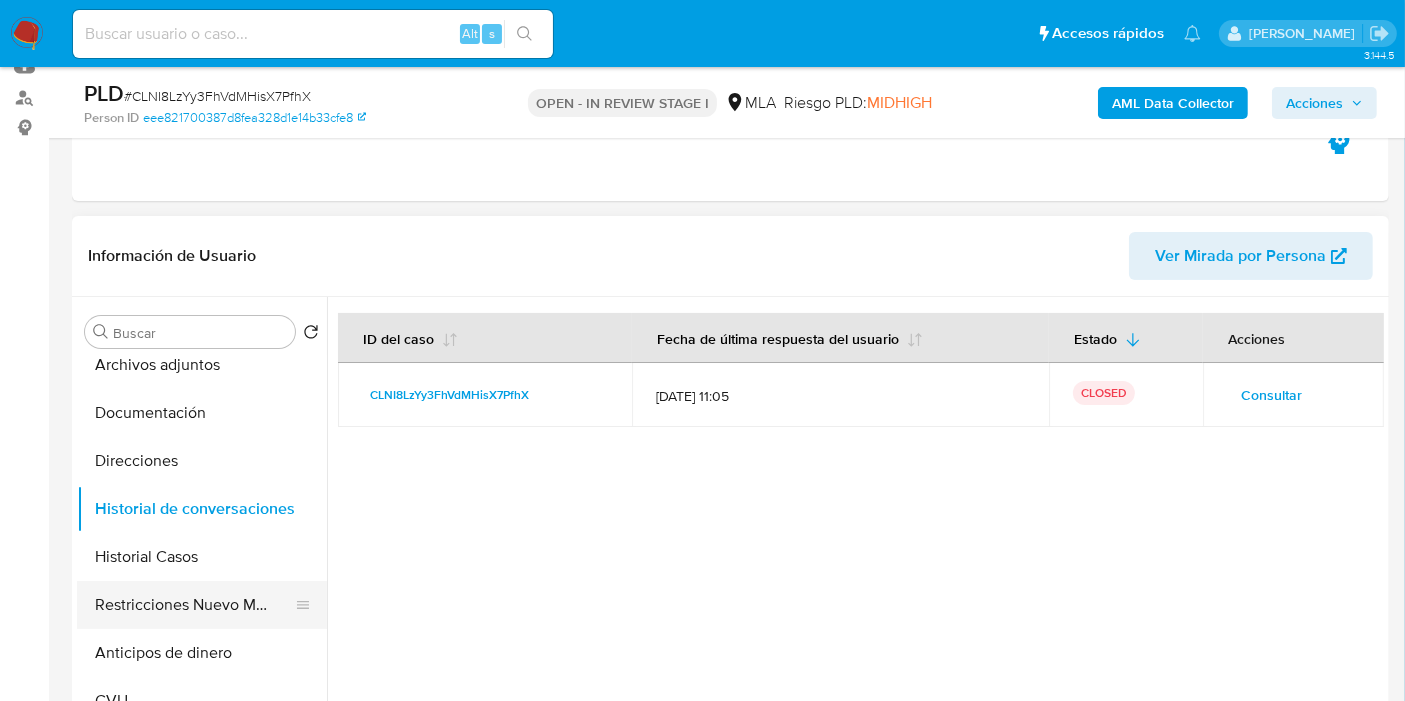click on "Restricciones Nuevo Mundo" at bounding box center [194, 605] 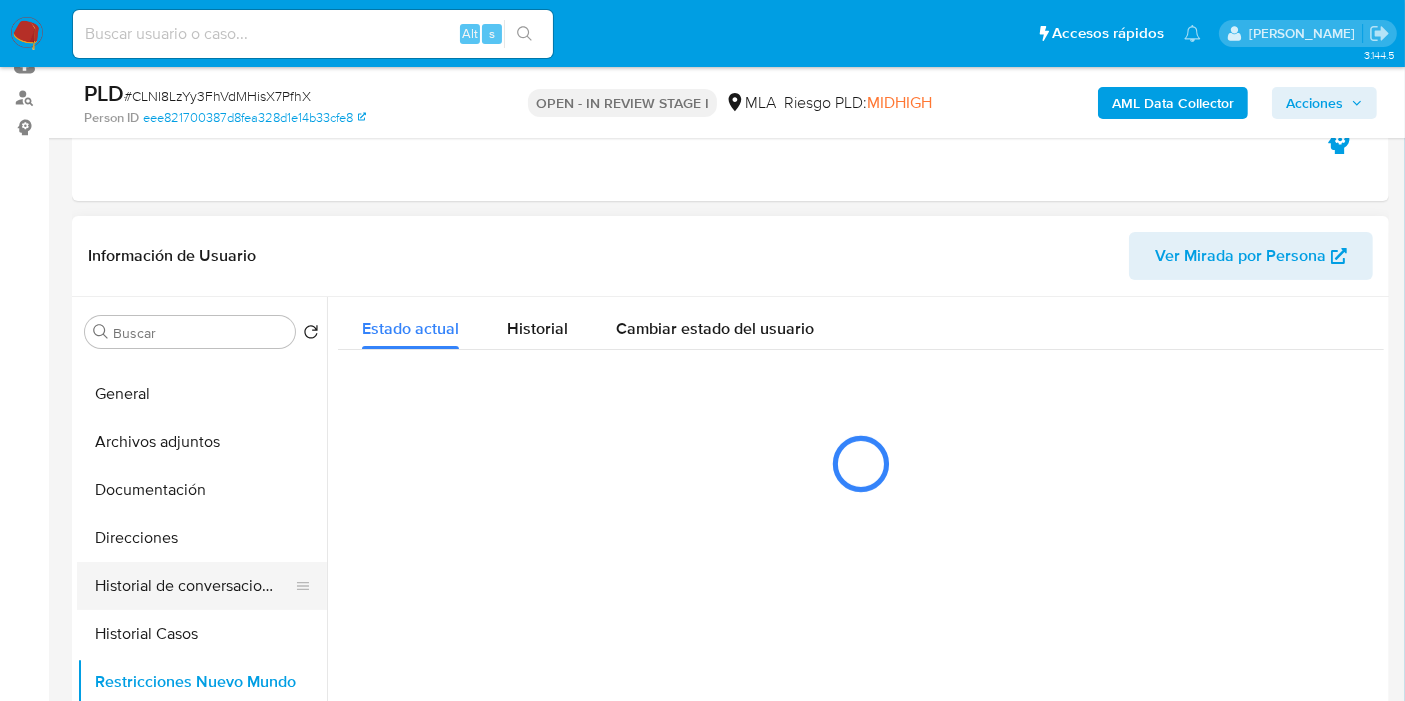 scroll, scrollTop: 0, scrollLeft: 0, axis: both 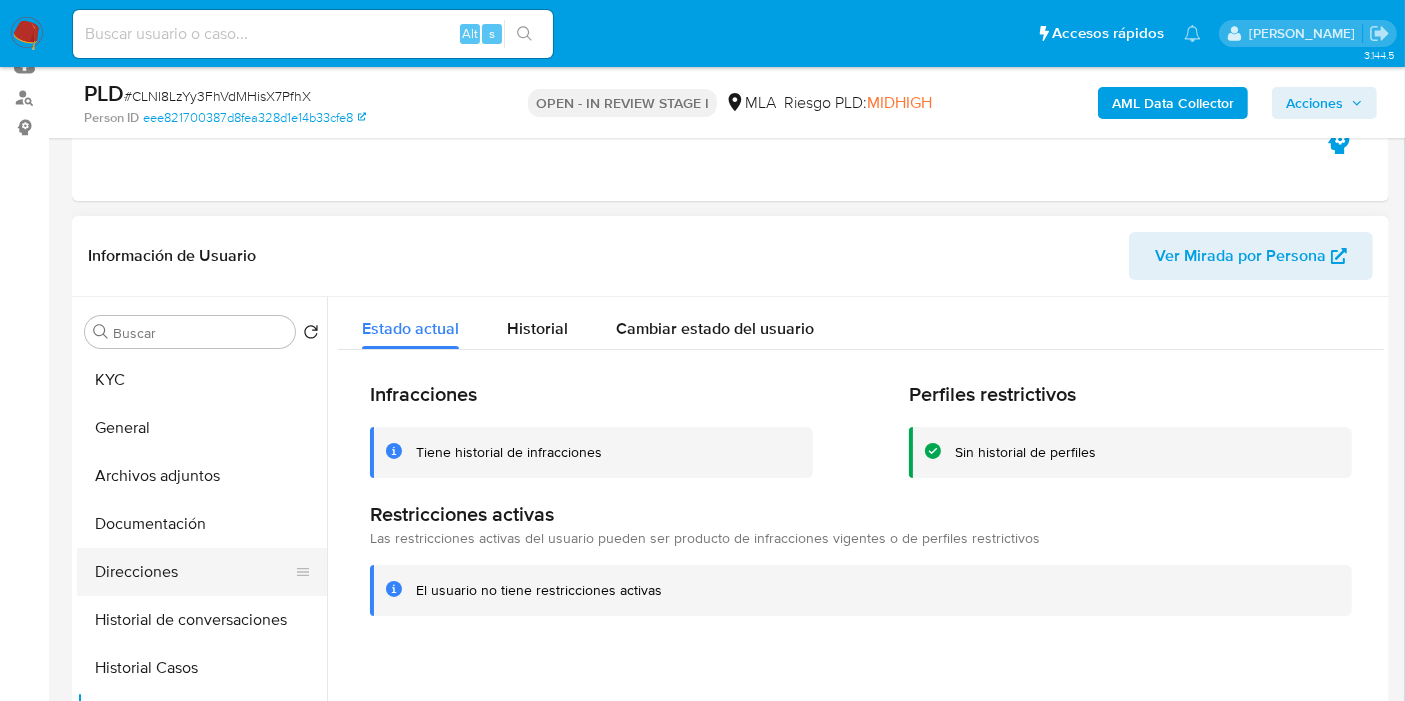 click on "Direcciones" at bounding box center [194, 572] 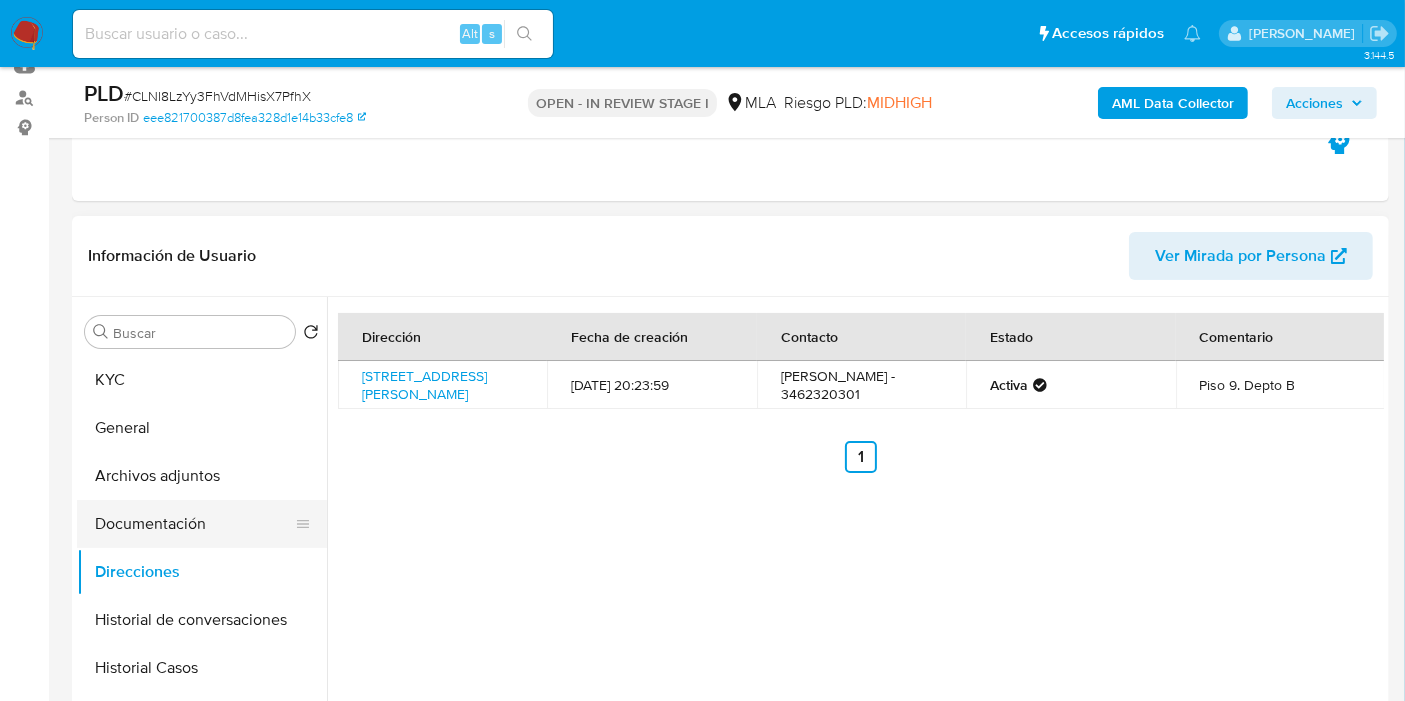 click on "Documentación" at bounding box center [194, 524] 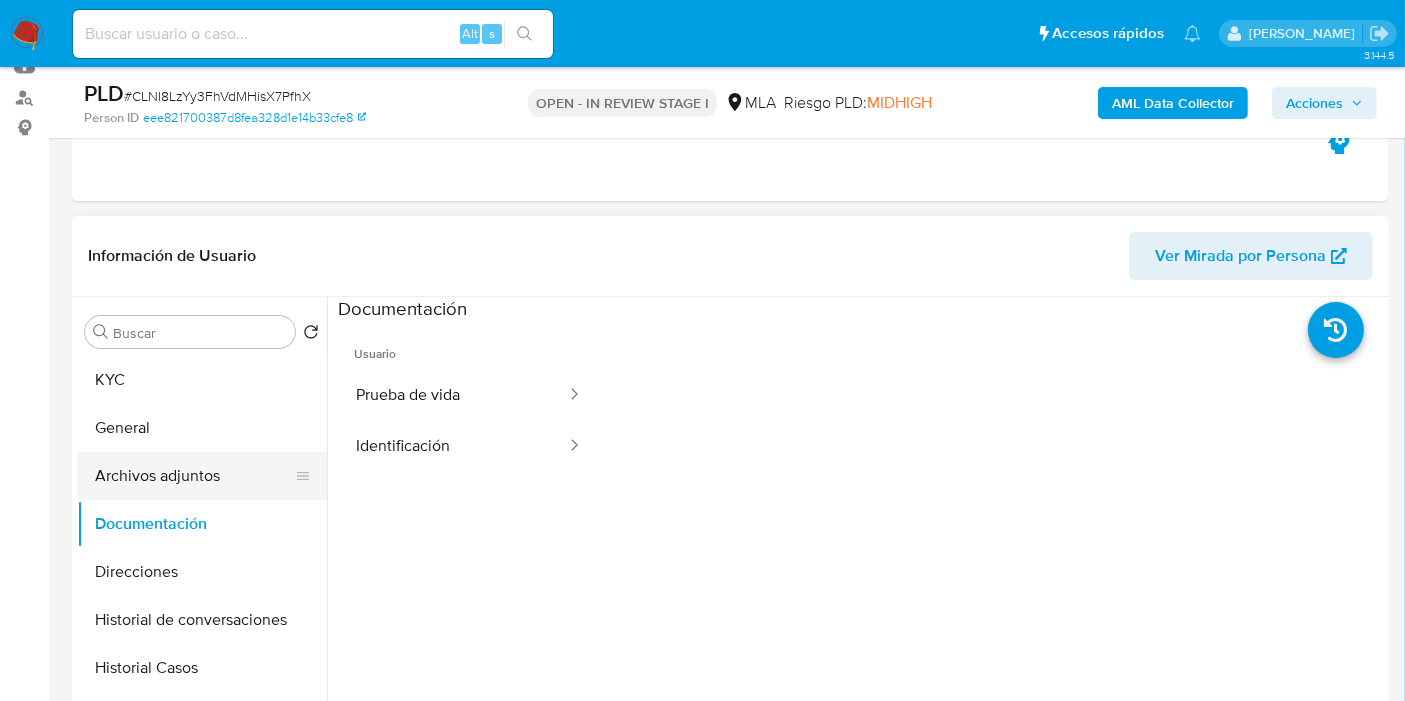 click on "Archivos adjuntos" at bounding box center [194, 476] 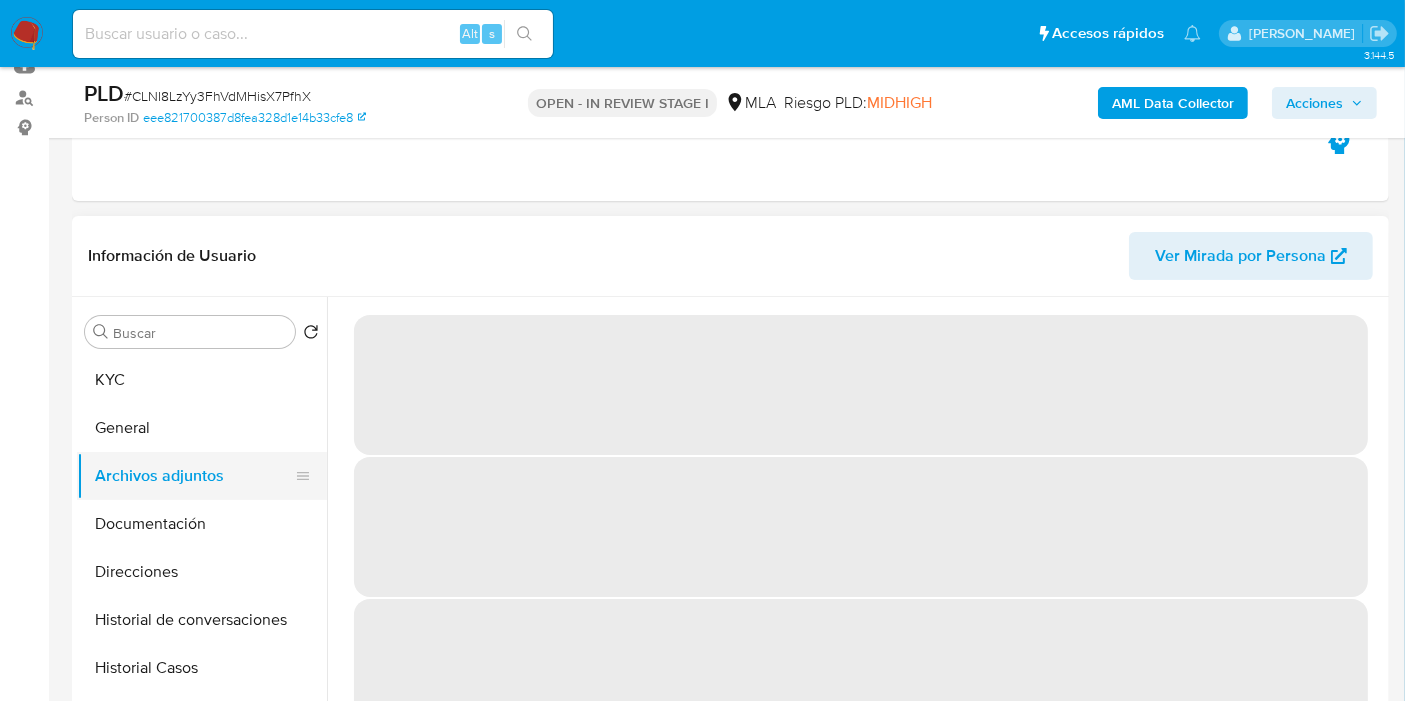 click on "Archivos adjuntos" at bounding box center (194, 476) 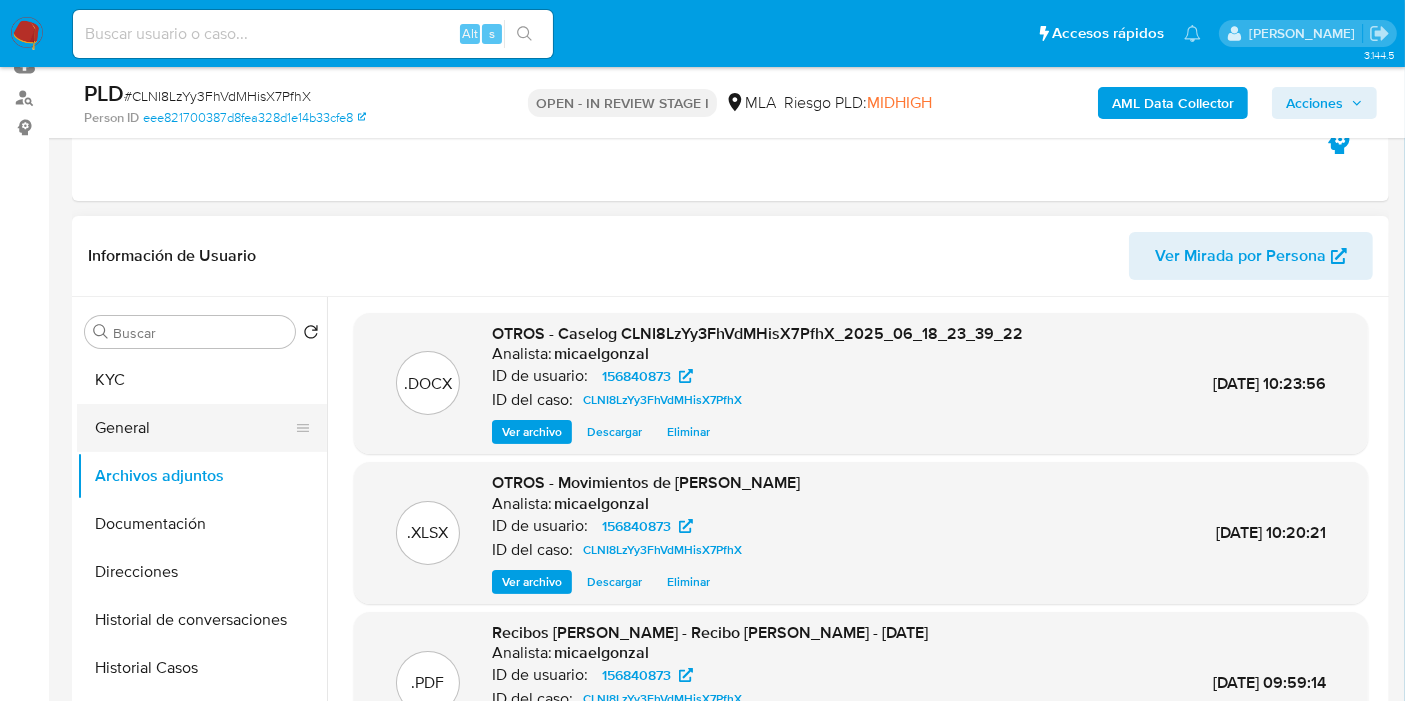 click on "General" at bounding box center (194, 428) 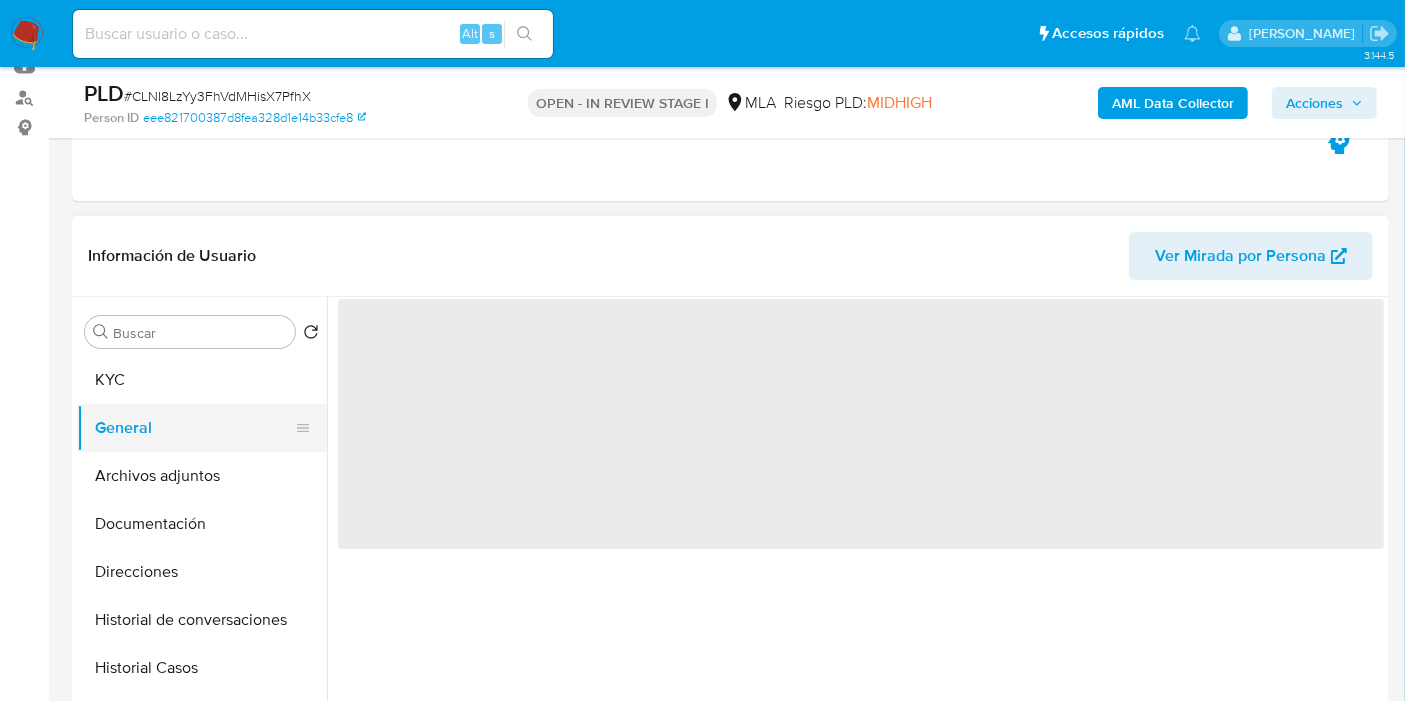 click on "General" at bounding box center [194, 428] 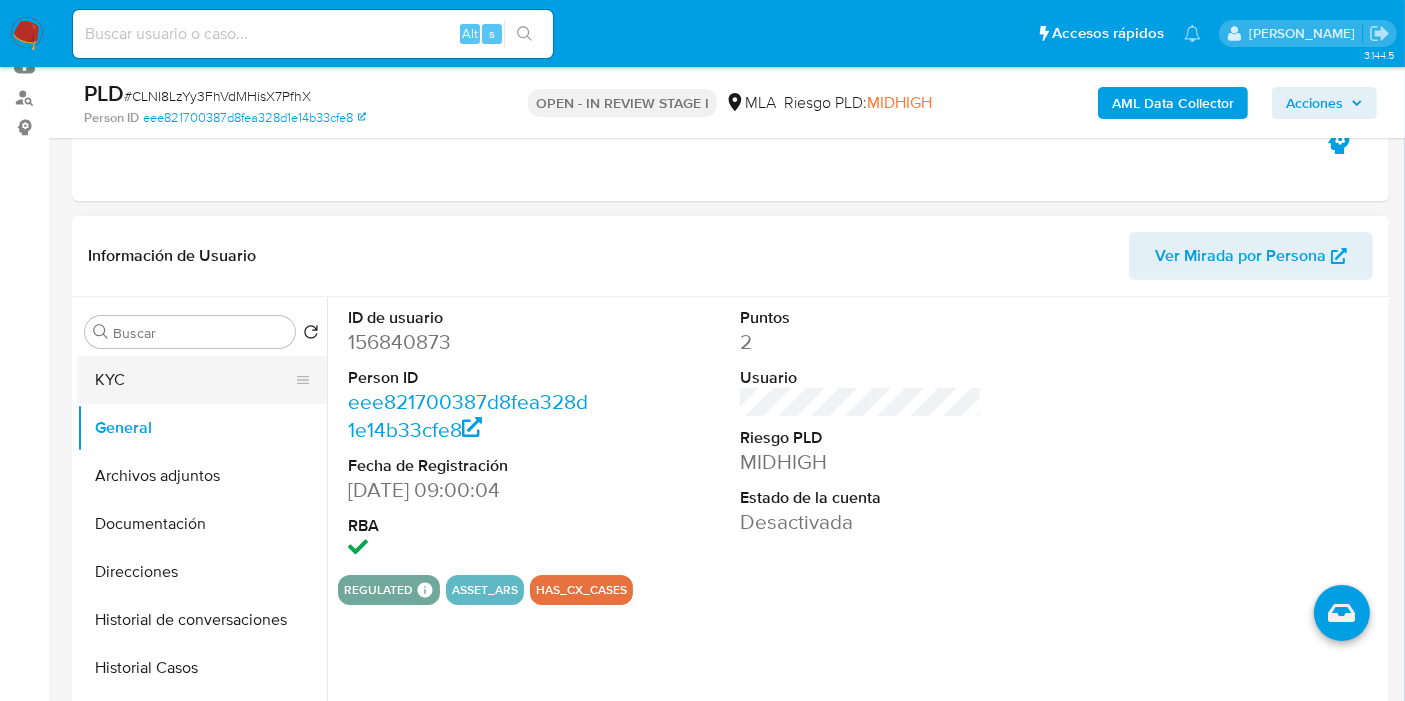 click on "KYC" at bounding box center [194, 380] 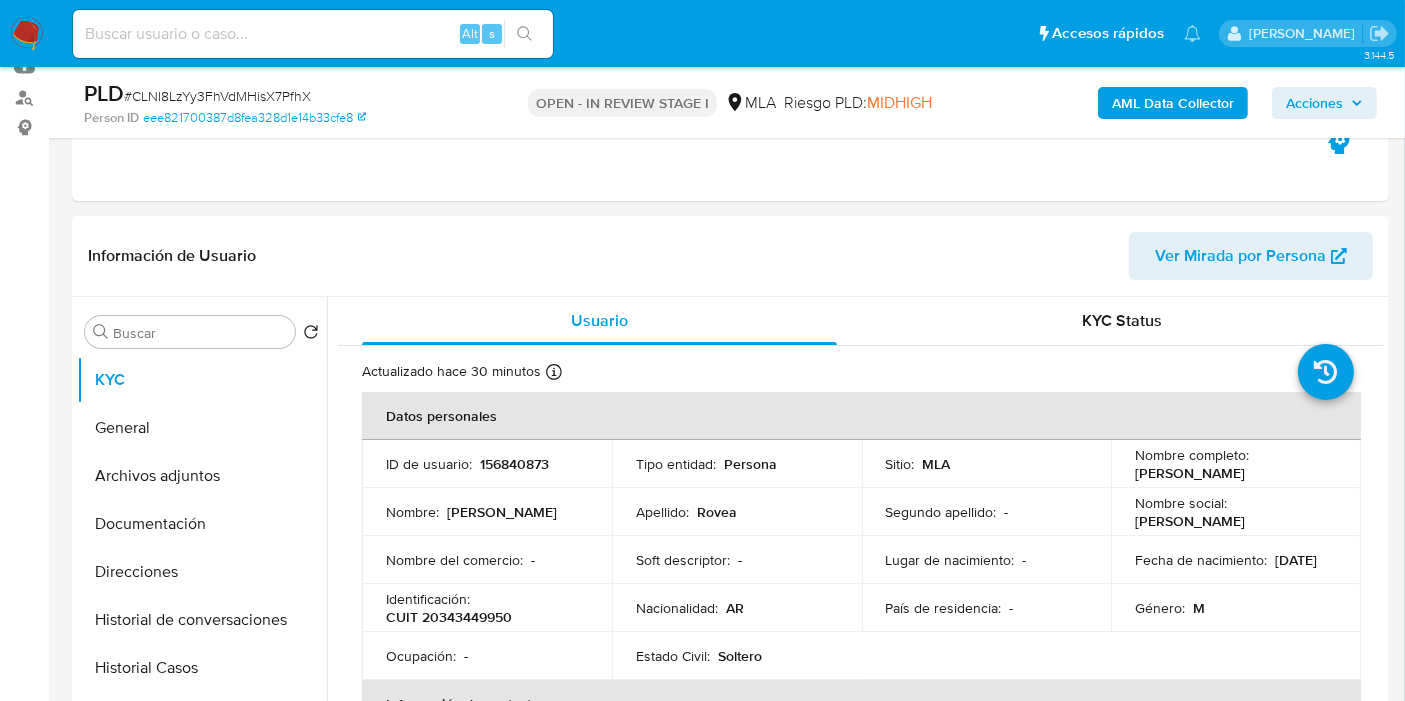 click on "Acciones" at bounding box center (1314, 103) 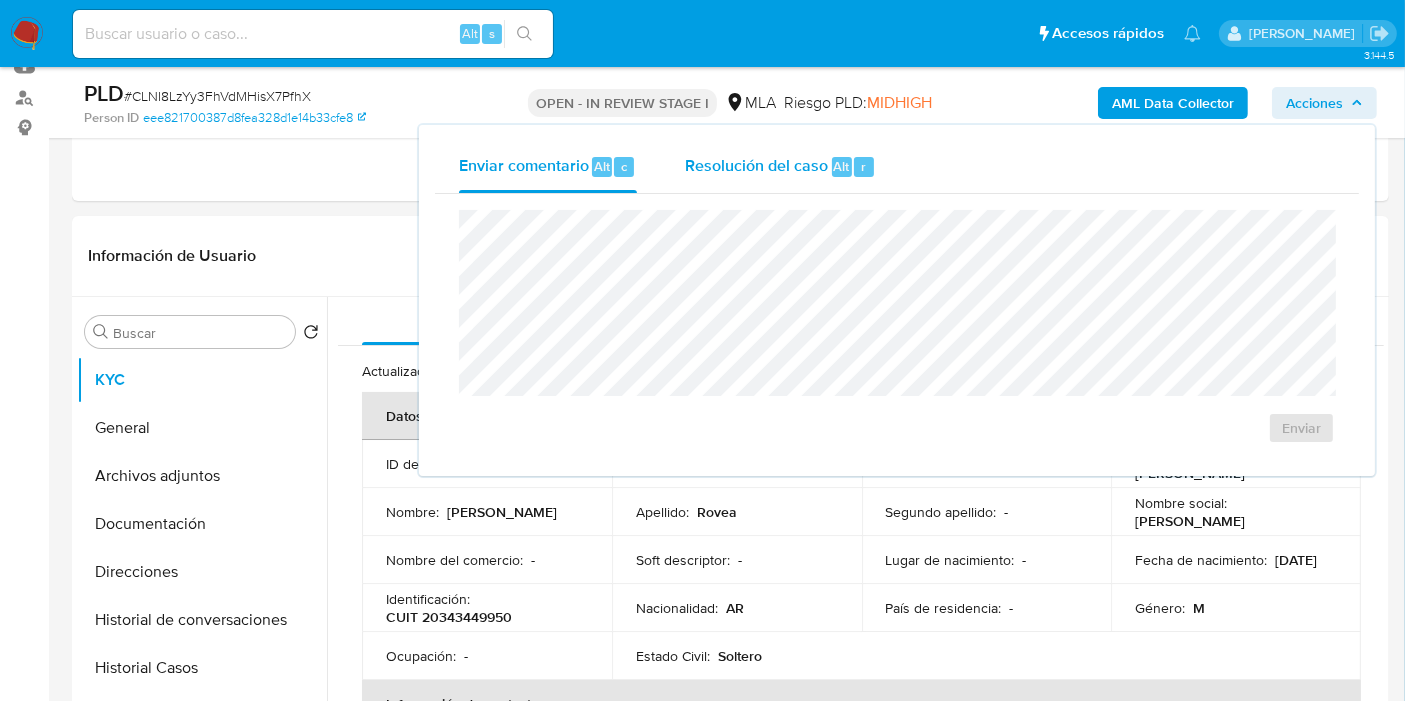 click on "Resolución del caso" at bounding box center (756, 165) 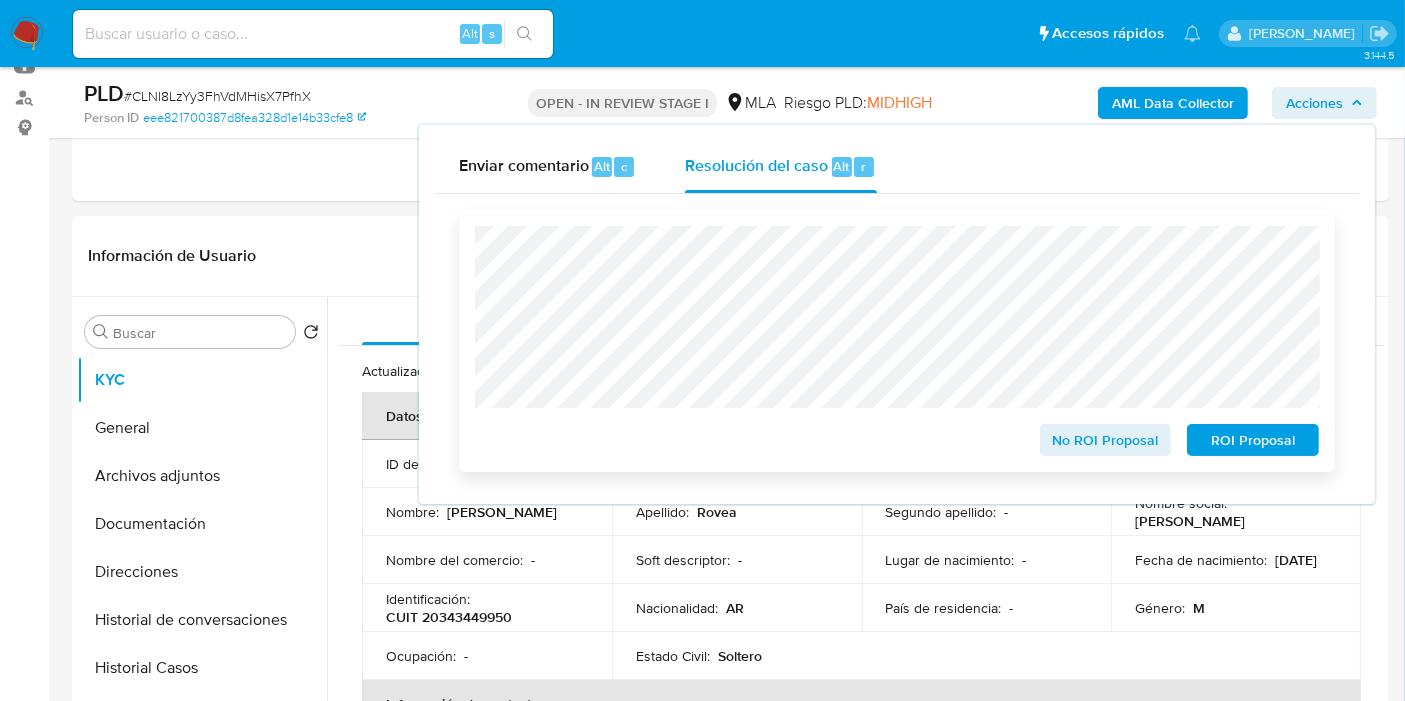 click on "No ROI Proposal" at bounding box center (1106, 440) 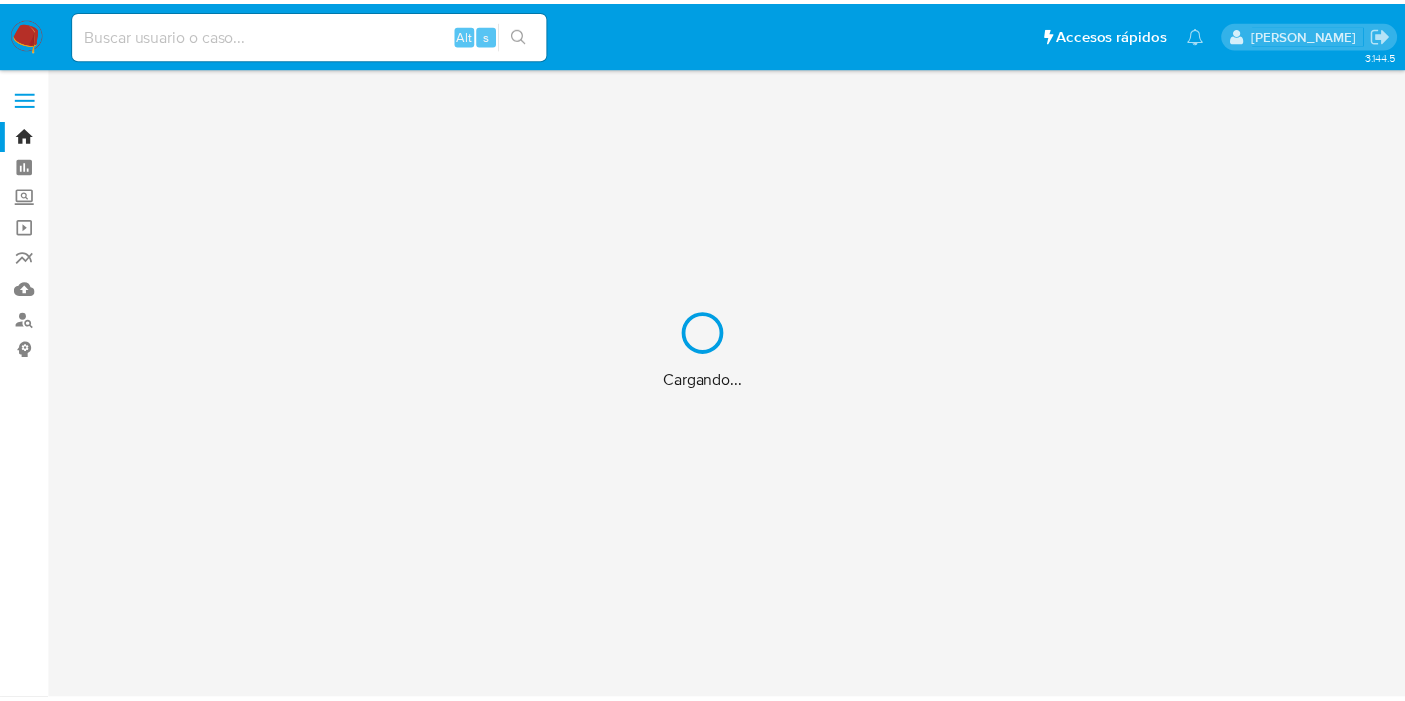 scroll, scrollTop: 0, scrollLeft: 0, axis: both 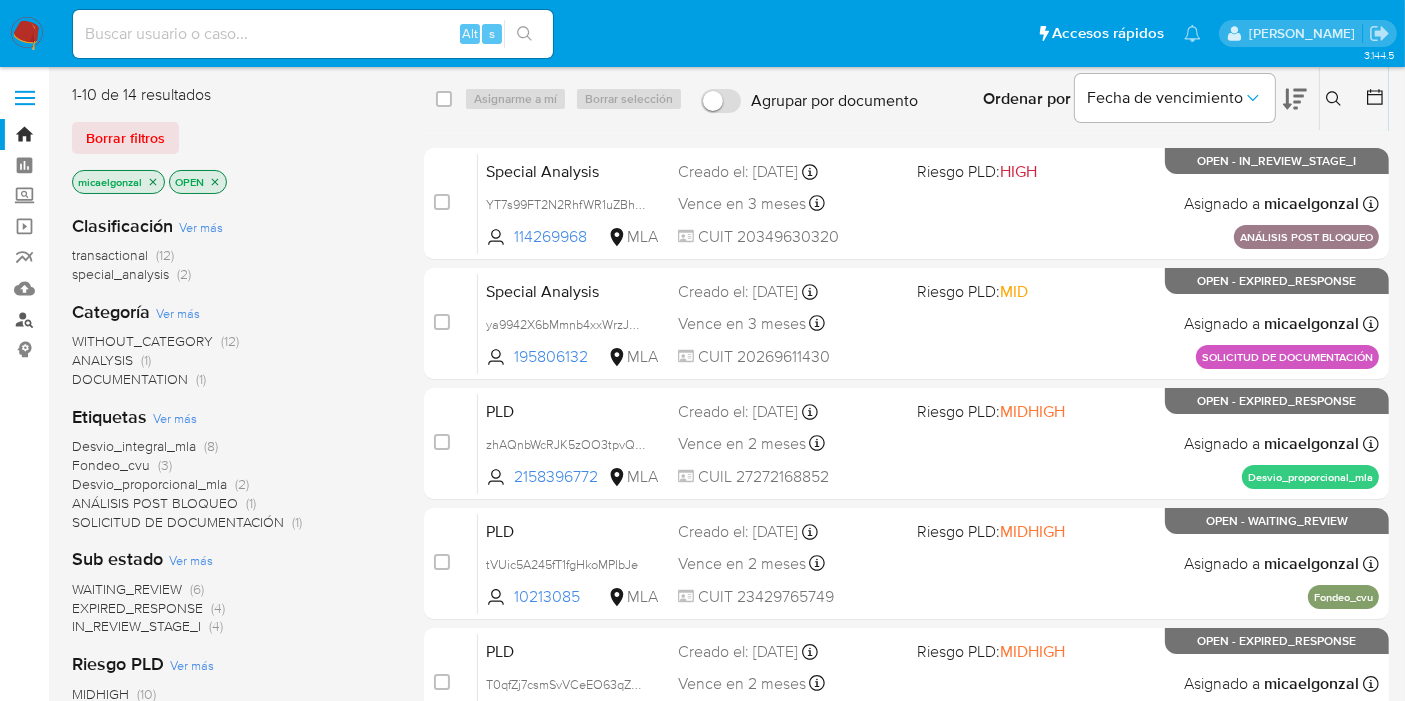 click on "Buscador de personas" at bounding box center (119, 319) 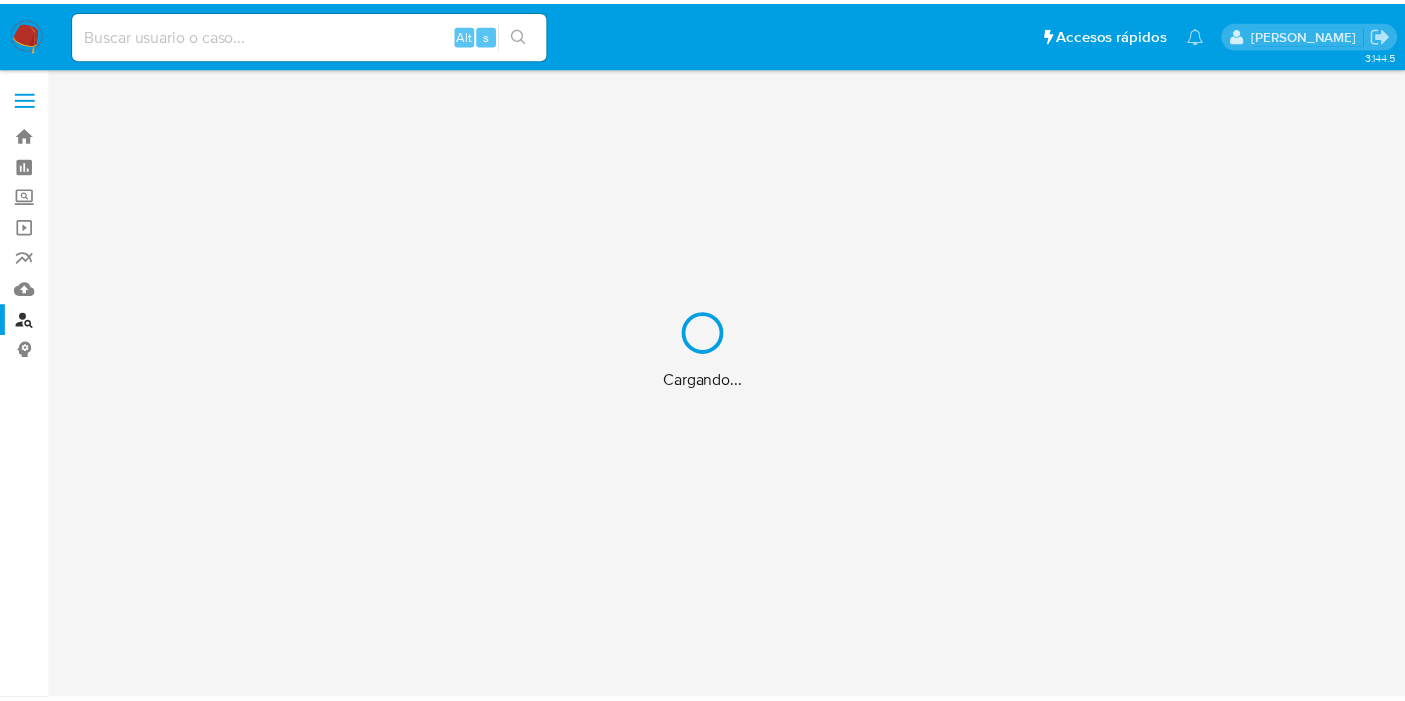scroll, scrollTop: 0, scrollLeft: 0, axis: both 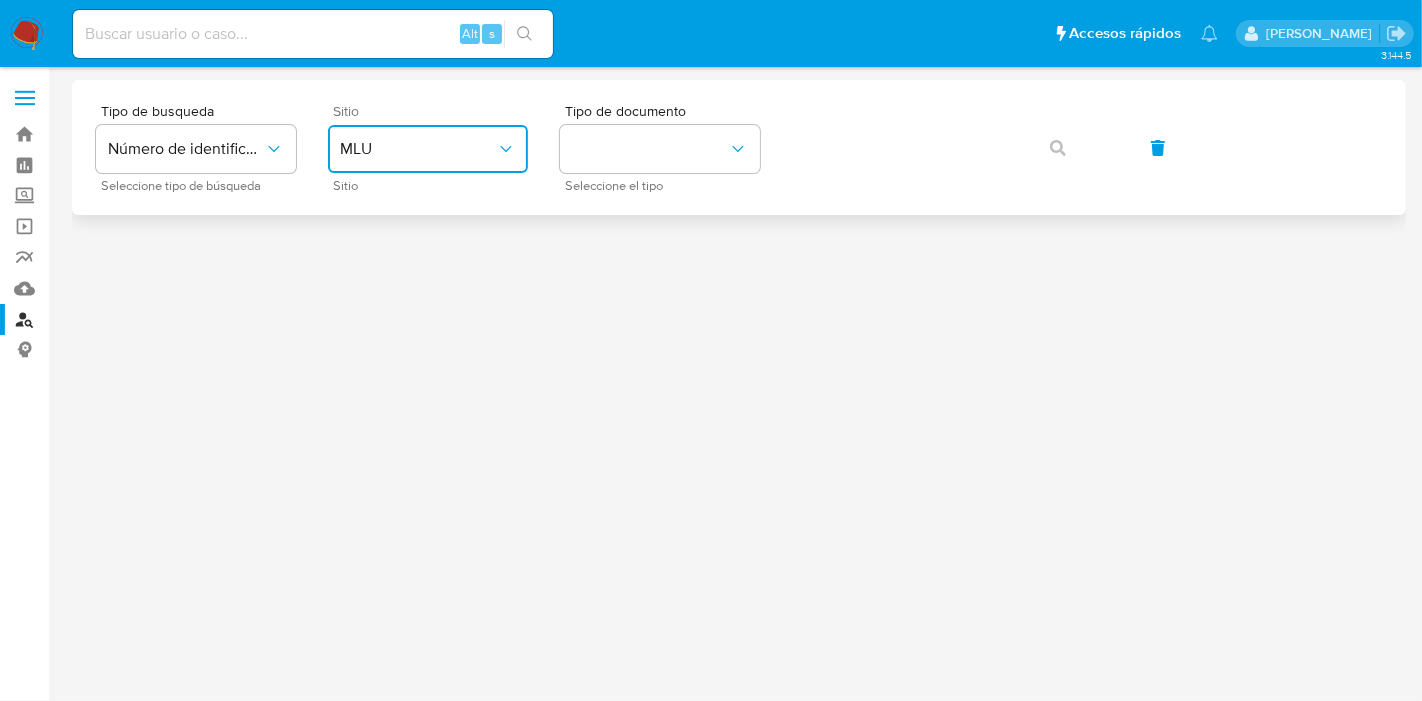 click on "MLU" at bounding box center (428, 149) 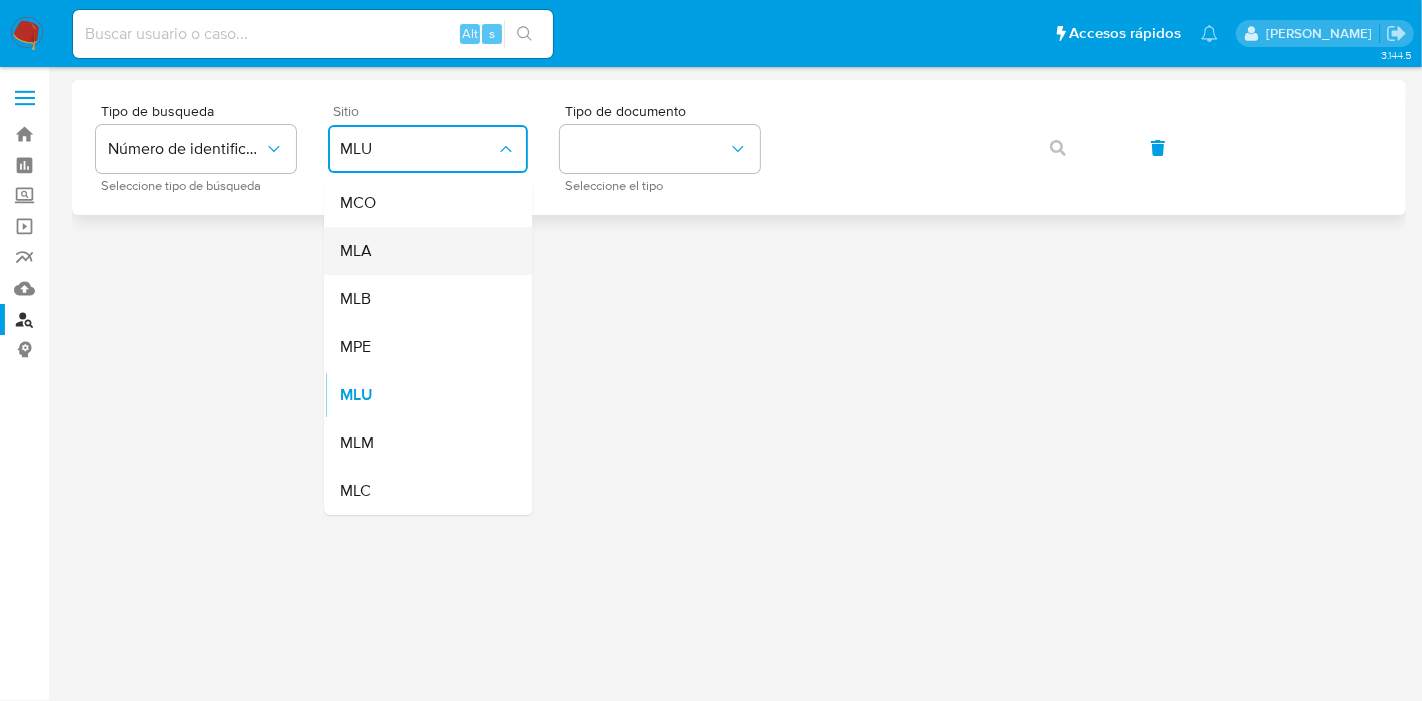 drag, startPoint x: 397, startPoint y: 292, endPoint x: 427, endPoint y: 260, distance: 43.863426 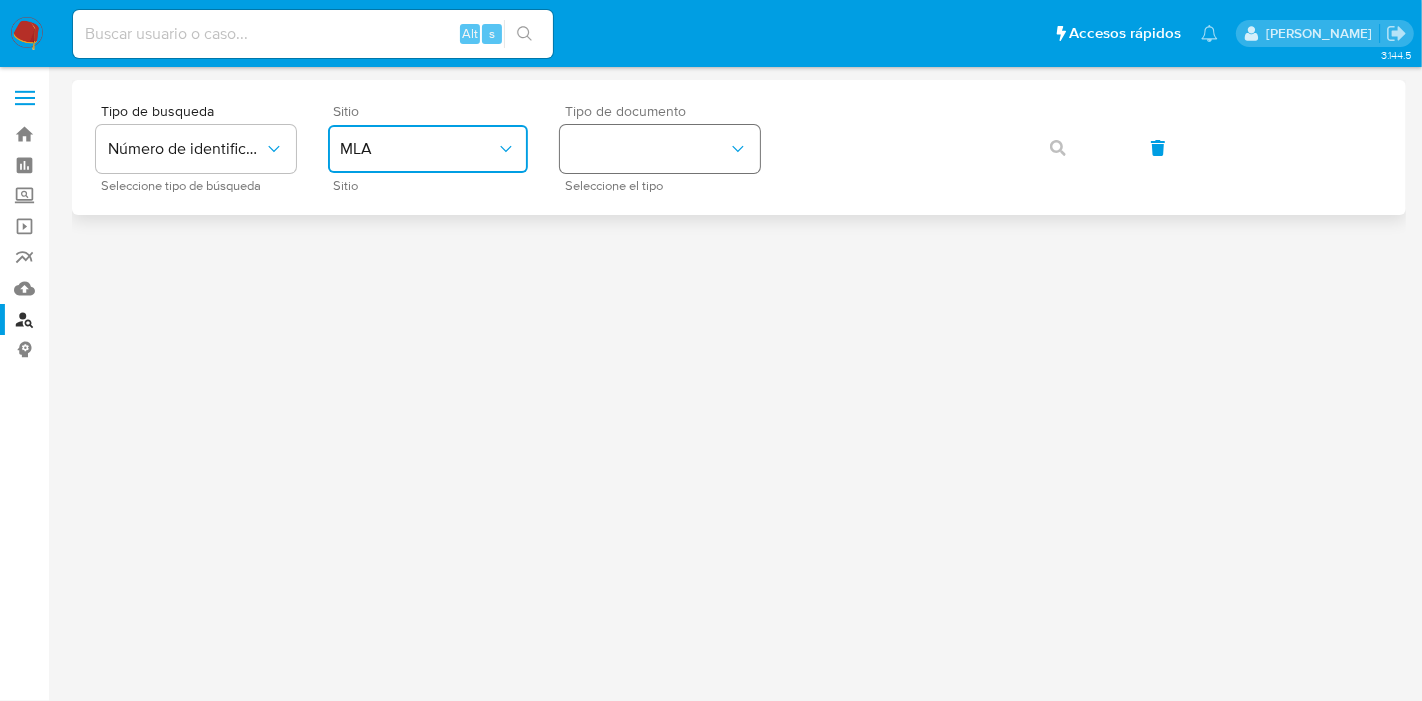 click at bounding box center (660, 149) 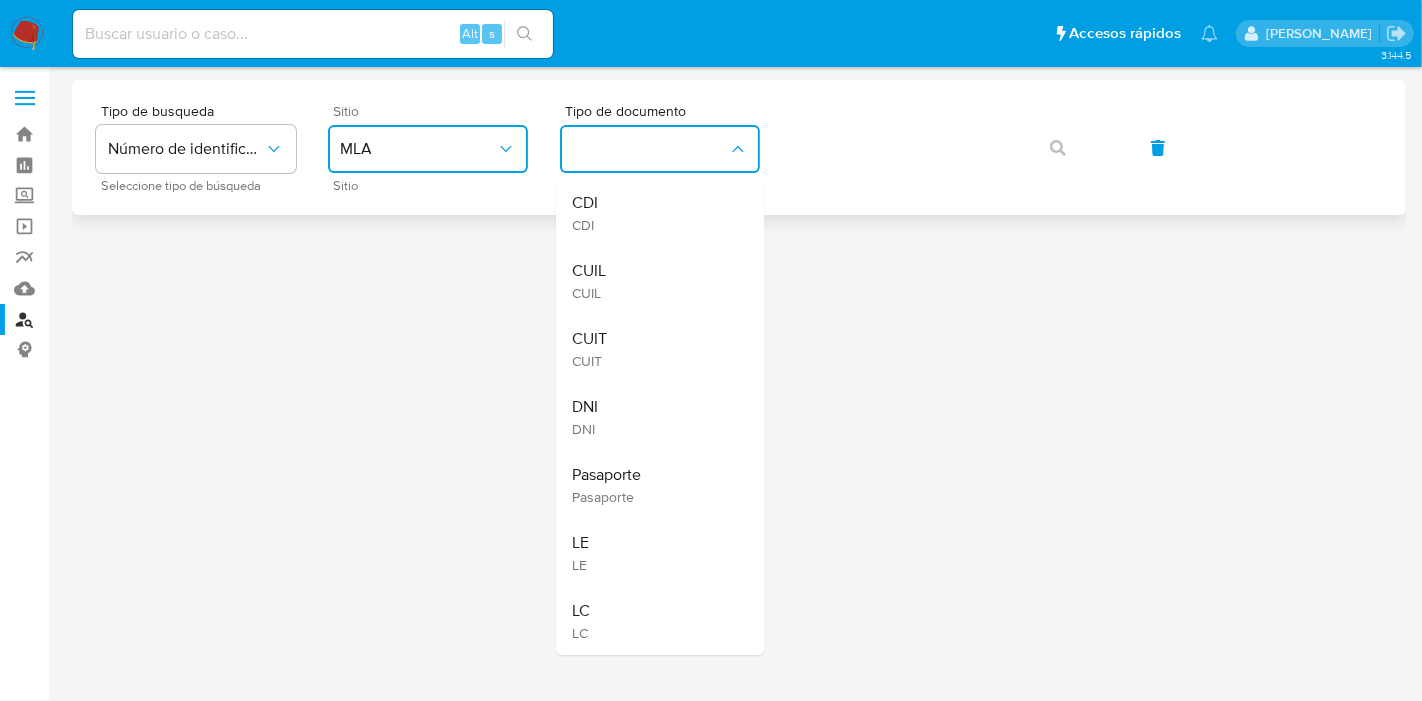 drag, startPoint x: 655, startPoint y: 167, endPoint x: 782, endPoint y: 157, distance: 127.39309 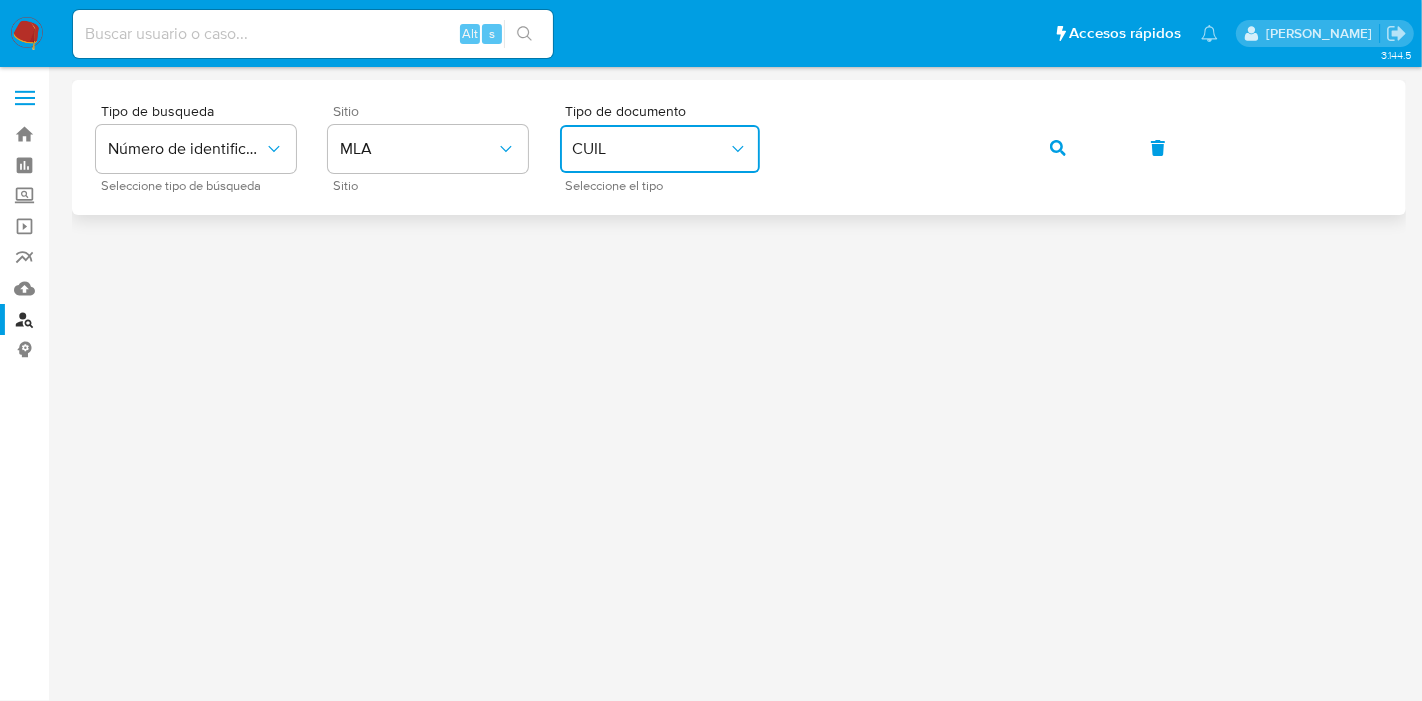 click 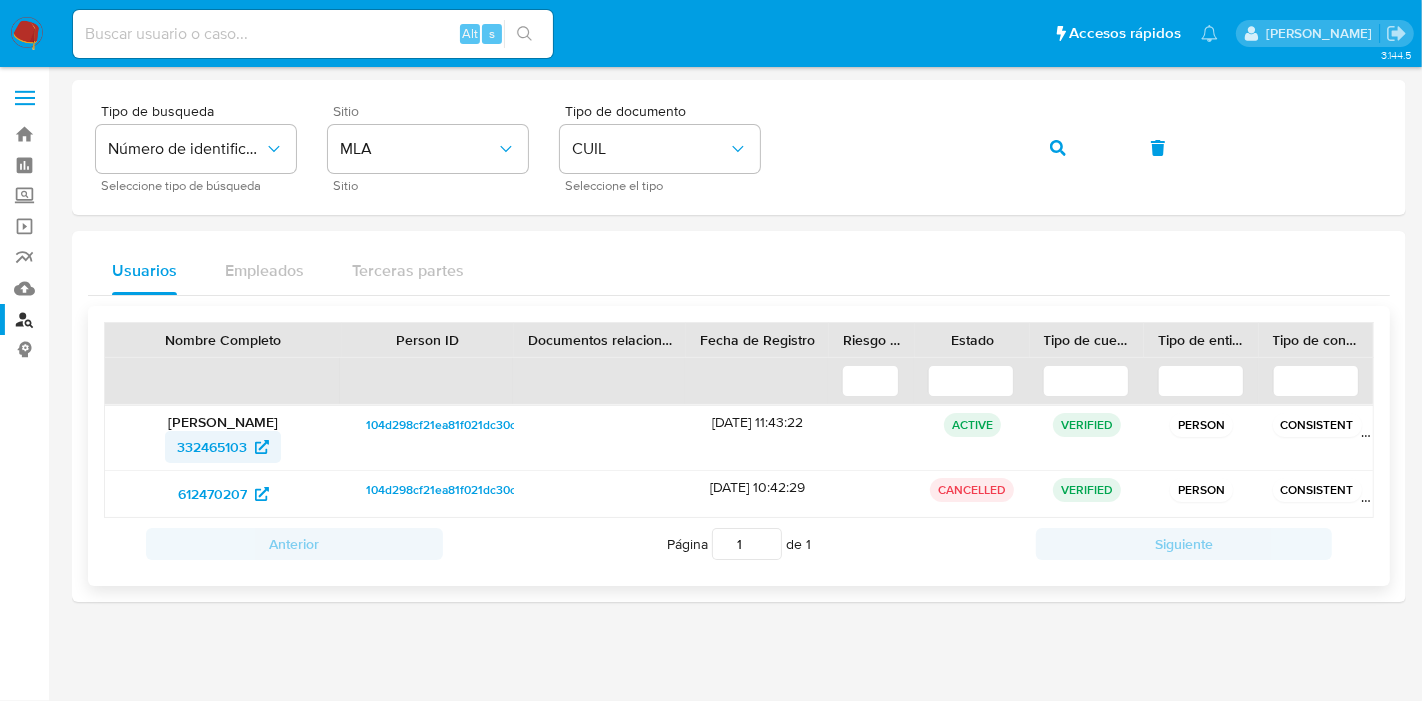 click on "332465103" at bounding box center [212, 447] 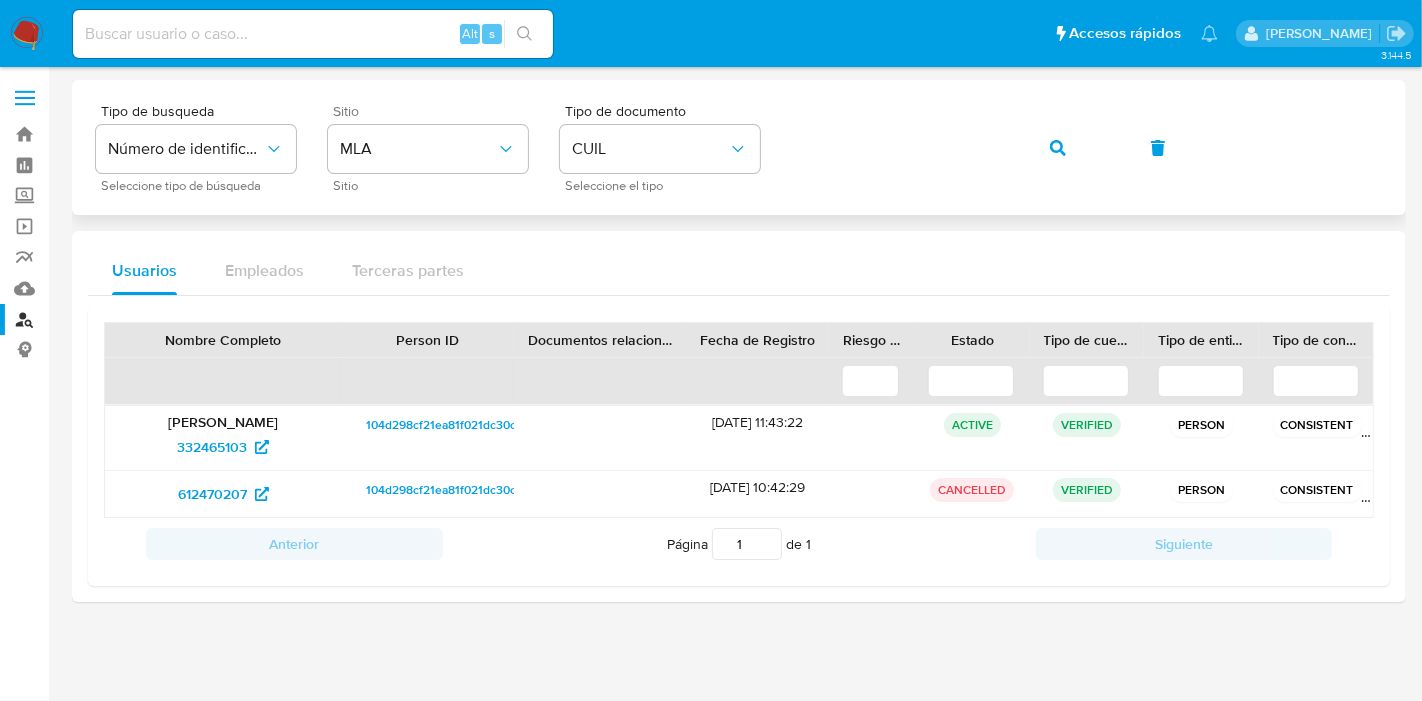 click on "Tipo de busqueda Número de identificación Seleccione tipo de búsqueda Sitio MLA Sitio Tipo de documento CUIL Seleccione el tipo" at bounding box center (739, 147) 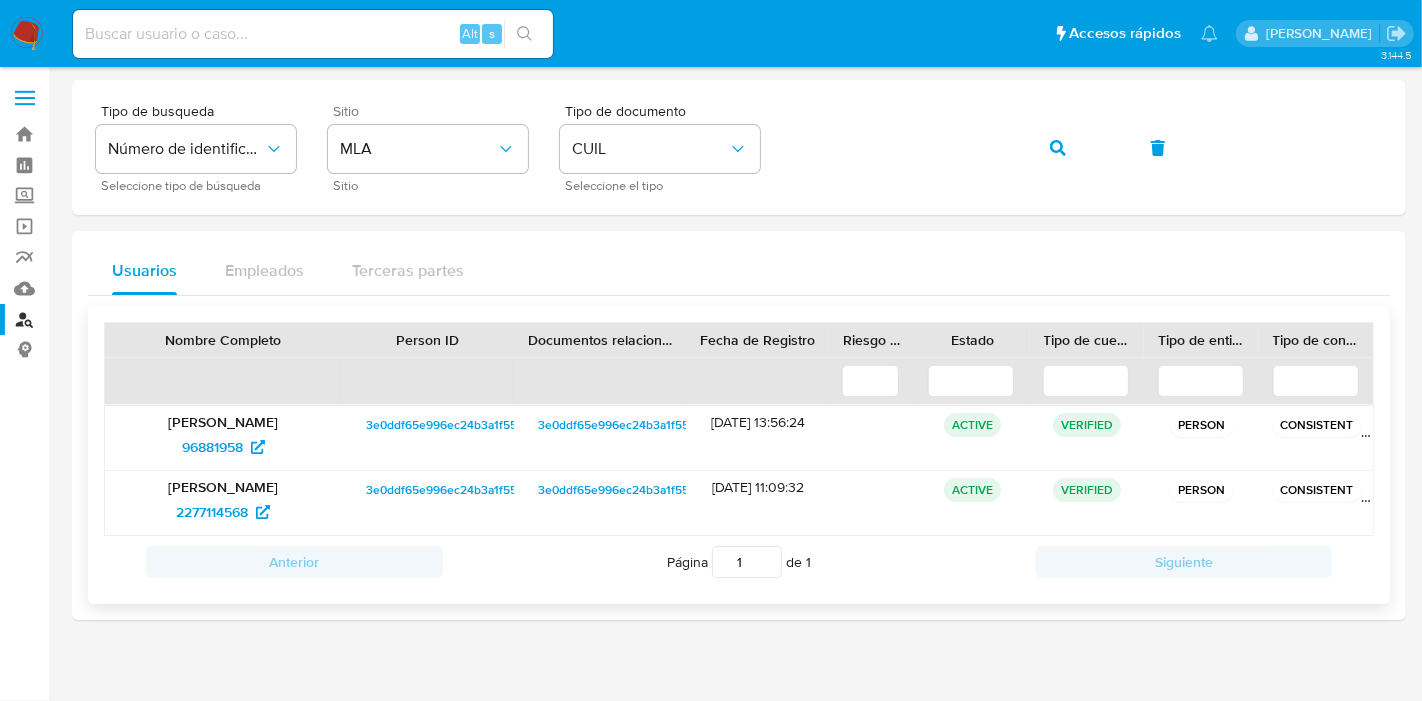 click on "3e0ddf65e996ec24b3a1f55c670fc8cb" at bounding box center [469, 425] 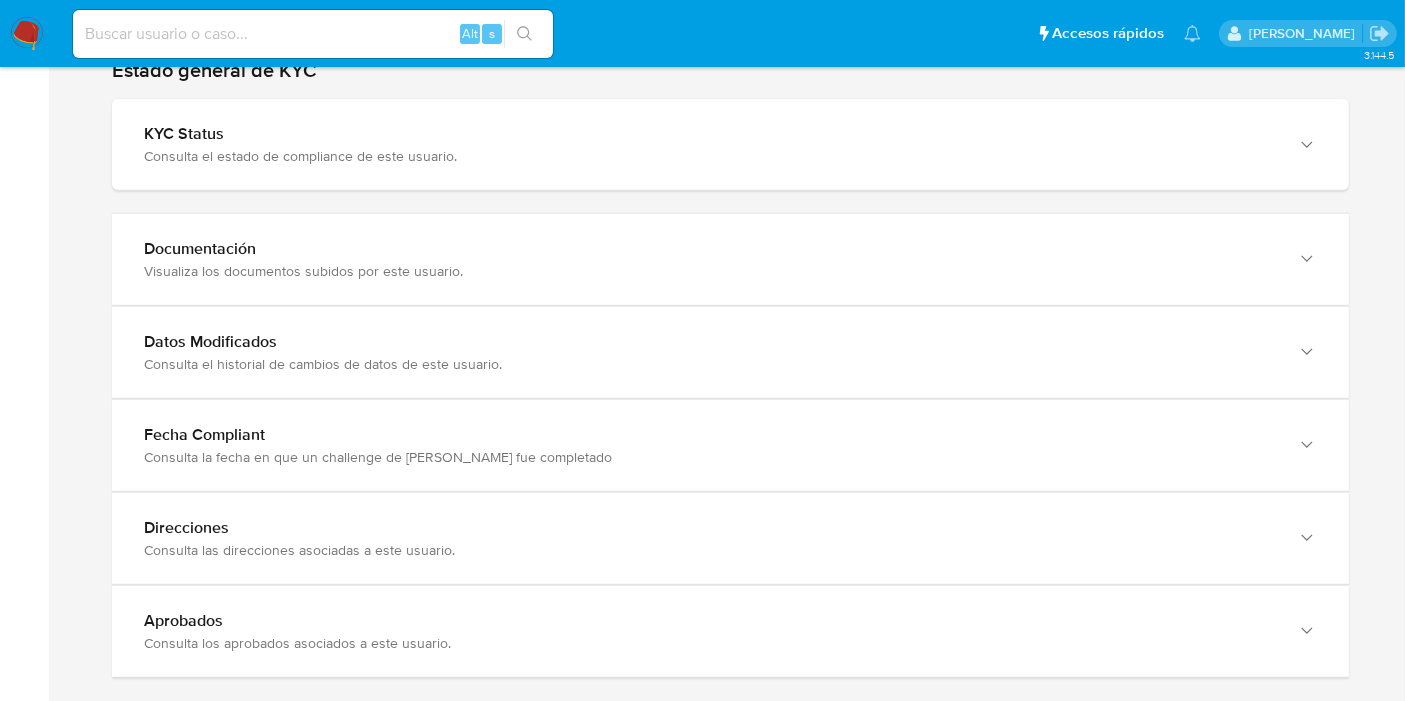scroll, scrollTop: 1888, scrollLeft: 0, axis: vertical 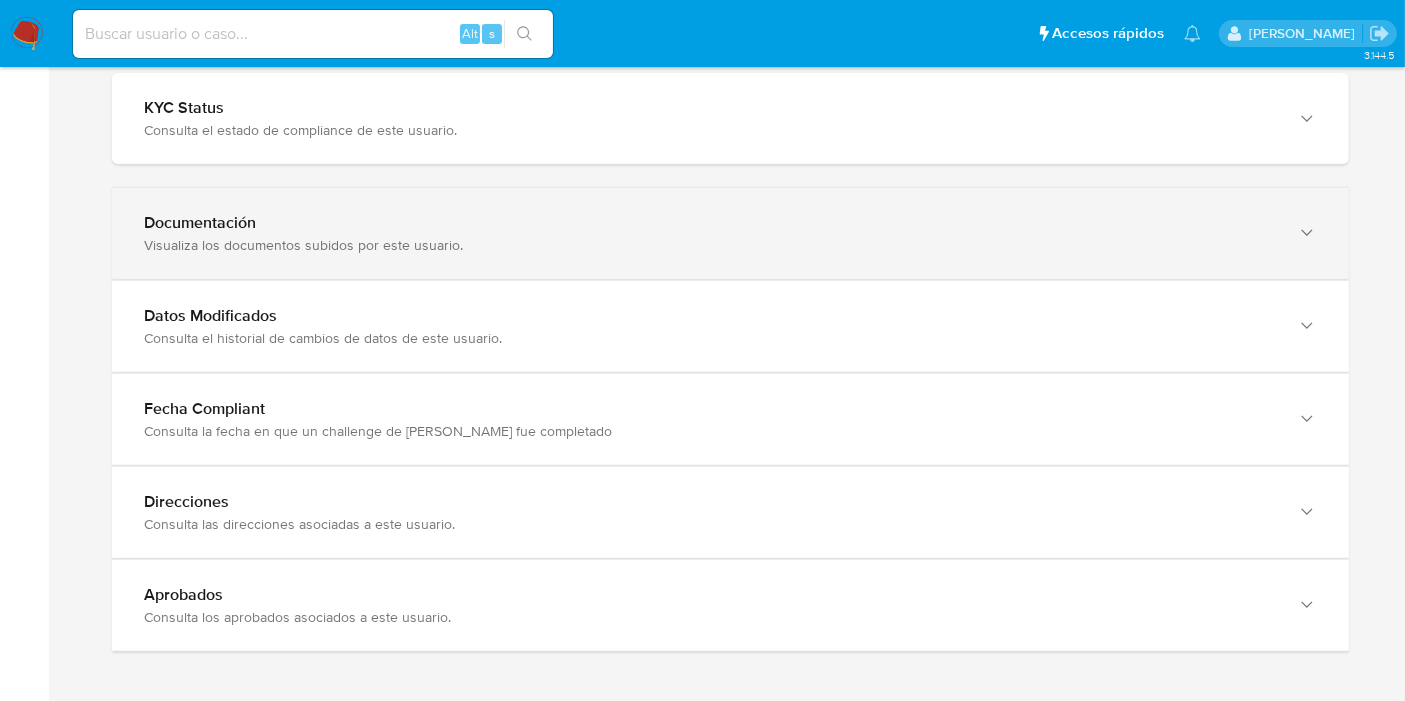 drag, startPoint x: 391, startPoint y: 287, endPoint x: 420, endPoint y: 257, distance: 41.725292 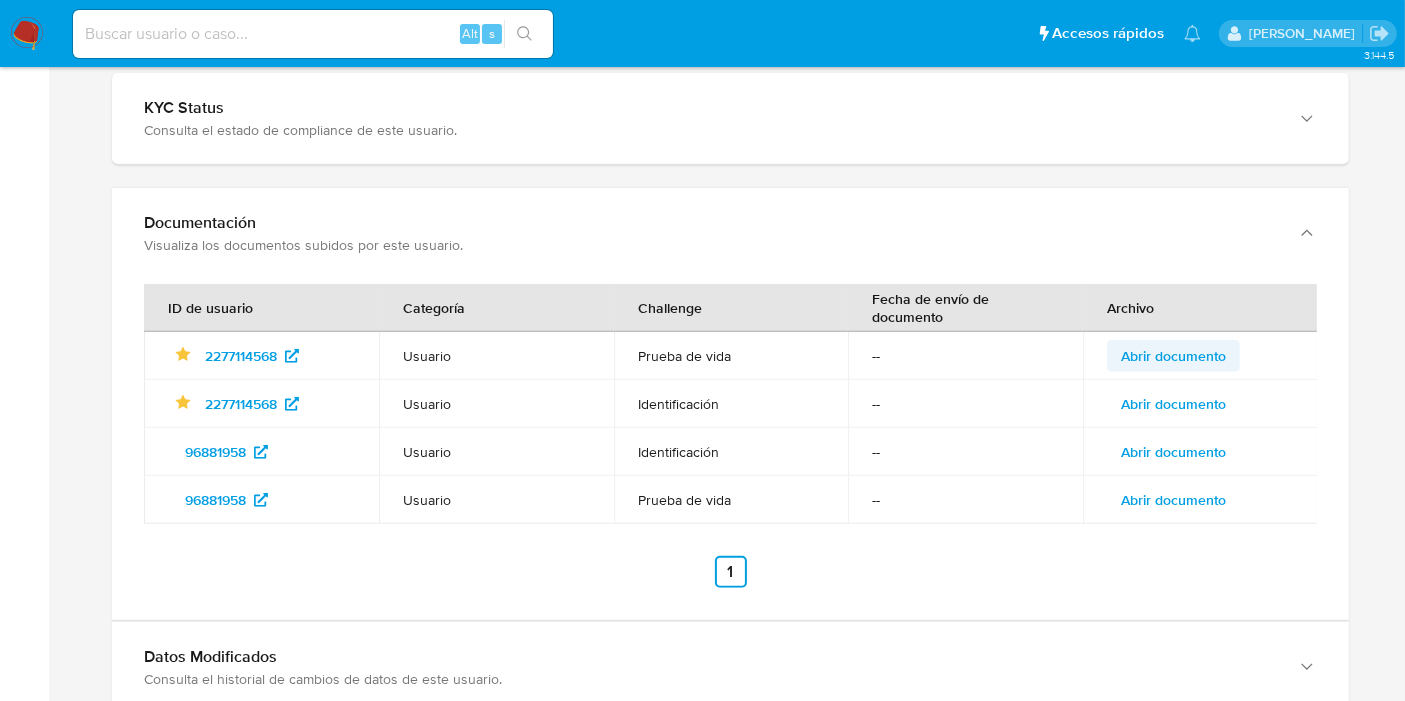 click on "Abrir documento" at bounding box center [1173, 356] 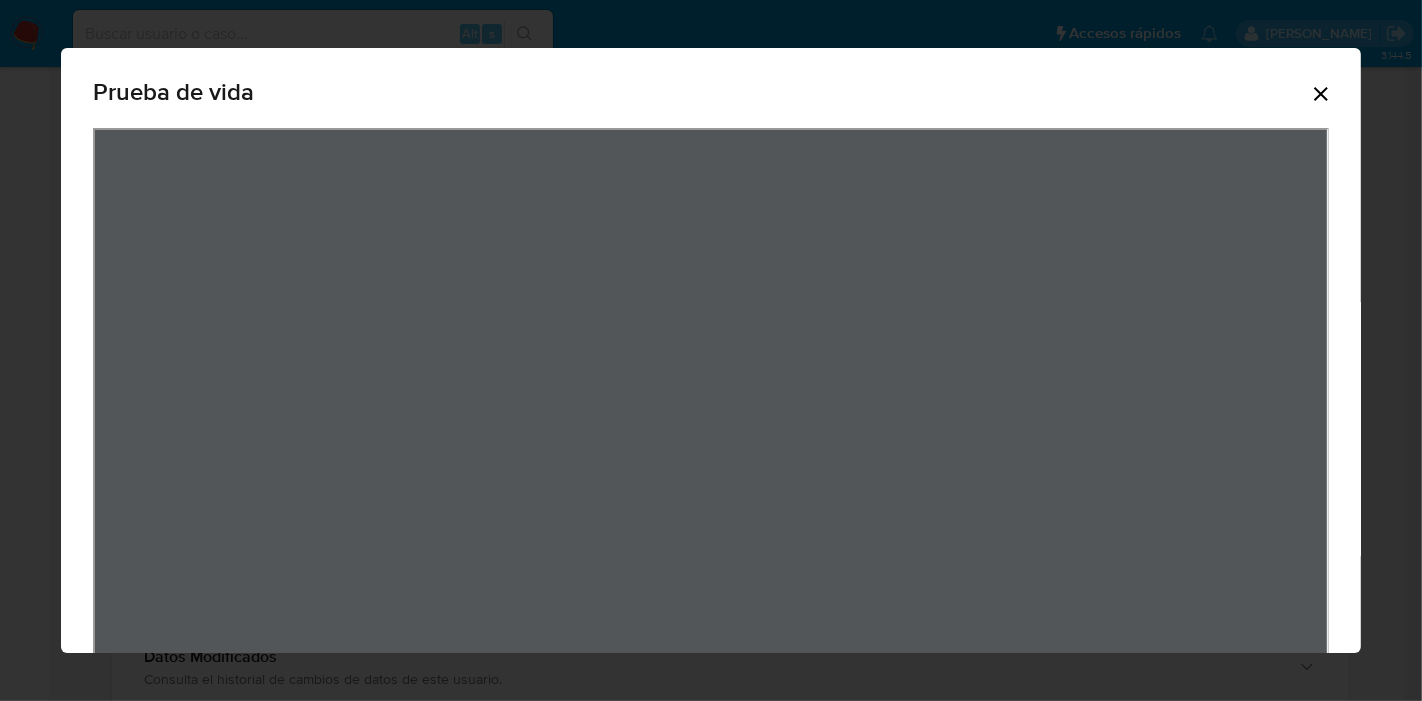 click 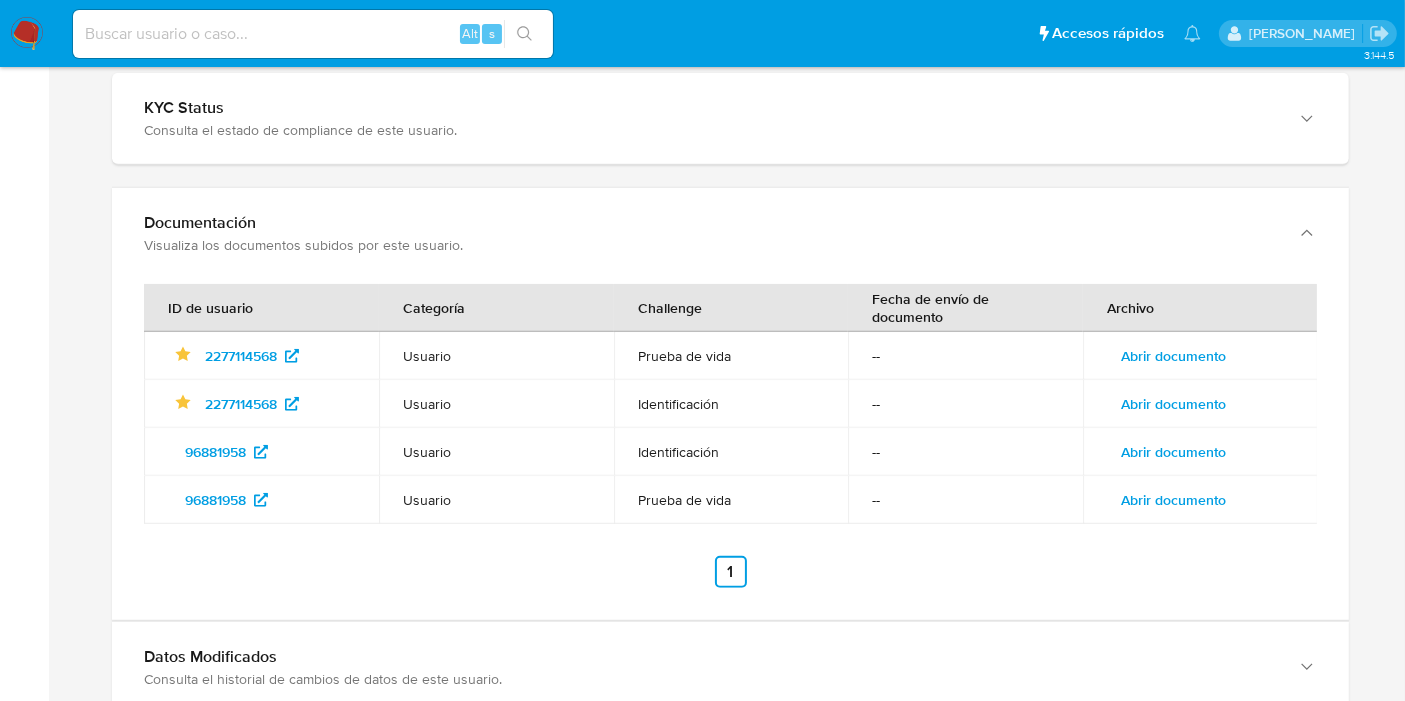 click on "Abrir documento" at bounding box center [1173, 404] 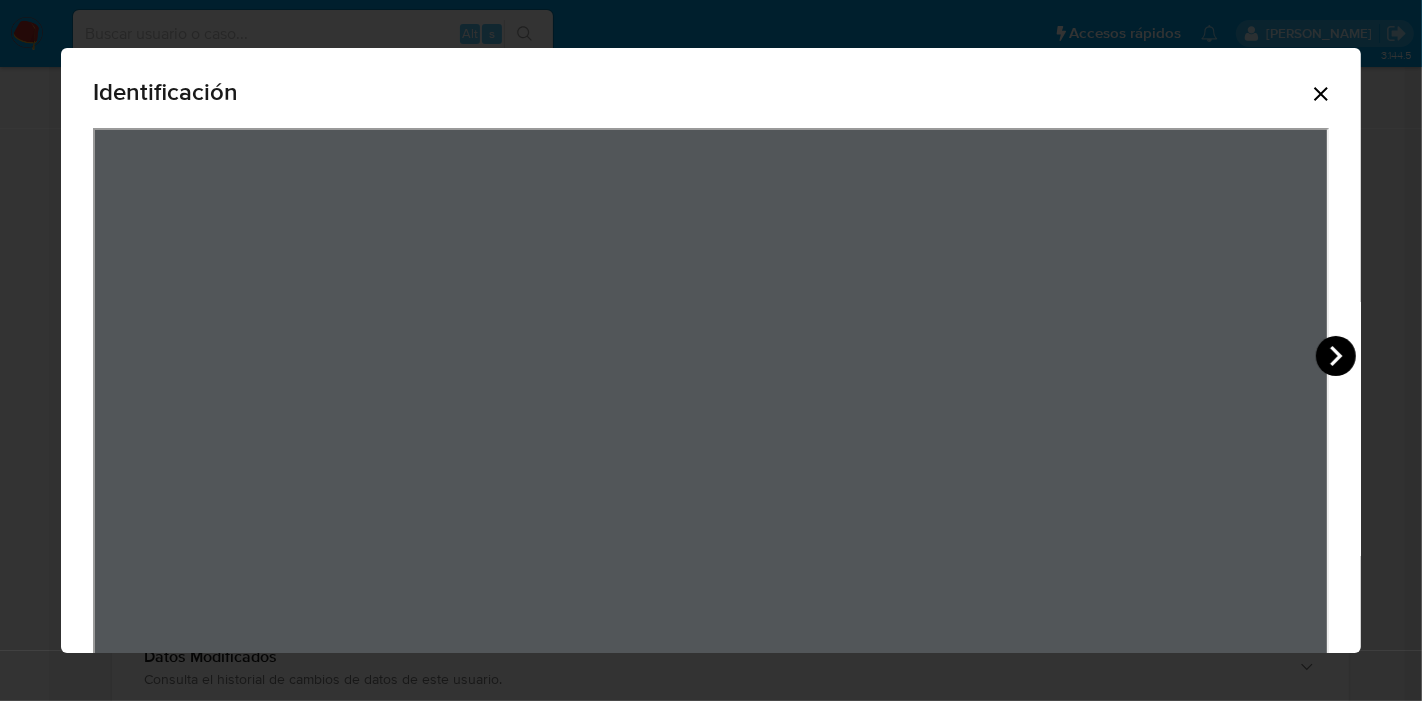 click 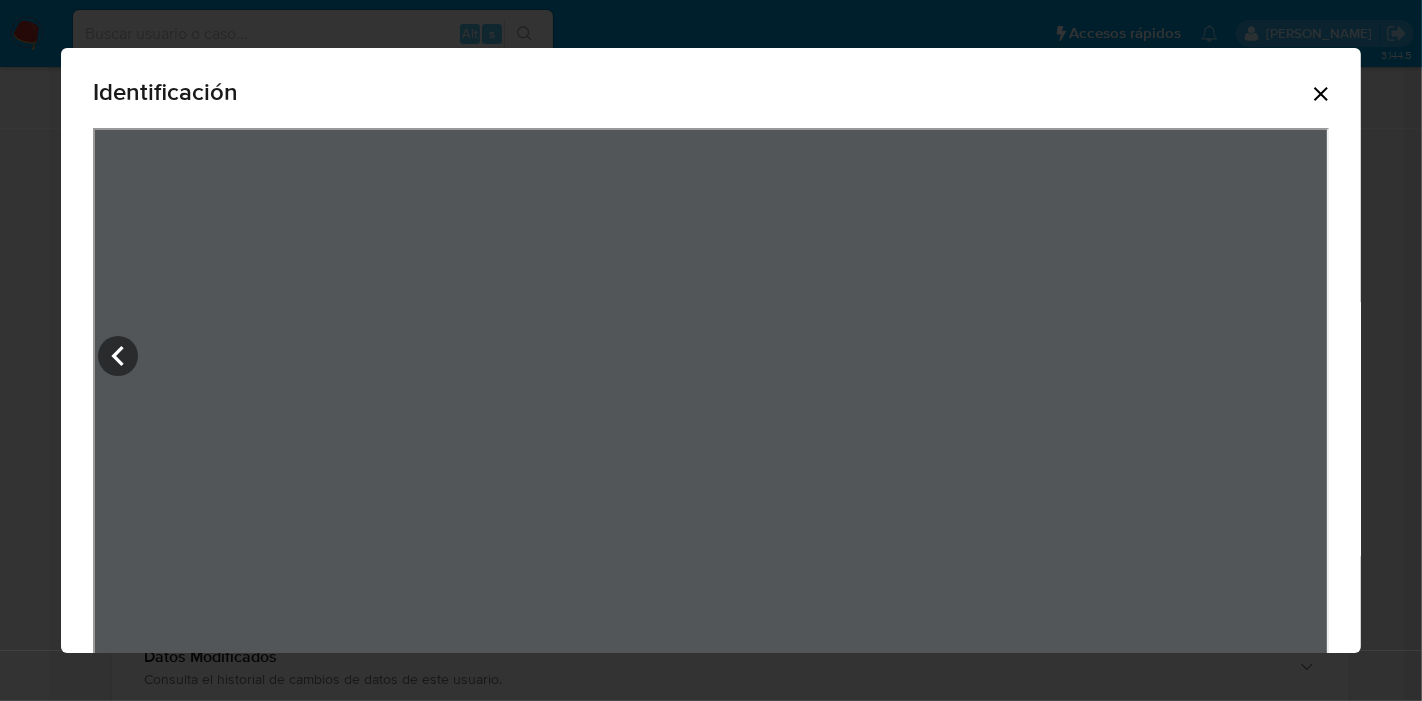 click 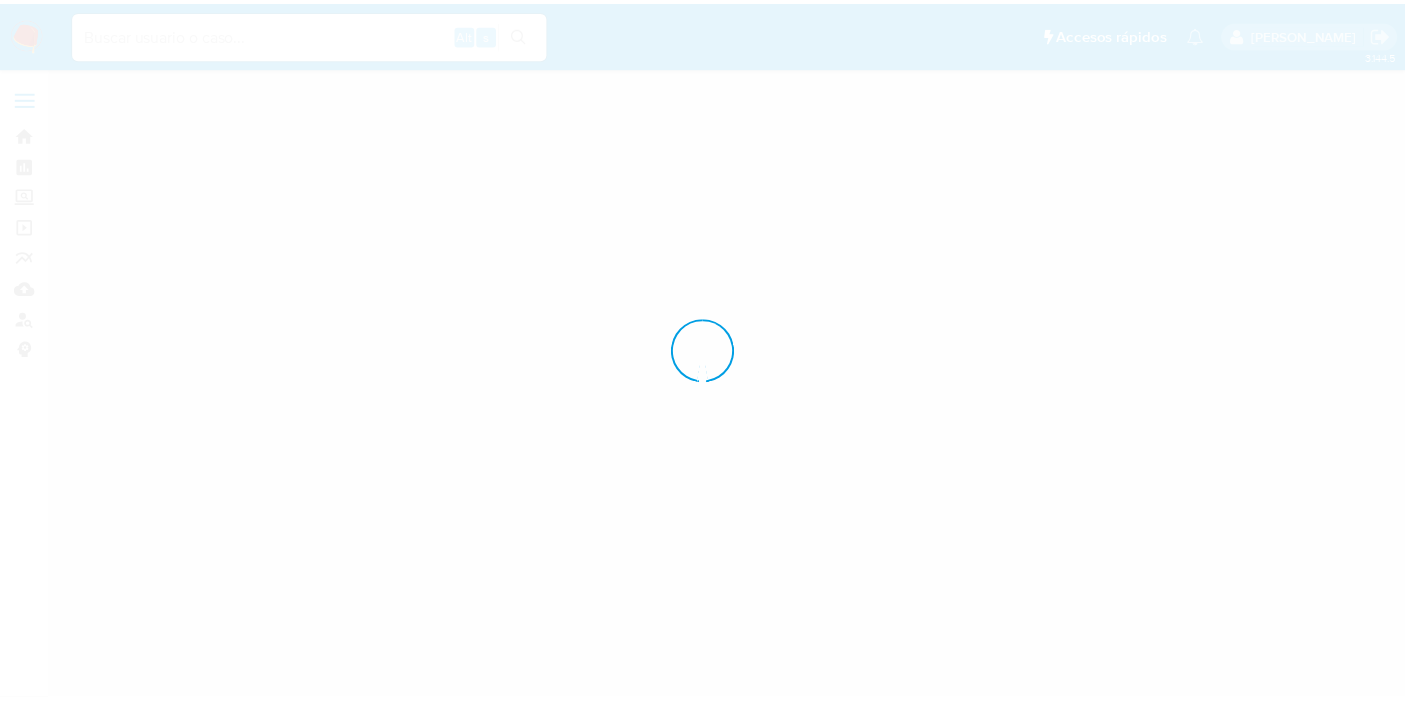scroll, scrollTop: 0, scrollLeft: 0, axis: both 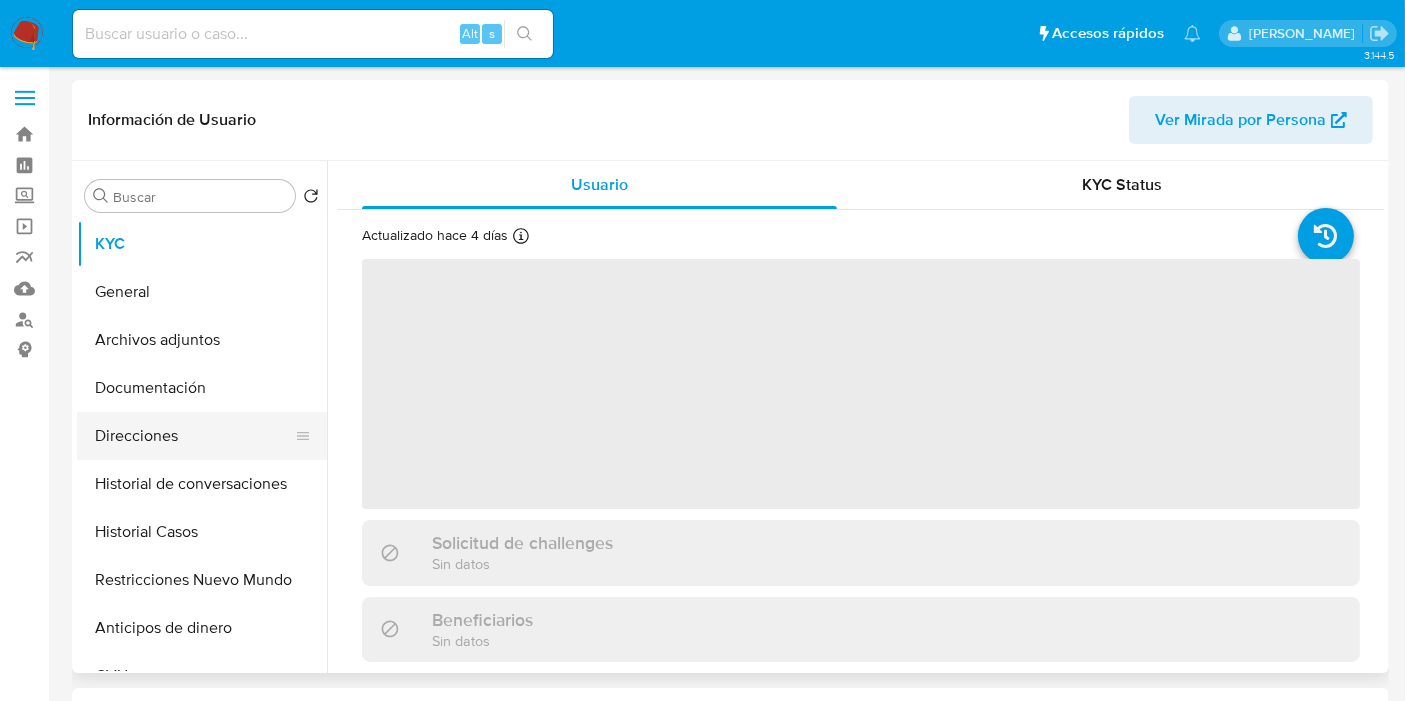 click on "Direcciones" at bounding box center [194, 436] 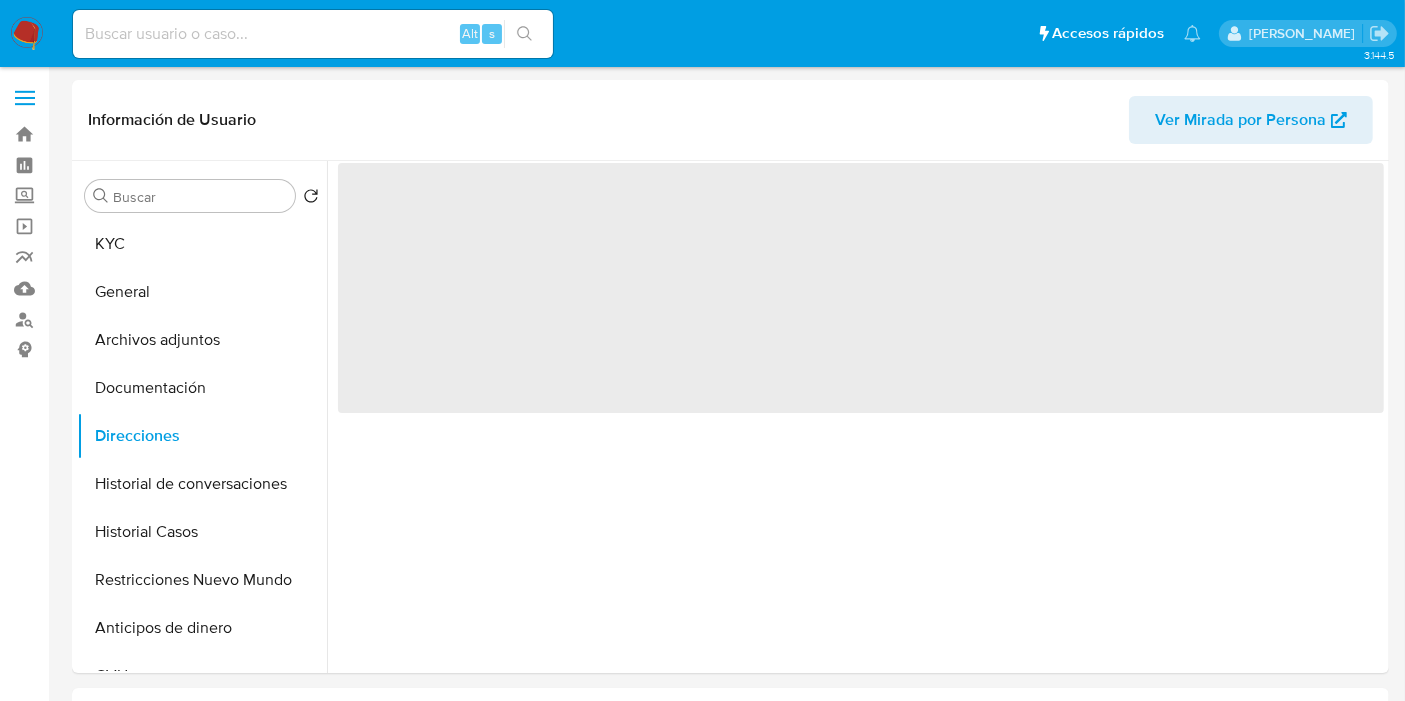 select on "10" 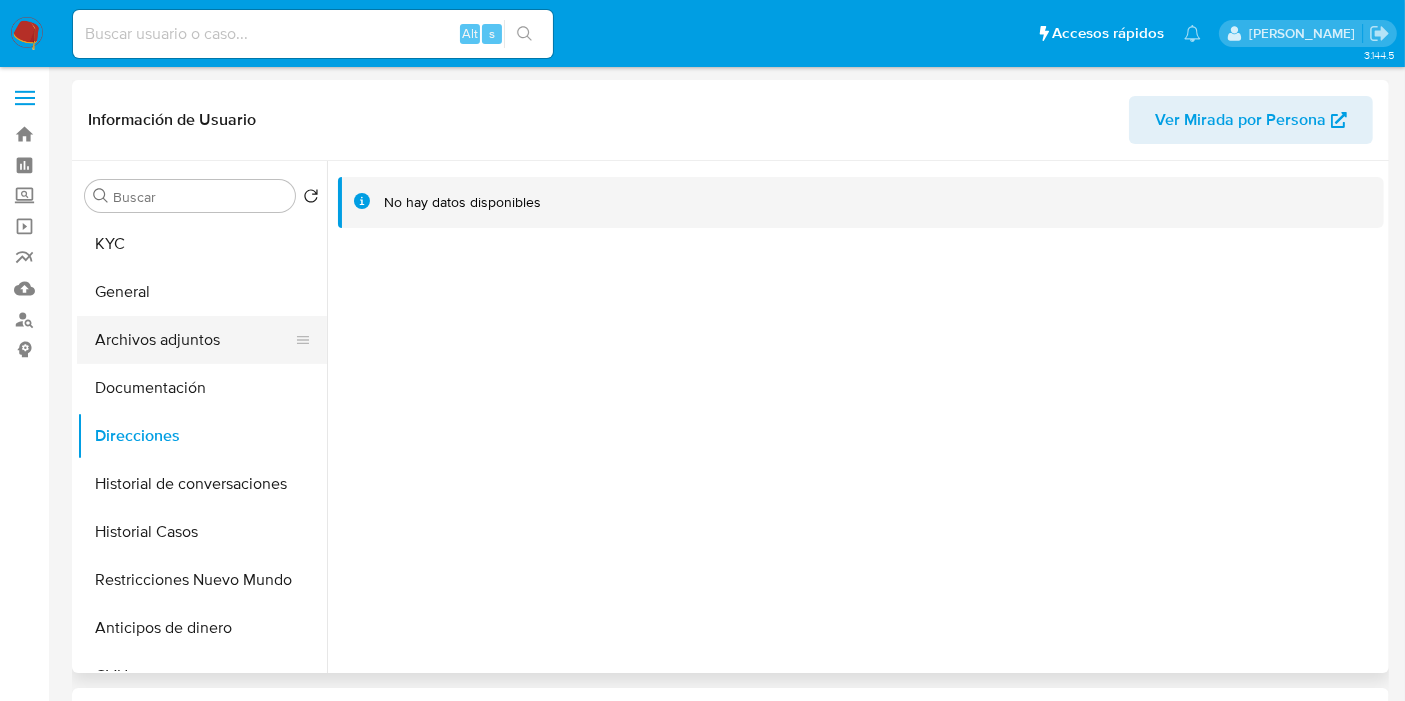 click on "Archivos adjuntos" at bounding box center (194, 340) 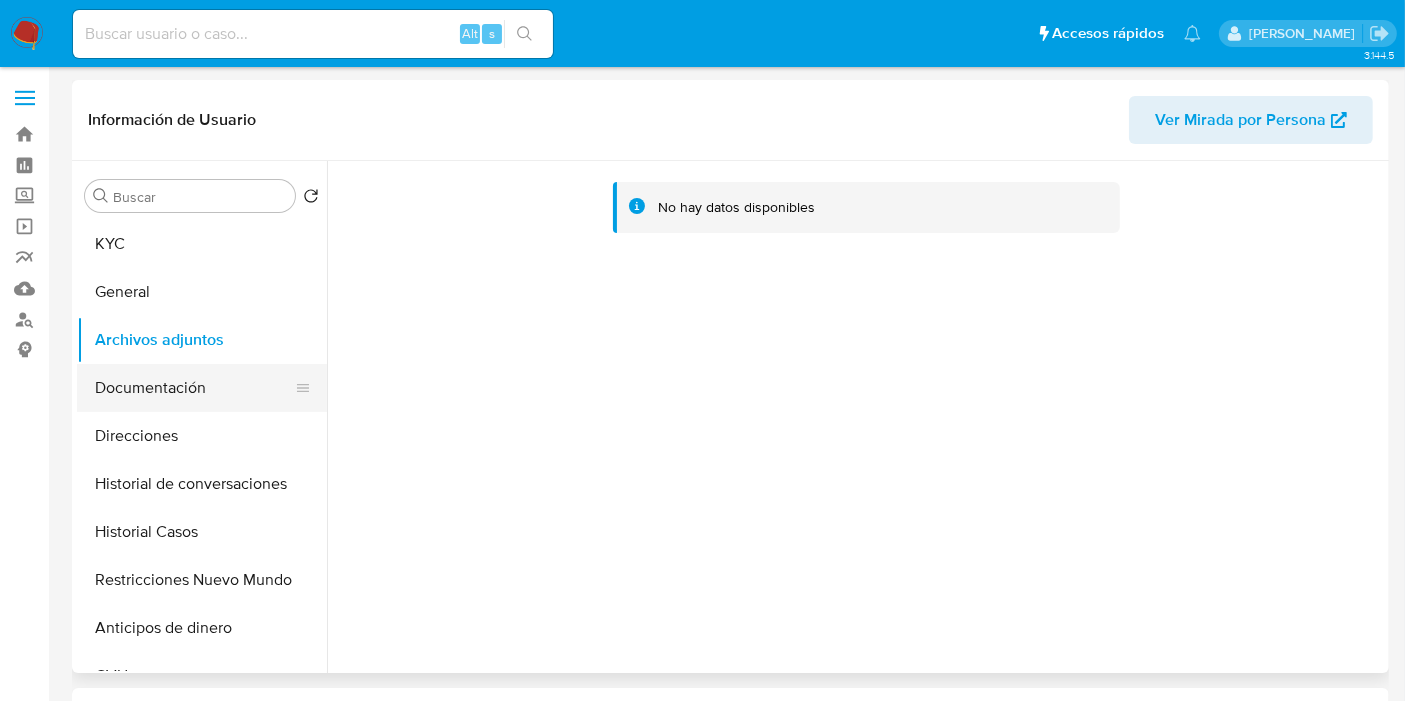 click on "Documentación" at bounding box center [194, 388] 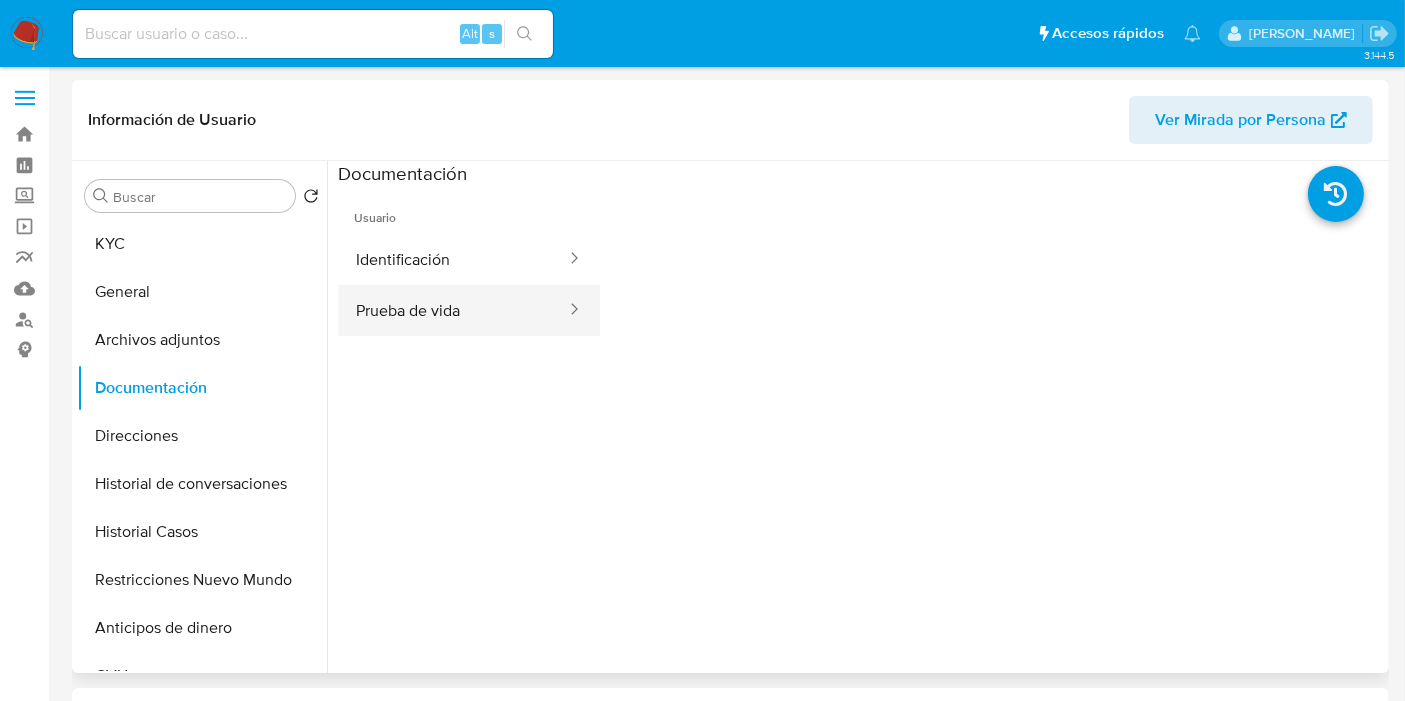 click on "Prueba de vida" at bounding box center (453, 310) 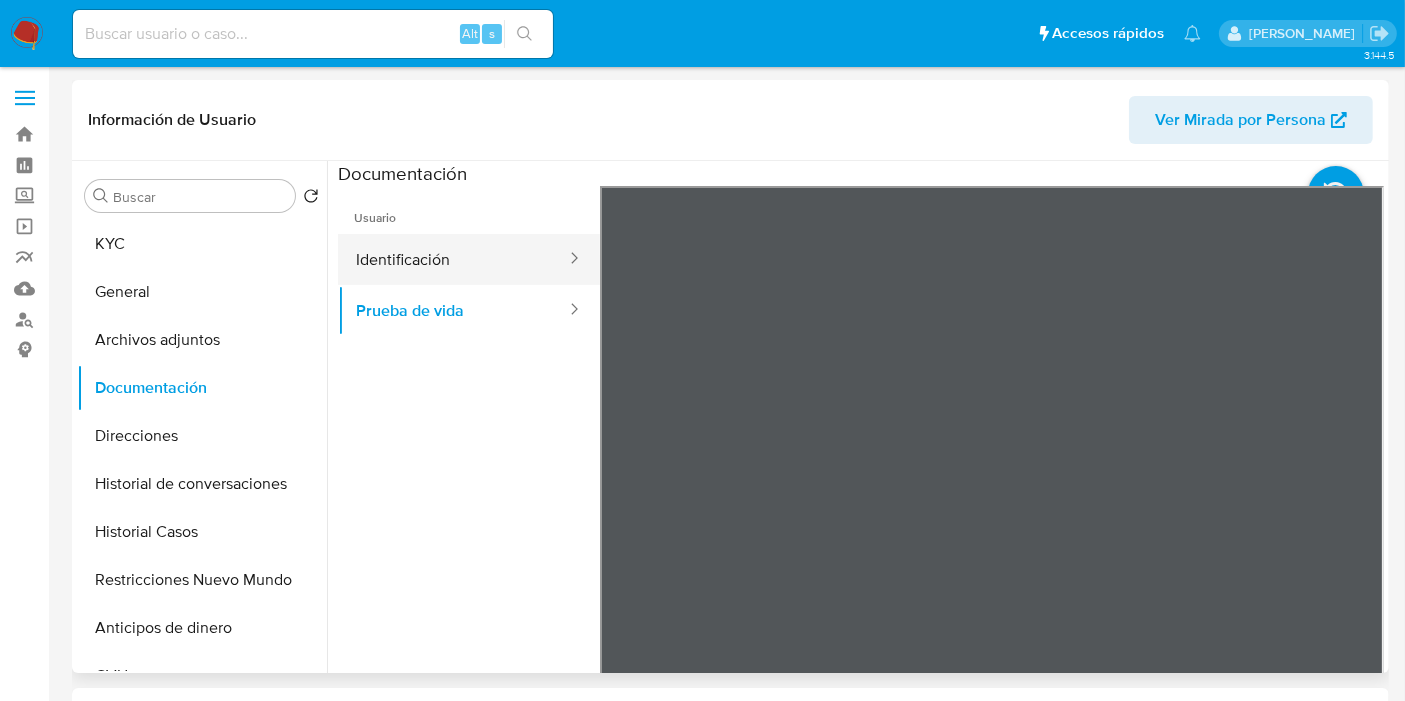 click on "Identificación" at bounding box center [453, 259] 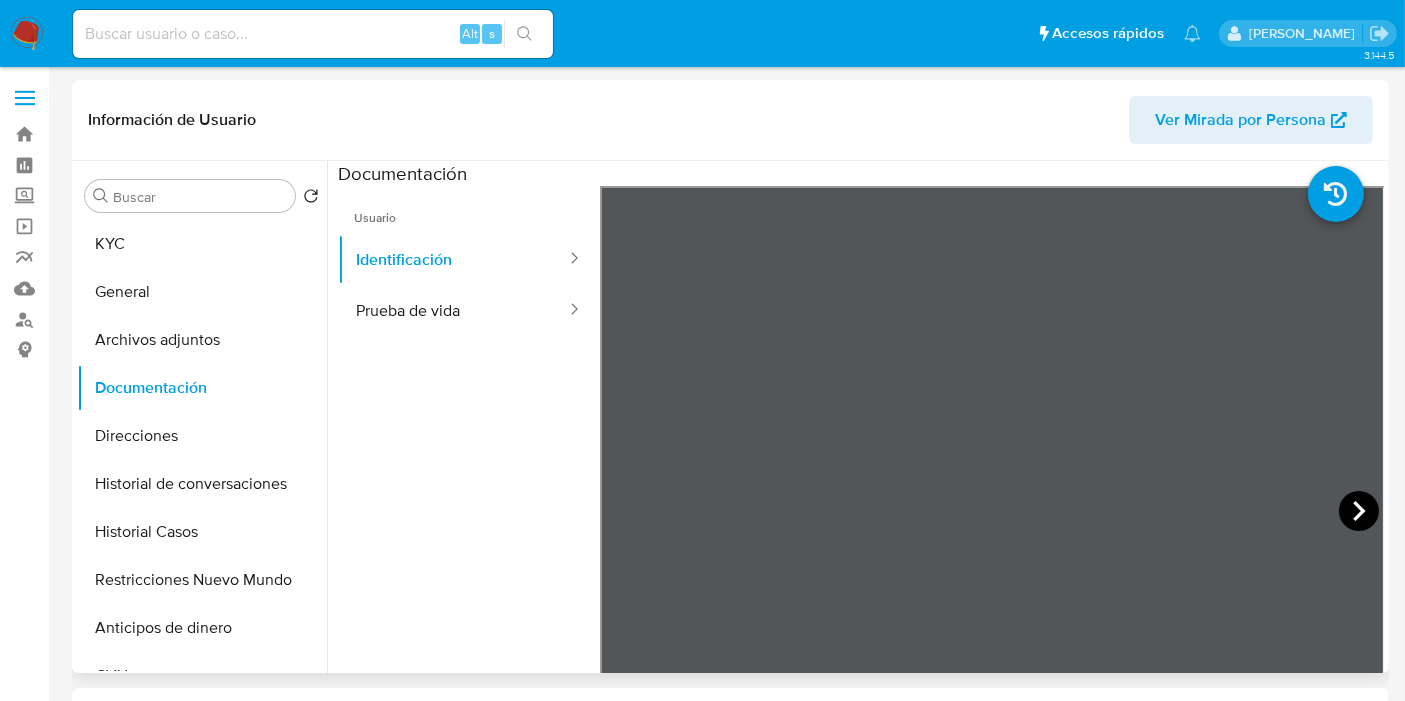 click 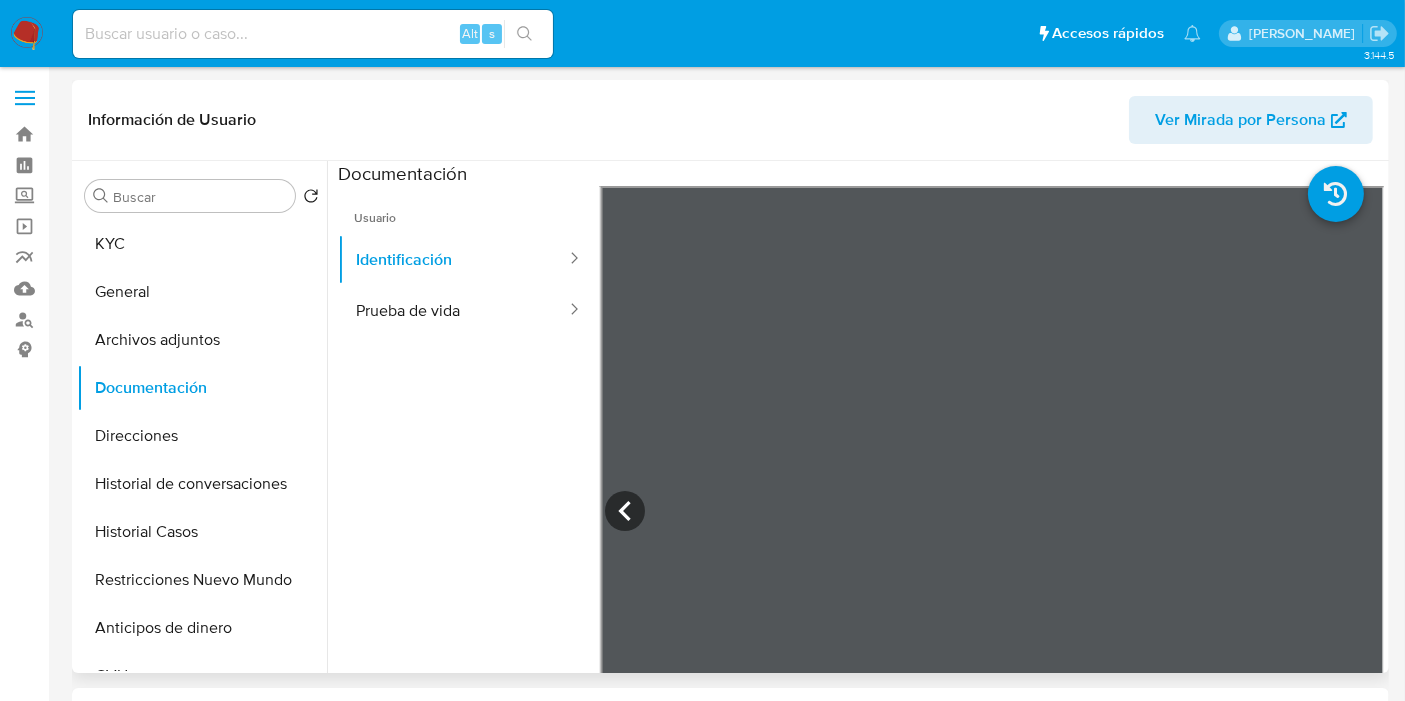 click on "Usuario Identificación Prueba de vida" at bounding box center [469, 474] 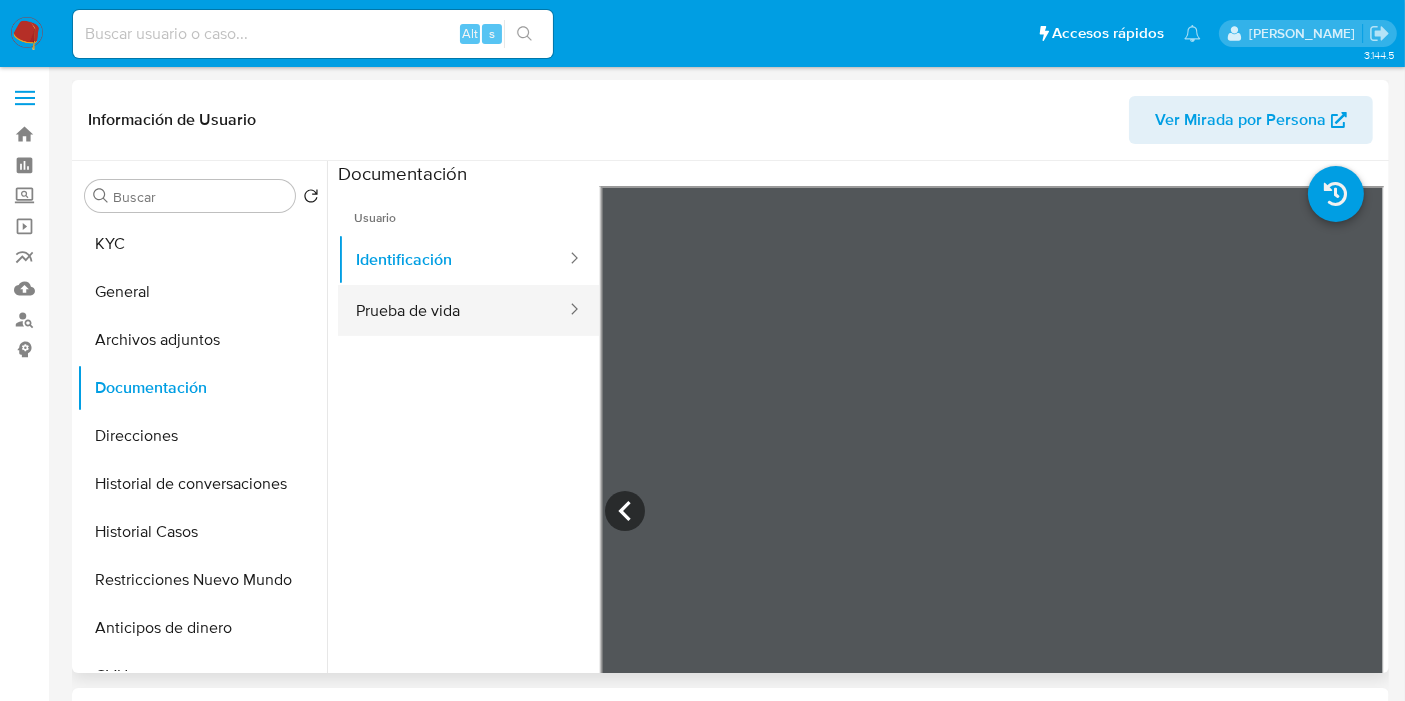 click on "Prueba de vida" at bounding box center [453, 310] 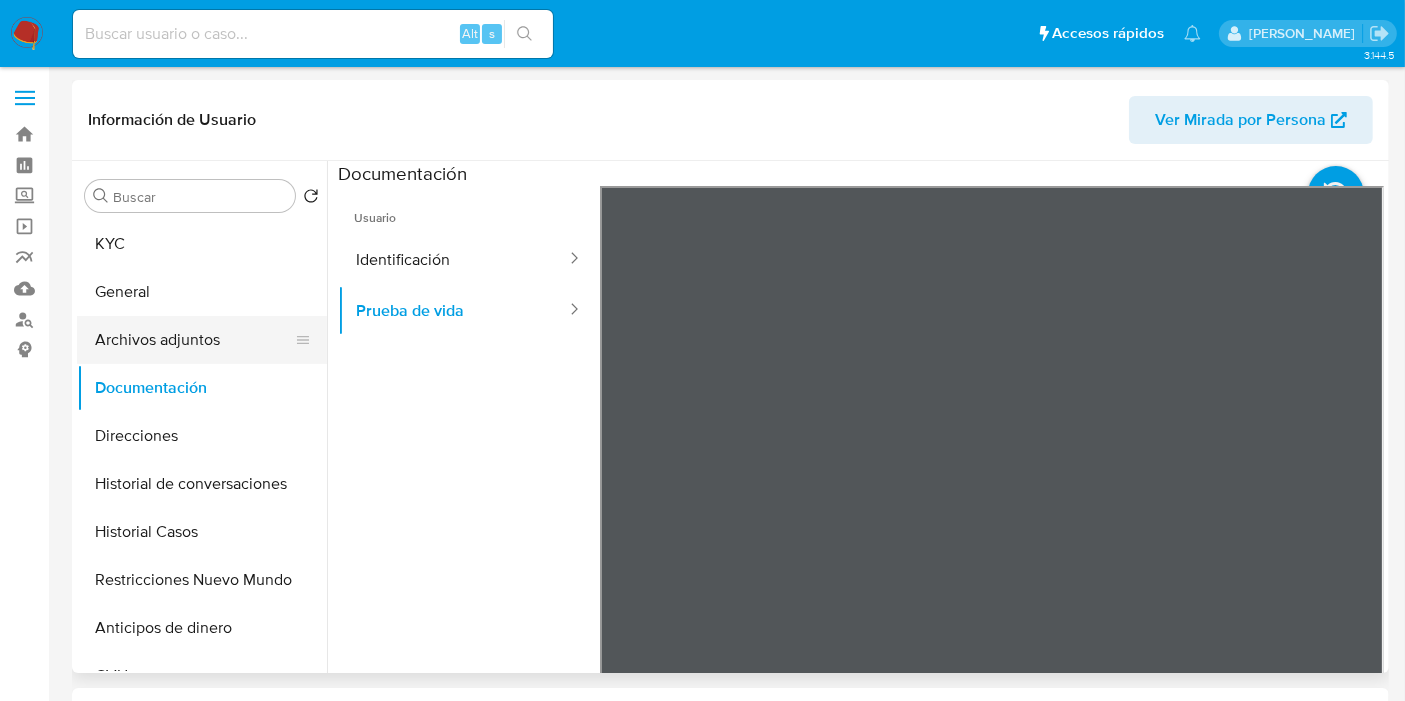 click on "Archivos adjuntos" at bounding box center [194, 340] 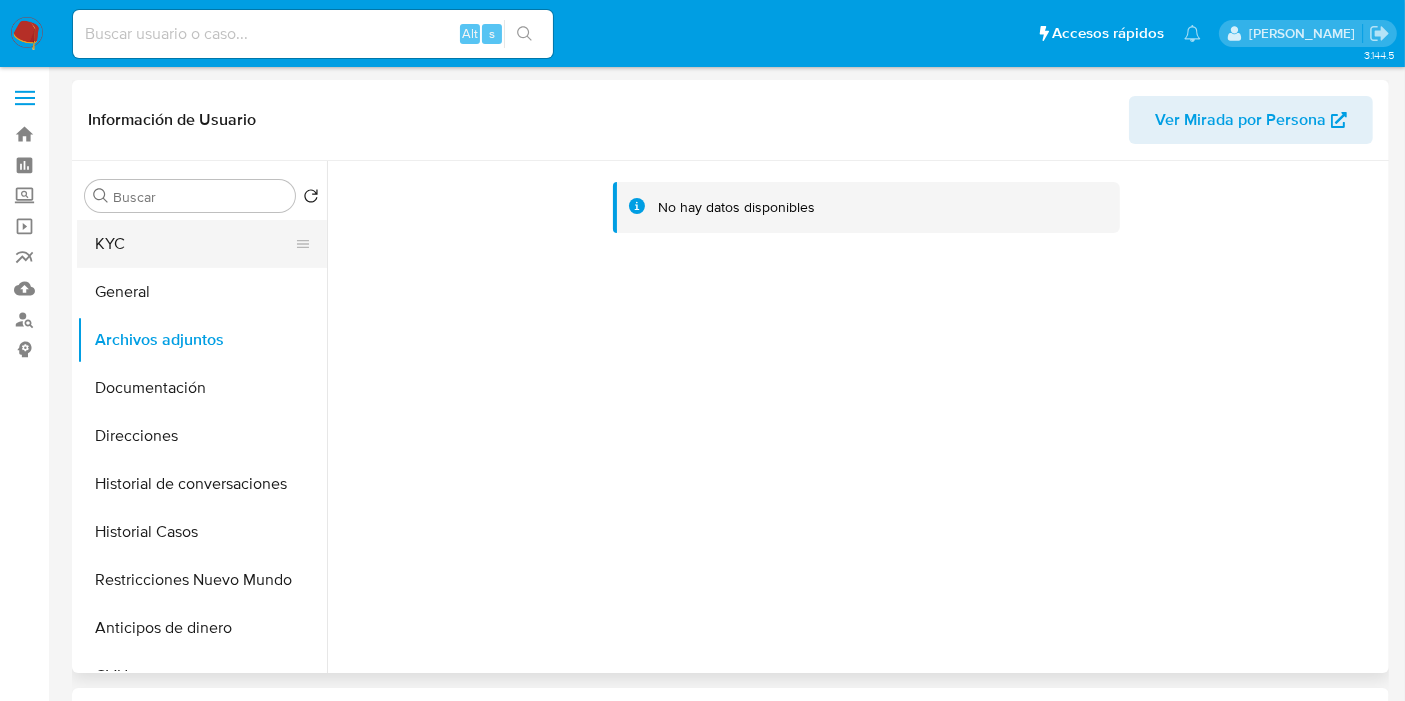 click on "KYC" at bounding box center [194, 244] 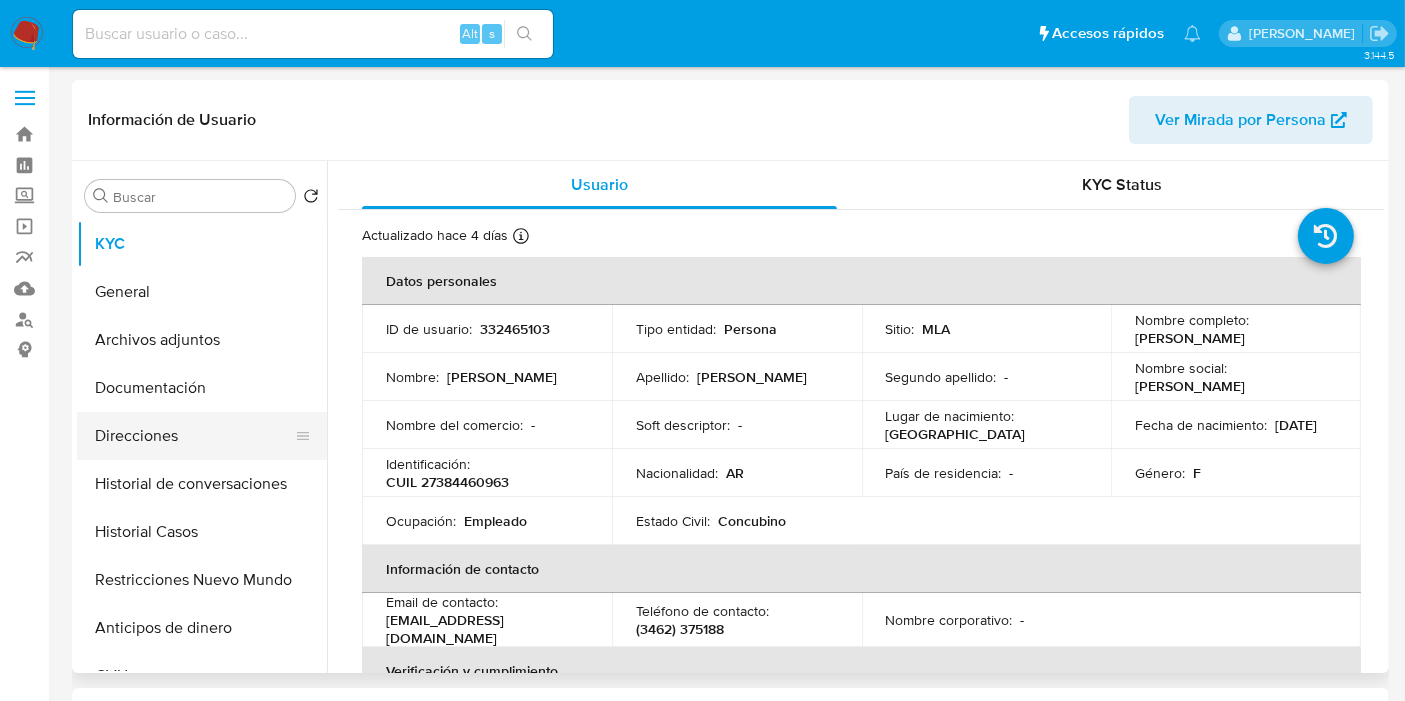 click on "Direcciones" at bounding box center (194, 436) 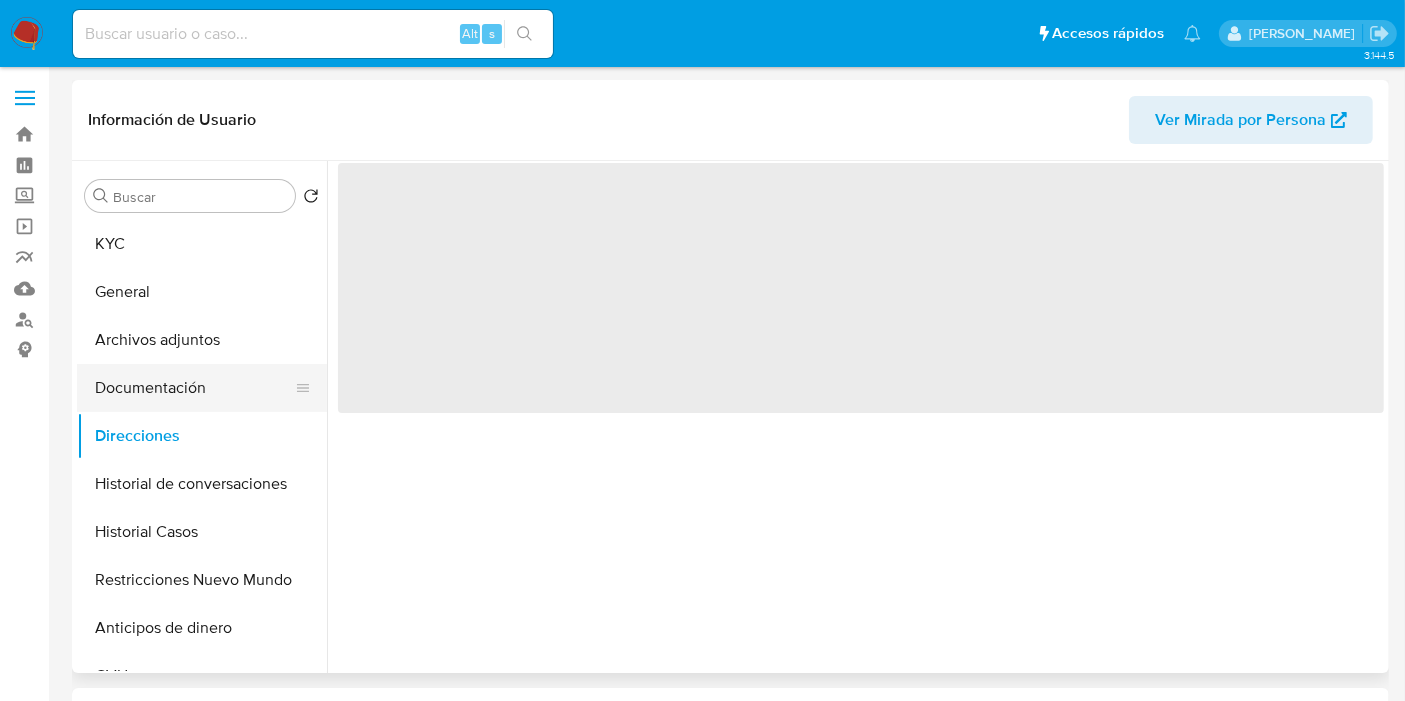 click on "Documentación" at bounding box center (194, 388) 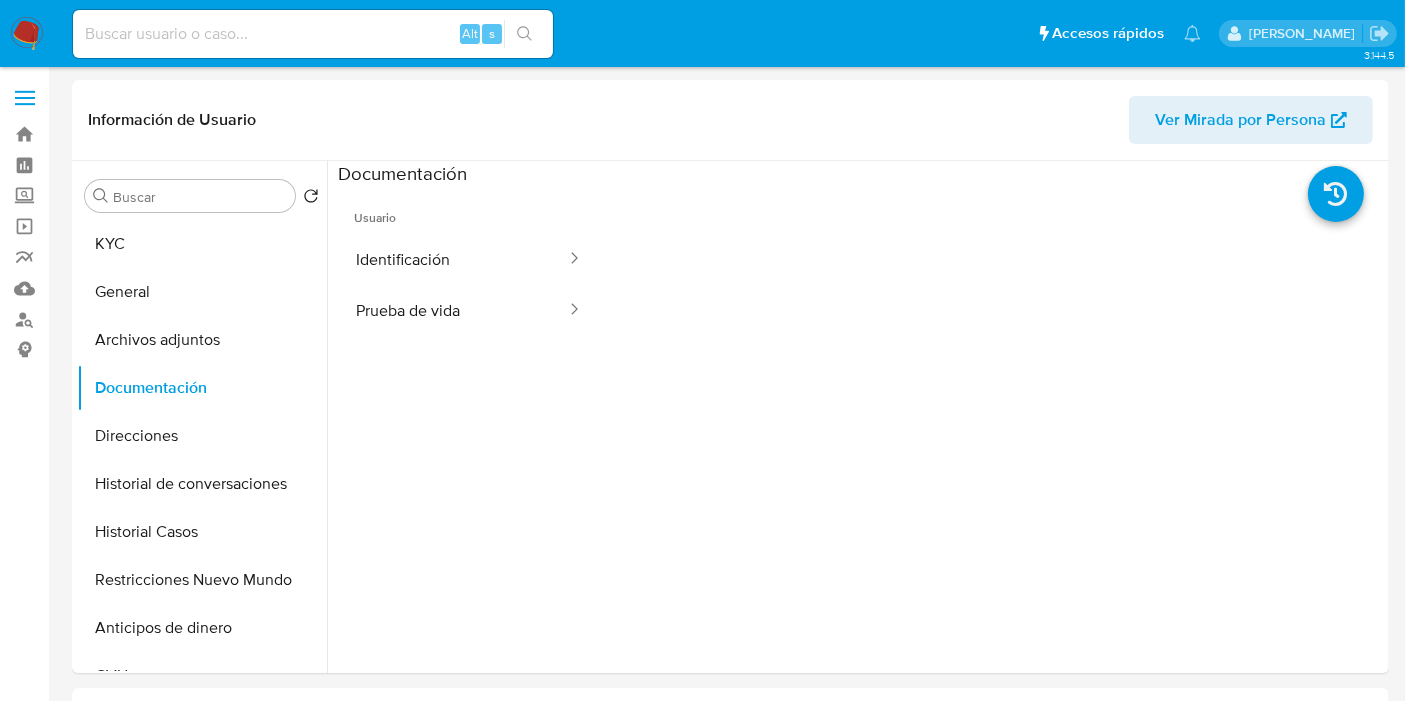 click at bounding box center [27, 34] 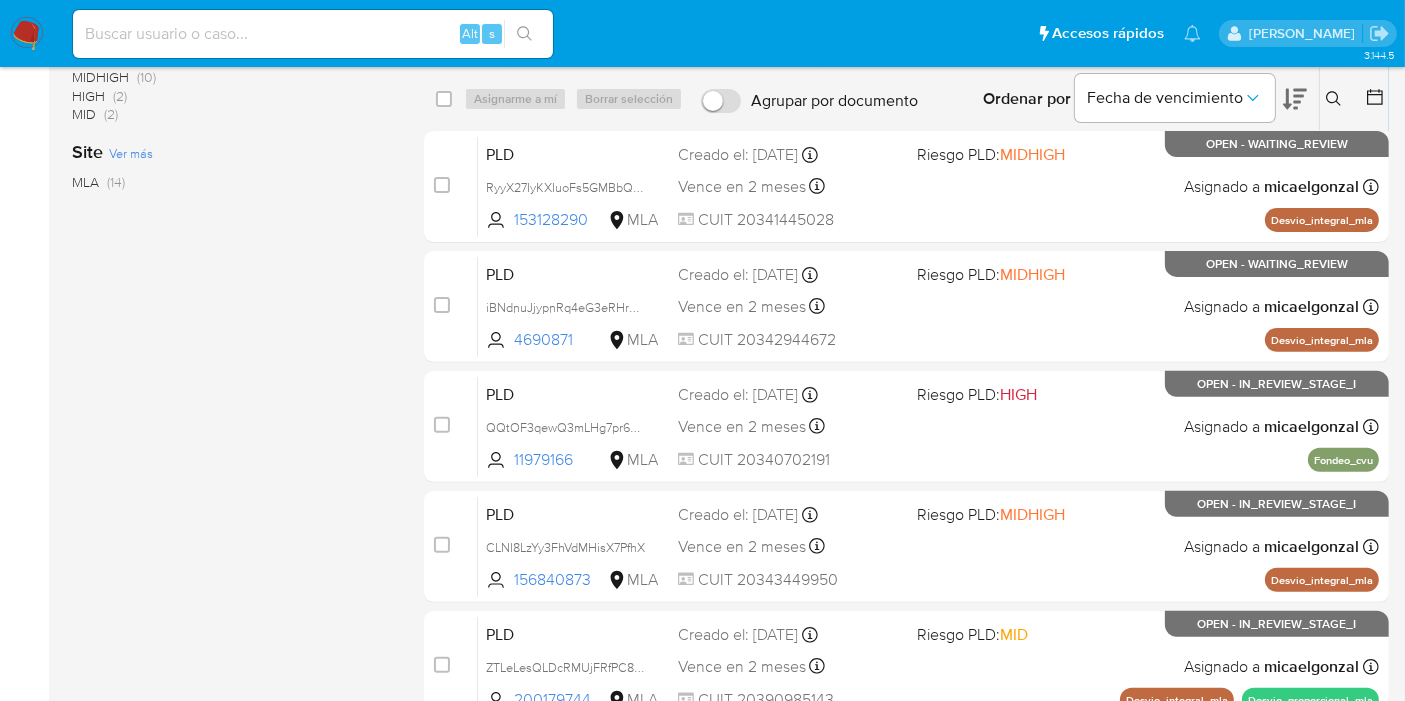 scroll, scrollTop: 722, scrollLeft: 0, axis: vertical 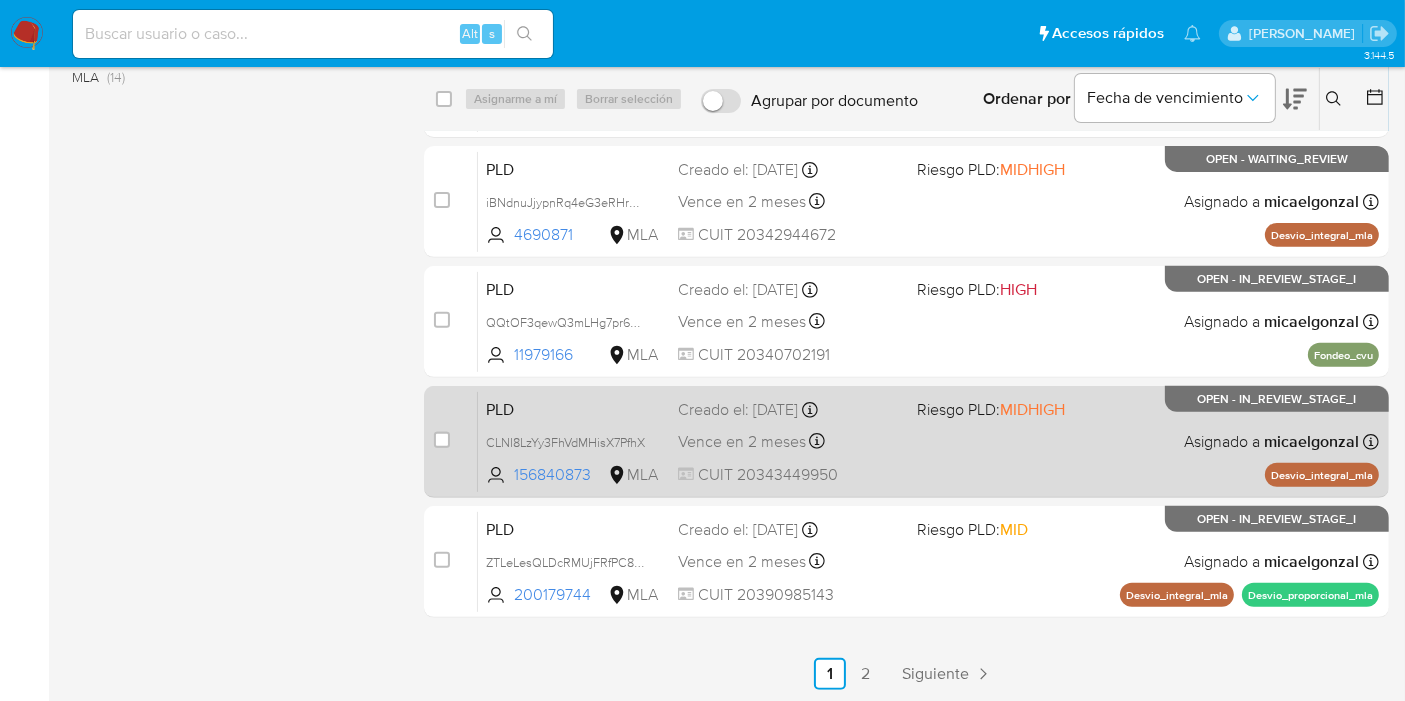 click on "PLD CLNI8LzYy3FhVdMHisX7PfhX 156840873 MLA Riesgo PLD:  MIDHIGH Creado el: [DATE]   Creado el: [DATE] 03:08:55 Vence en 2 meses   Vence el [DATE] 03:08:55 CUIT   20343449950 Asignado a   micaelgonzal   Asignado el: [DATE] 14:20:49 Desvio_integral_mla OPEN - IN_REVIEW_STAGE_I" at bounding box center [928, 441] 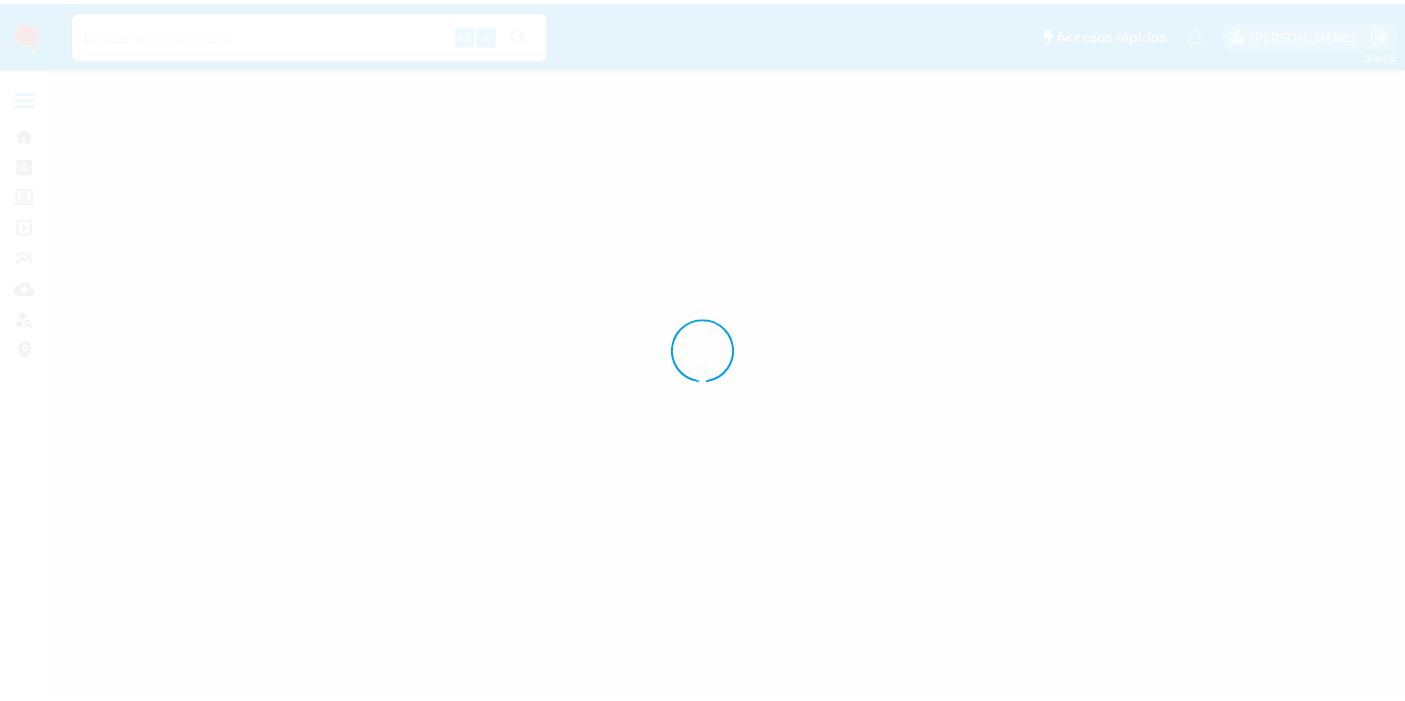 scroll, scrollTop: 0, scrollLeft: 0, axis: both 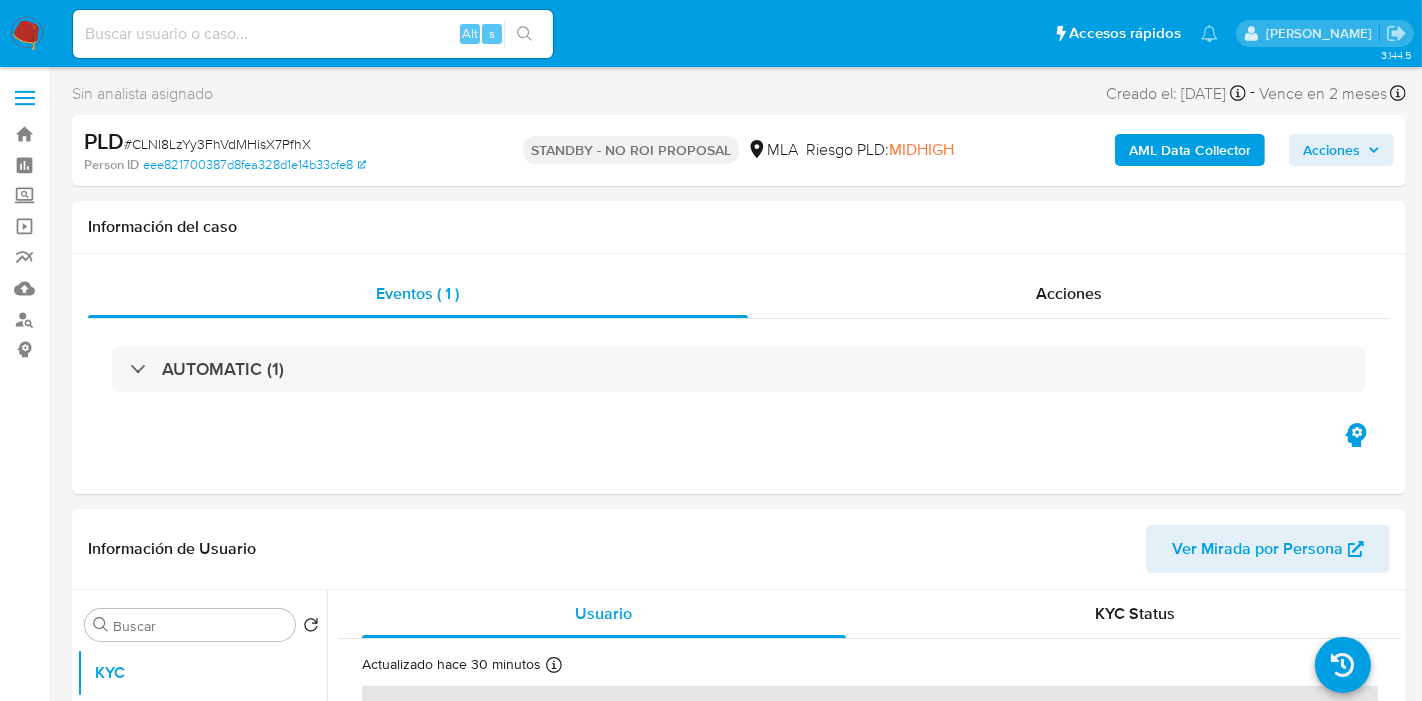 select on "10" 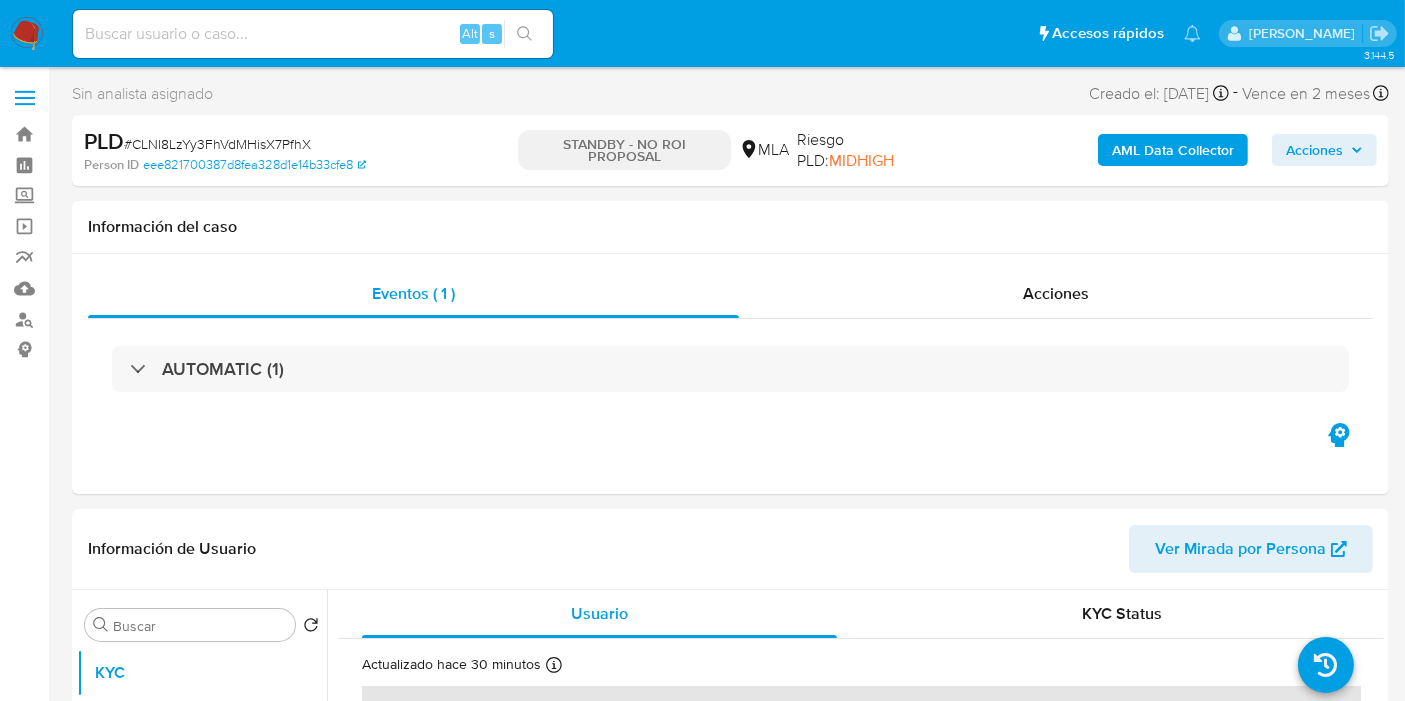 click at bounding box center [27, 34] 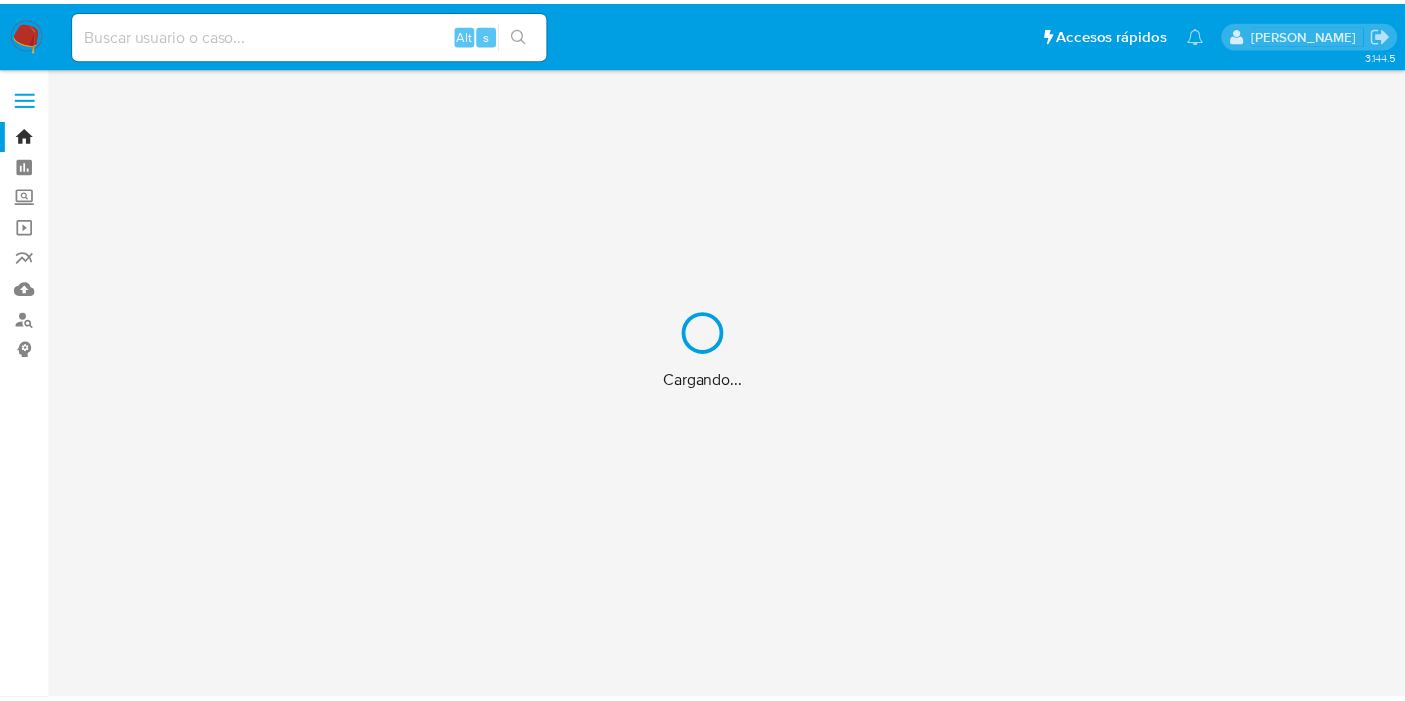 scroll, scrollTop: 0, scrollLeft: 0, axis: both 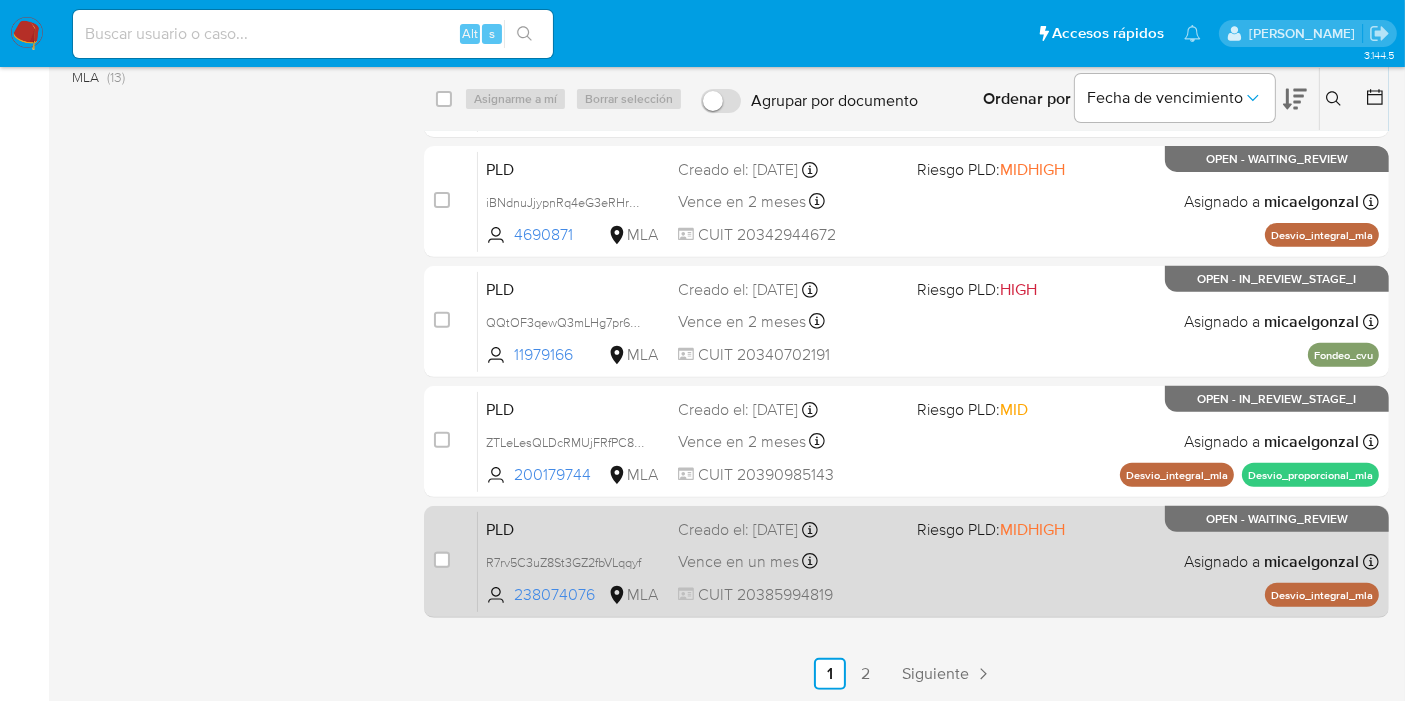 click on "Riesgo PLD:  MIDHIGH" at bounding box center [991, 529] 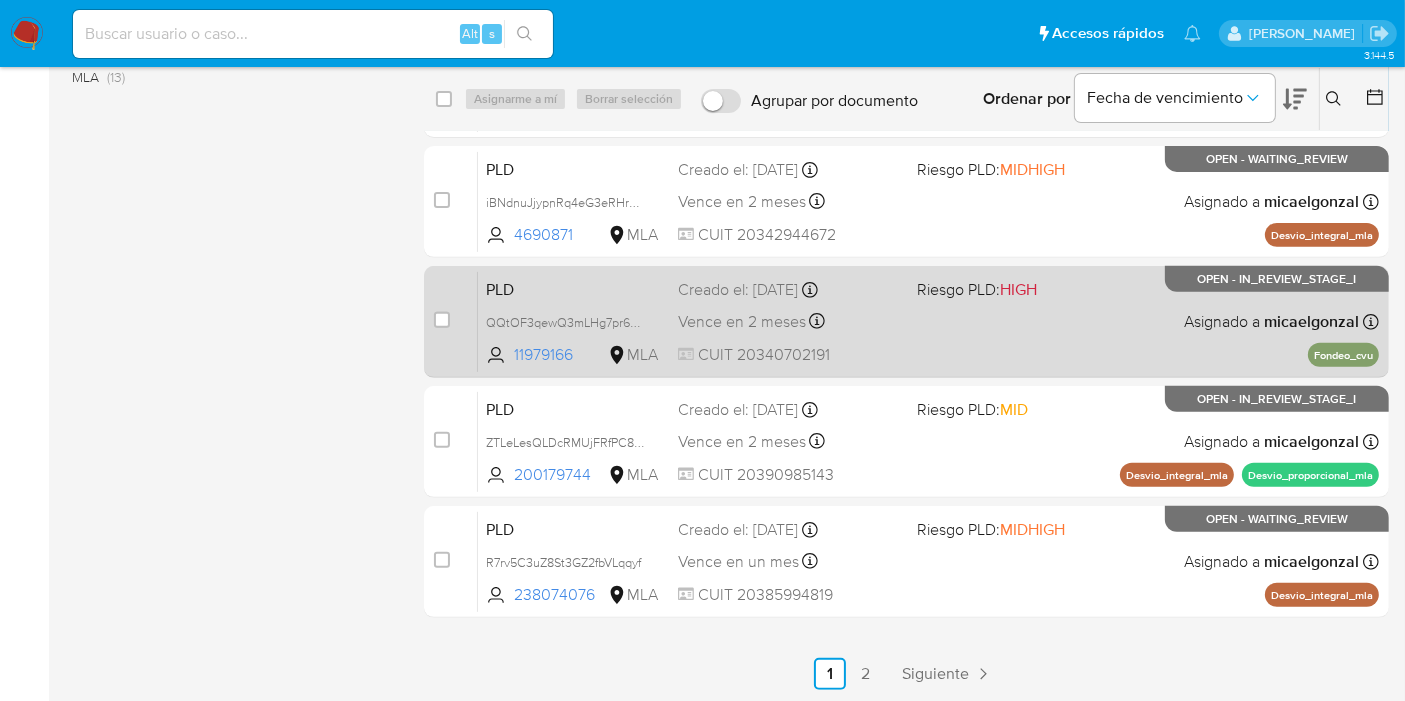 click on "Vence en 2 meses" at bounding box center (742, 322) 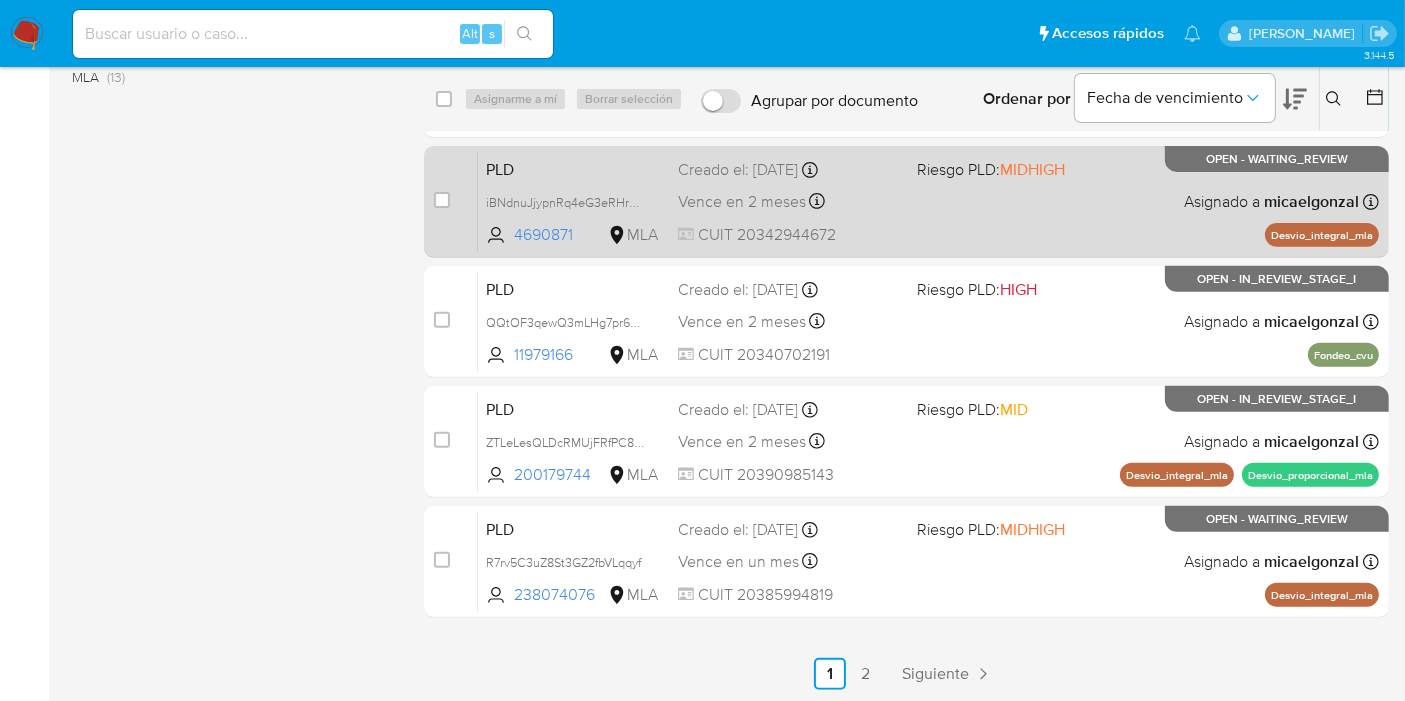 click on "Vence en 2 meses   Vence el [DATE] 03:18:58" at bounding box center [789, 201] 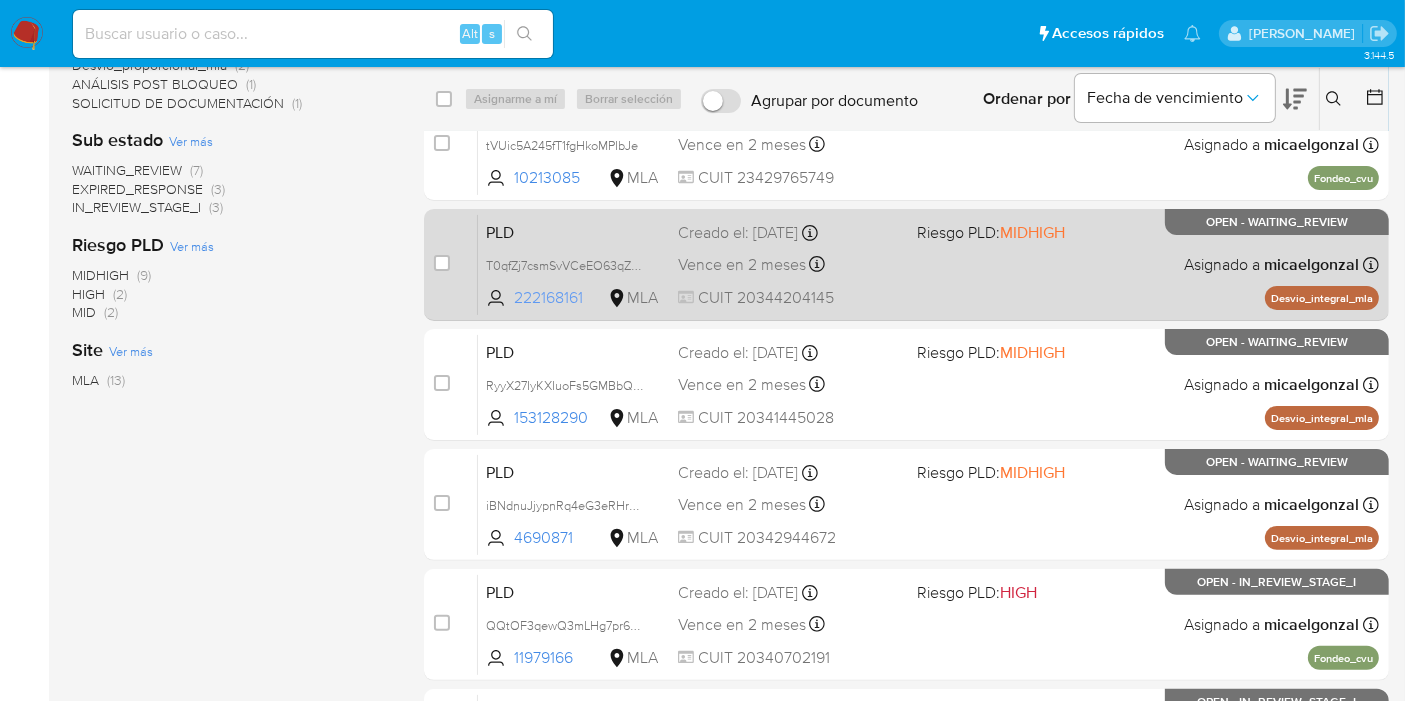 scroll, scrollTop: 389, scrollLeft: 0, axis: vertical 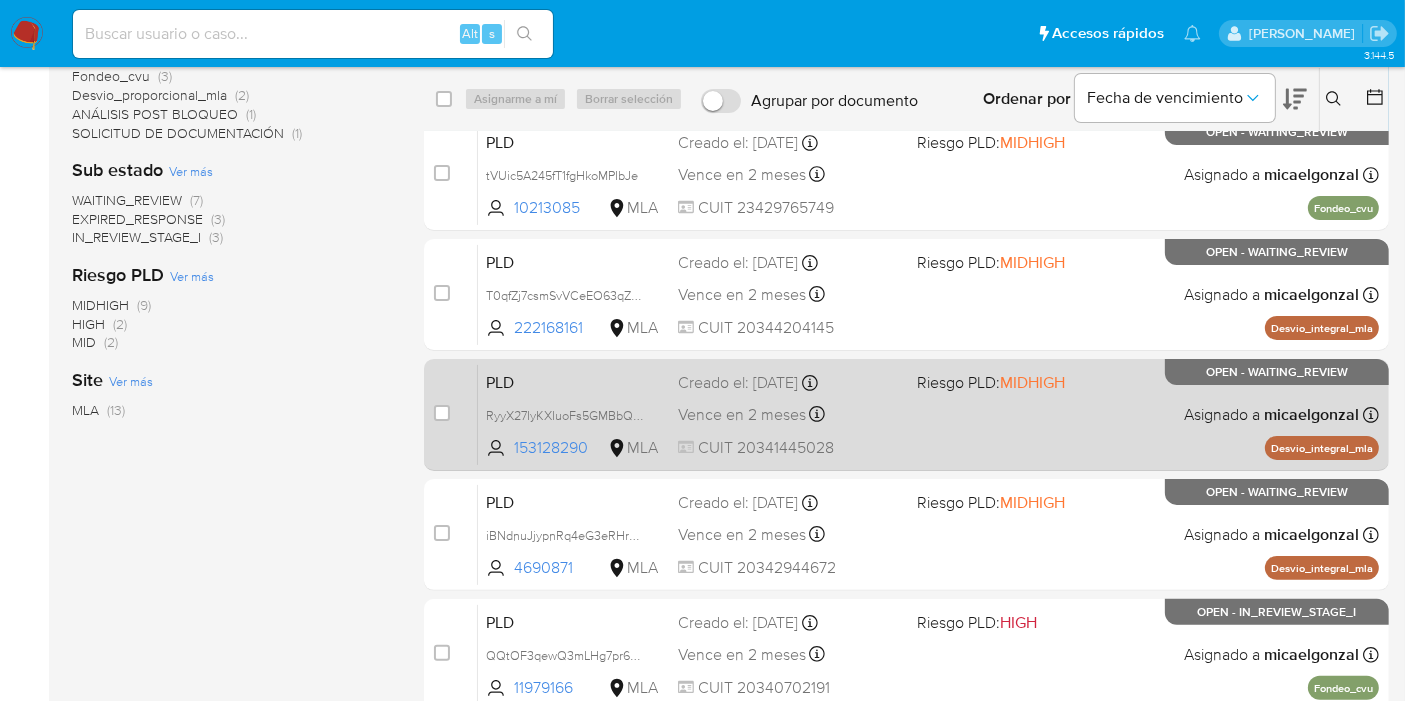 click on "Creado el: 12/06/2025   Creado el: 12/06/2025 03:20:05" at bounding box center [789, 383] 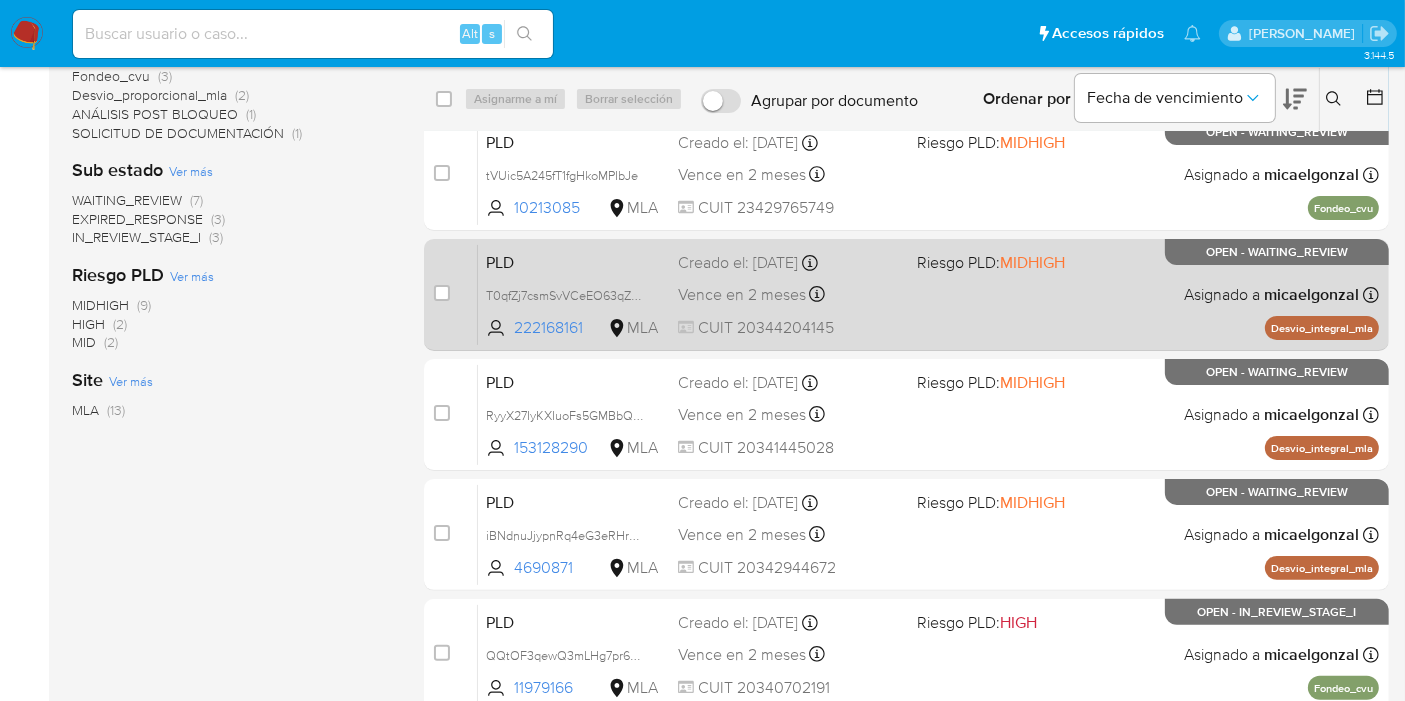 click on "Creado el: 12/06/2025   Creado el: 12/06/2025 03:21:56" at bounding box center (789, 263) 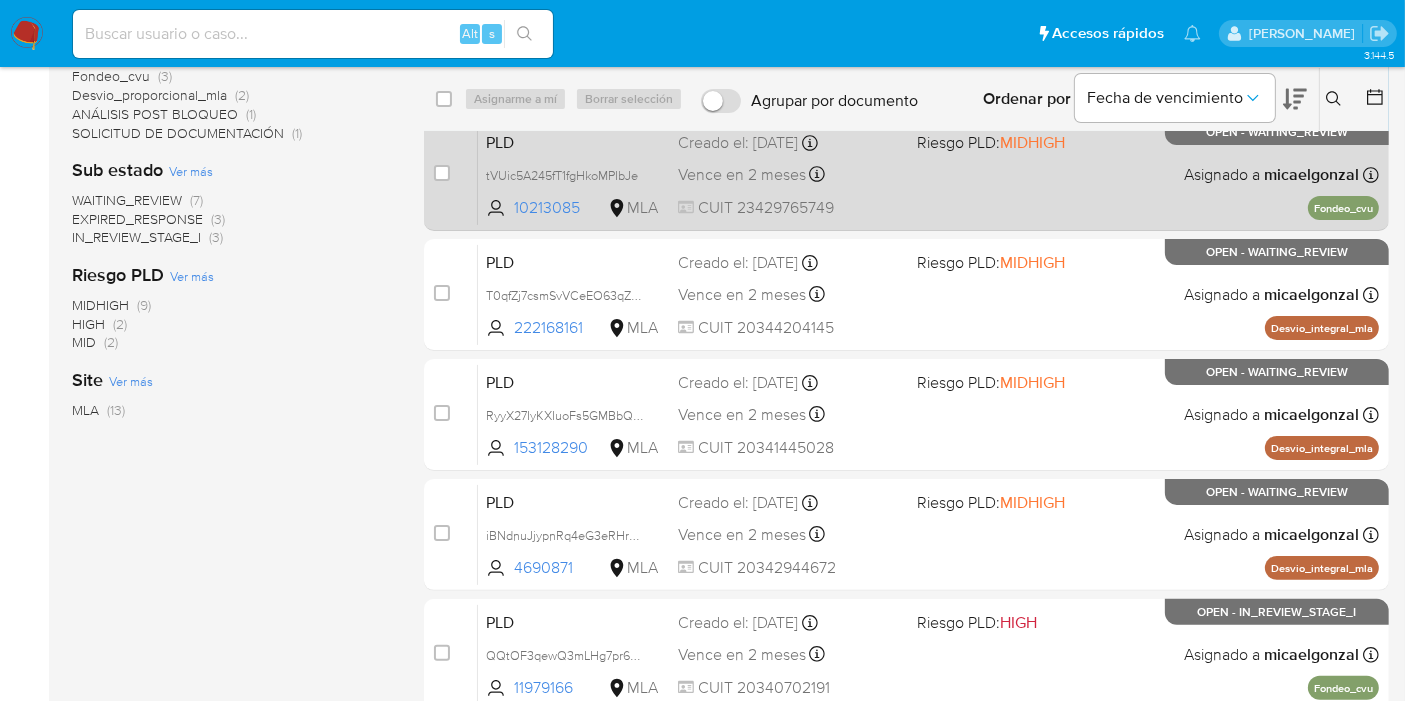 click on "PLD tVUic5A245fT1fgHkoMPIbJe 10213085 MLA Riesgo PLD:  MIDHIGH Creado el: 12/06/2025   Creado el: 12/06/2025 03:24:41 Vence en 2 meses   Vence el 10/09/2025 03:24:41 CUIT   23429765749 Asignado a   micaelgonzal   Asignado el: 18/06/2025 14:18:24 Fondeo_cvu OPEN - WAITING_REVIEW" at bounding box center (928, 174) 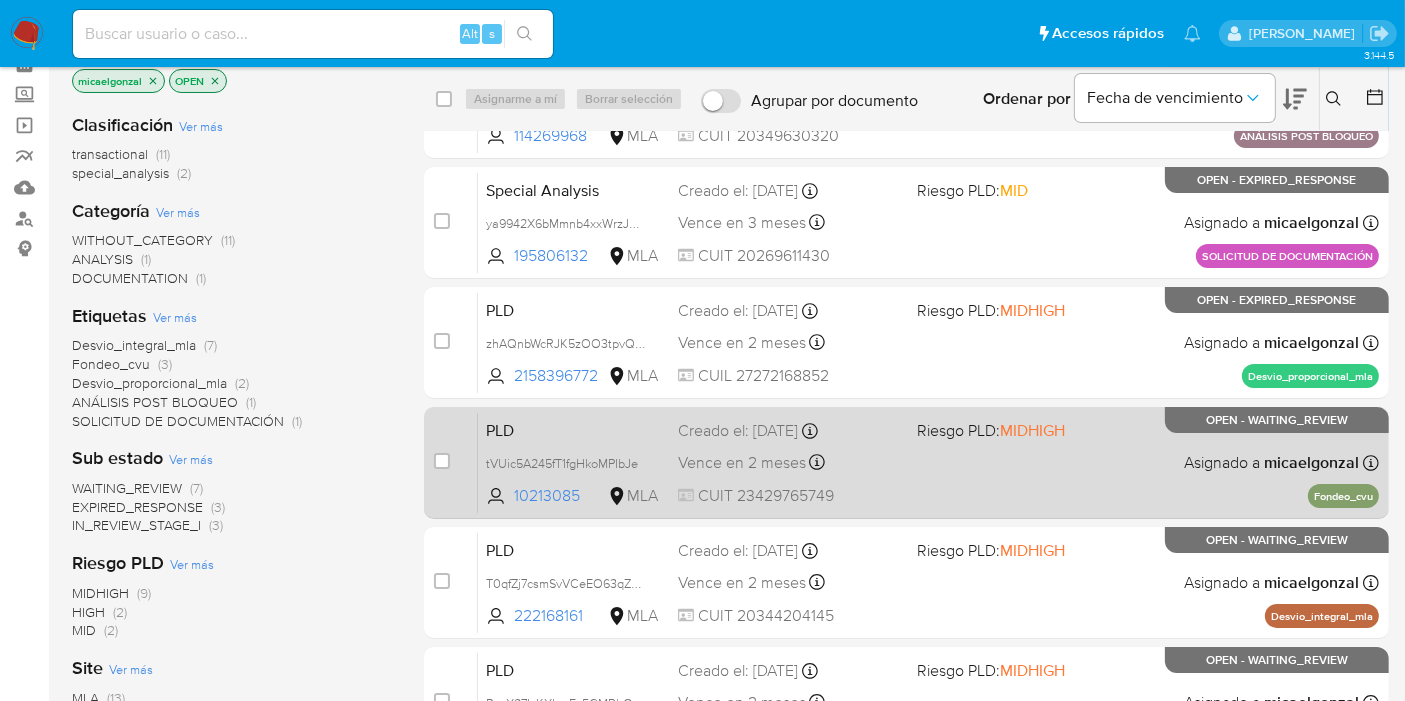 scroll, scrollTop: 56, scrollLeft: 0, axis: vertical 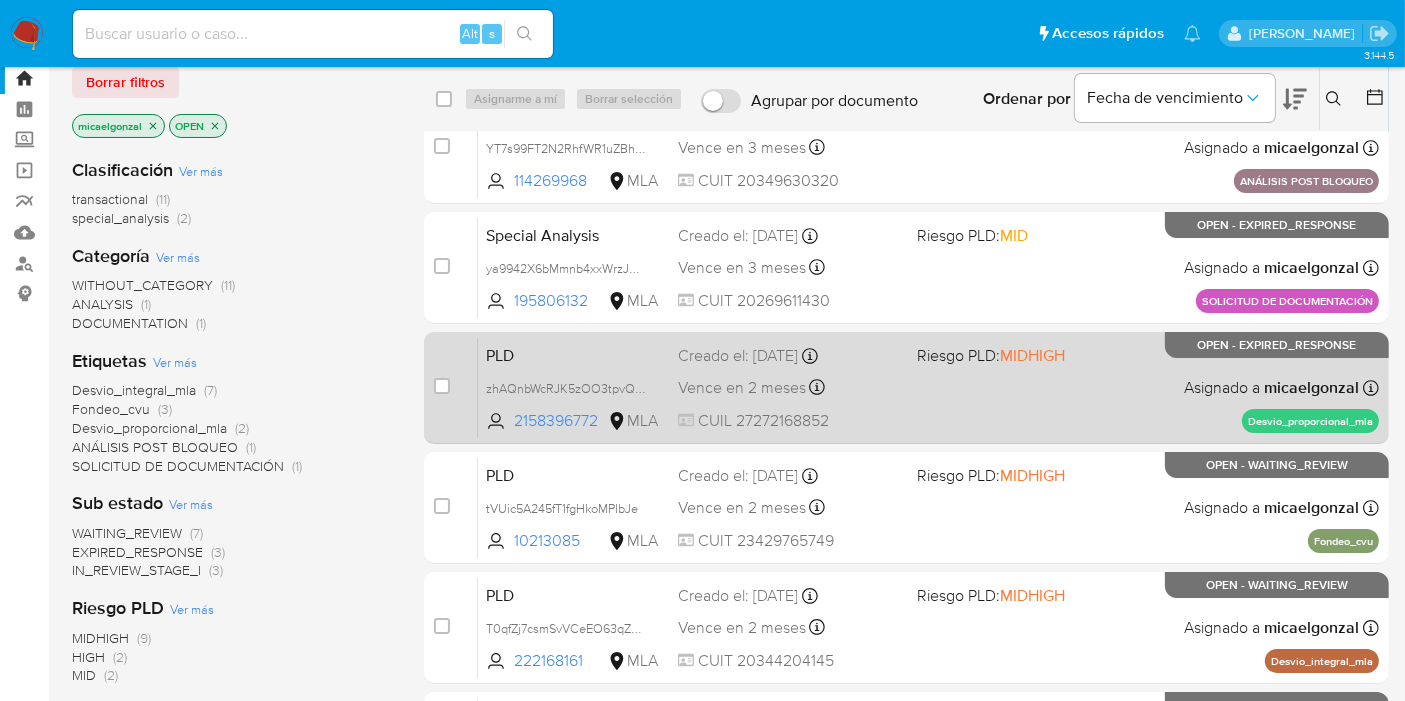 click on "Vence en 2 meses   Vence el 10/09/2025 03:27:01" at bounding box center [789, 387] 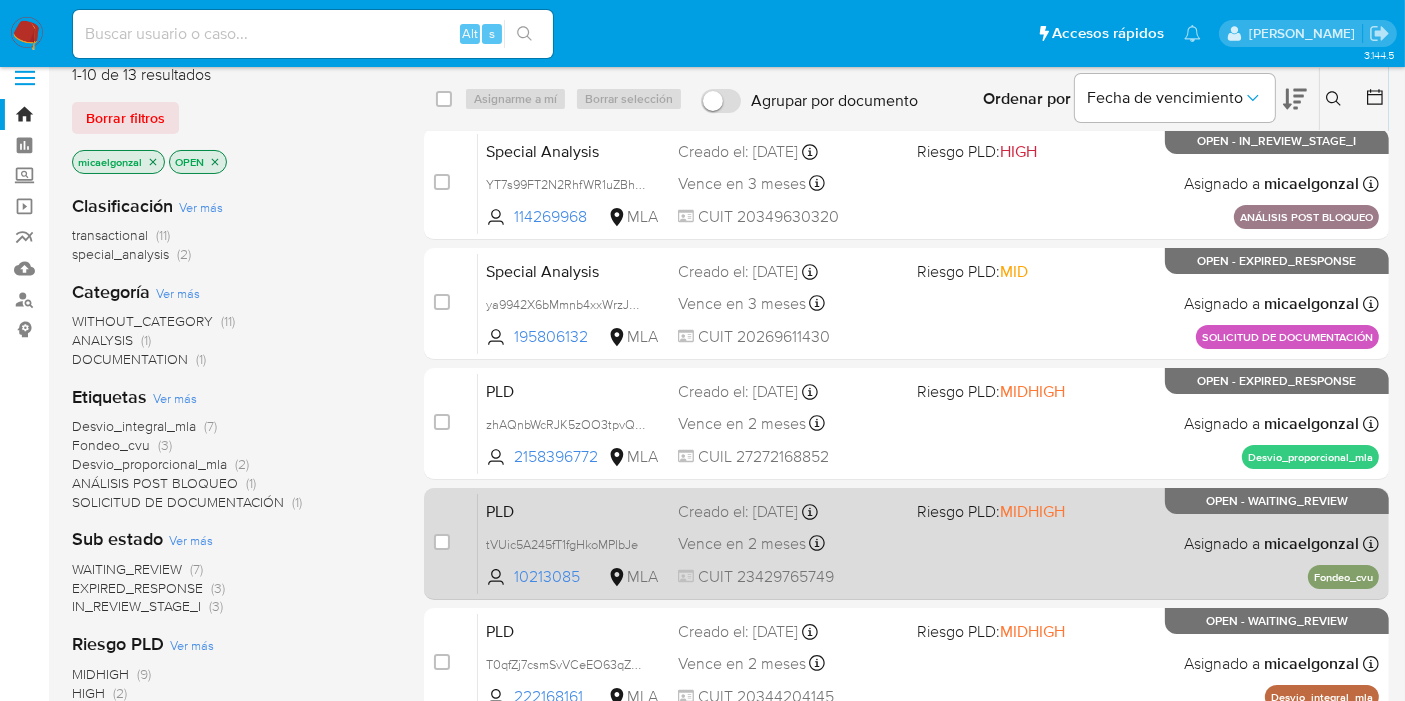 scroll, scrollTop: 0, scrollLeft: 0, axis: both 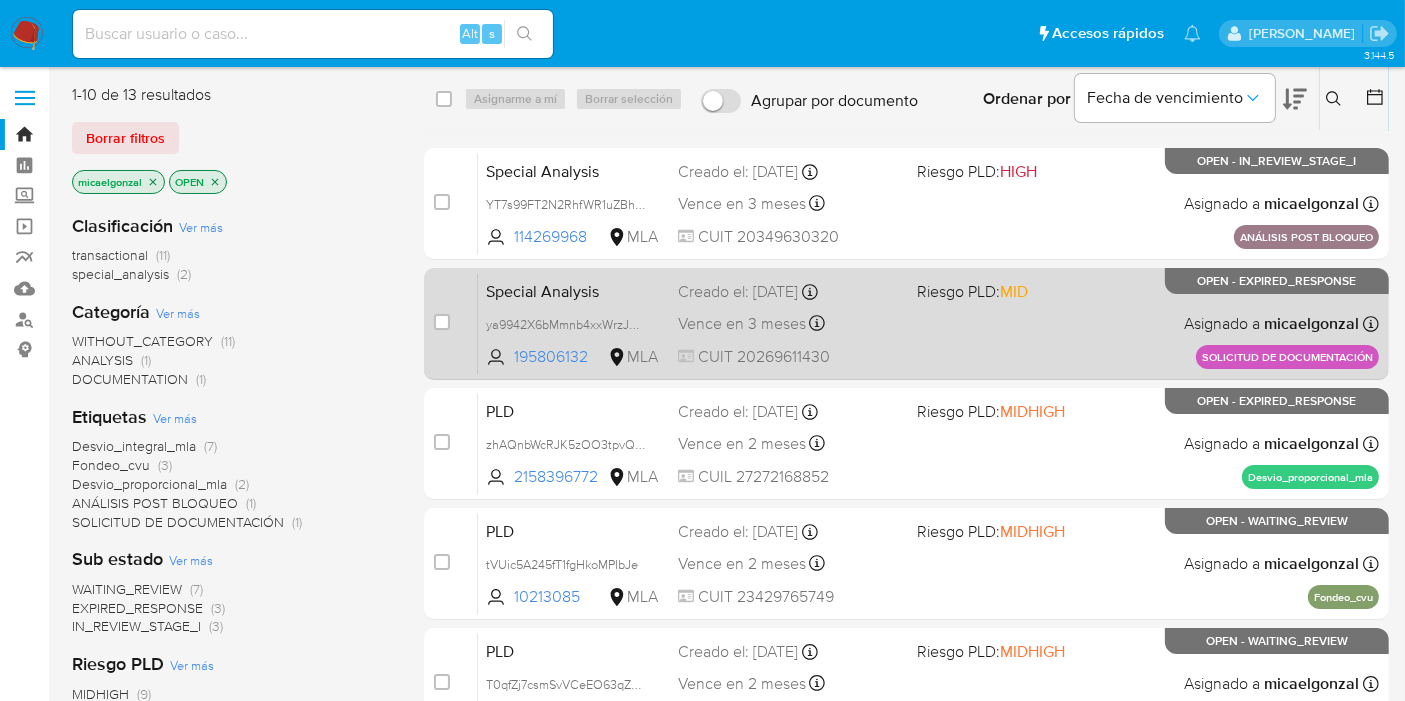 click on "Special Analysis ya9942X6bMmnb4xxWrzJPiZm 195806132 MLA Riesgo PLD:  MID Creado el: 10/07/2025   Creado el: 10/07/2025 17:45:33 Vence en 3 meses   Vence el 08/10/2025 17:45:33 CUIT   20269611430 Asignado a   micaelgonzal   Asignado el: 10/07/2025 17:45:33 SOLICITUD DE DOCUMENTACIÓN OPEN - EXPIRED_RESPONSE" at bounding box center [928, 323] 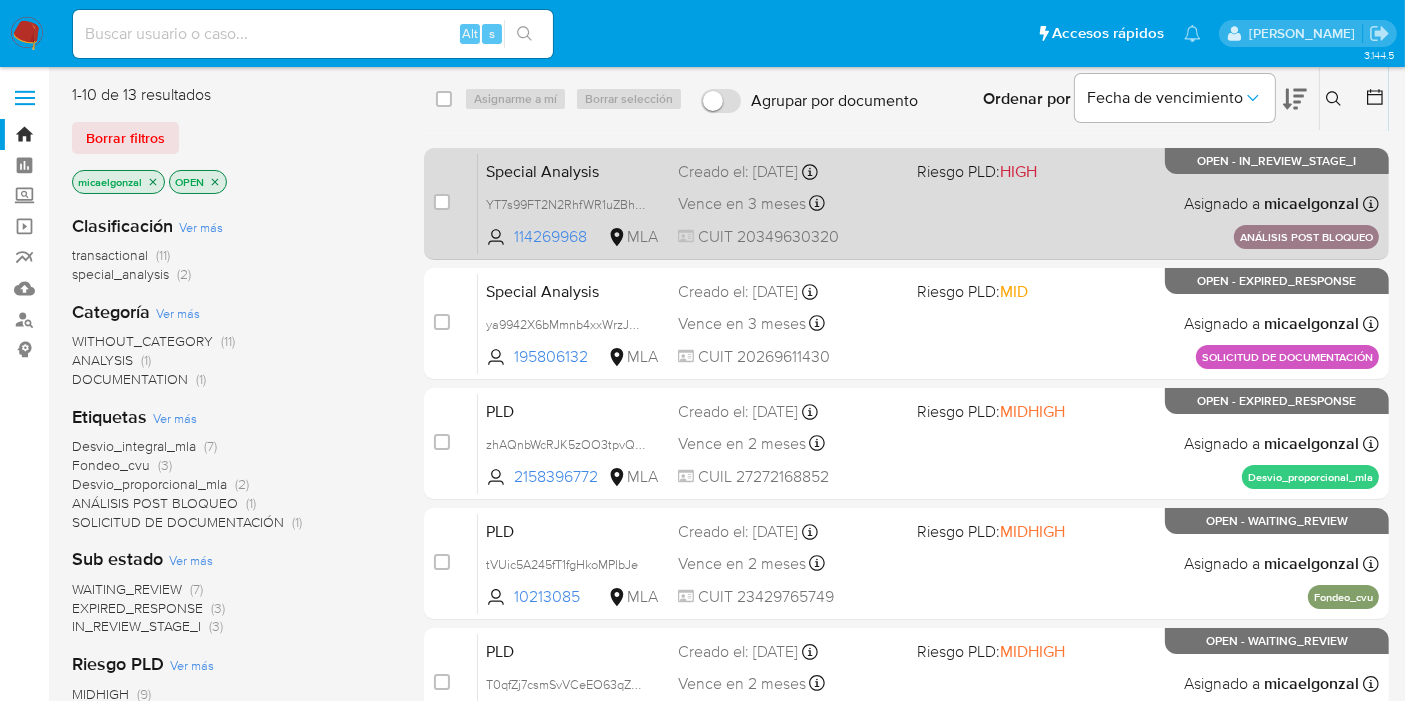 click on "Special Analysis YT7s99FT2N2RhfWR1uZBhulV 114269968 MLA Riesgo PLD:  HIGH Creado el: 11/07/2025   Creado el: 11/07/2025 18:44:00 Vence en 3 meses   Vence el 09/10/2025 18:44:01 CUIT   20349630320 Asignado a   micaelgonzal   Asignado el: 11/07/2025 18:44:00 ANÁLISIS POST BLOQUEO OPEN - IN_REVIEW_STAGE_I" at bounding box center [928, 203] 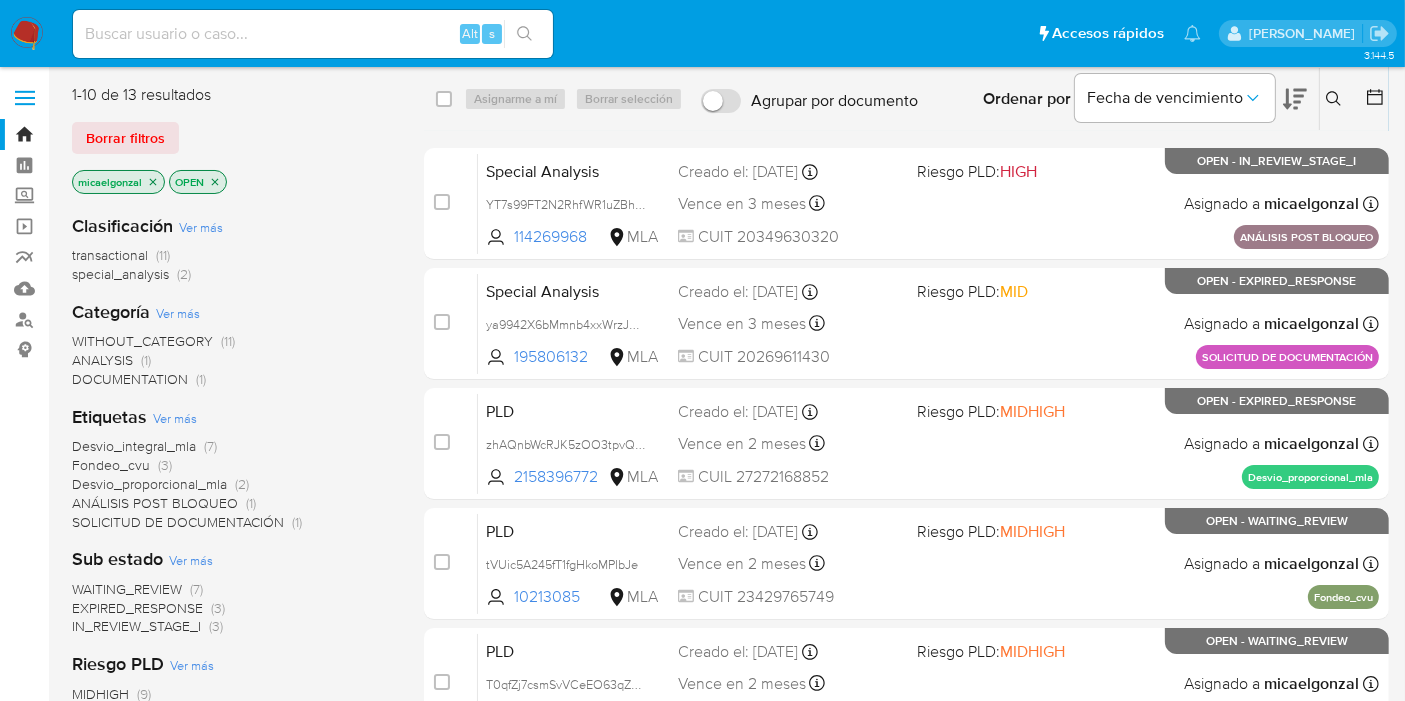 click at bounding box center (27, 34) 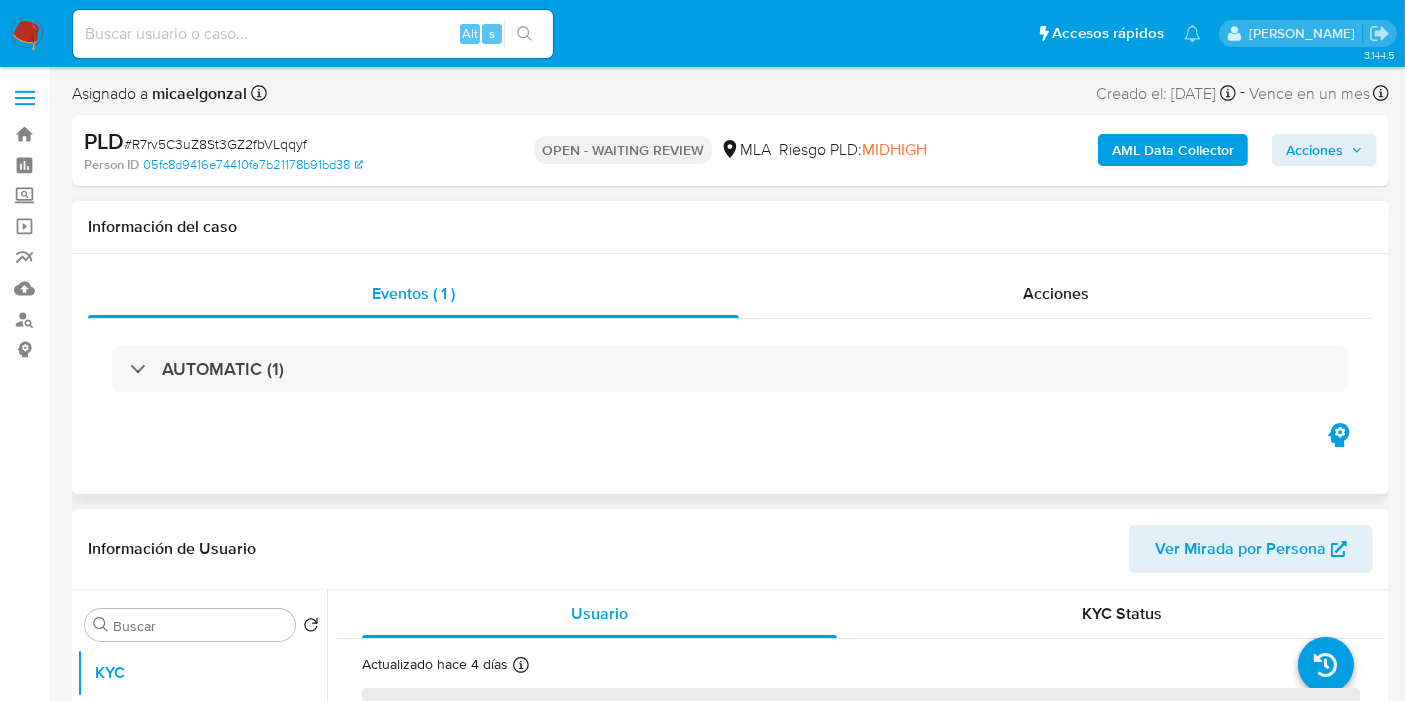 scroll, scrollTop: 444, scrollLeft: 0, axis: vertical 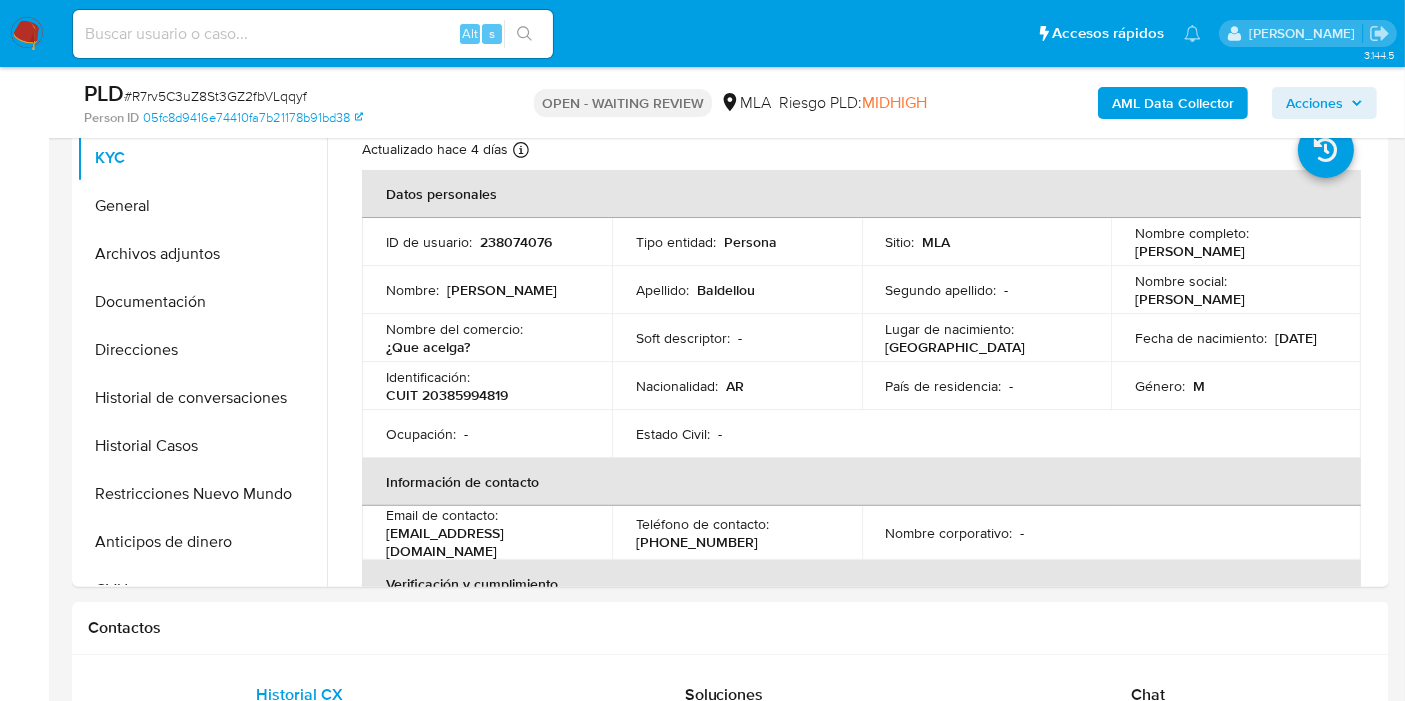 select on "10" 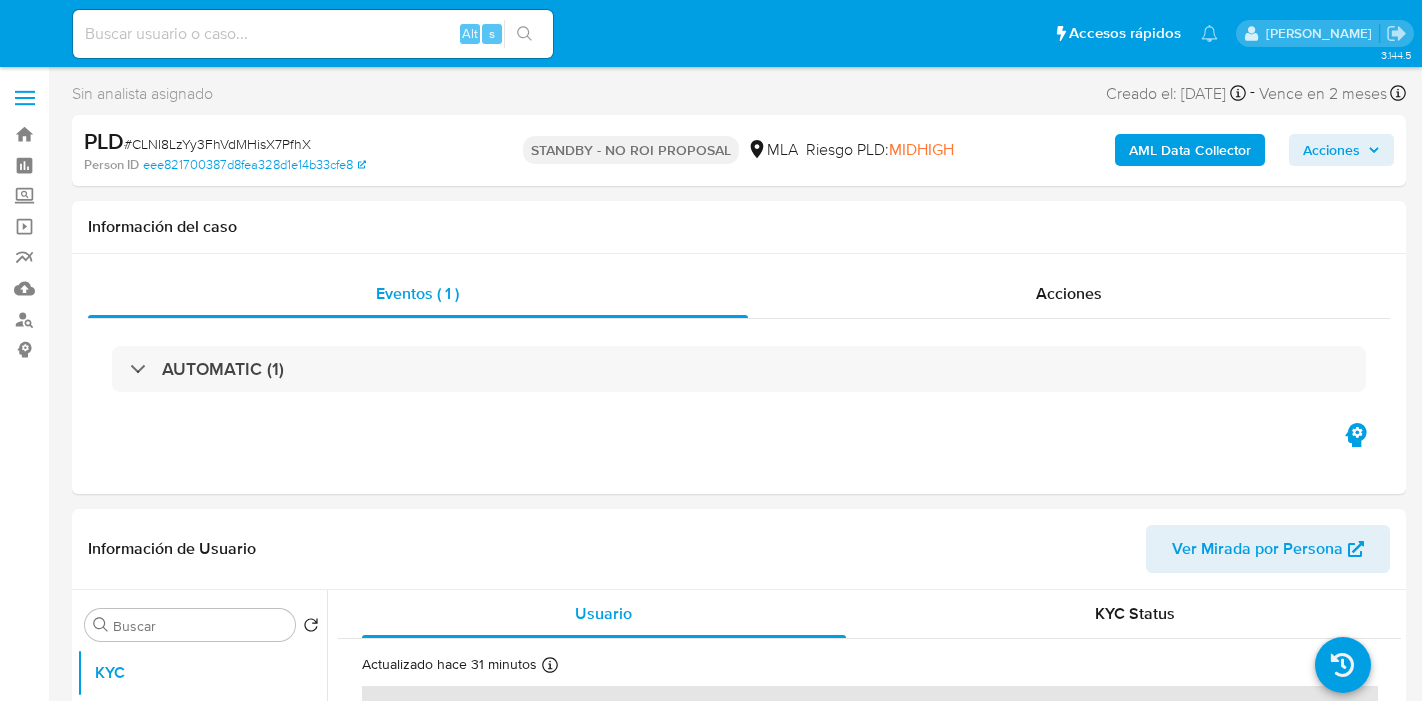 select on "10" 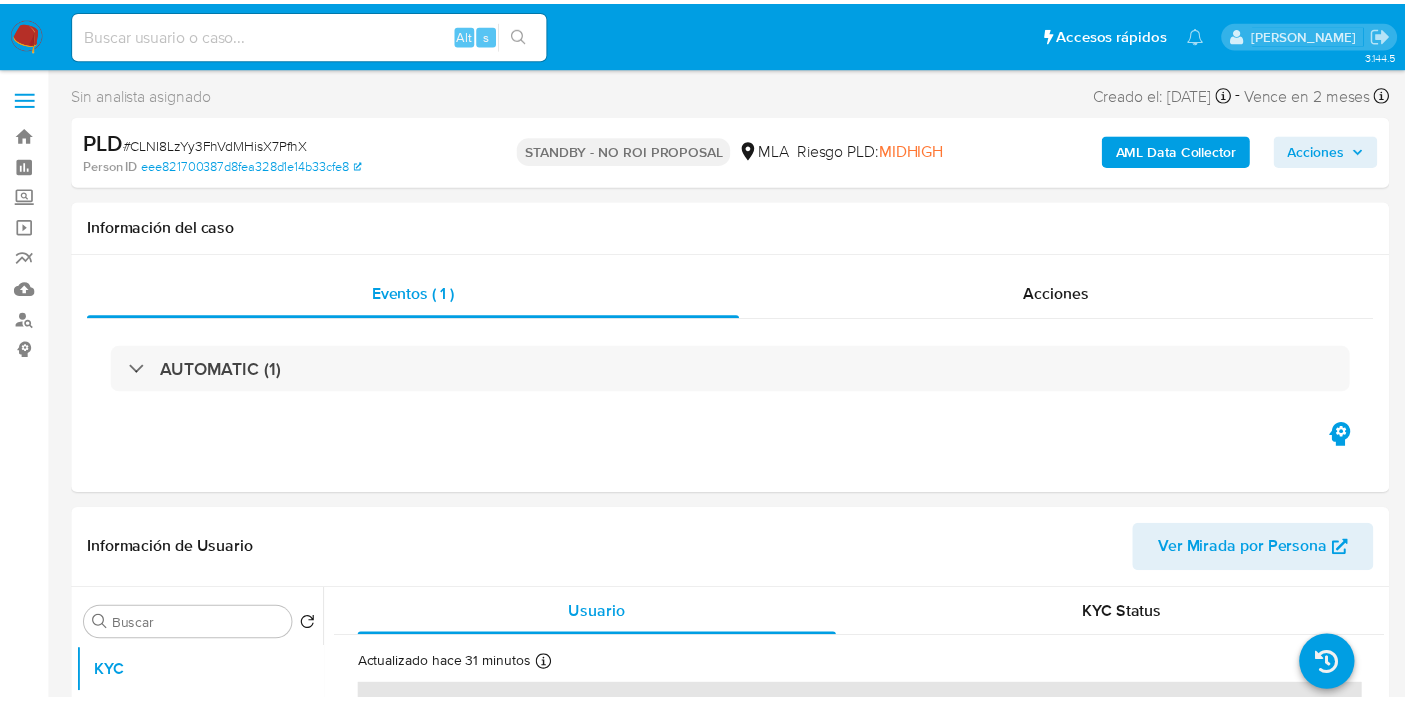 scroll, scrollTop: 0, scrollLeft: 0, axis: both 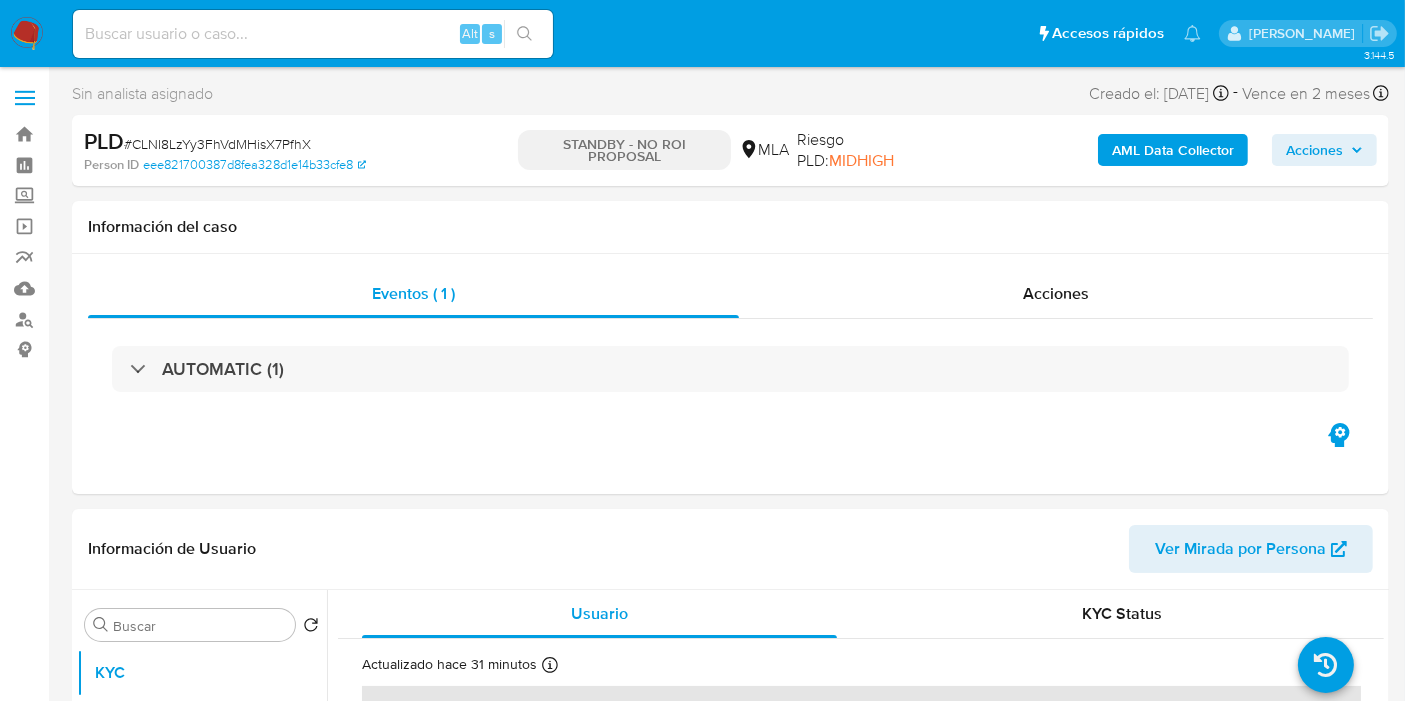 click at bounding box center [27, 34] 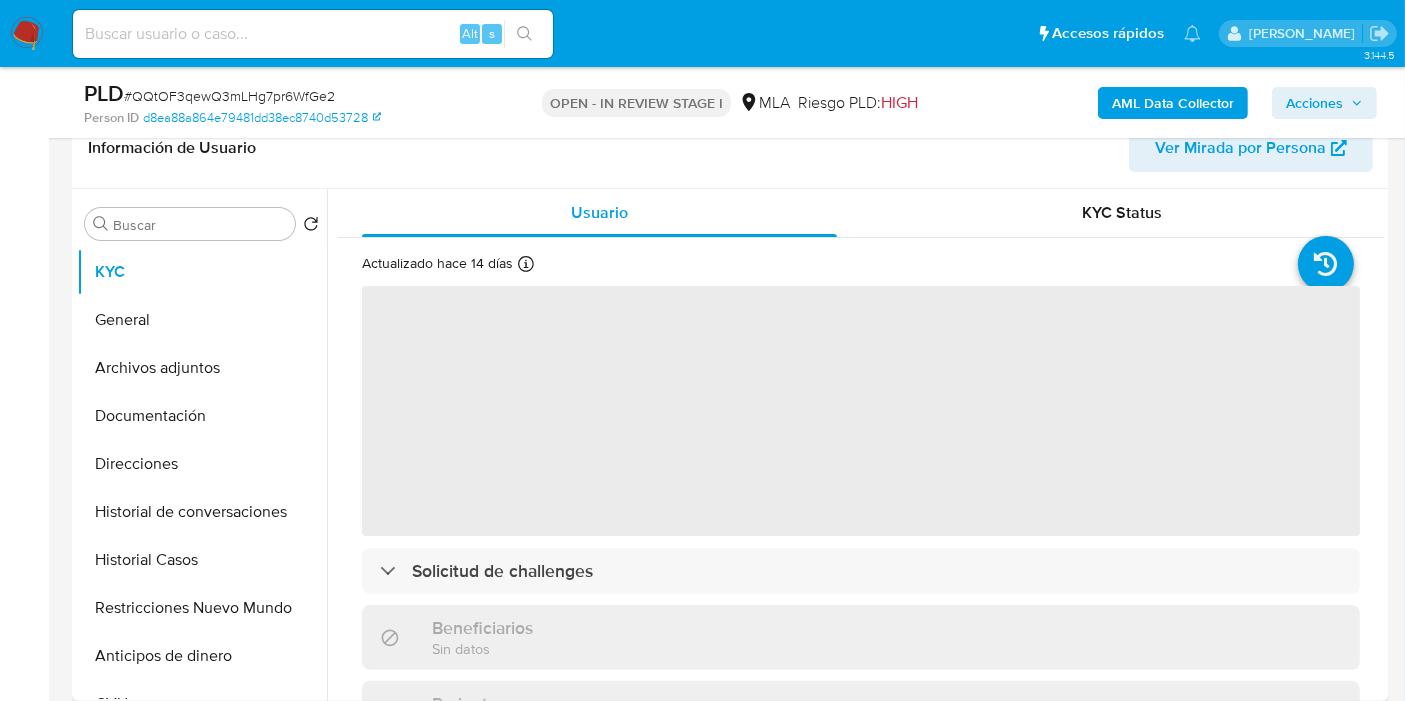 scroll, scrollTop: 333, scrollLeft: 0, axis: vertical 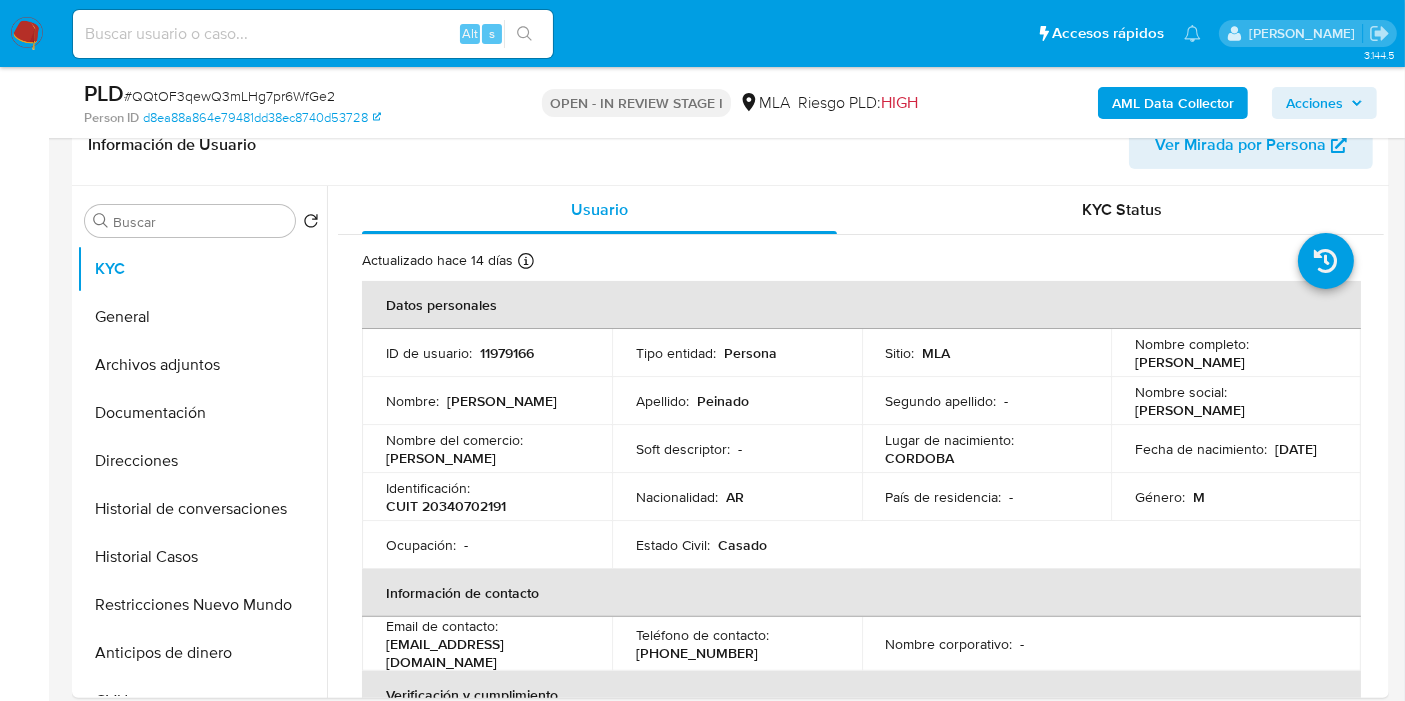 select on "10" 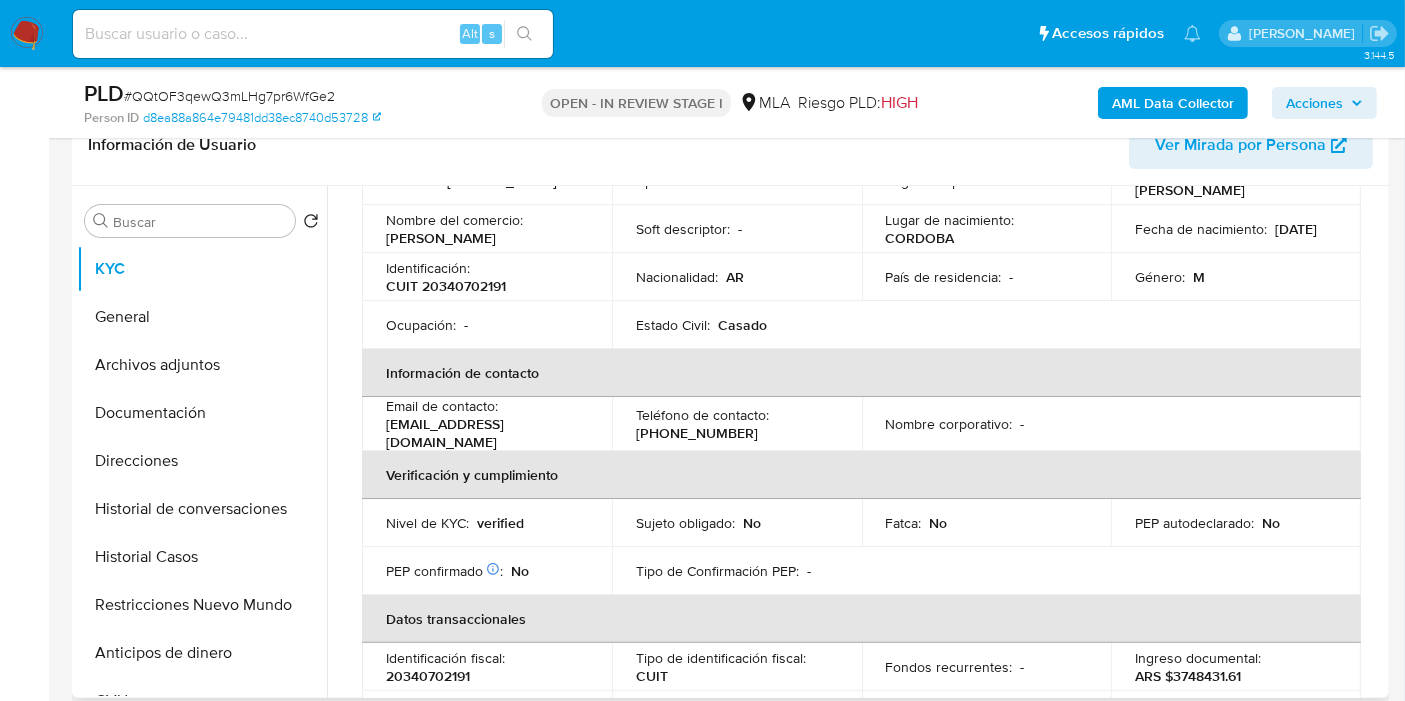 scroll, scrollTop: 111, scrollLeft: 0, axis: vertical 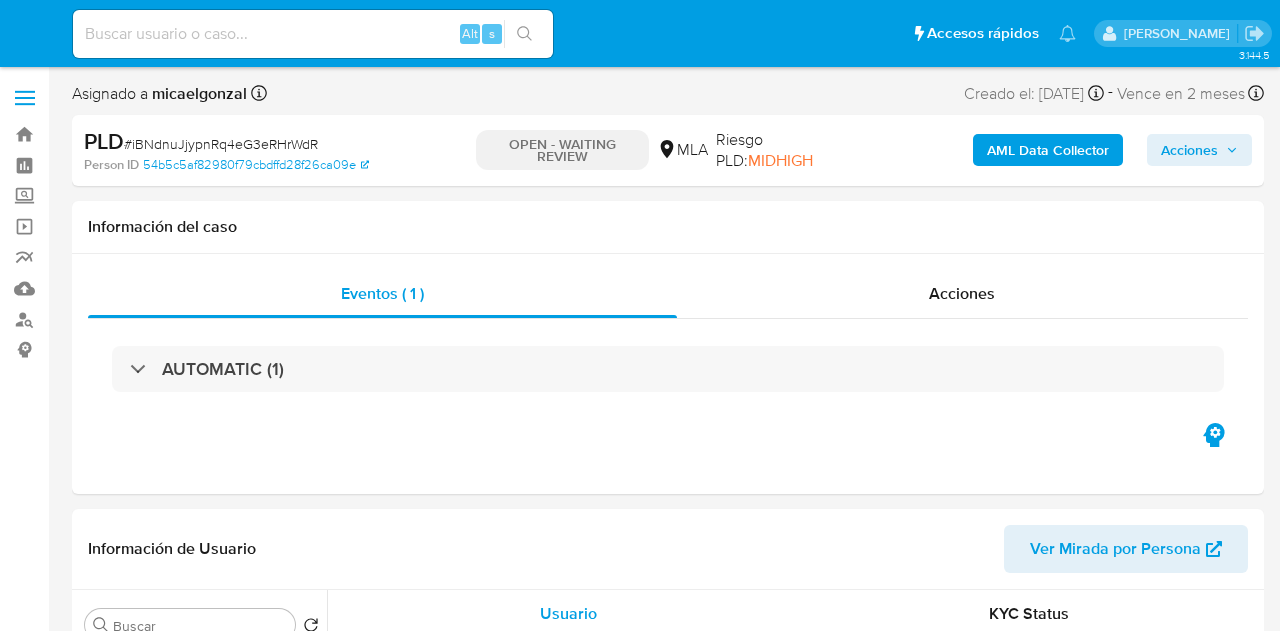 select on "10" 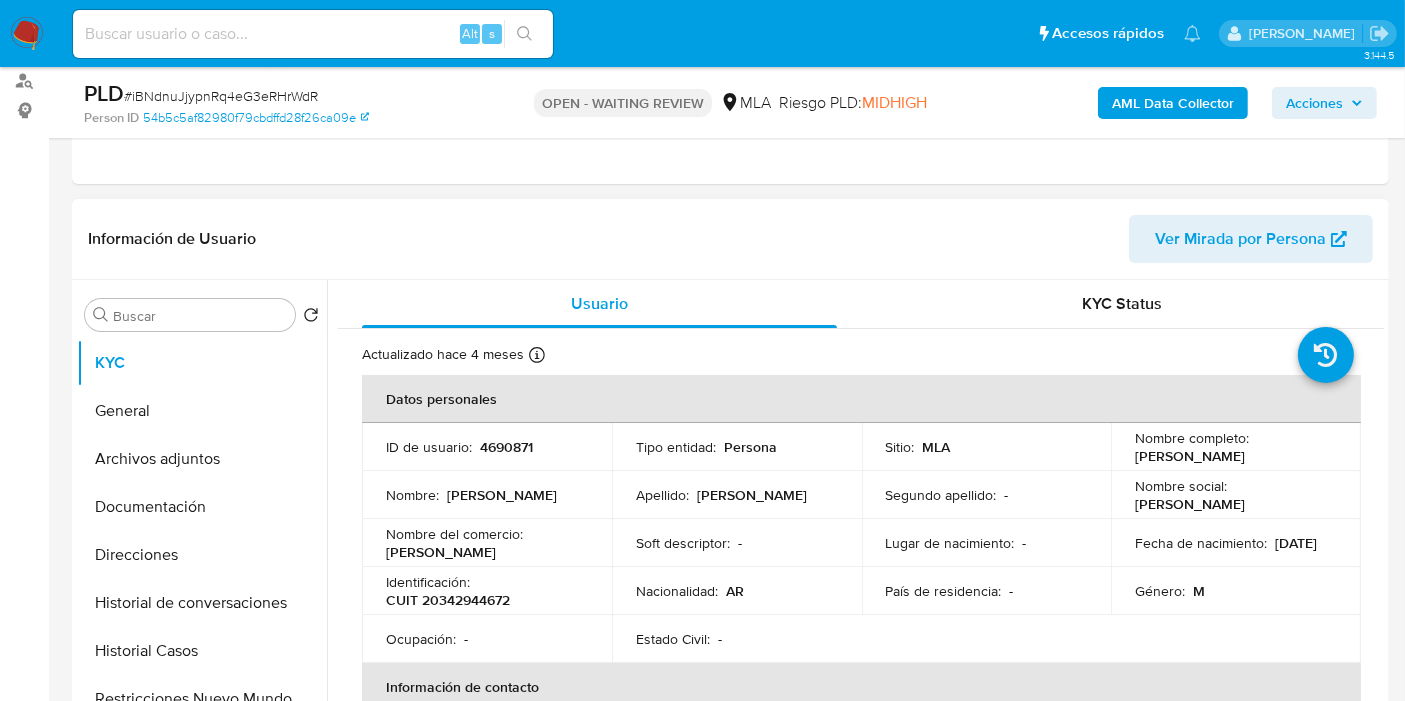 scroll, scrollTop: 333, scrollLeft: 0, axis: vertical 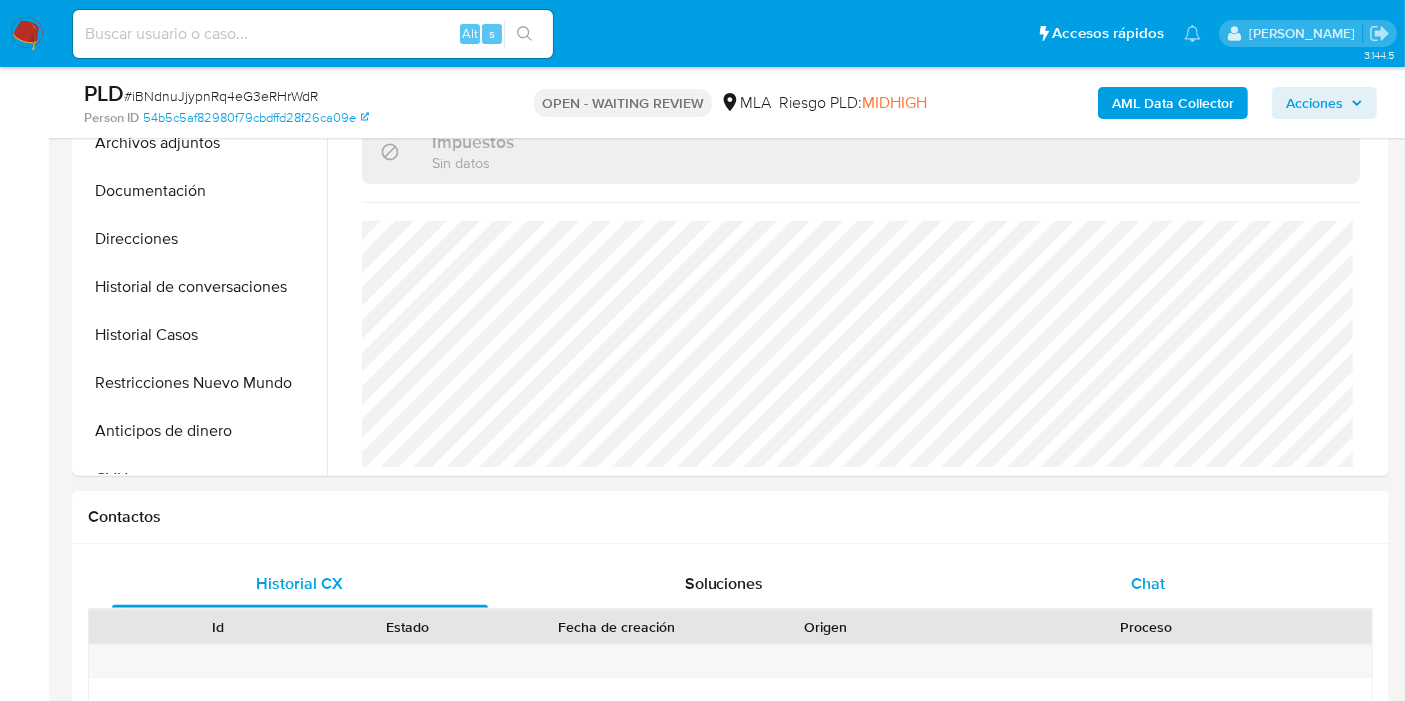 click on "Chat" at bounding box center (1148, 584) 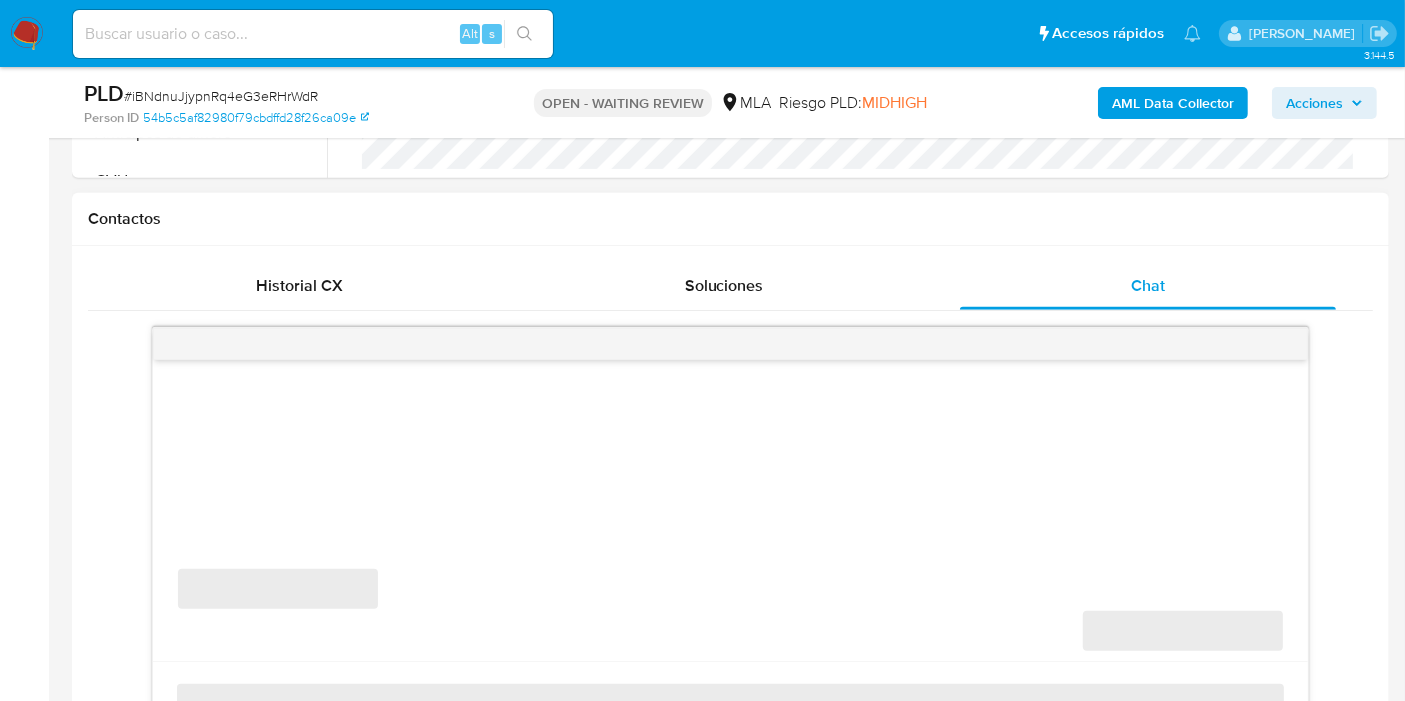 scroll, scrollTop: 888, scrollLeft: 0, axis: vertical 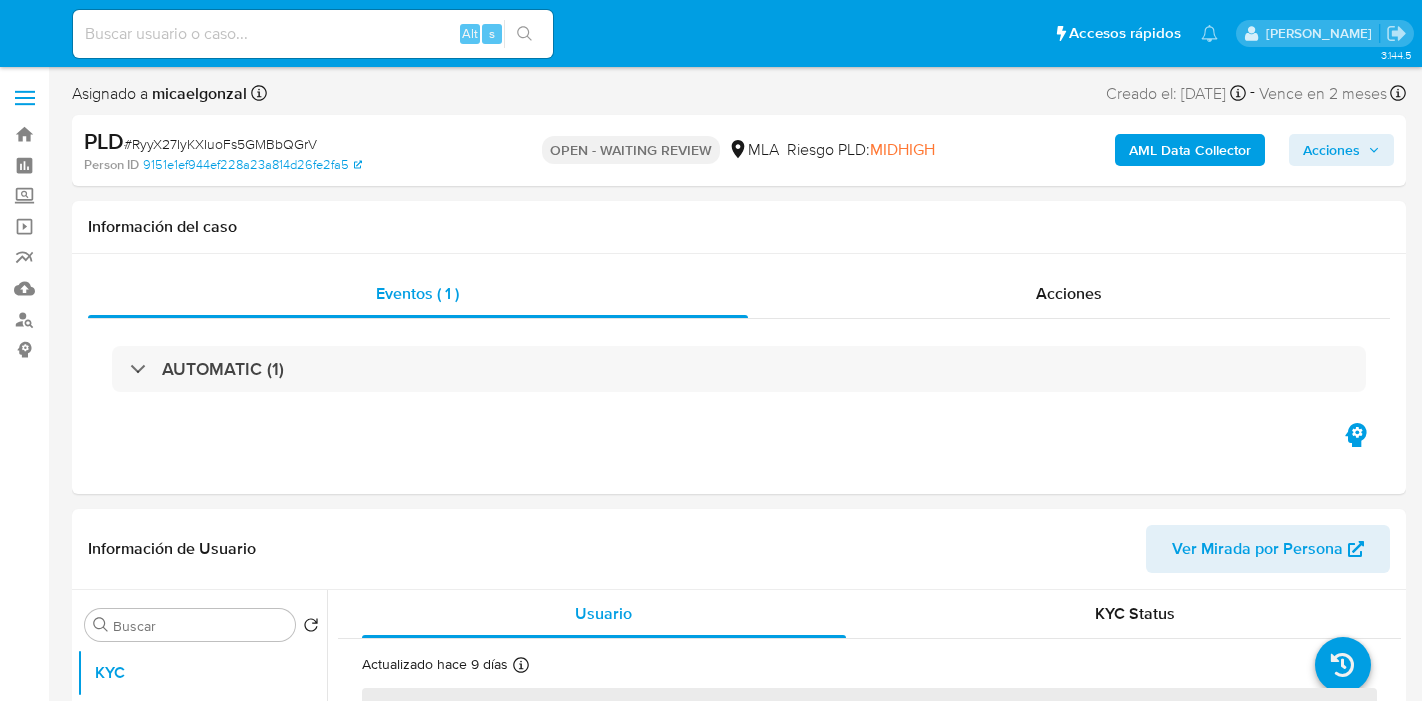 select on "10" 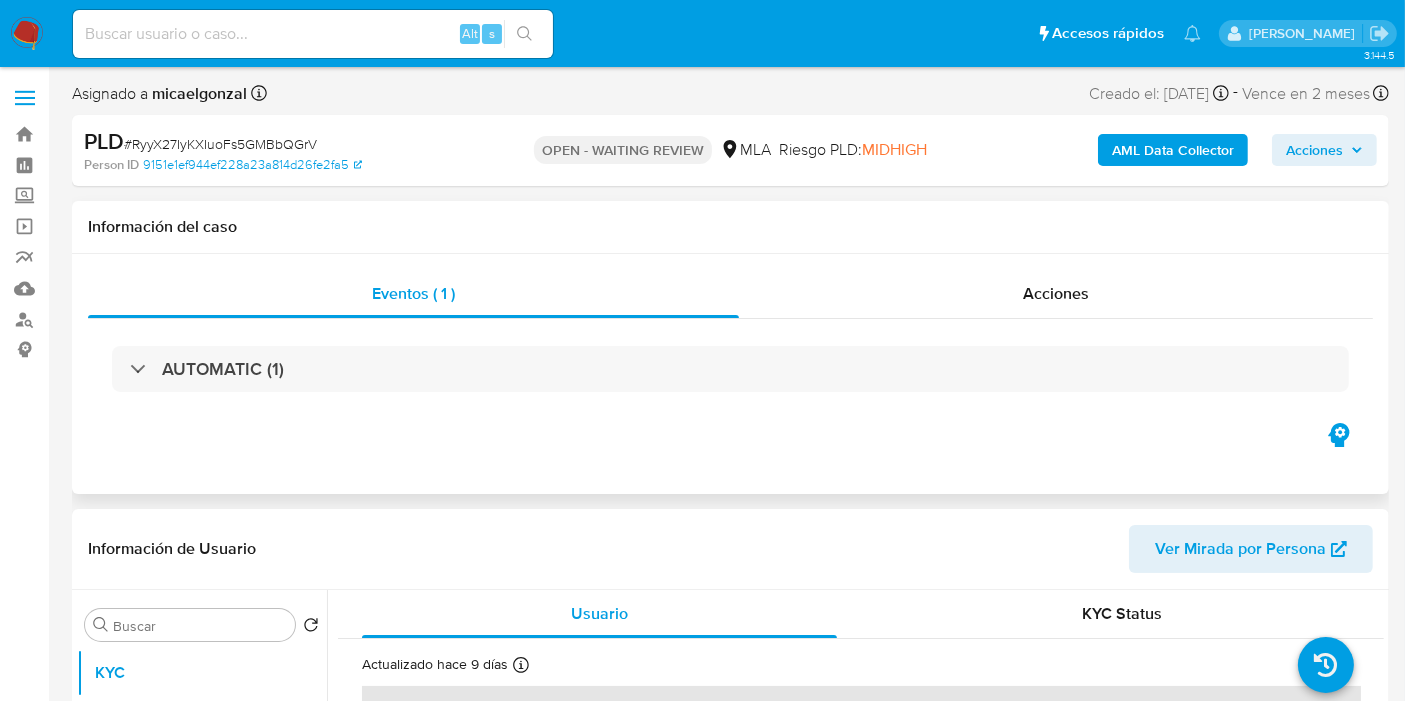 scroll, scrollTop: 222, scrollLeft: 0, axis: vertical 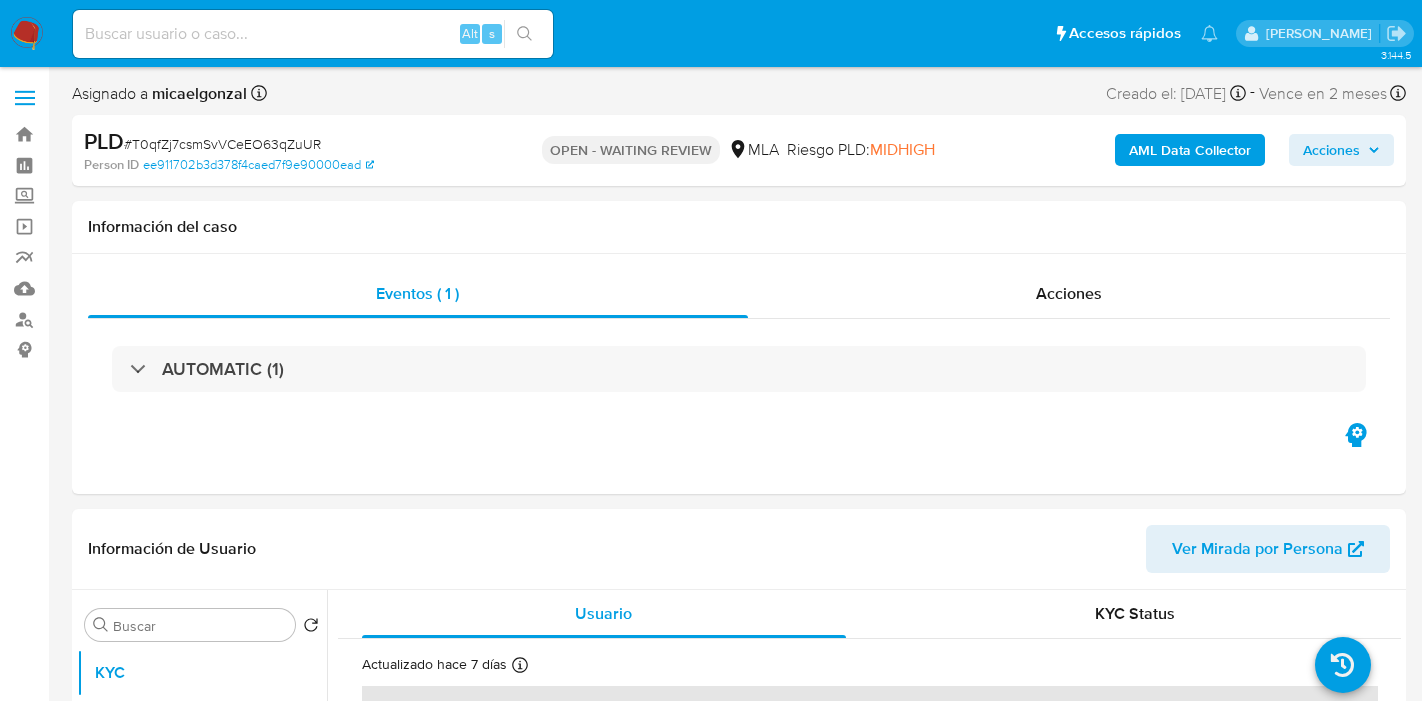 select on "10" 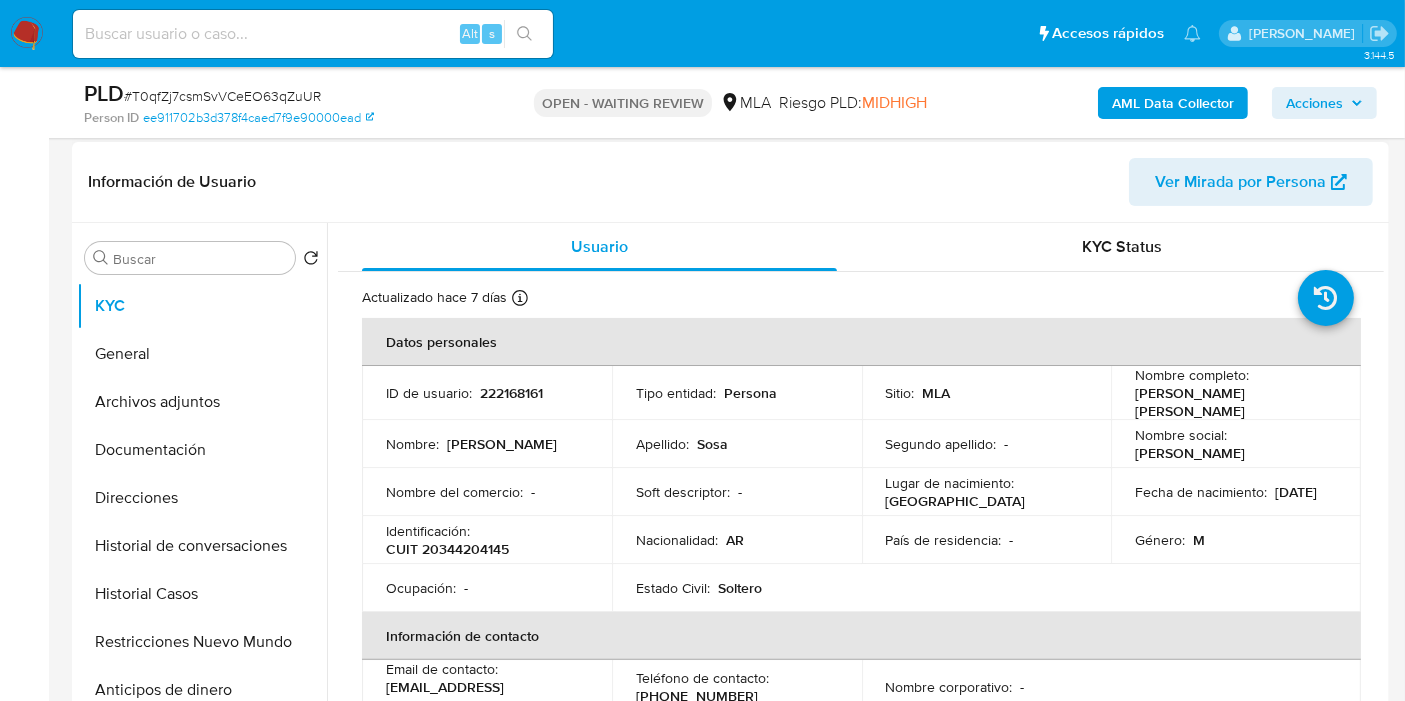 scroll, scrollTop: 333, scrollLeft: 0, axis: vertical 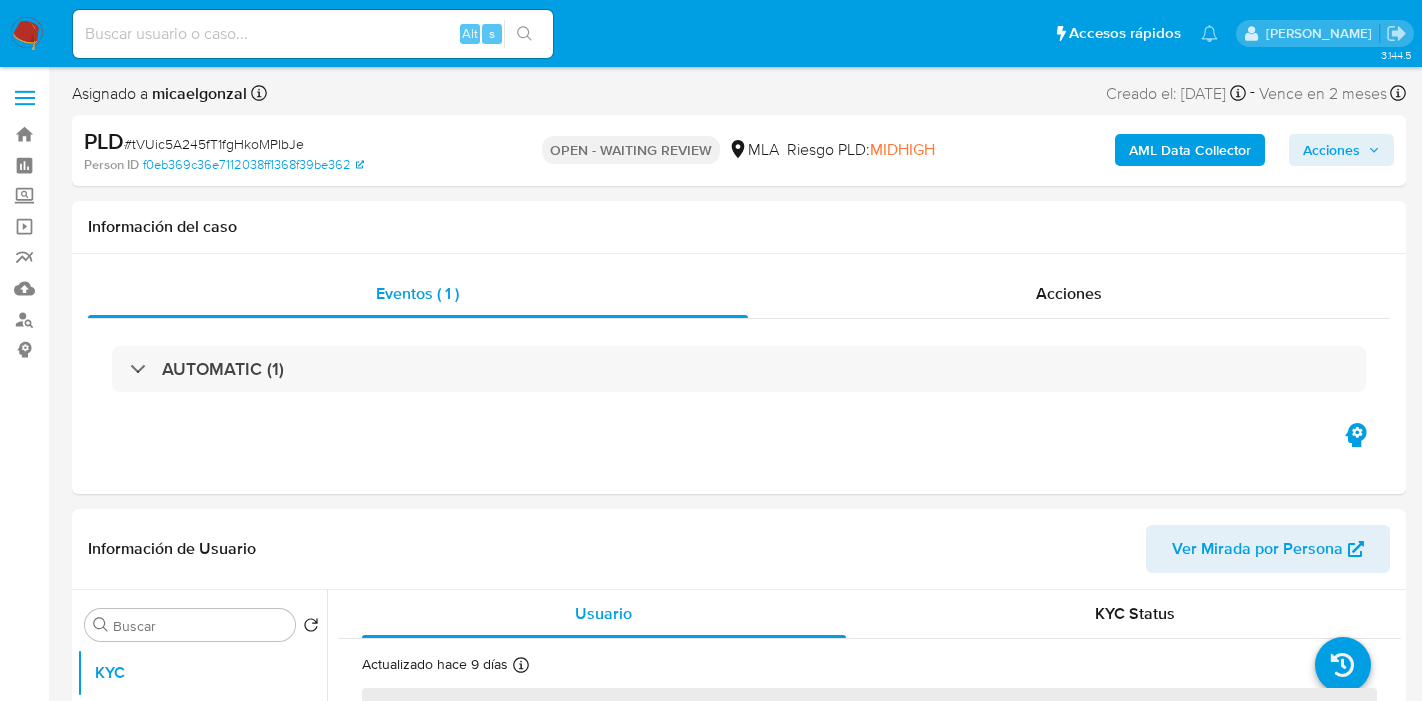 select on "10" 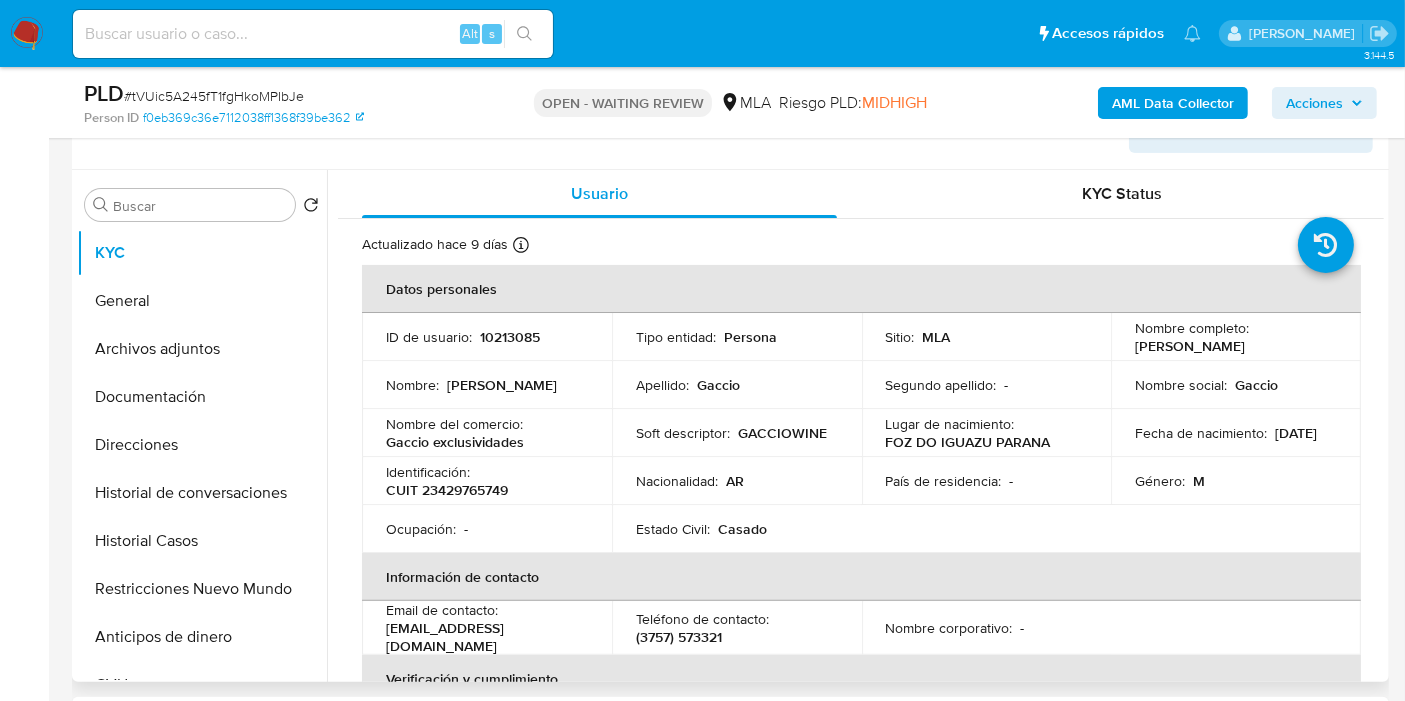 scroll, scrollTop: 444, scrollLeft: 0, axis: vertical 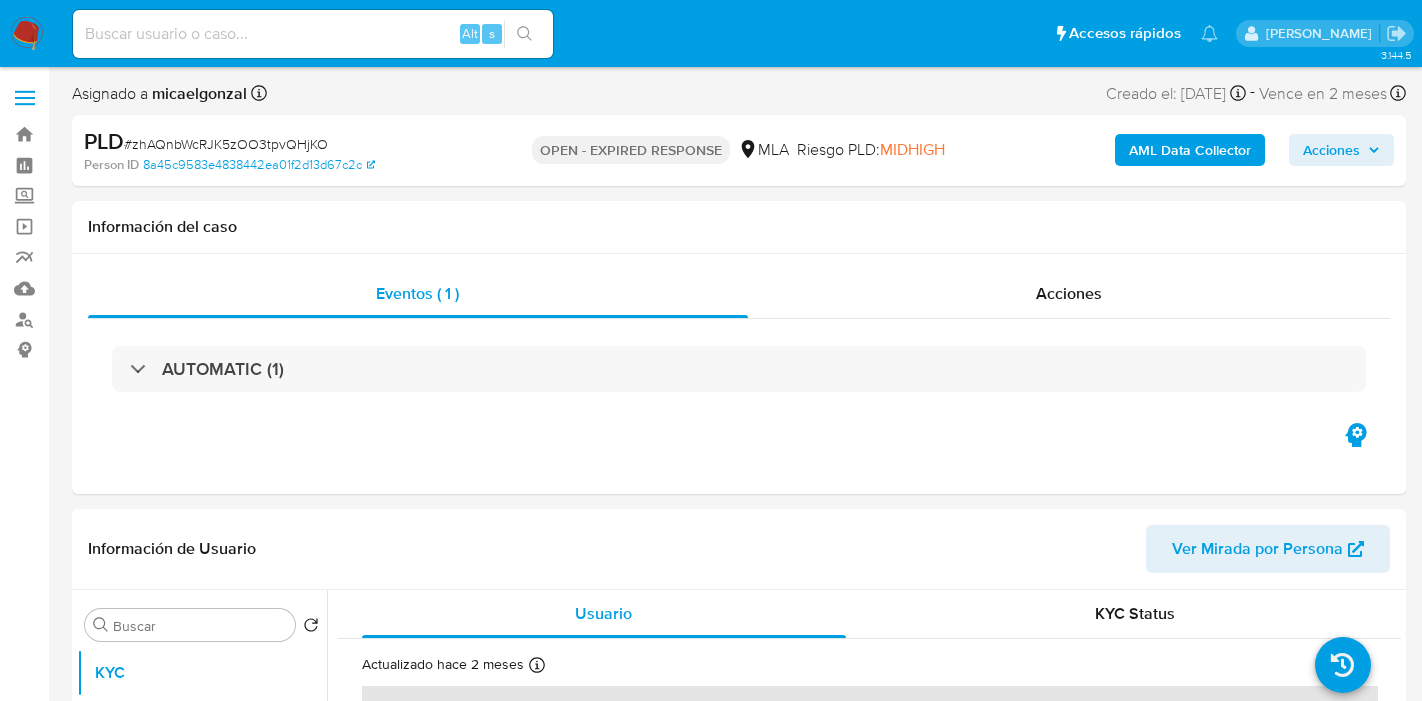 select on "10" 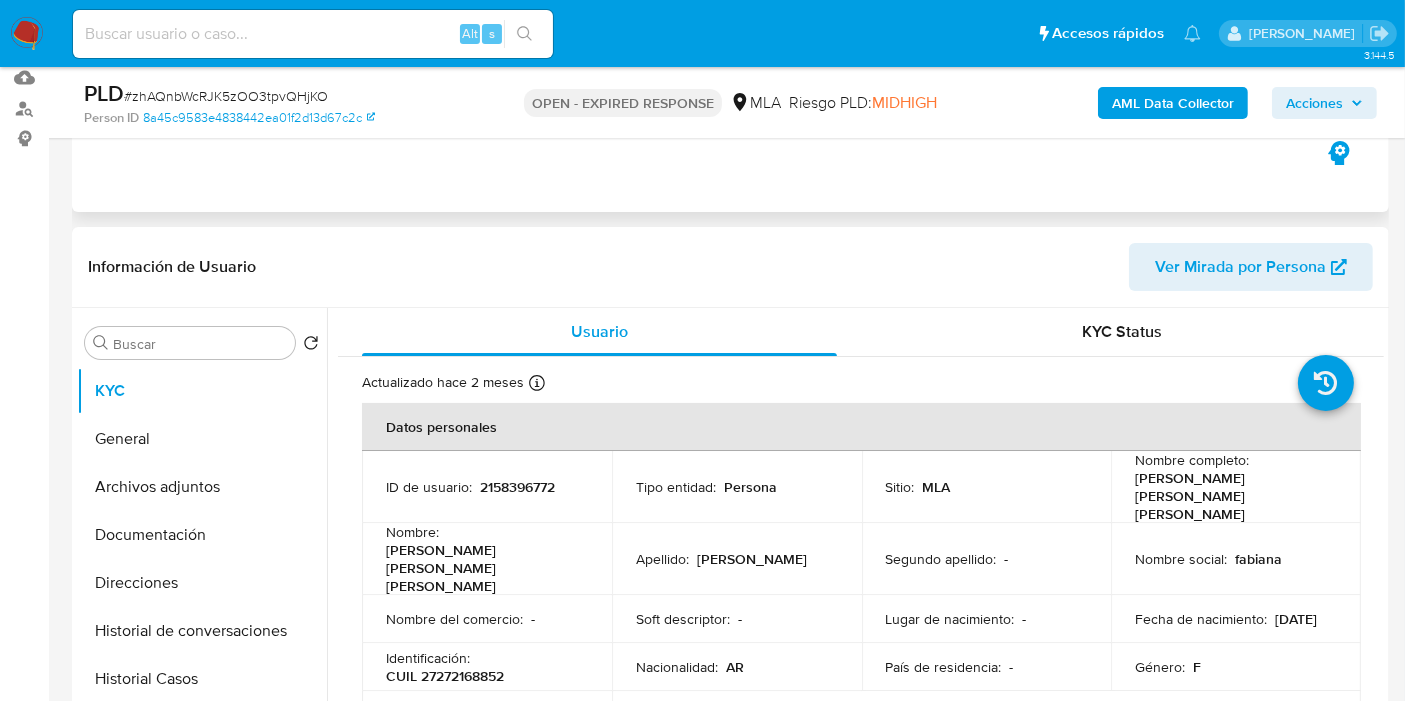 scroll, scrollTop: 333, scrollLeft: 0, axis: vertical 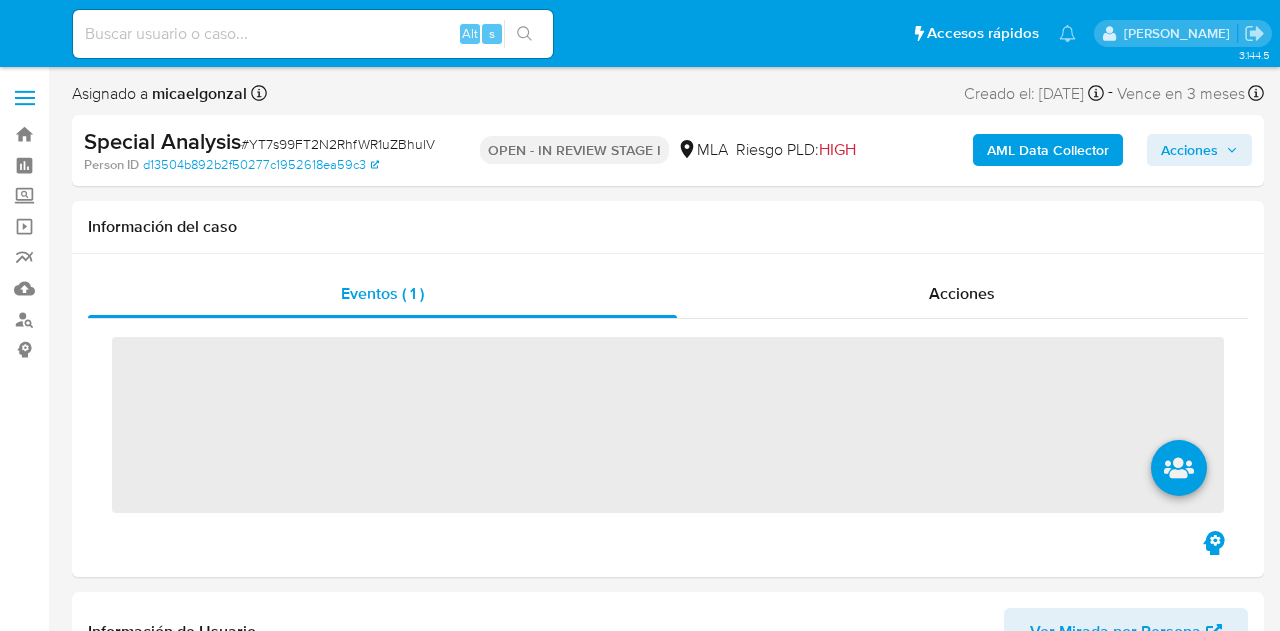 select on "10" 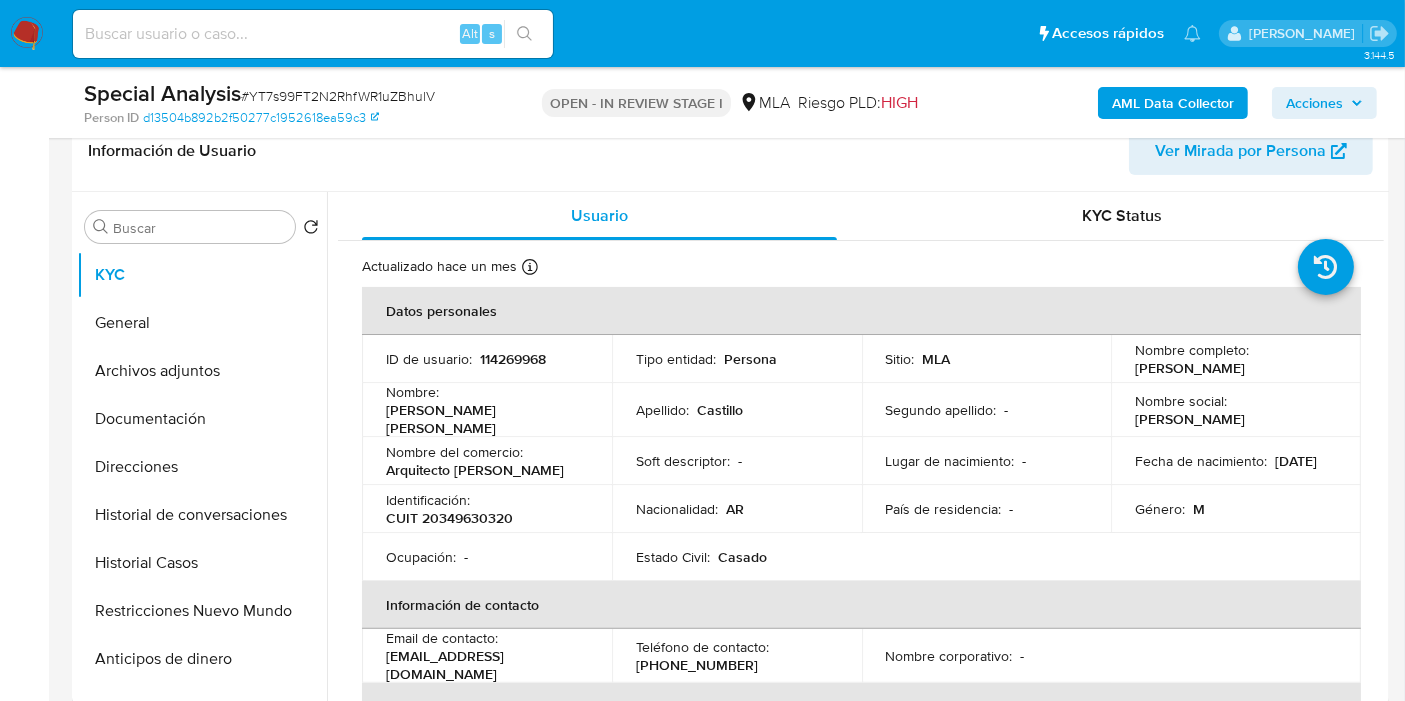 scroll, scrollTop: 444, scrollLeft: 0, axis: vertical 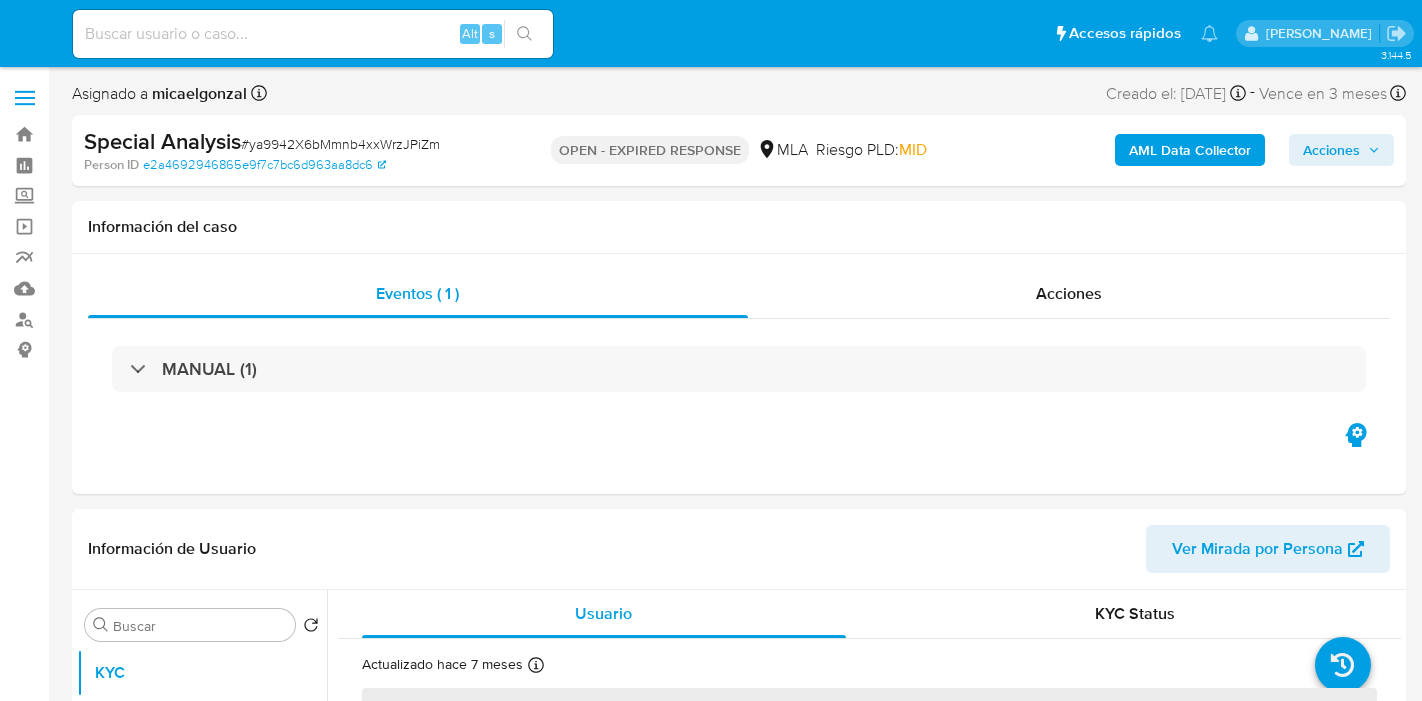 select on "10" 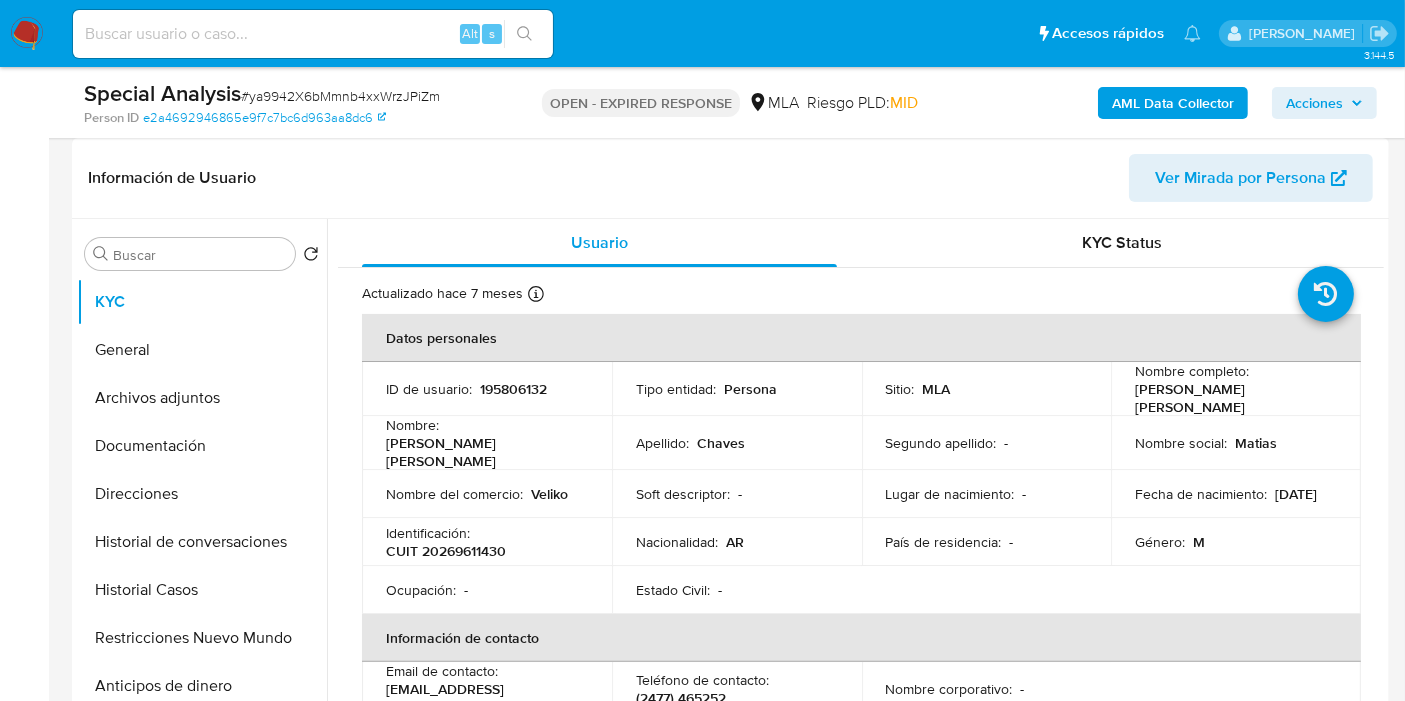 scroll, scrollTop: 333, scrollLeft: 0, axis: vertical 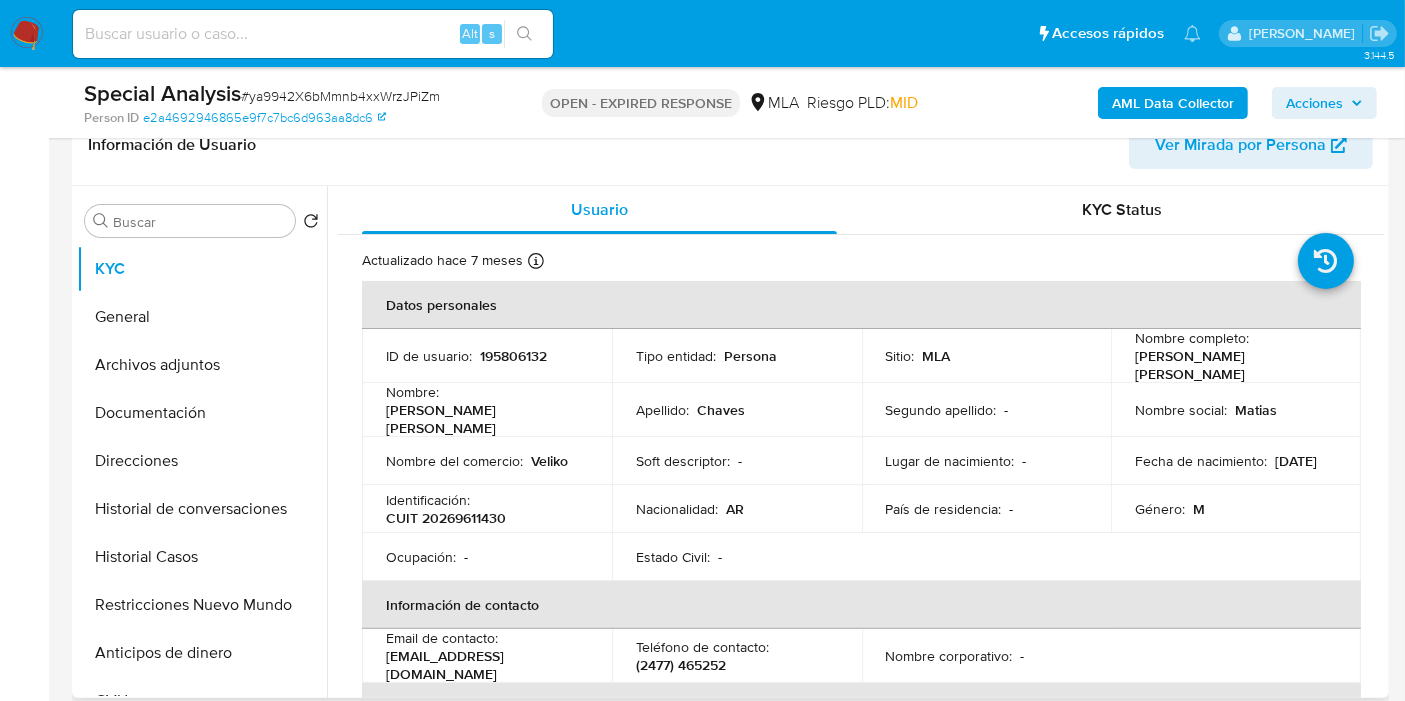 click on "[PERSON_NAME] [PERSON_NAME]" at bounding box center (483, 419) 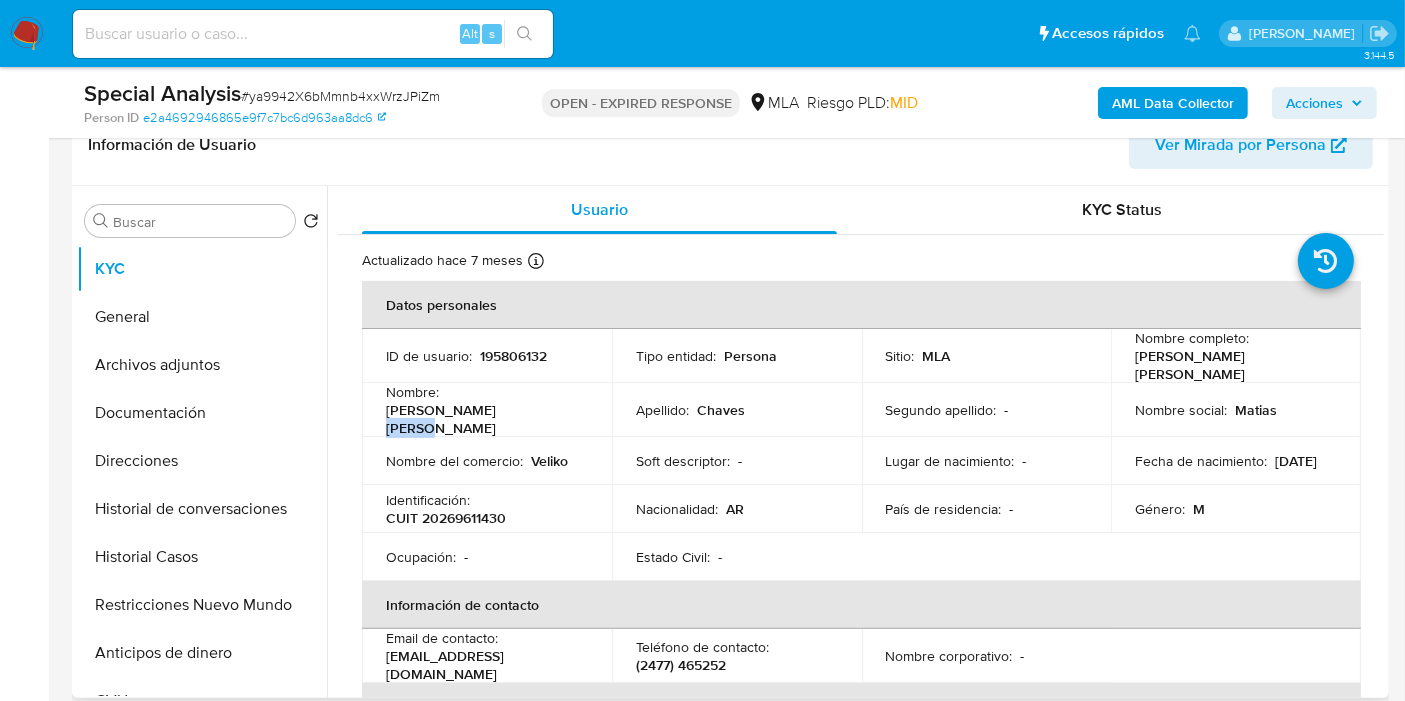 click on "[PERSON_NAME] [PERSON_NAME]" at bounding box center [483, 419] 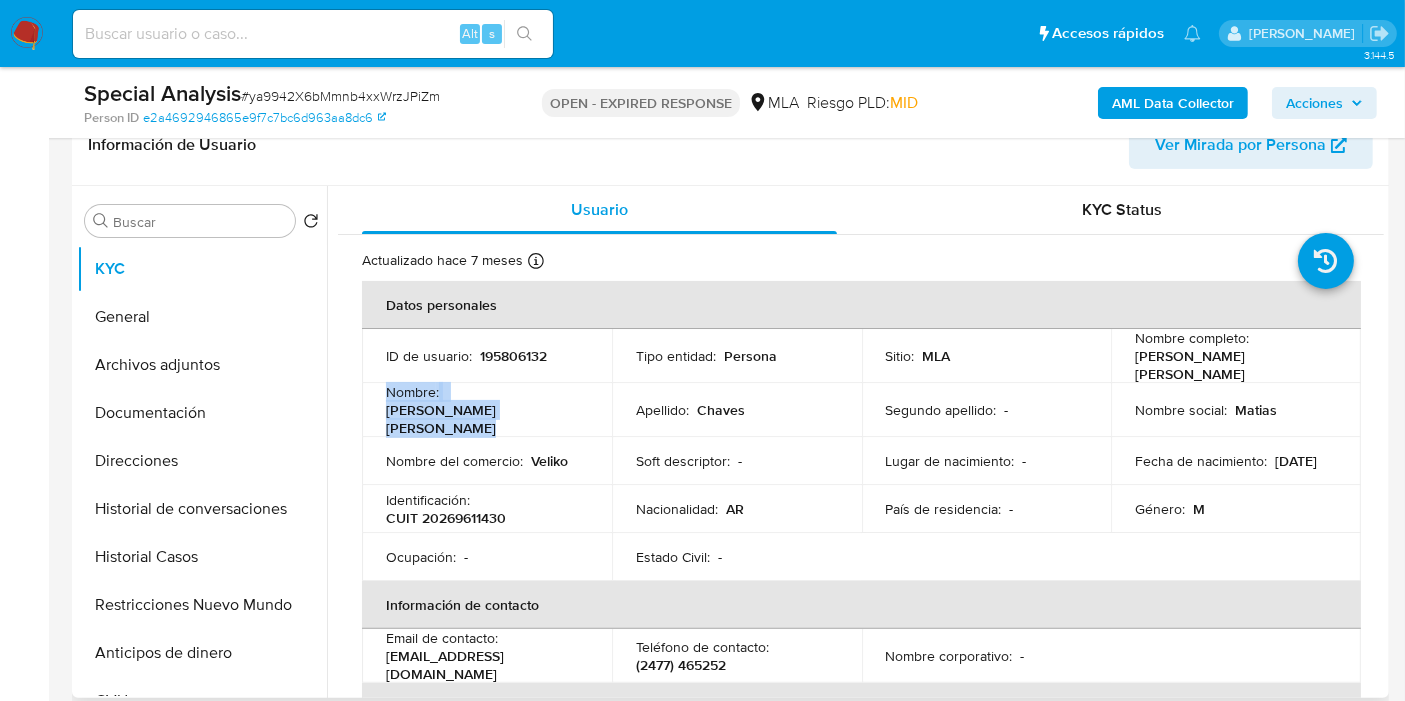 click on "Roger Matias Alberto" at bounding box center [483, 419] 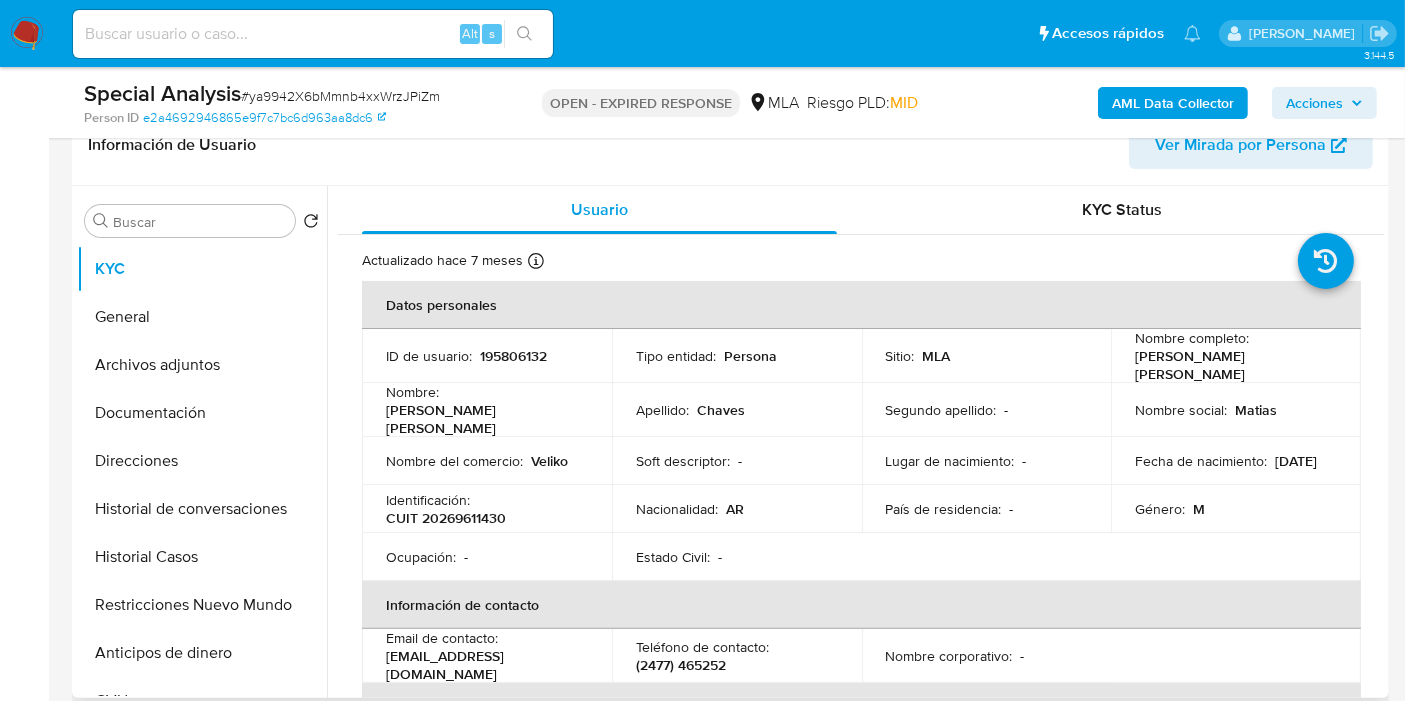 click on "Nombre del comercio :    Veliko" at bounding box center [487, 461] 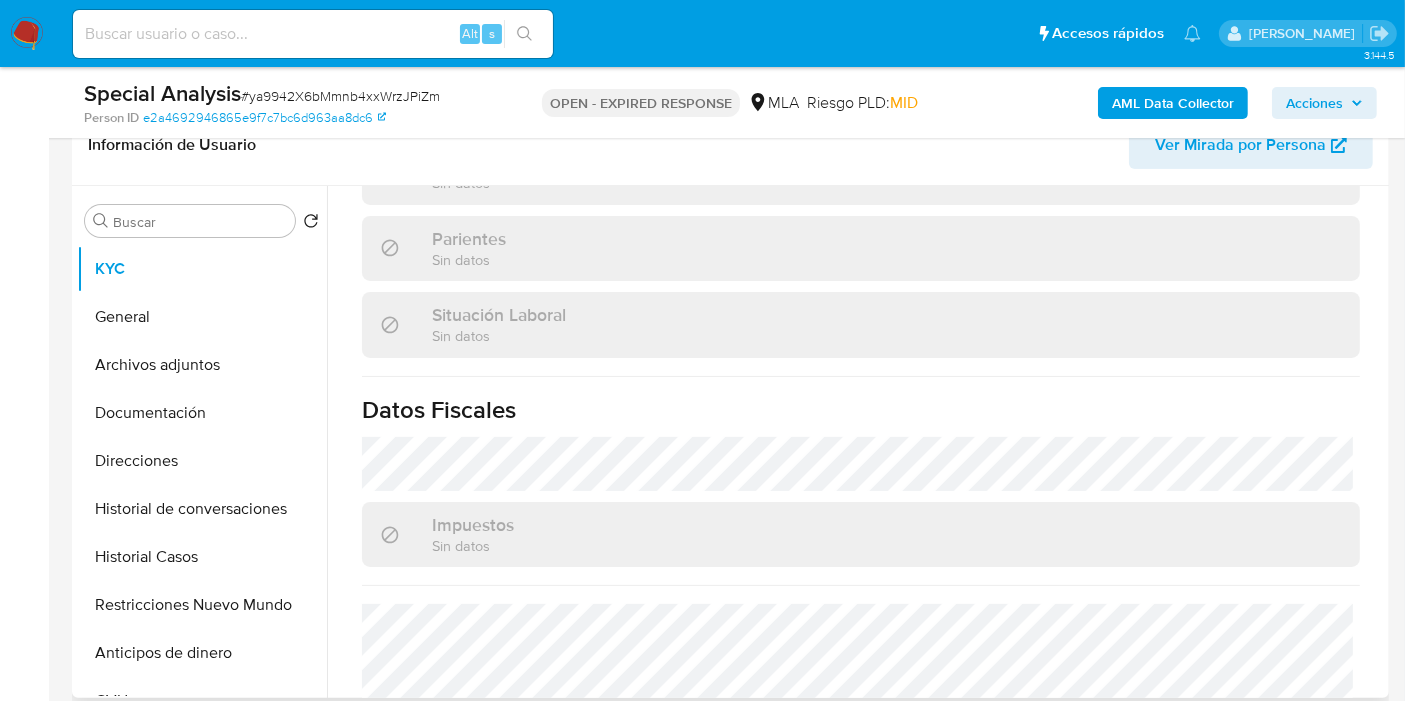 scroll, scrollTop: 1077, scrollLeft: 0, axis: vertical 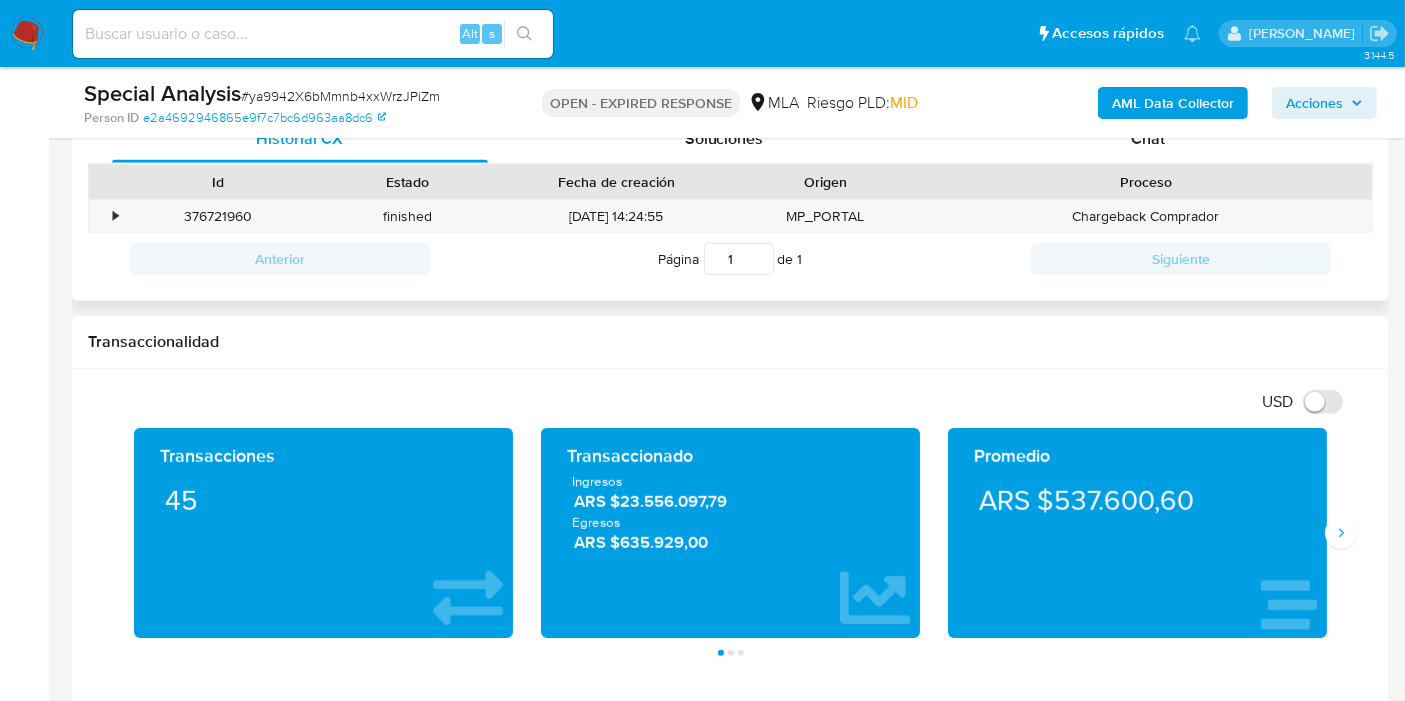 click on "Proceso" at bounding box center (1146, 182) 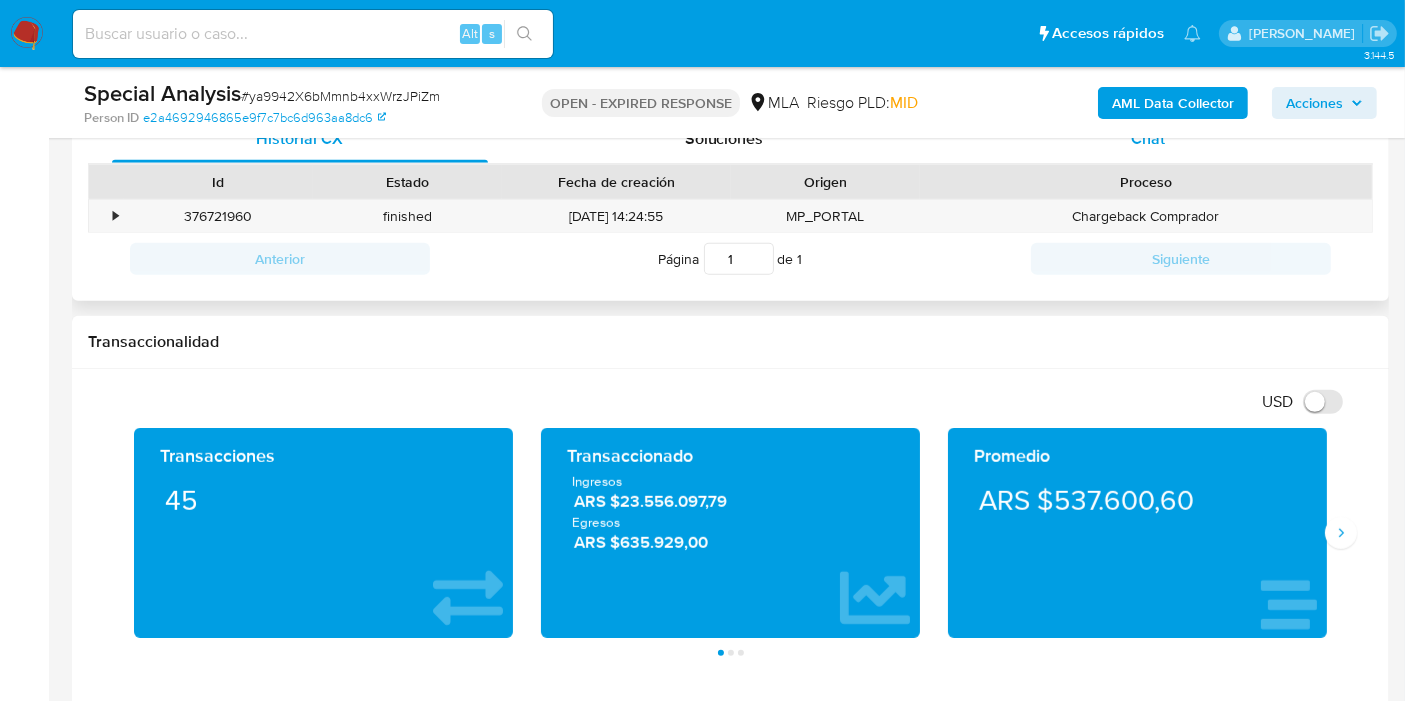 click on "Chat" at bounding box center [1148, 139] 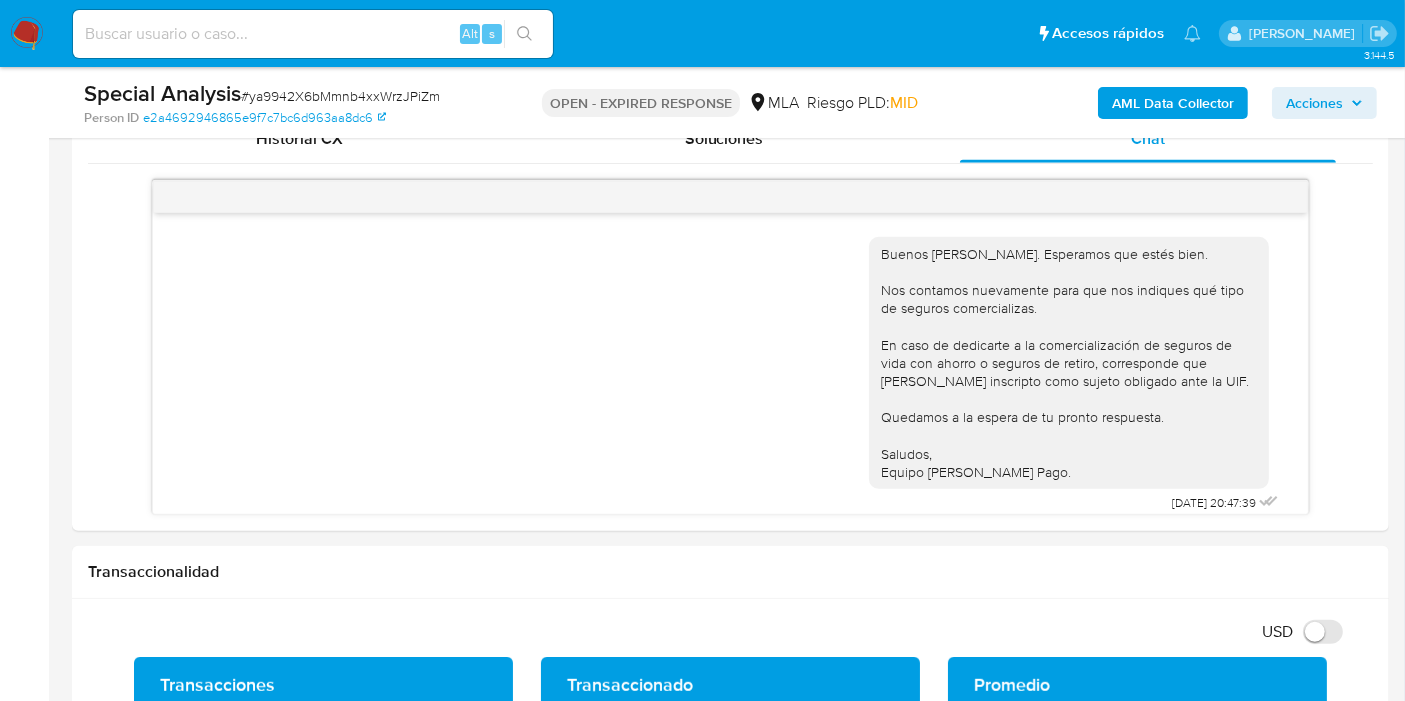 scroll, scrollTop: 13, scrollLeft: 0, axis: vertical 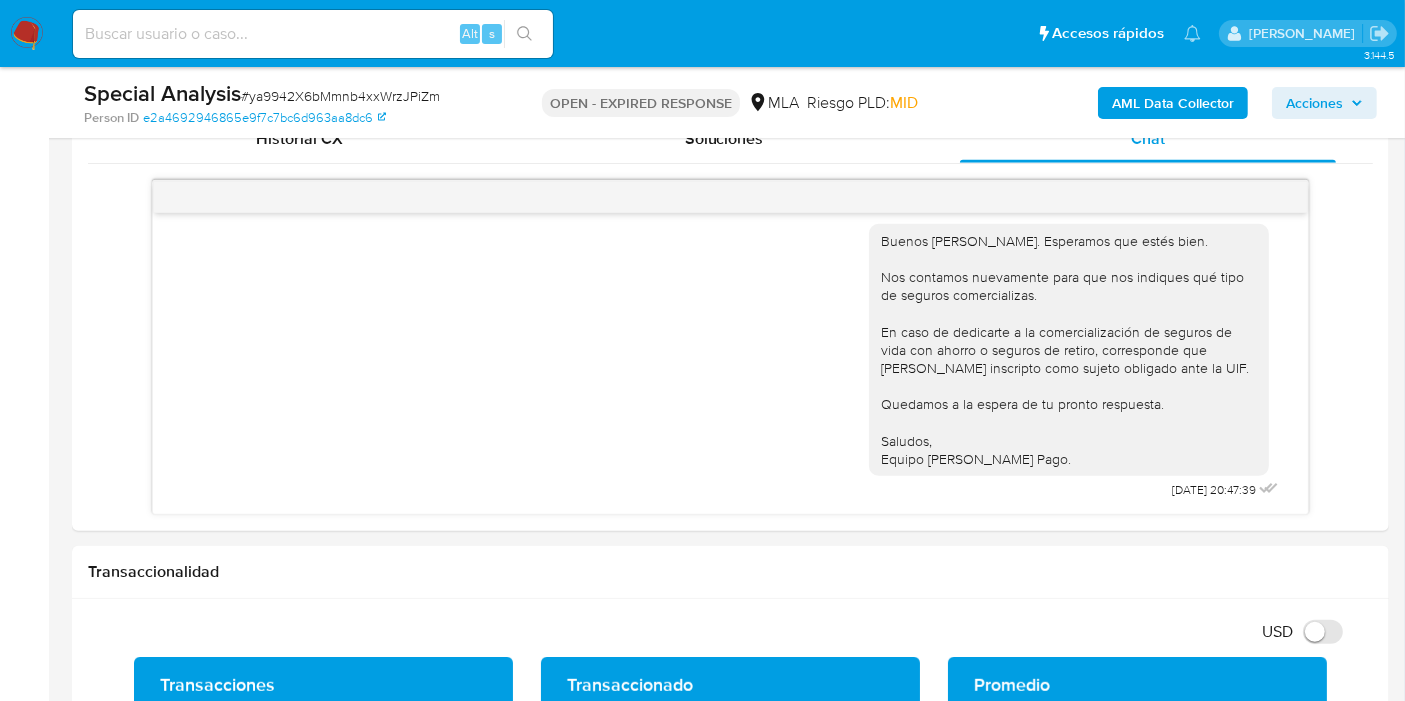 click on "# ya9942X6bMmnb4xxWrzJPiZm" at bounding box center [340, 96] 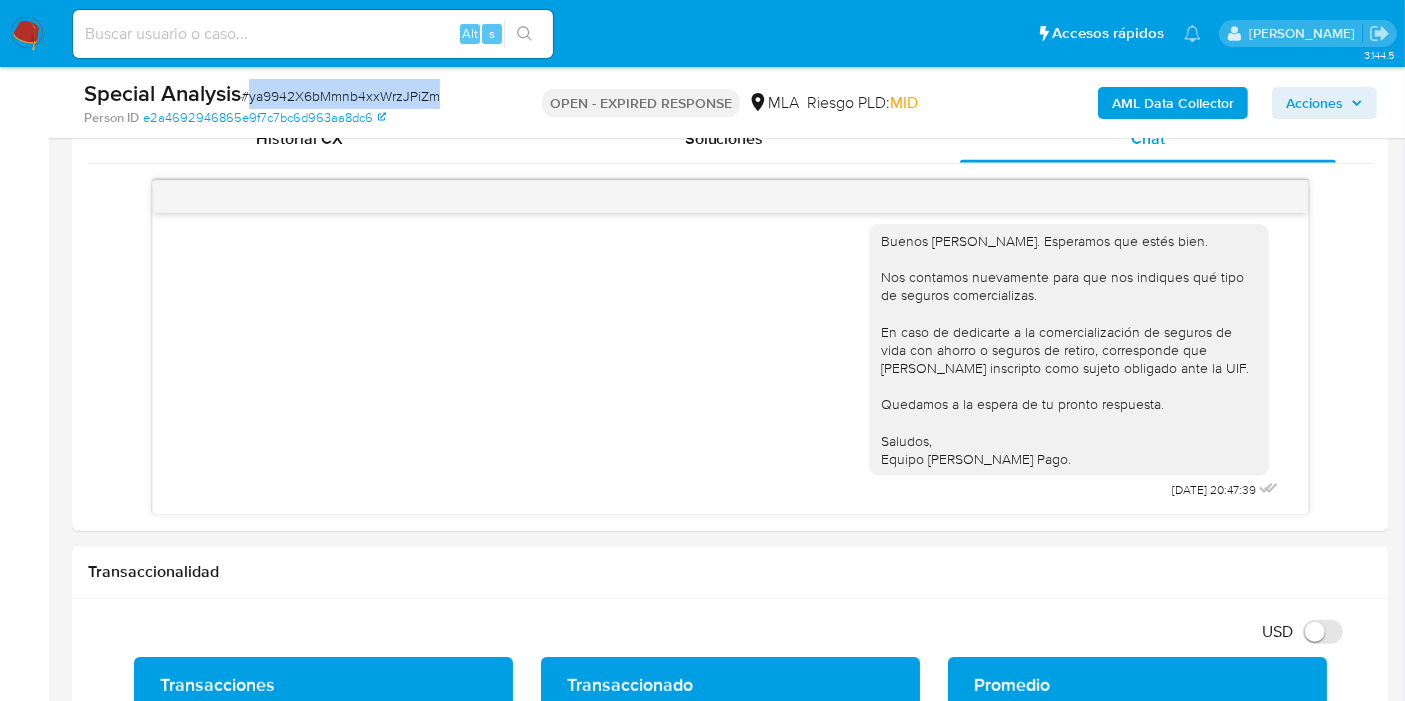 click on "# ya9942X6bMmnb4xxWrzJPiZm" at bounding box center (340, 96) 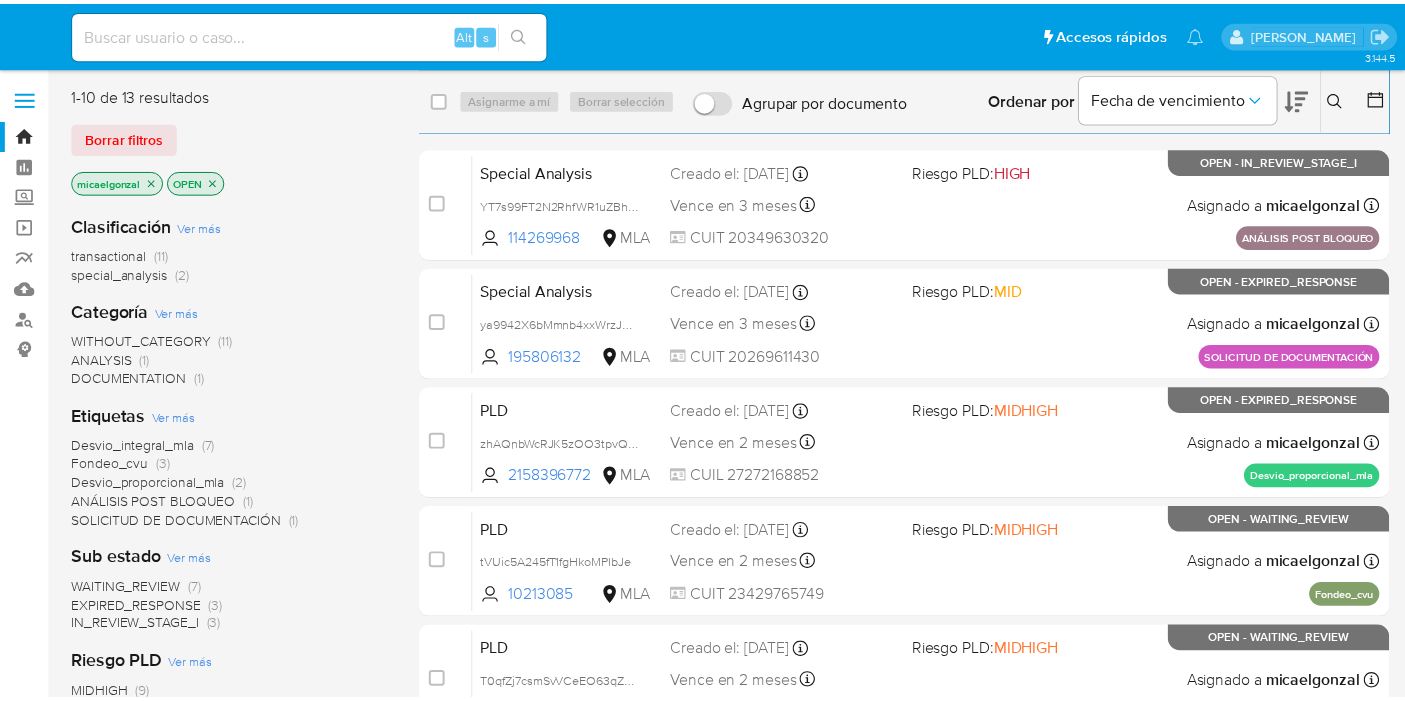 scroll, scrollTop: 0, scrollLeft: 0, axis: both 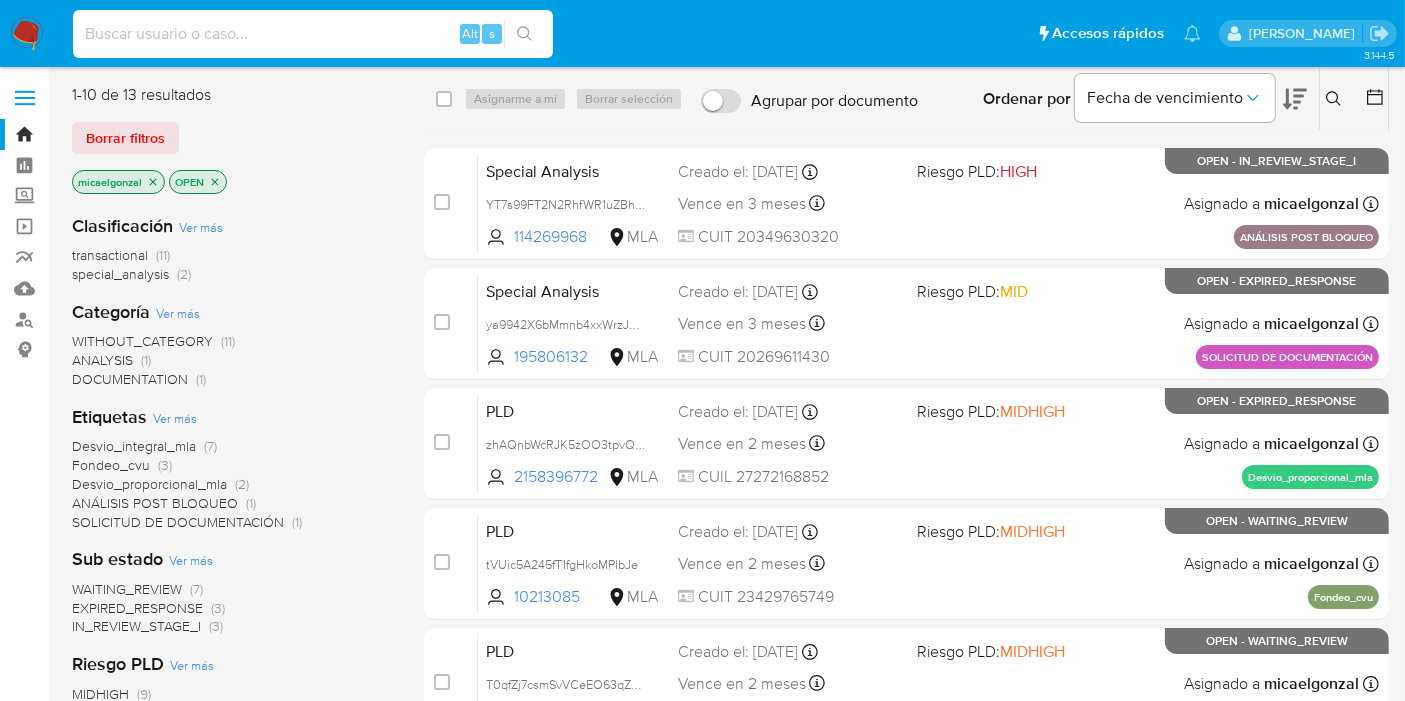 click at bounding box center (313, 34) 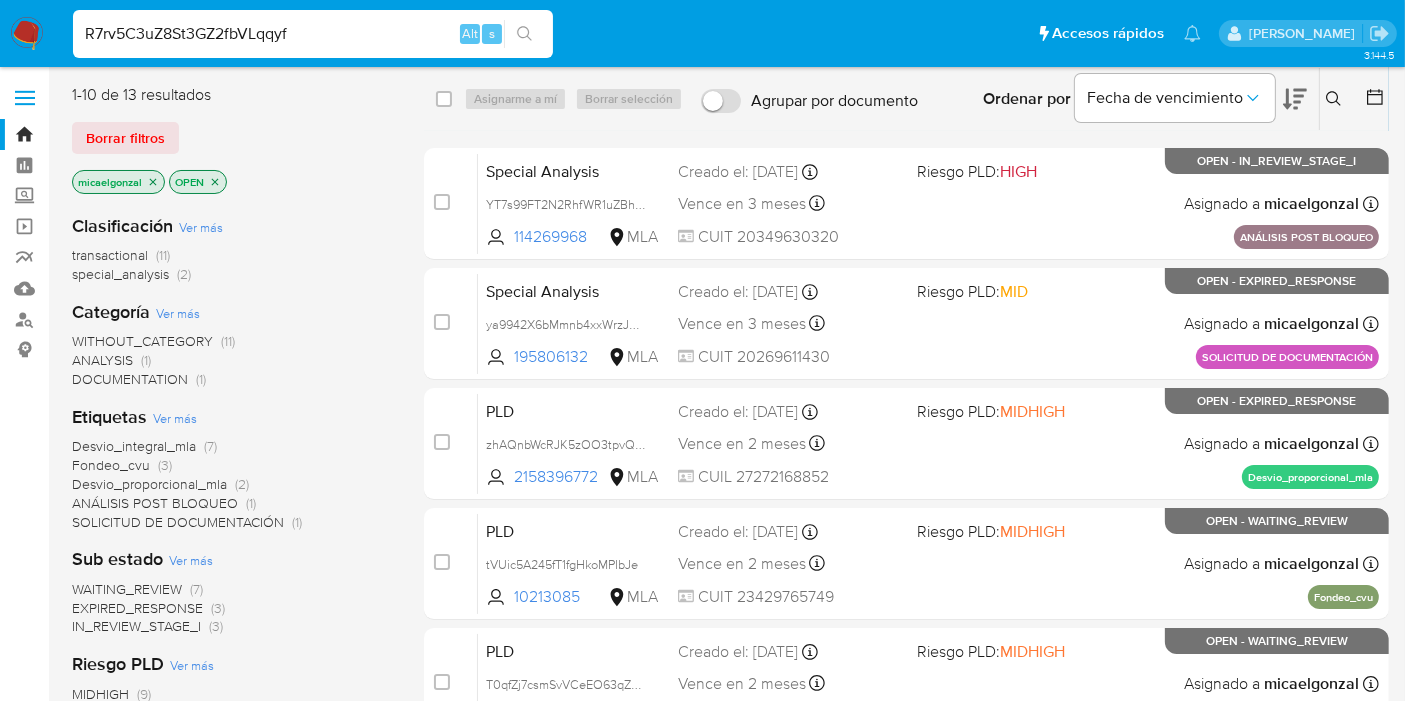 type on "R7rv5C3uZ8St3GZ2fbVLqqyf" 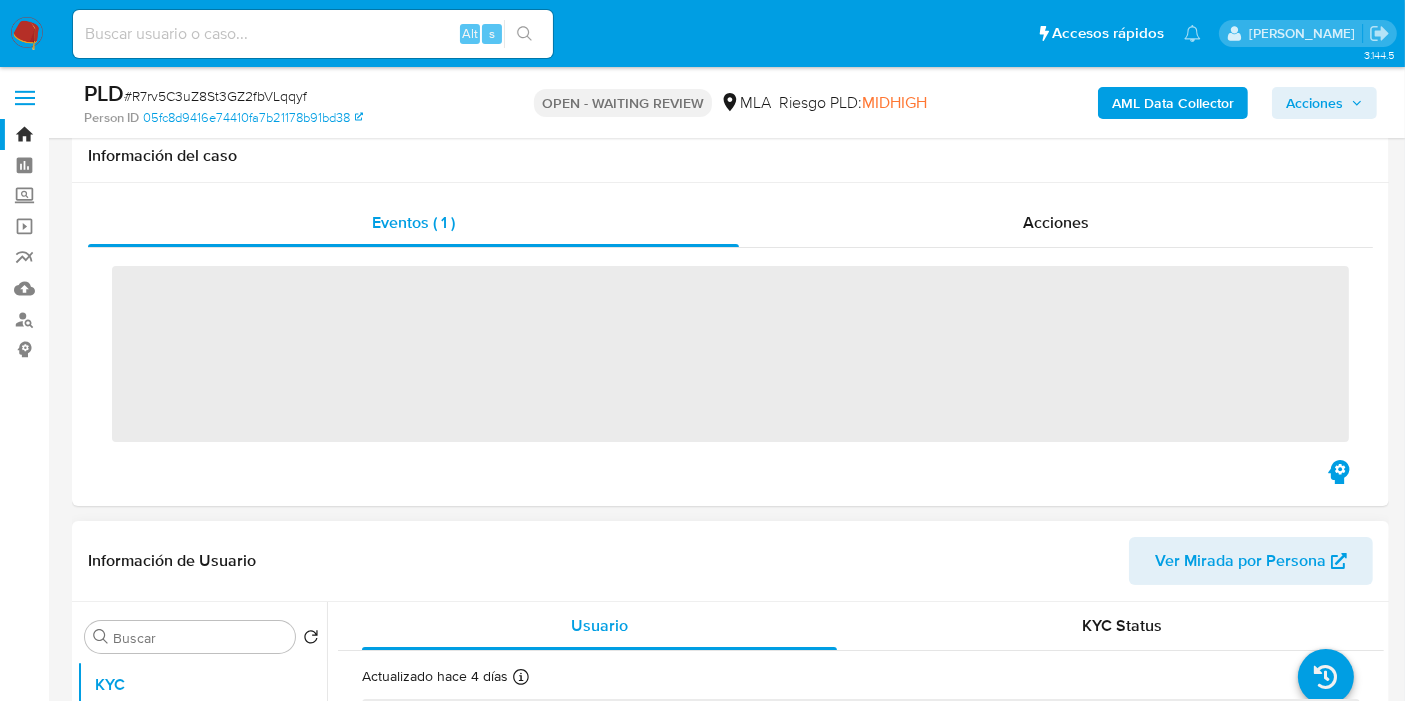 scroll, scrollTop: 111, scrollLeft: 0, axis: vertical 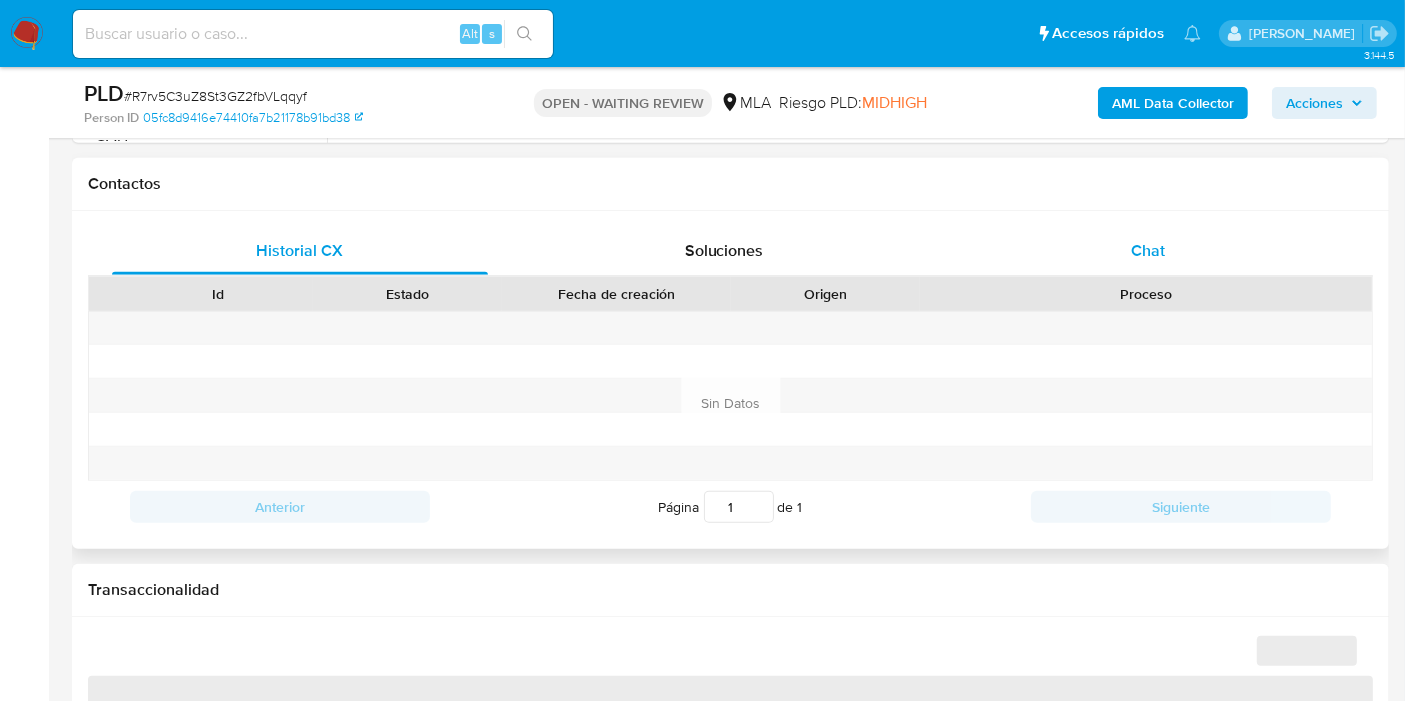 select on "10" 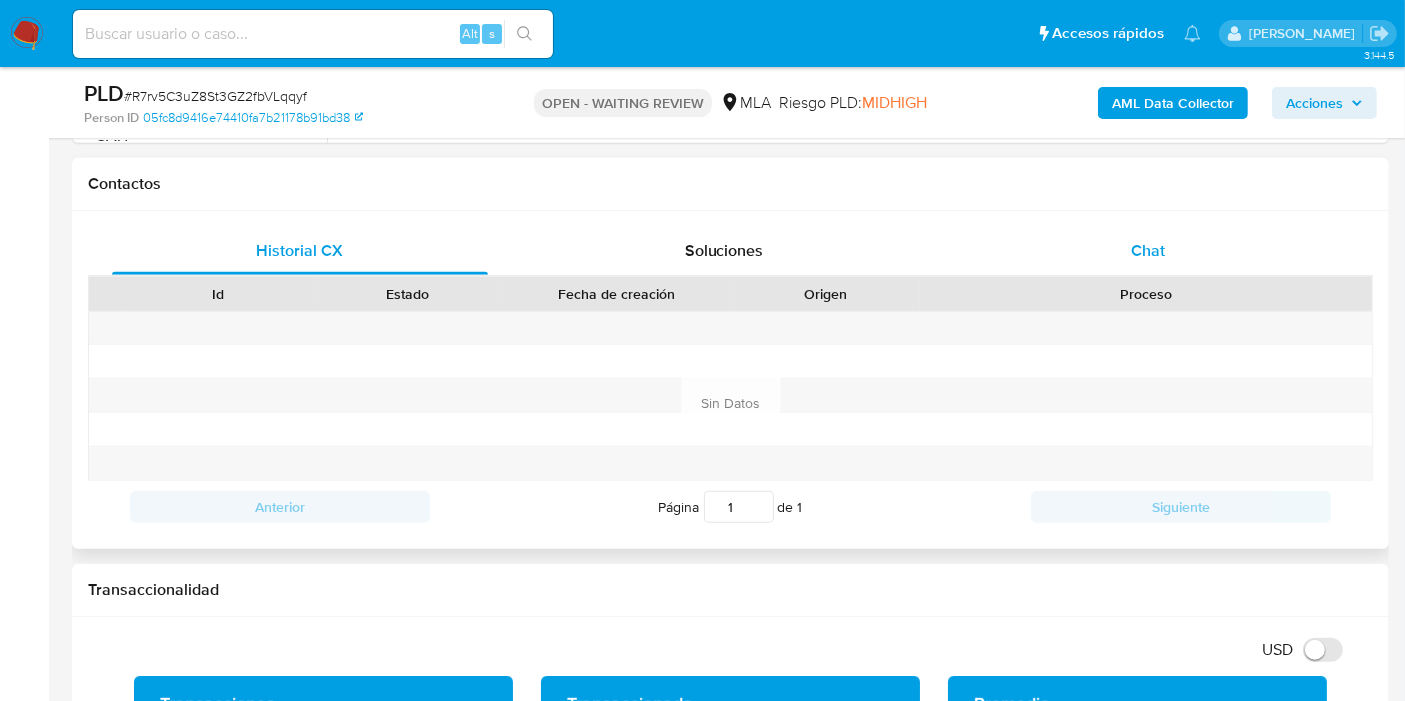 click on "Chat" at bounding box center (1148, 250) 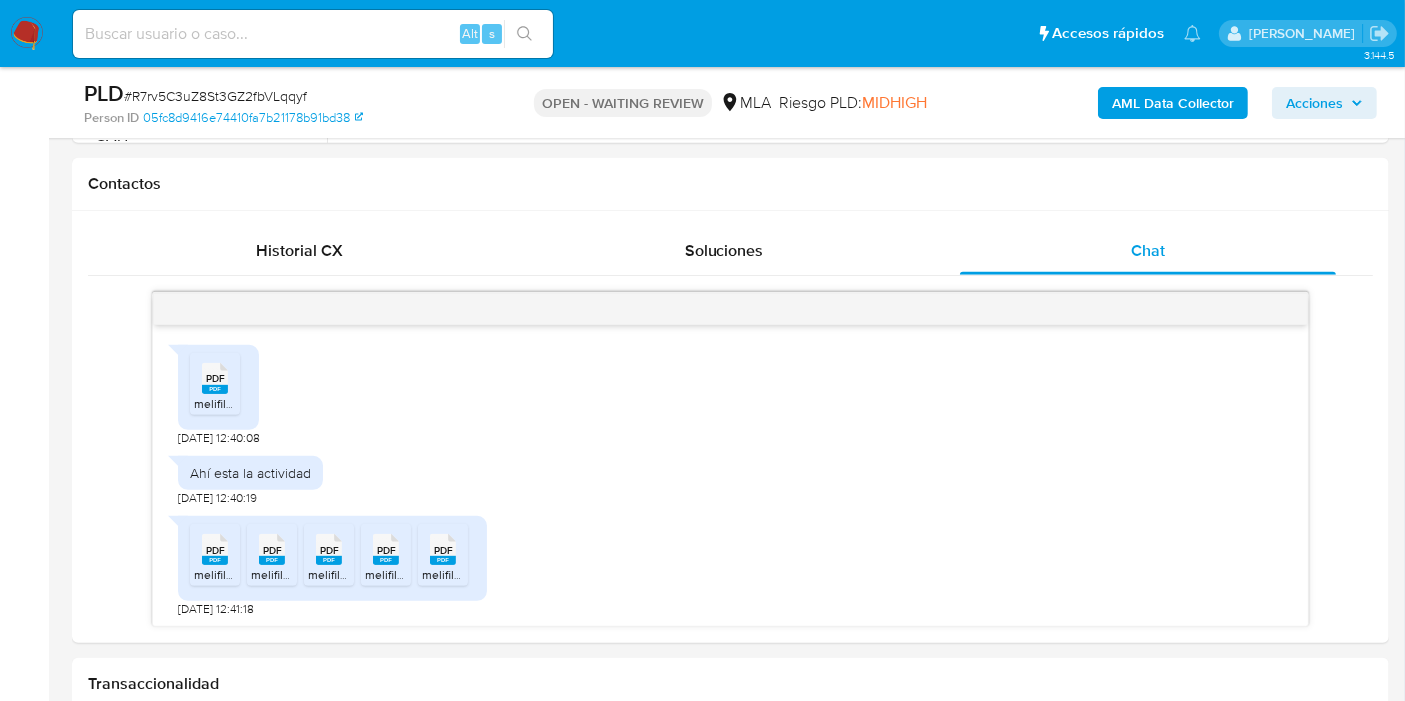 scroll, scrollTop: 978, scrollLeft: 0, axis: vertical 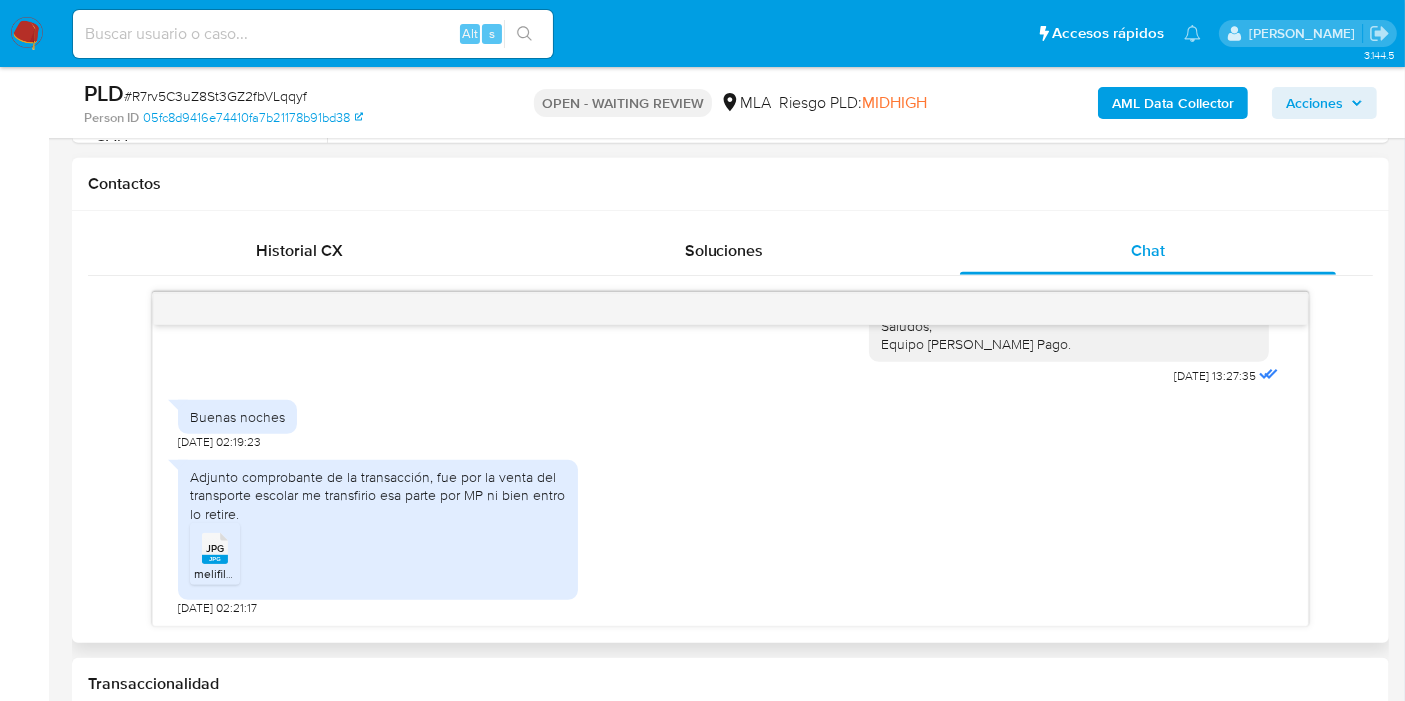 click on "Adjunto comprobante de la transacción, fue por la venta del transporte escolar me transfirio esa parte por MP ni bien entro lo retire." at bounding box center (378, 495) 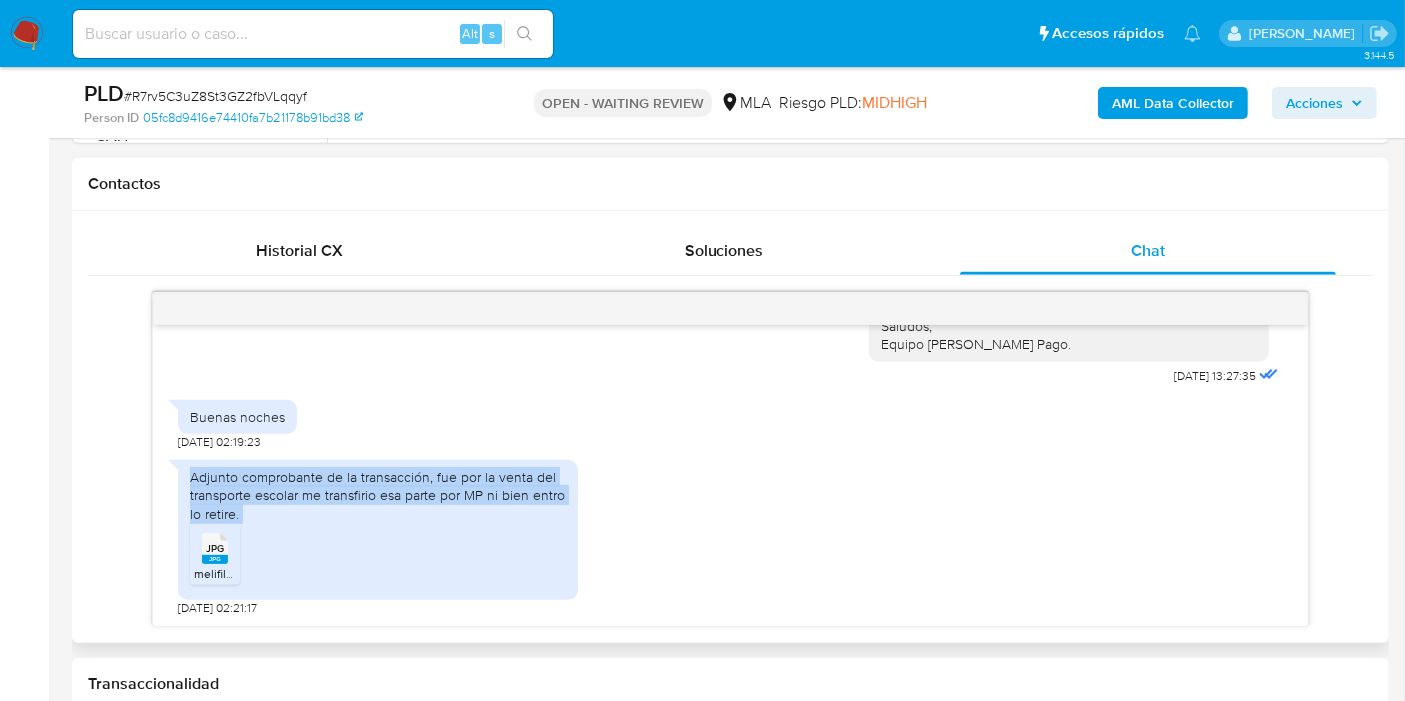 click on "Adjunto comprobante de la transacción, fue por la venta del transporte escolar me transfirio esa parte por MP ni bien entro lo retire." at bounding box center [378, 495] 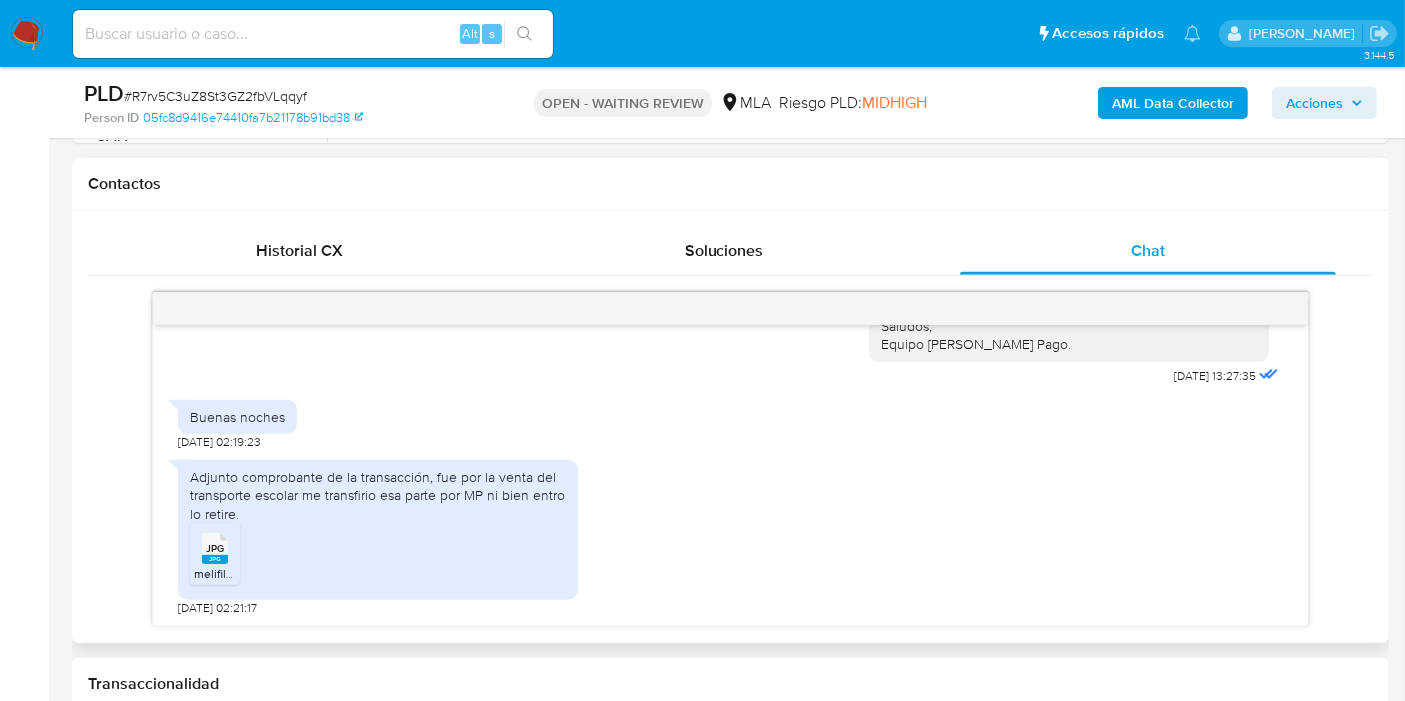 click on "JPG" at bounding box center [215, 548] 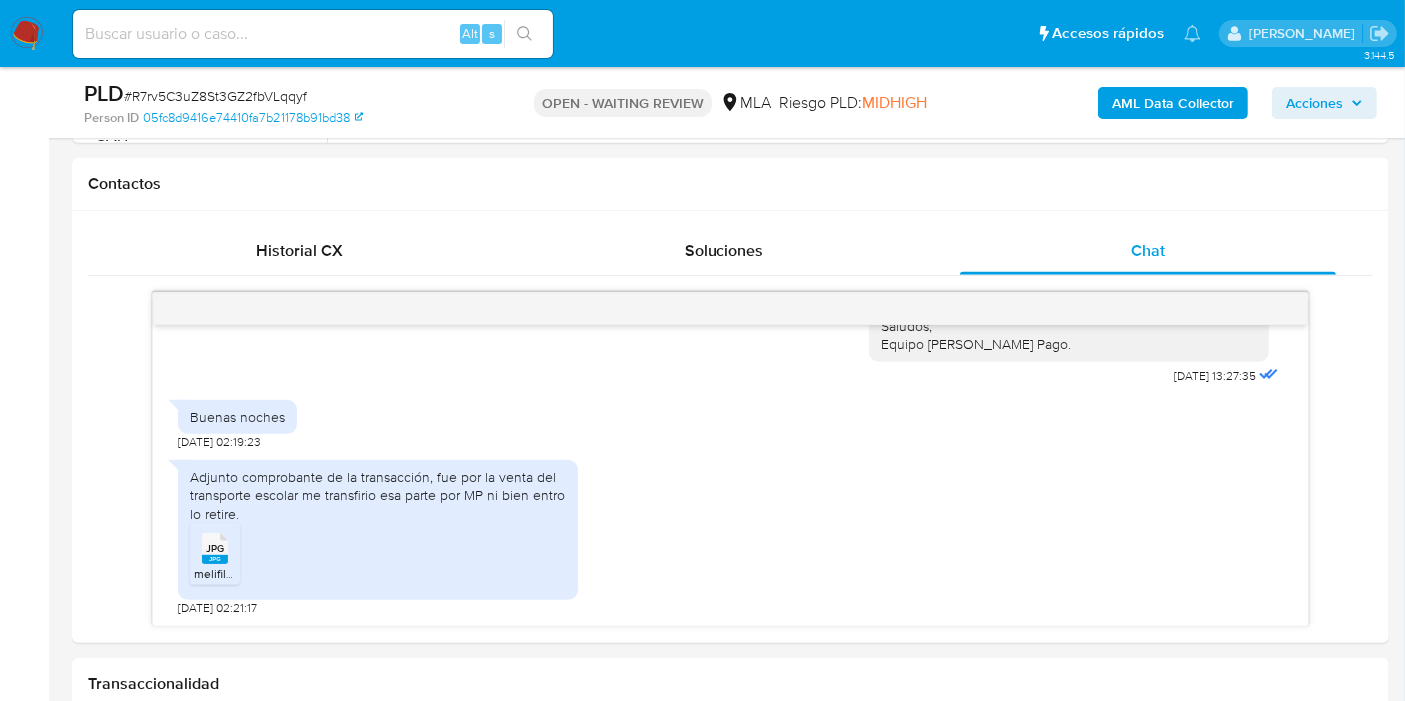 click at bounding box center [27, 34] 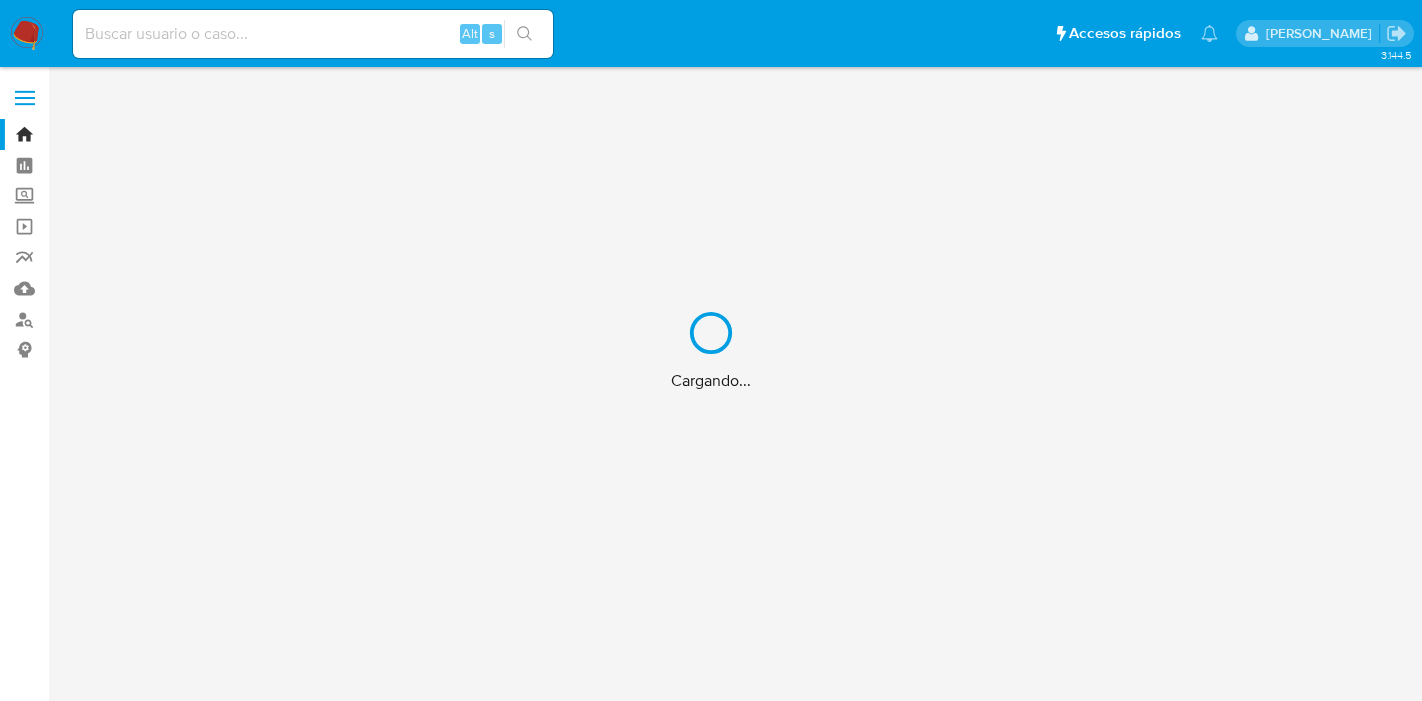 scroll, scrollTop: 0, scrollLeft: 0, axis: both 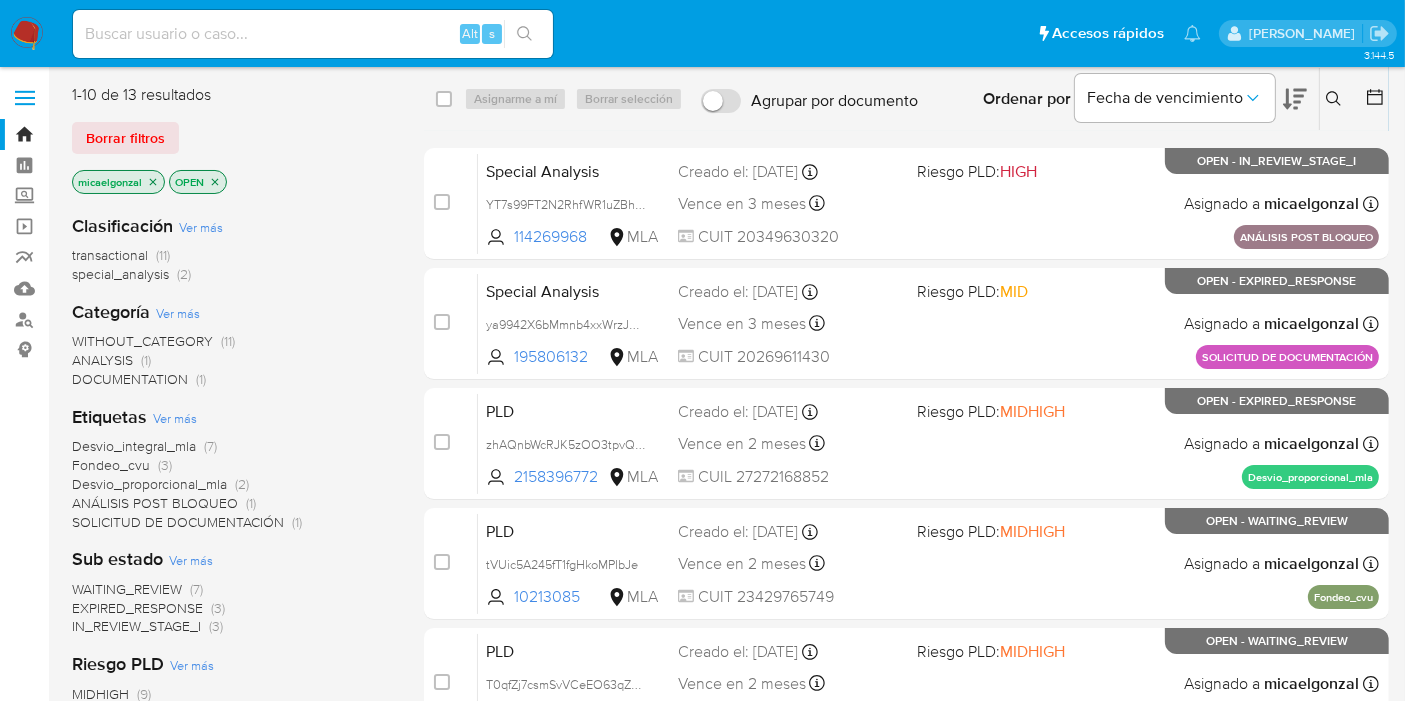 click on "1-10 de 13 resultados Borrar filtros micaelgonzal OPEN" at bounding box center [232, 141] 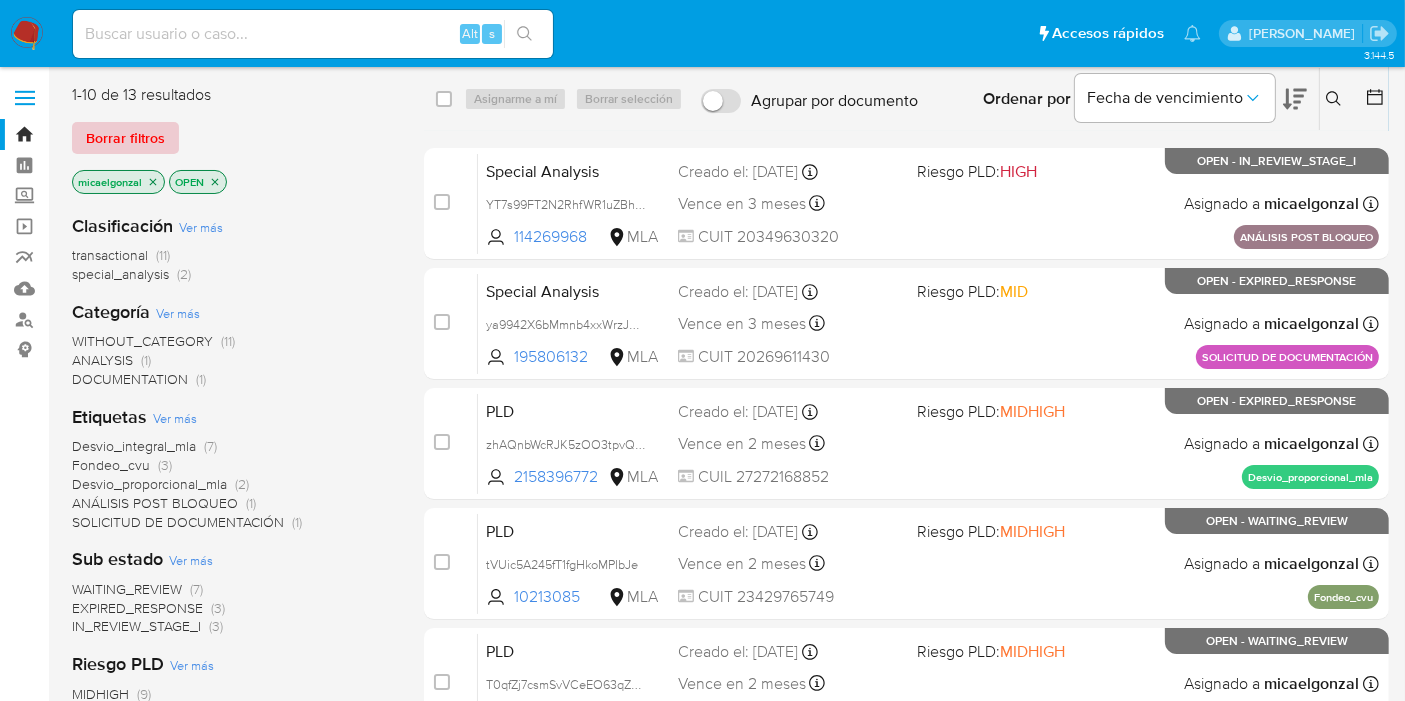 click on "Borrar filtros" at bounding box center (125, 138) 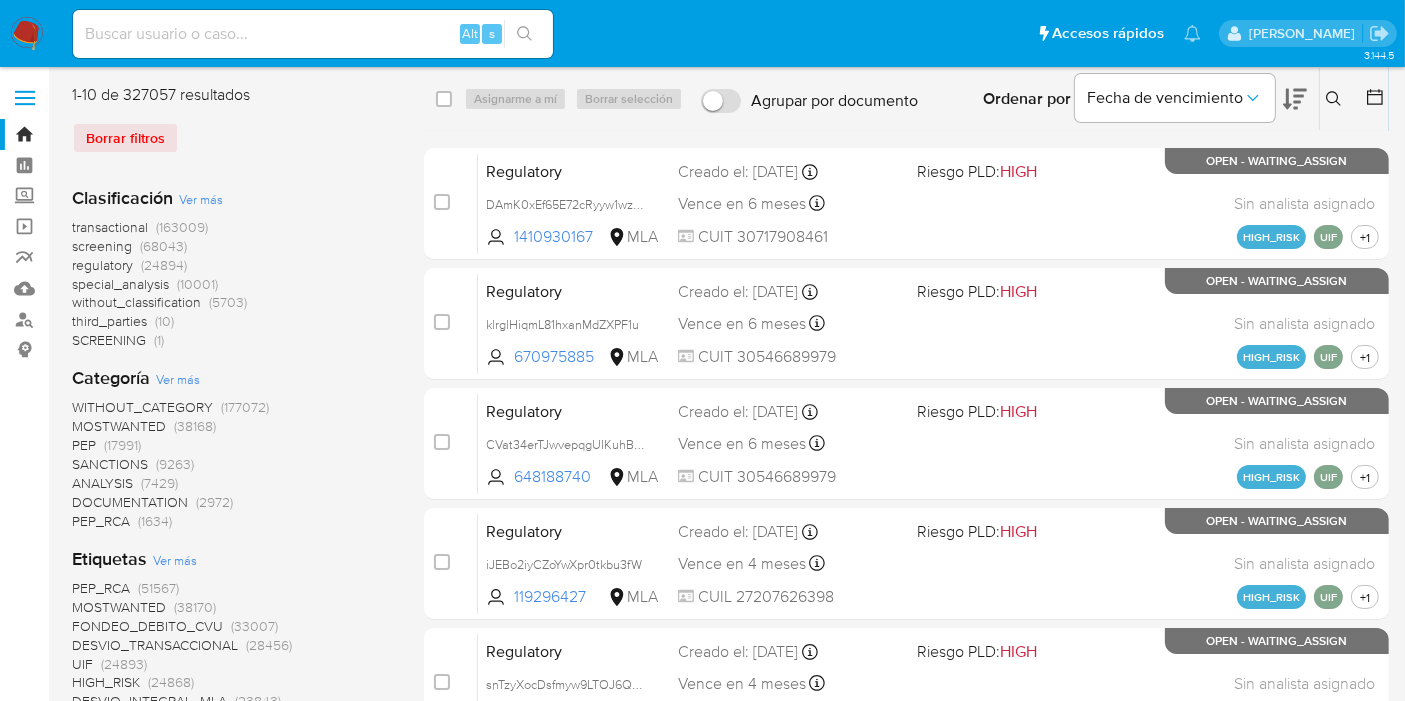 click at bounding box center (1371, 99) 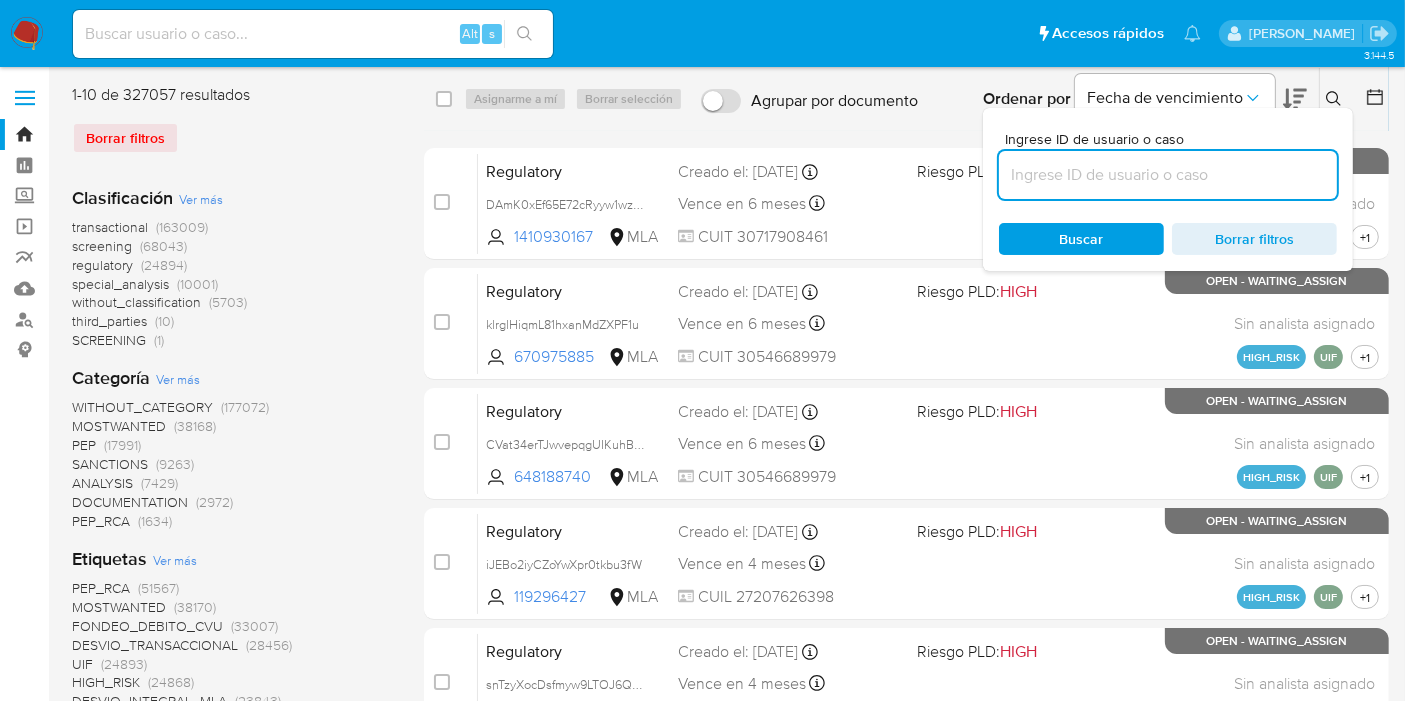 click at bounding box center (1168, 175) 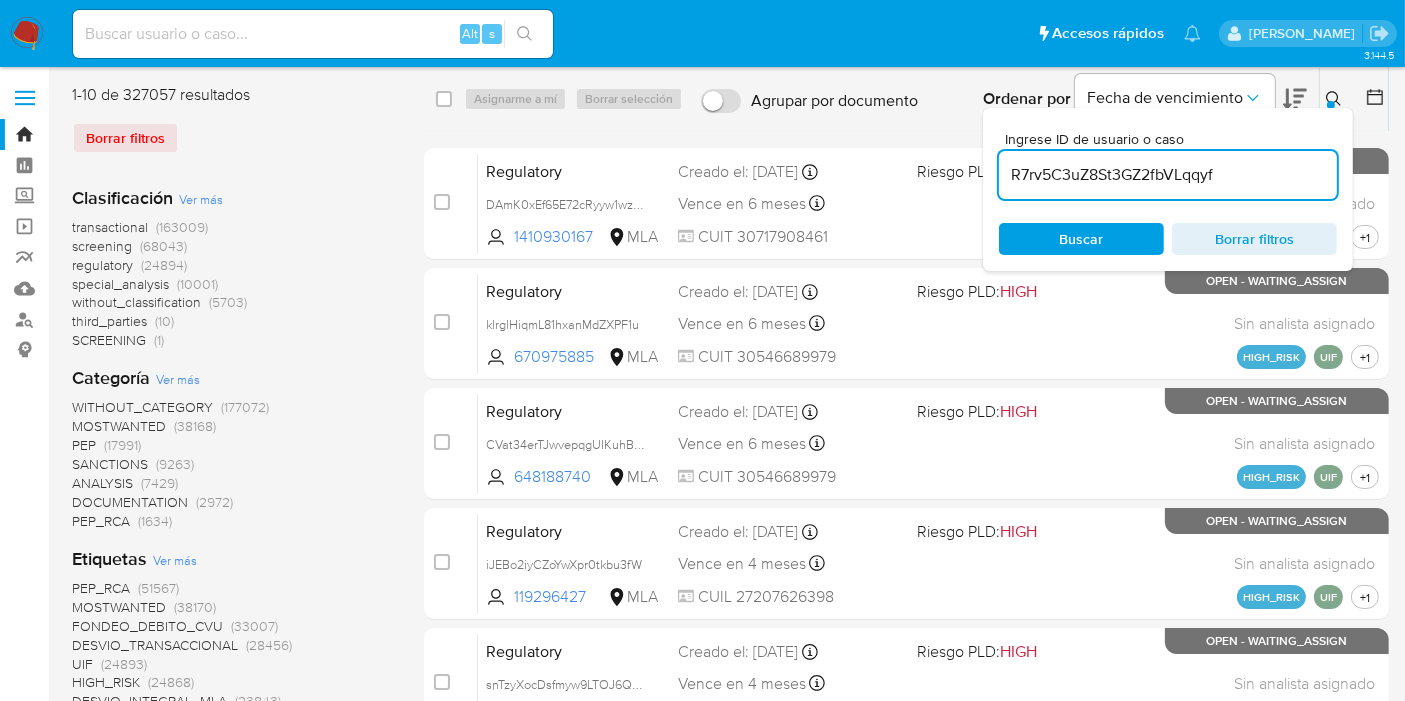type on "R7rv5C3uZ8St3GZ2fbVLqqyf" 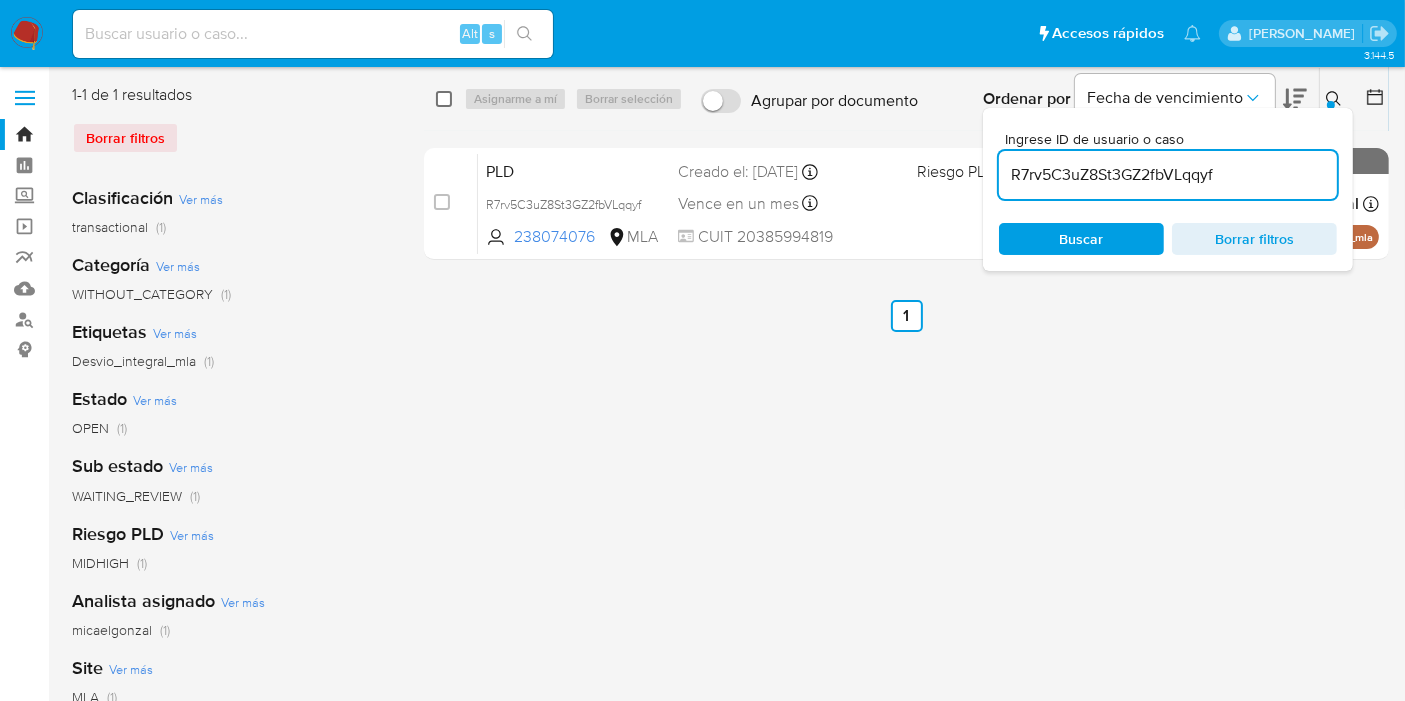 click at bounding box center [444, 99] 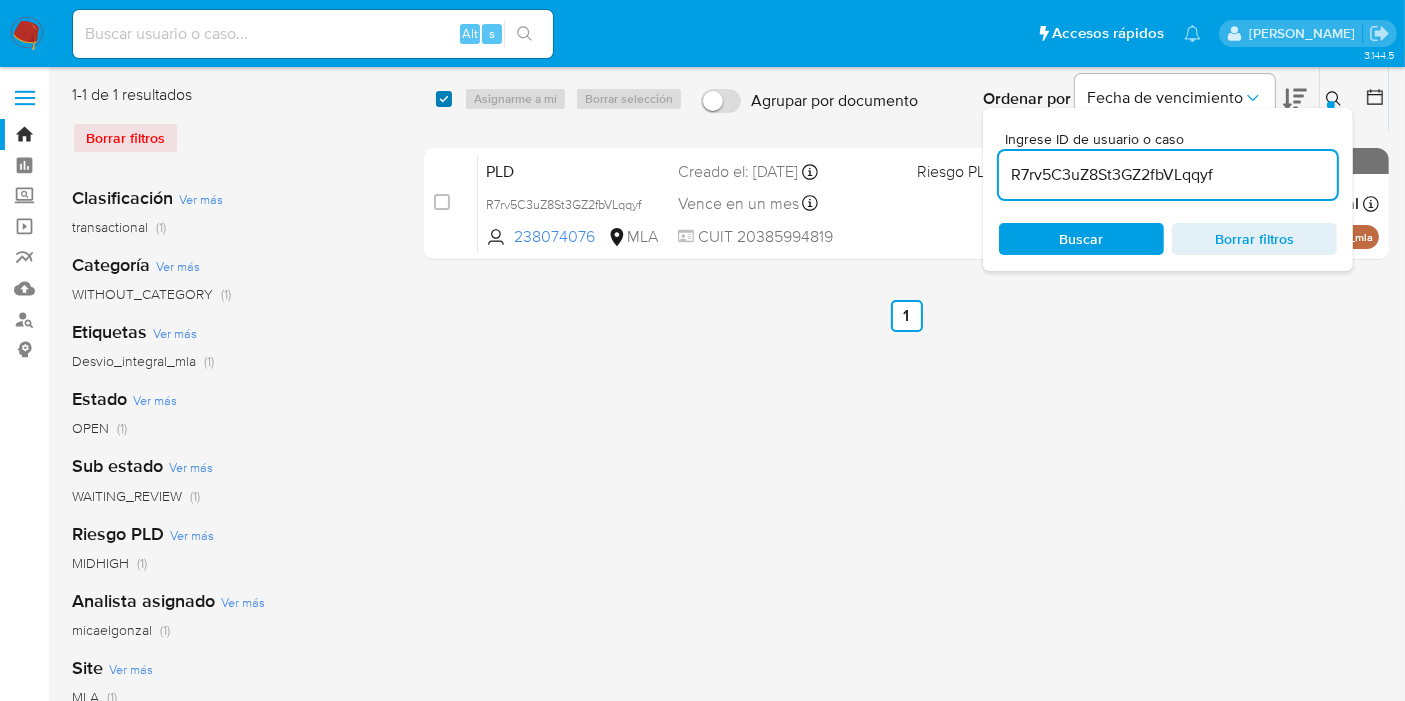checkbox on "true" 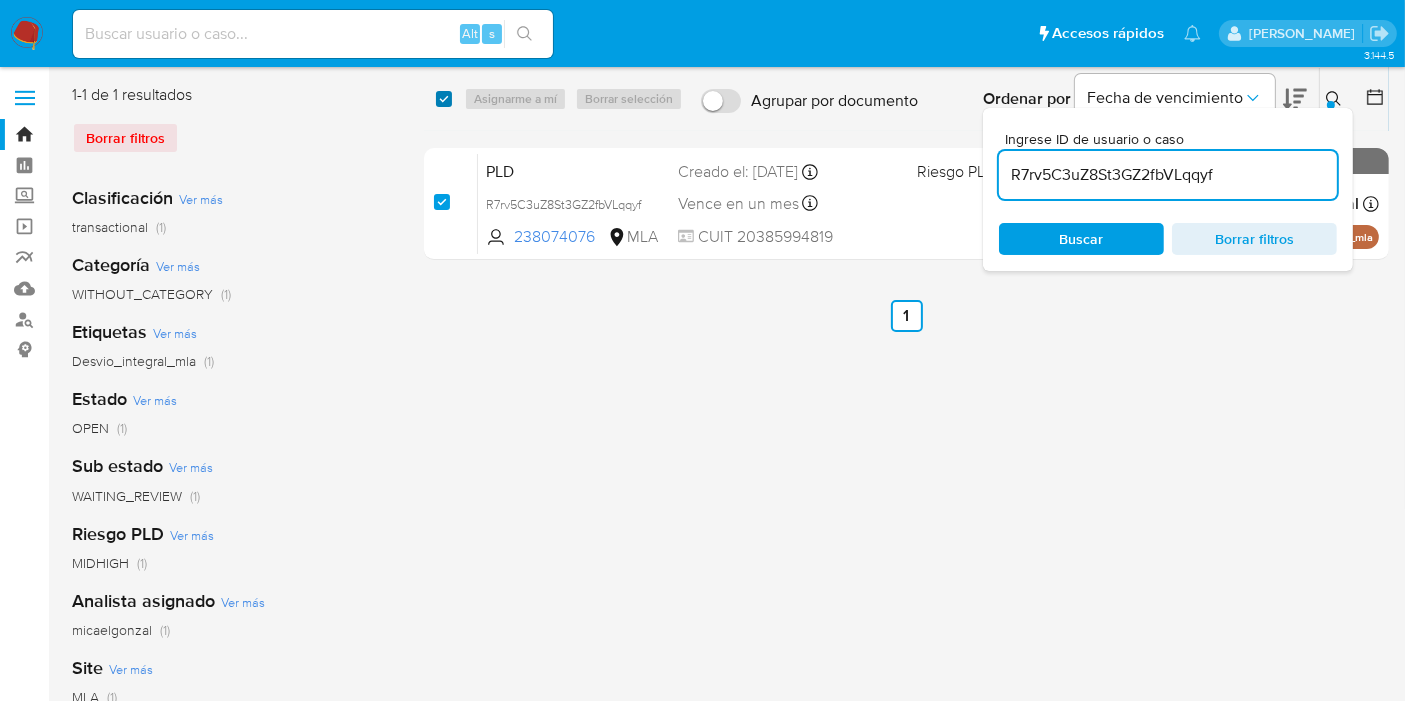 checkbox on "true" 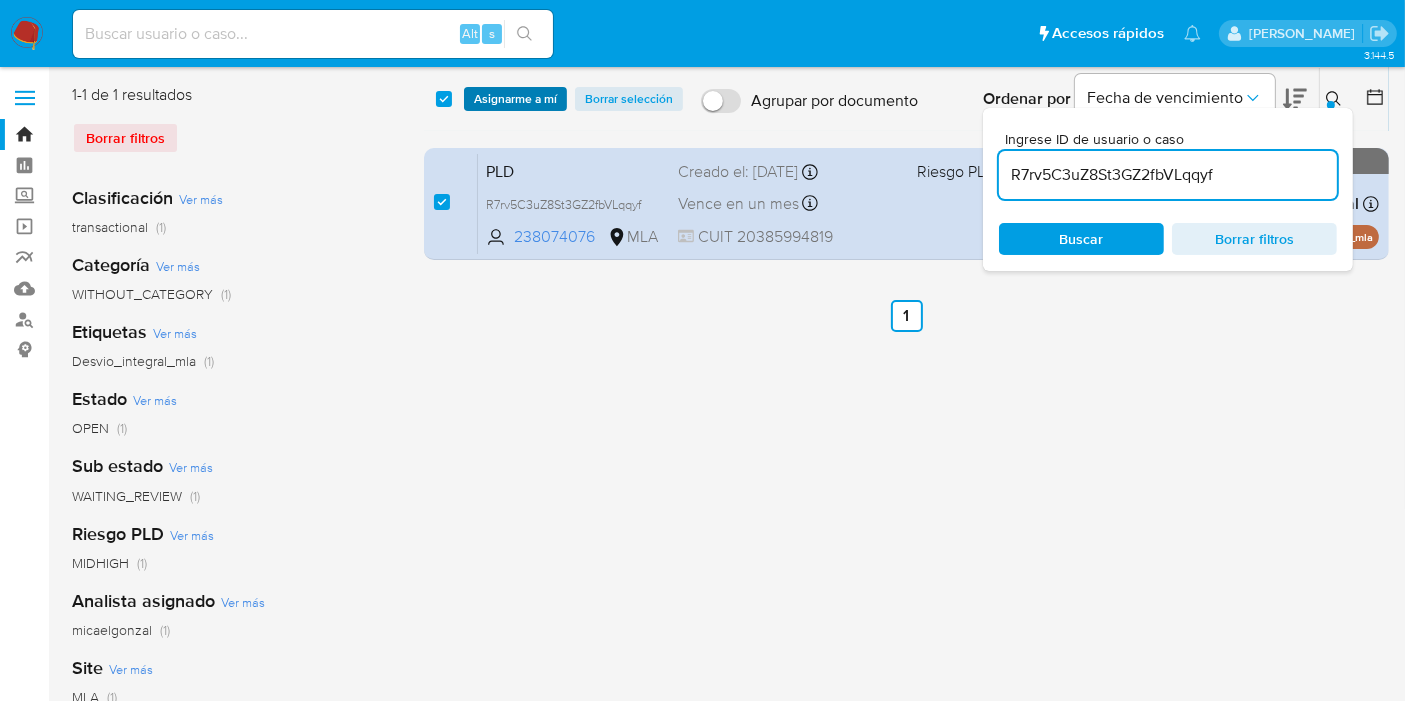 click on "Asignarme a mí" at bounding box center (515, 99) 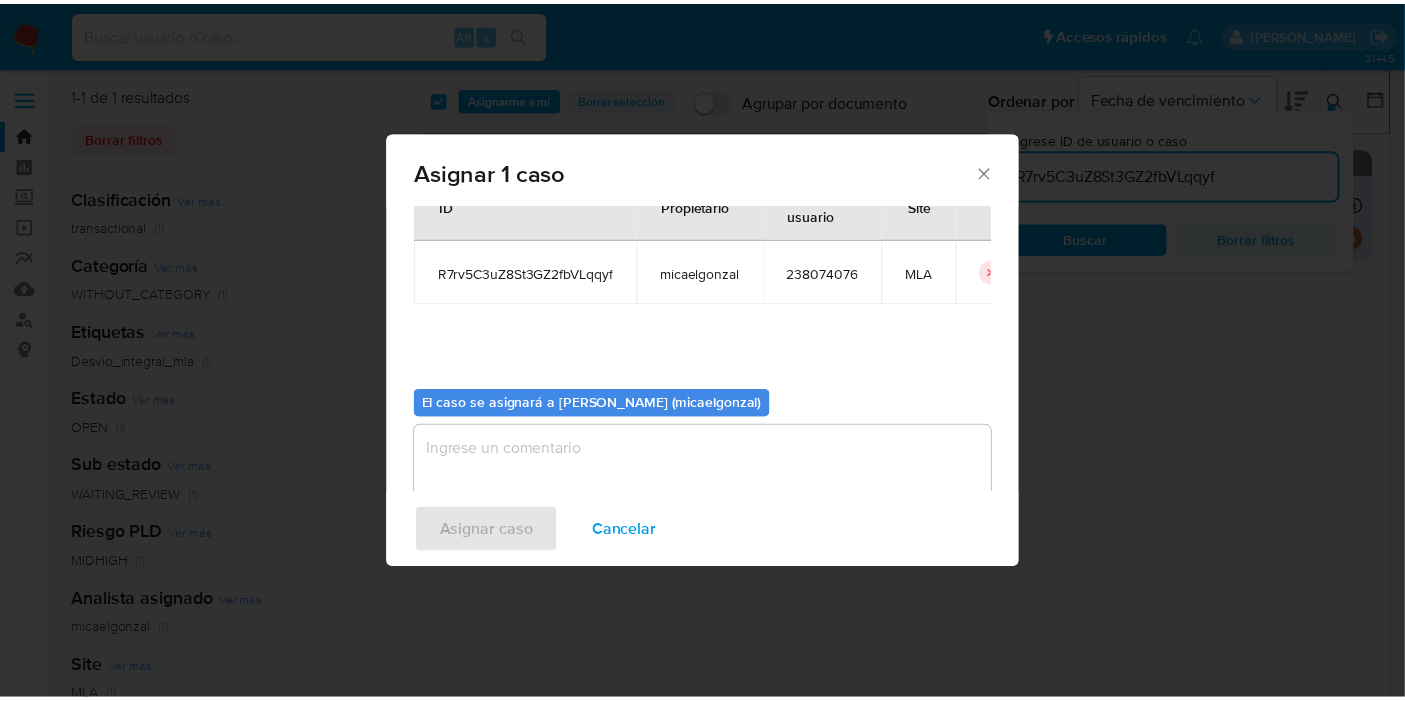 scroll, scrollTop: 102, scrollLeft: 0, axis: vertical 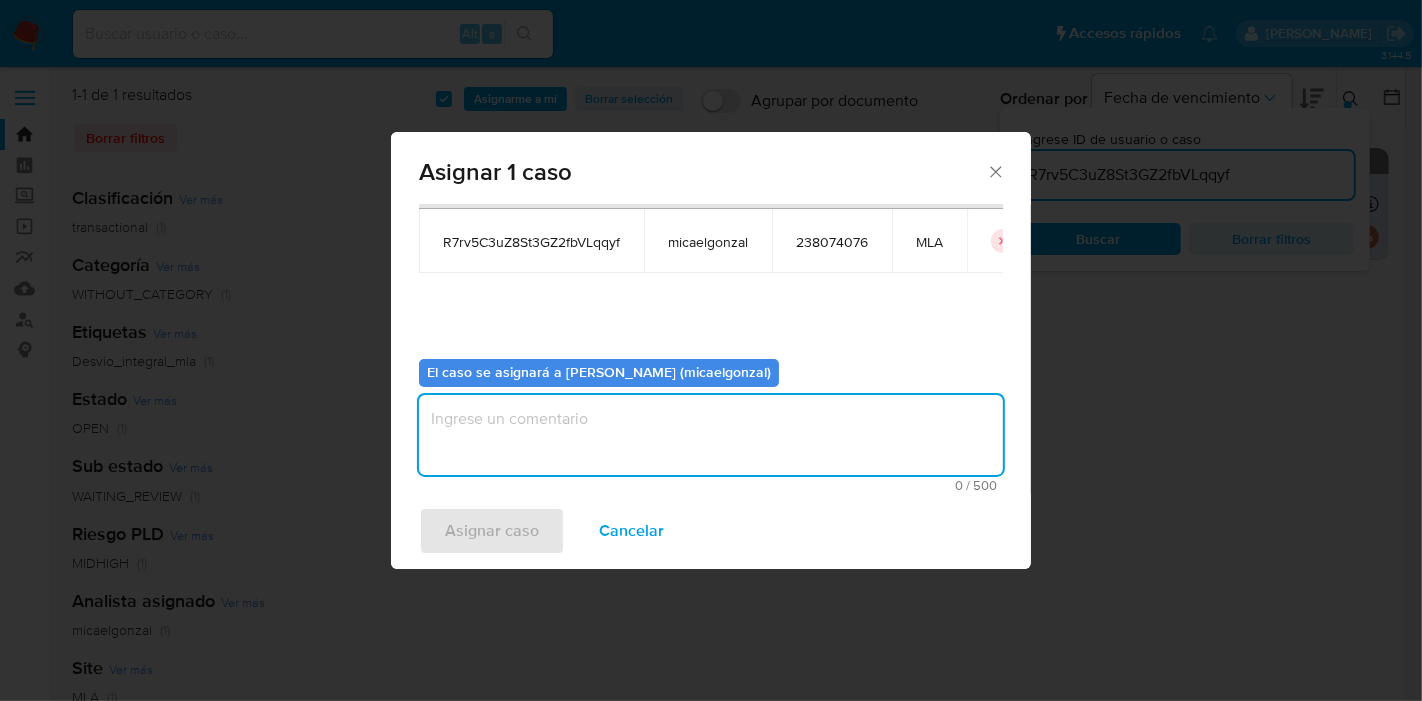 drag, startPoint x: 541, startPoint y: 447, endPoint x: 505, endPoint y: 484, distance: 51.62364 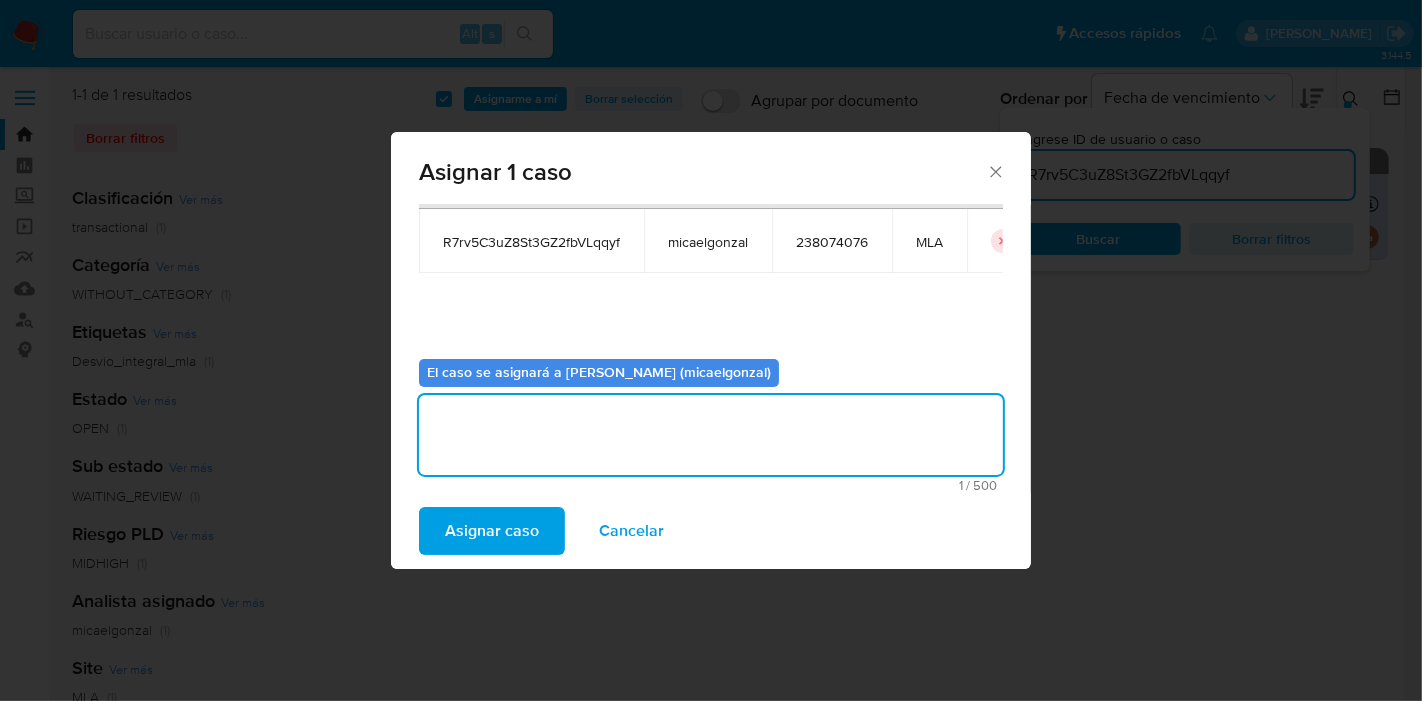click on "Asignar caso" at bounding box center [492, 531] 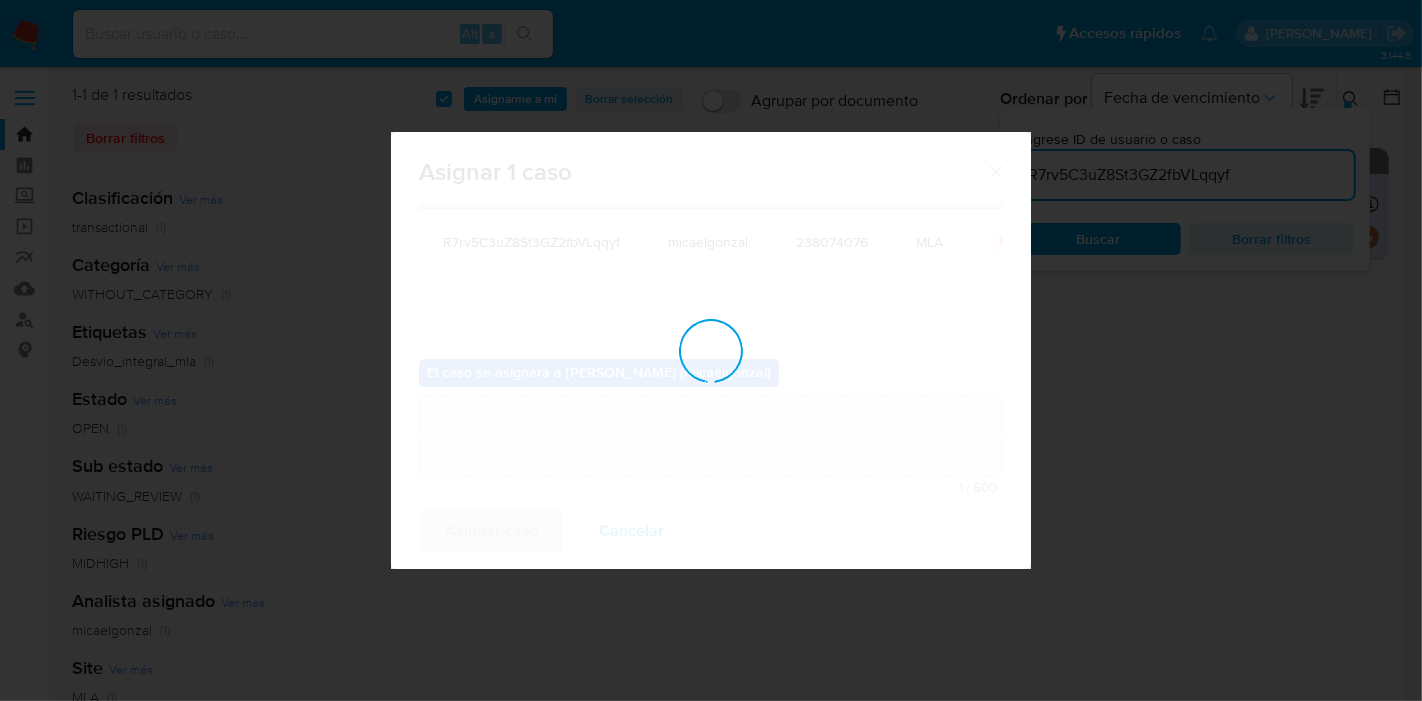 type 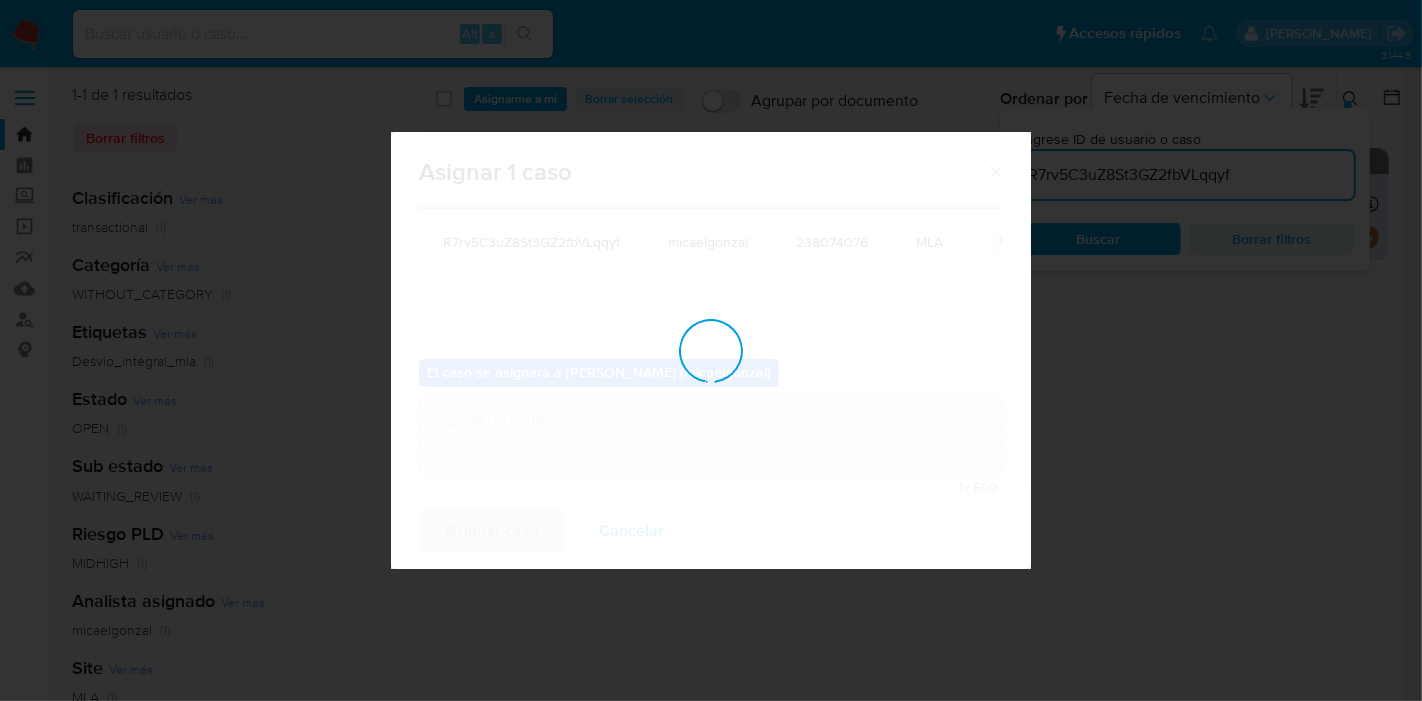 checkbox on "false" 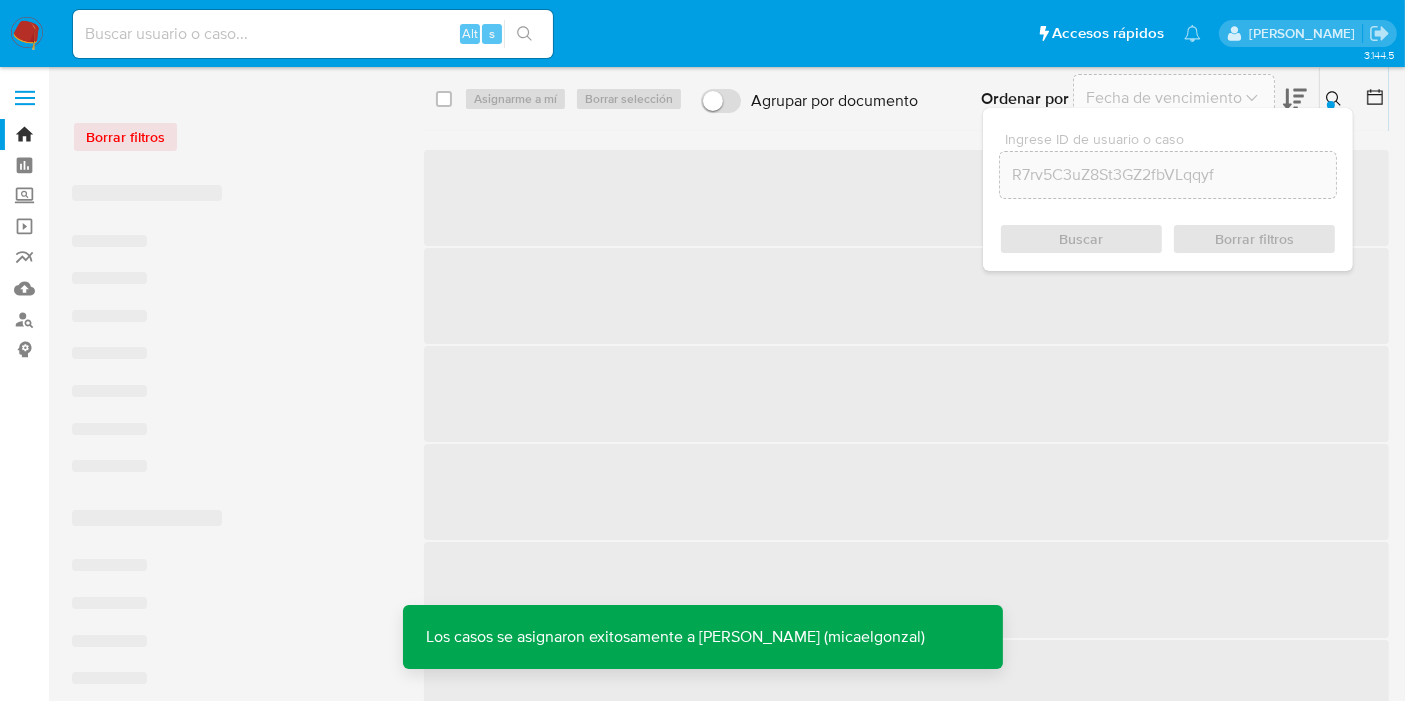 click at bounding box center (313, 34) 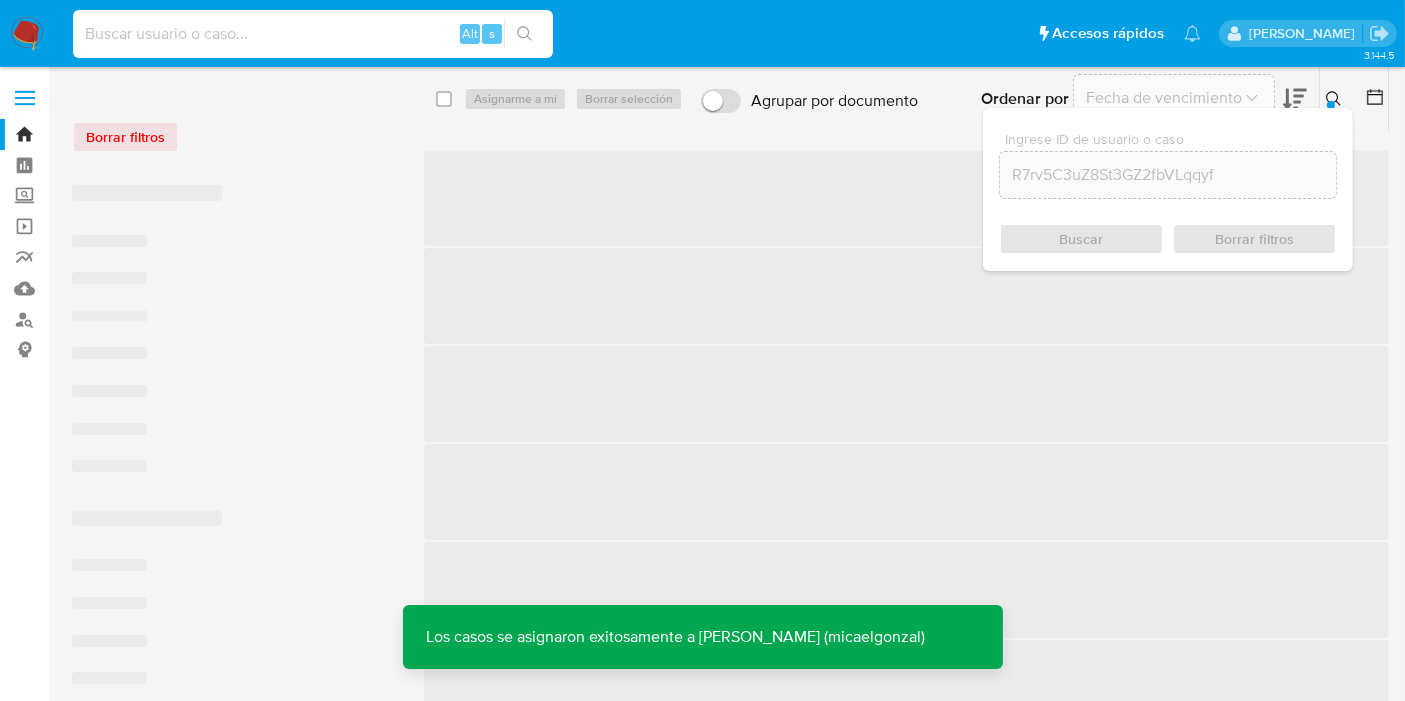 paste on "R7rv5C3uZ8St3GZ2fbVLqqyf" 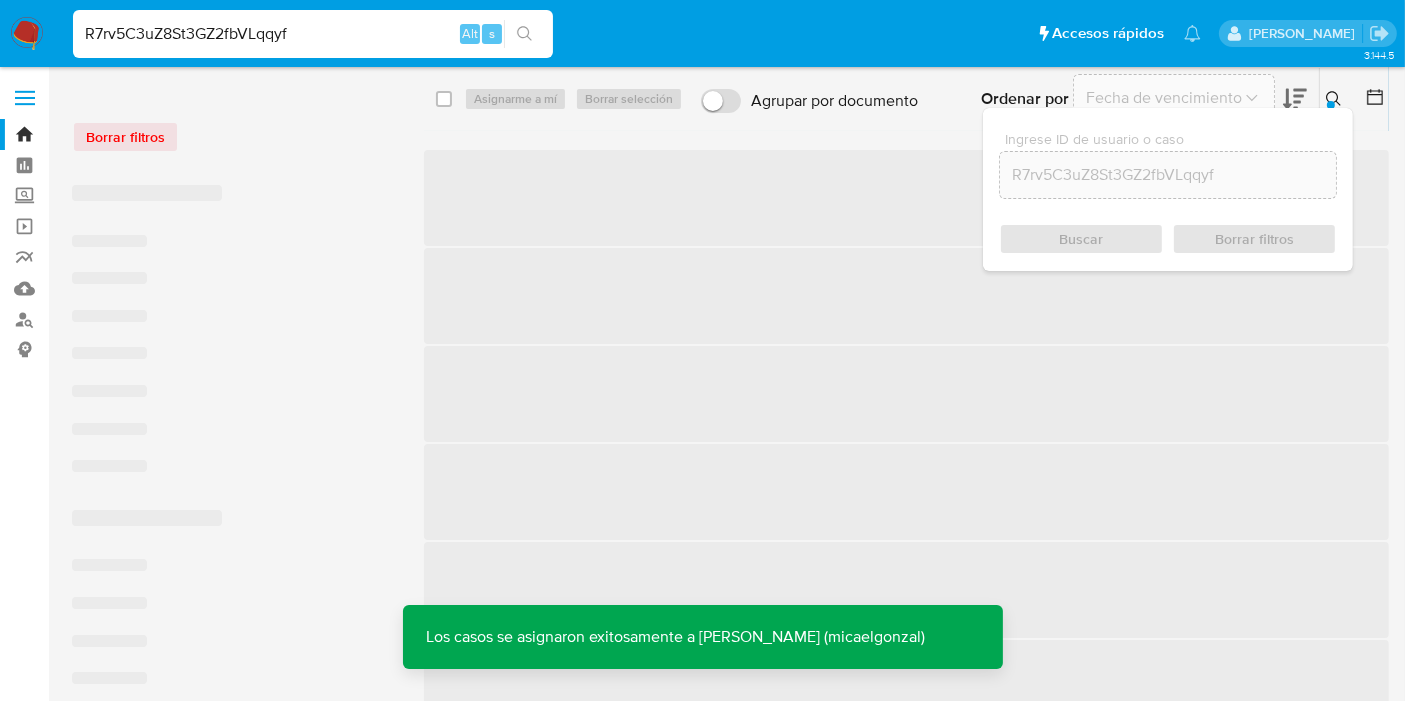 type on "R7rv5C3uZ8St3GZ2fbVLqqyf" 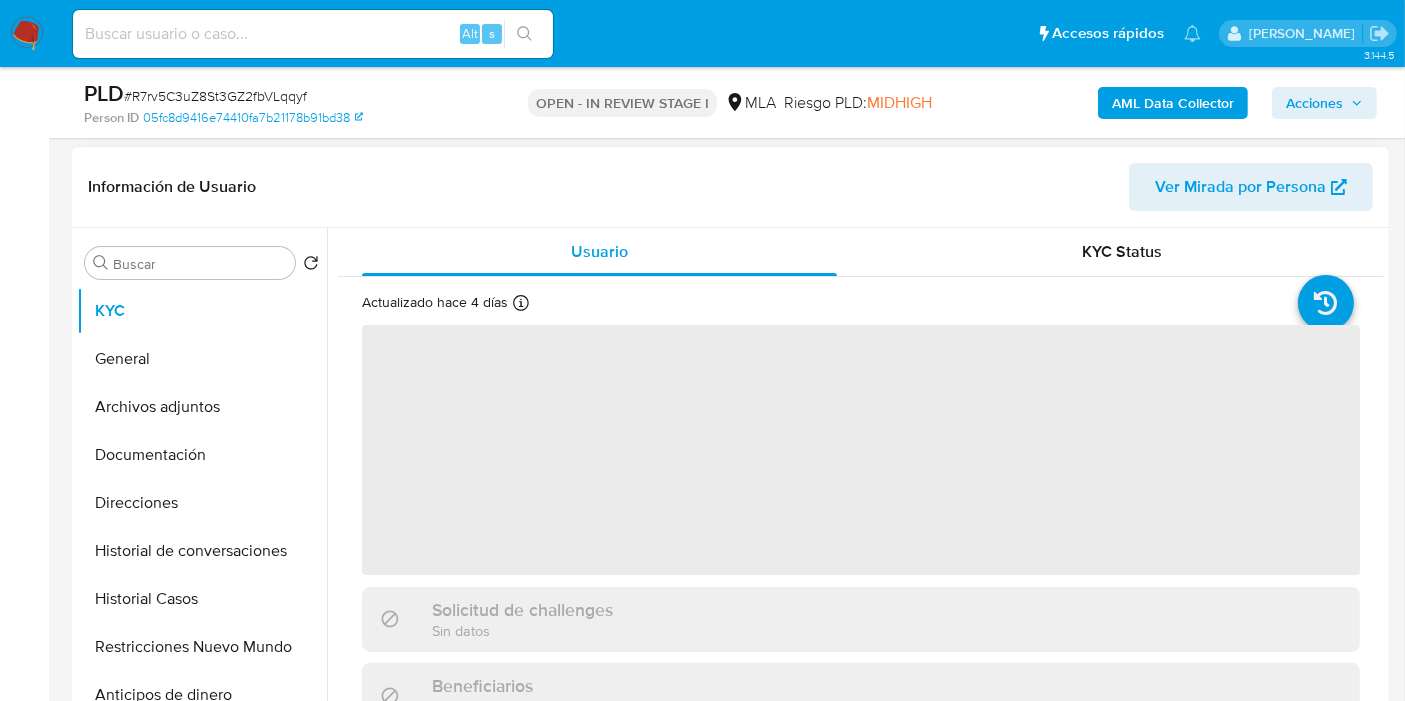 scroll, scrollTop: 555, scrollLeft: 0, axis: vertical 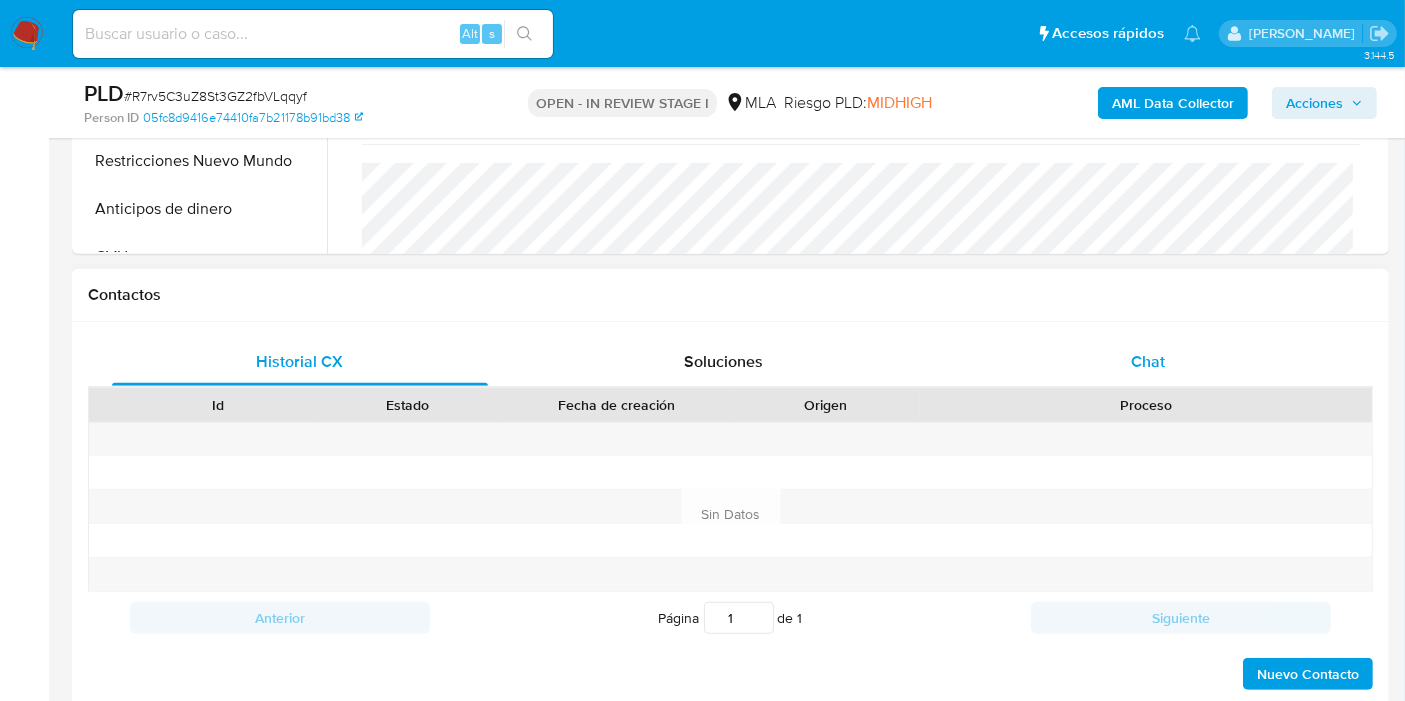 click on "Chat" at bounding box center [1148, 362] 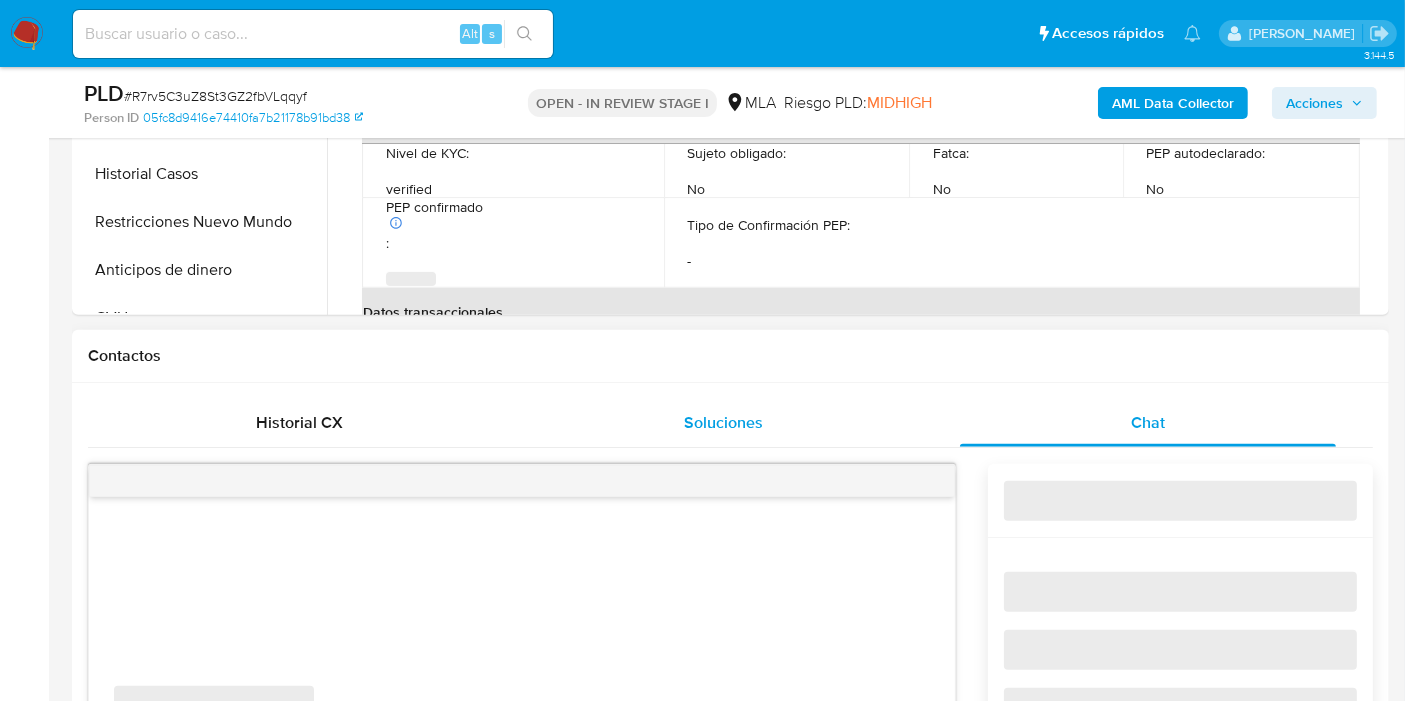 select on "10" 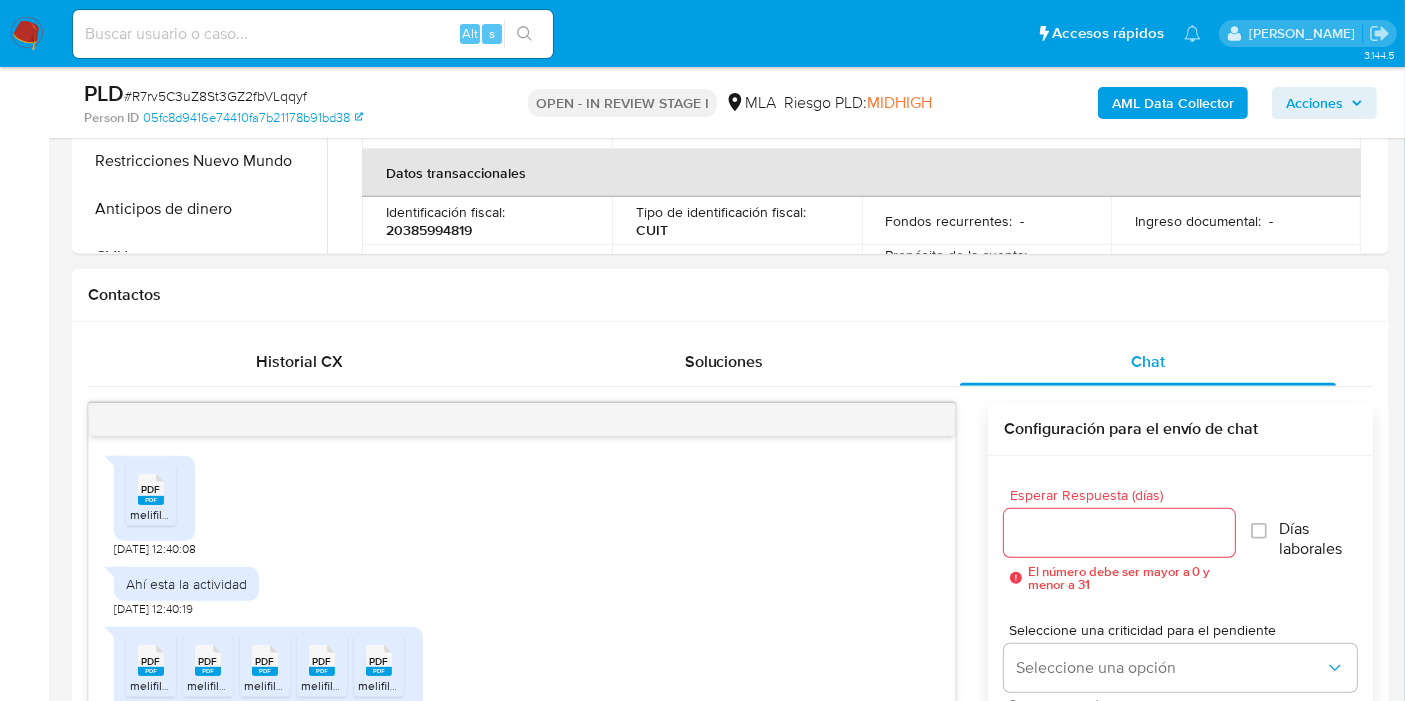 scroll, scrollTop: 871, scrollLeft: 0, axis: vertical 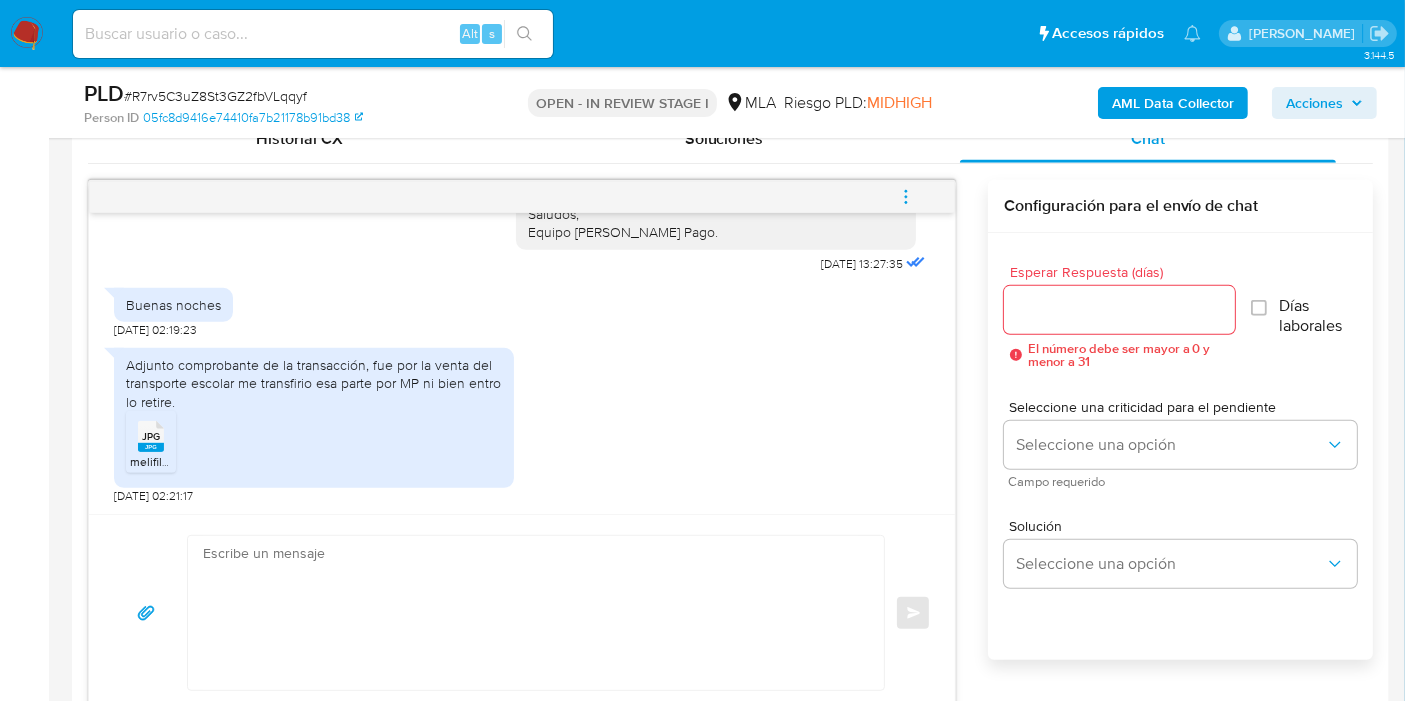 click at bounding box center (531, 613) 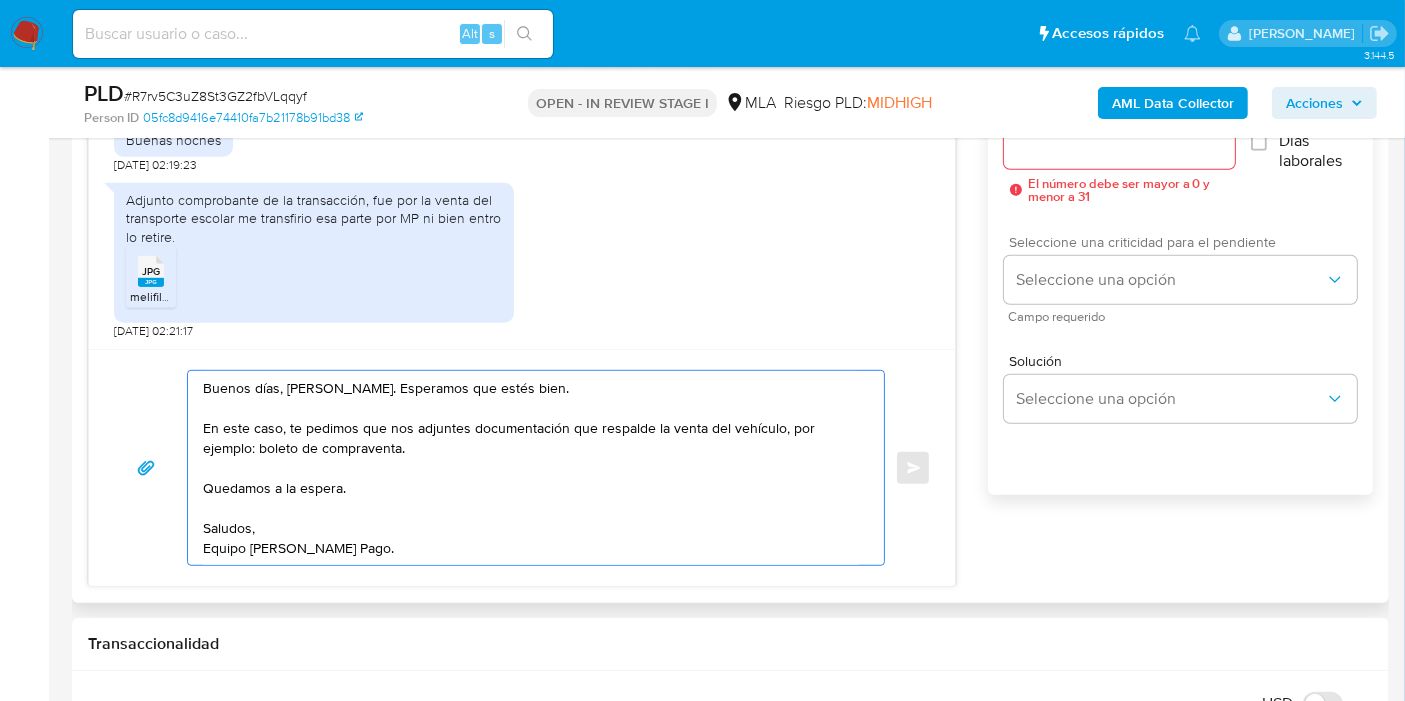 scroll, scrollTop: 1131, scrollLeft: 0, axis: vertical 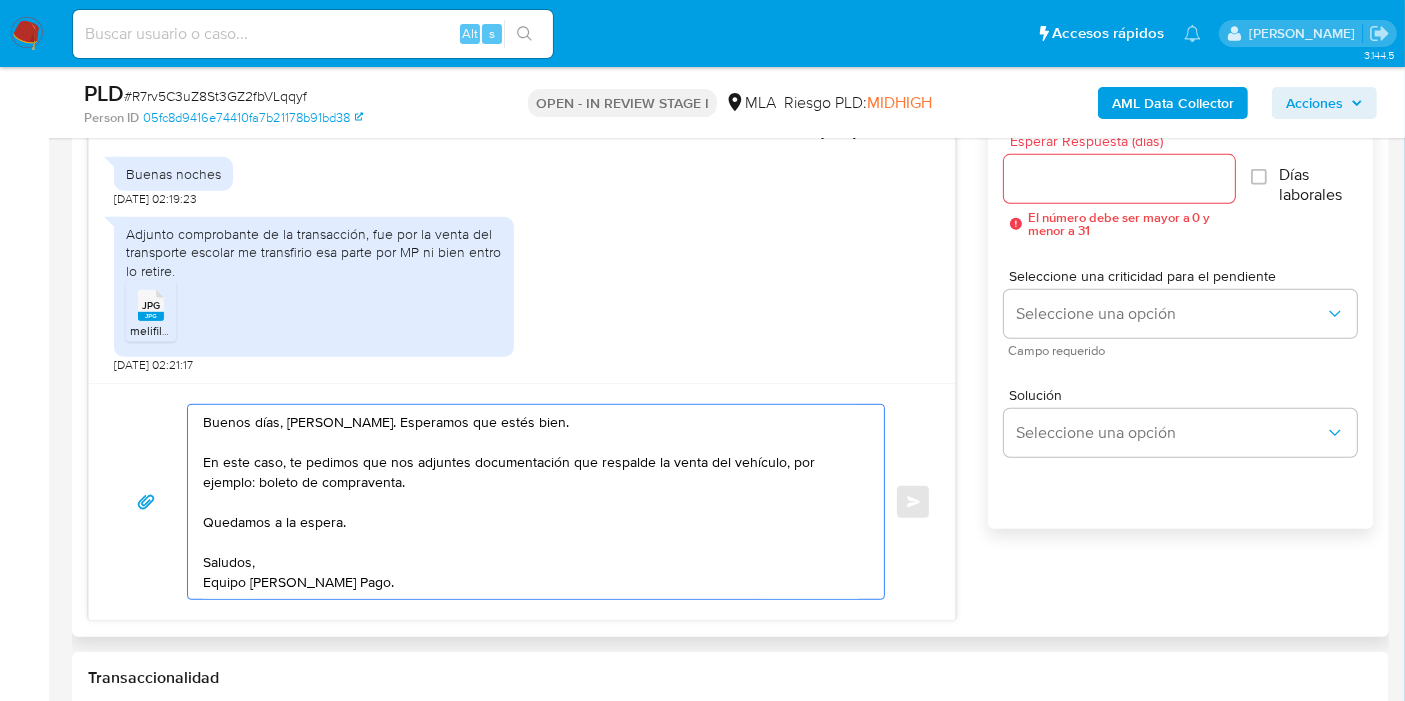 type on "Buenos días, Juan Cruz. Esperamos que estés bien.
En este caso, te pedimos que nos adjuntes documentación que respalde la venta del vehículo, por ejemplo: boleto de compraventa.
Quedamos a la espera.
Saludos,
Equipo de Mercado Pago." 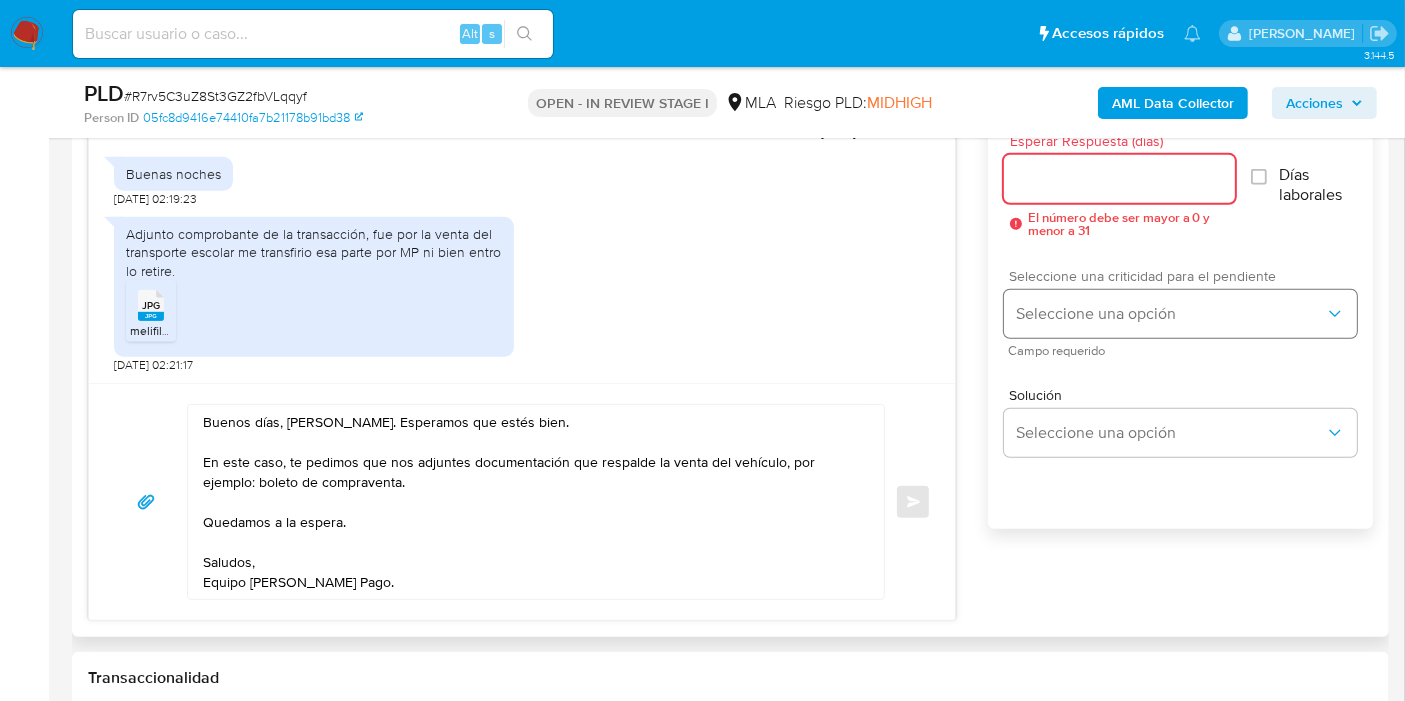 drag, startPoint x: 1121, startPoint y: 188, endPoint x: 1077, endPoint y: 307, distance: 126.873955 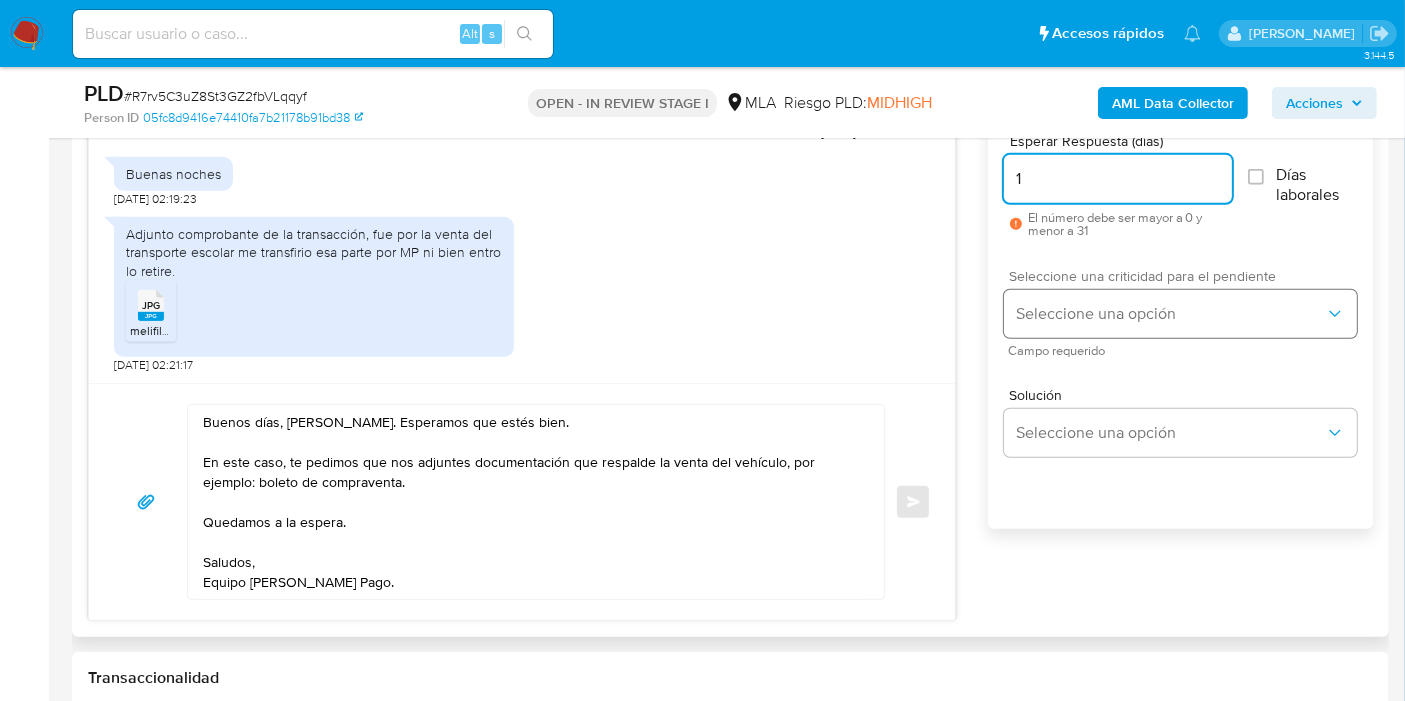 type on "1" 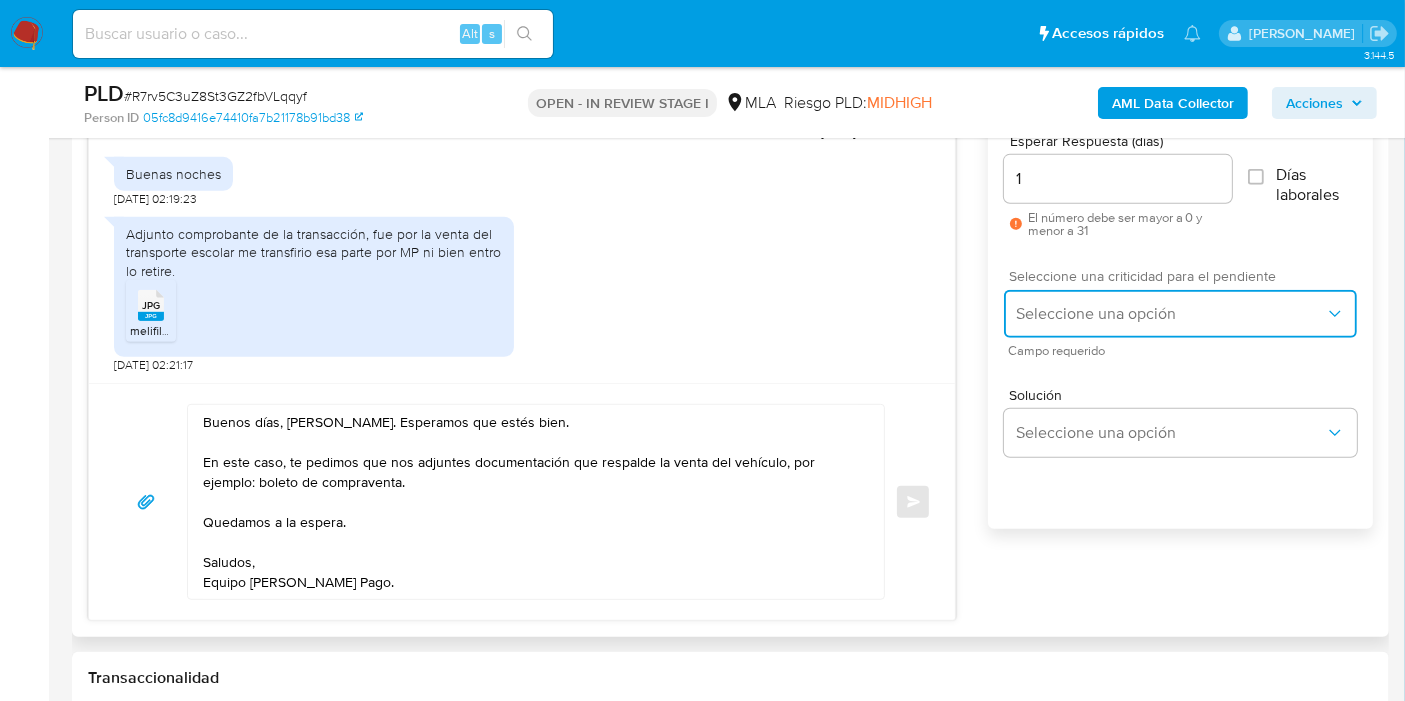 click on "Seleccione una opción" at bounding box center [1170, 314] 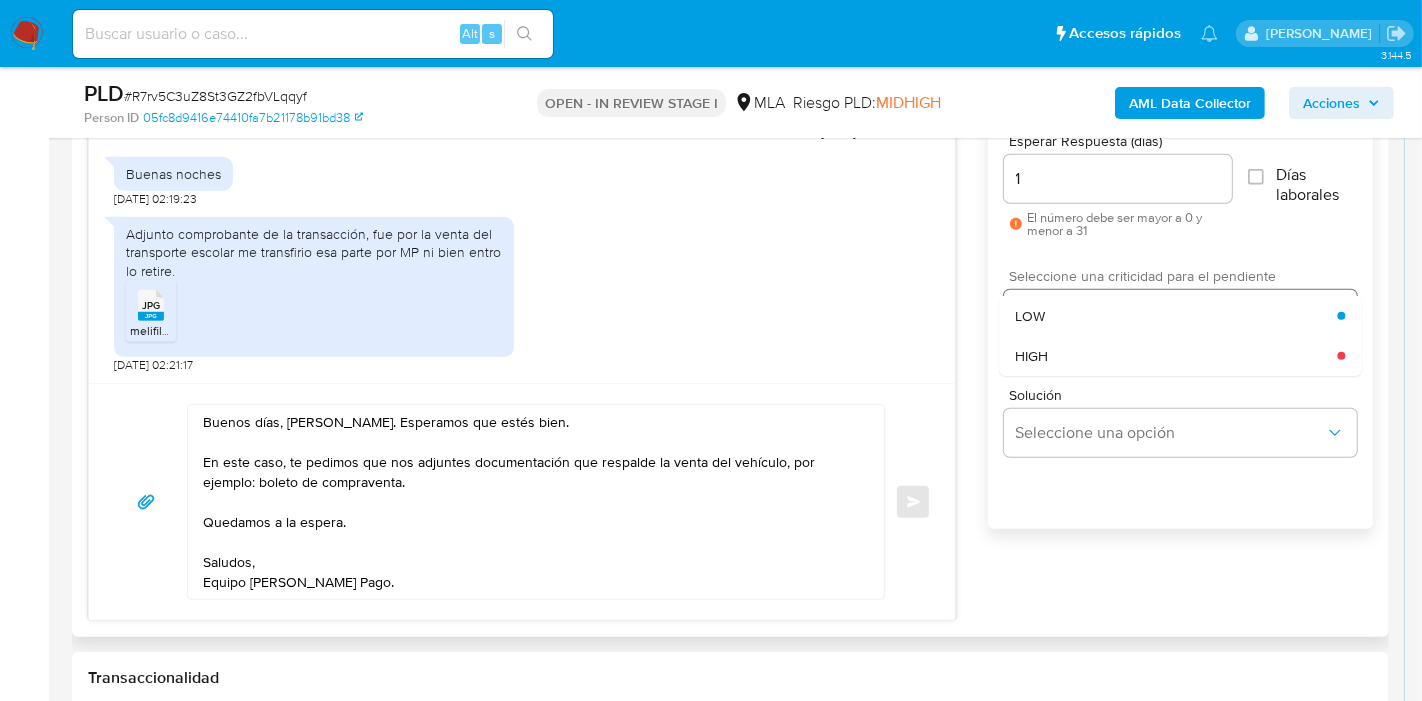 click on "HIGH" at bounding box center [1176, 356] 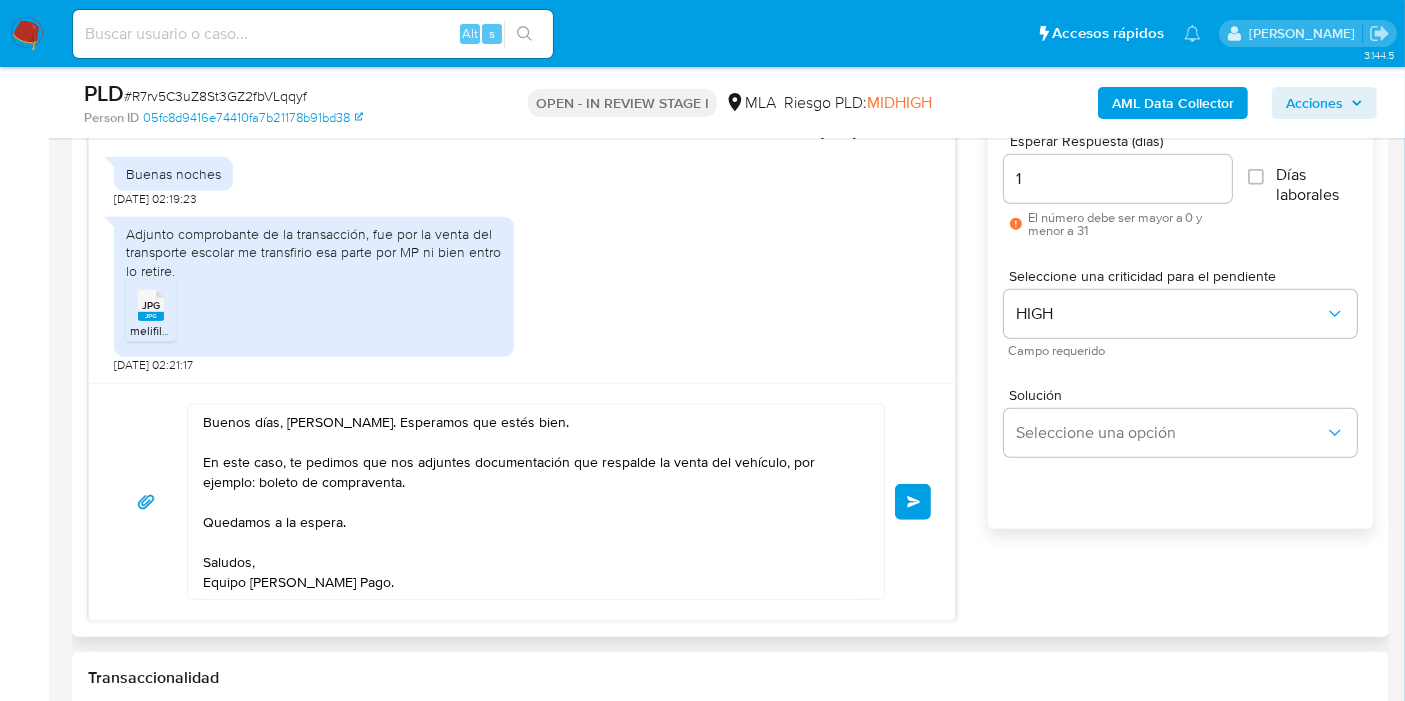 click on "Enviar" at bounding box center [913, 502] 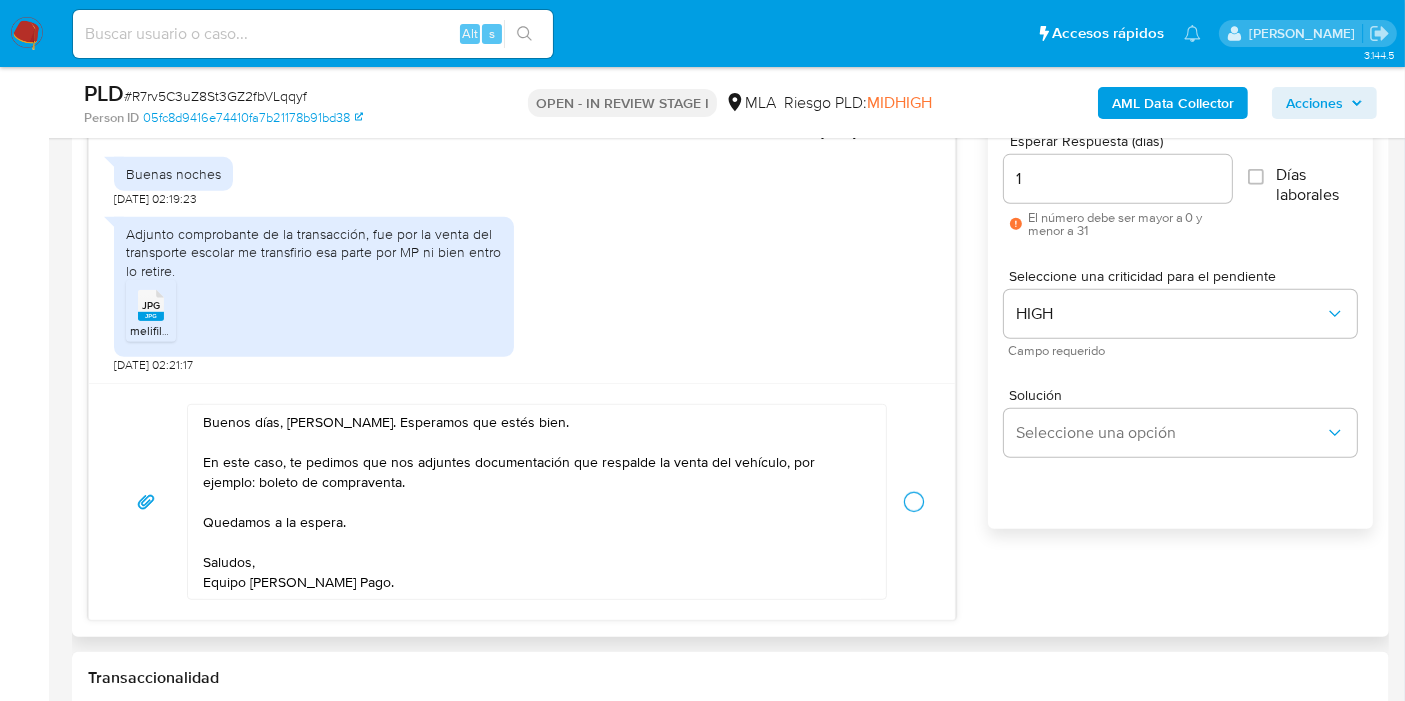 type 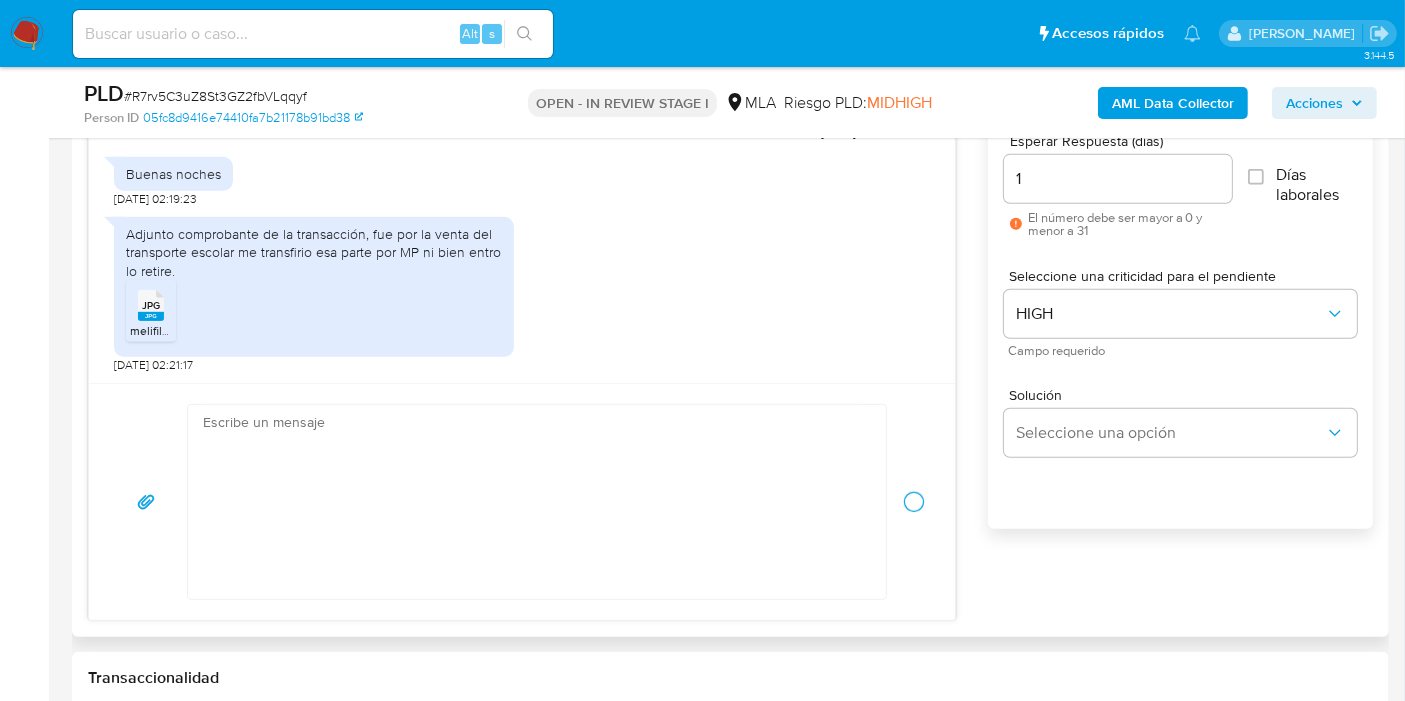 scroll, scrollTop: 1218, scrollLeft: 0, axis: vertical 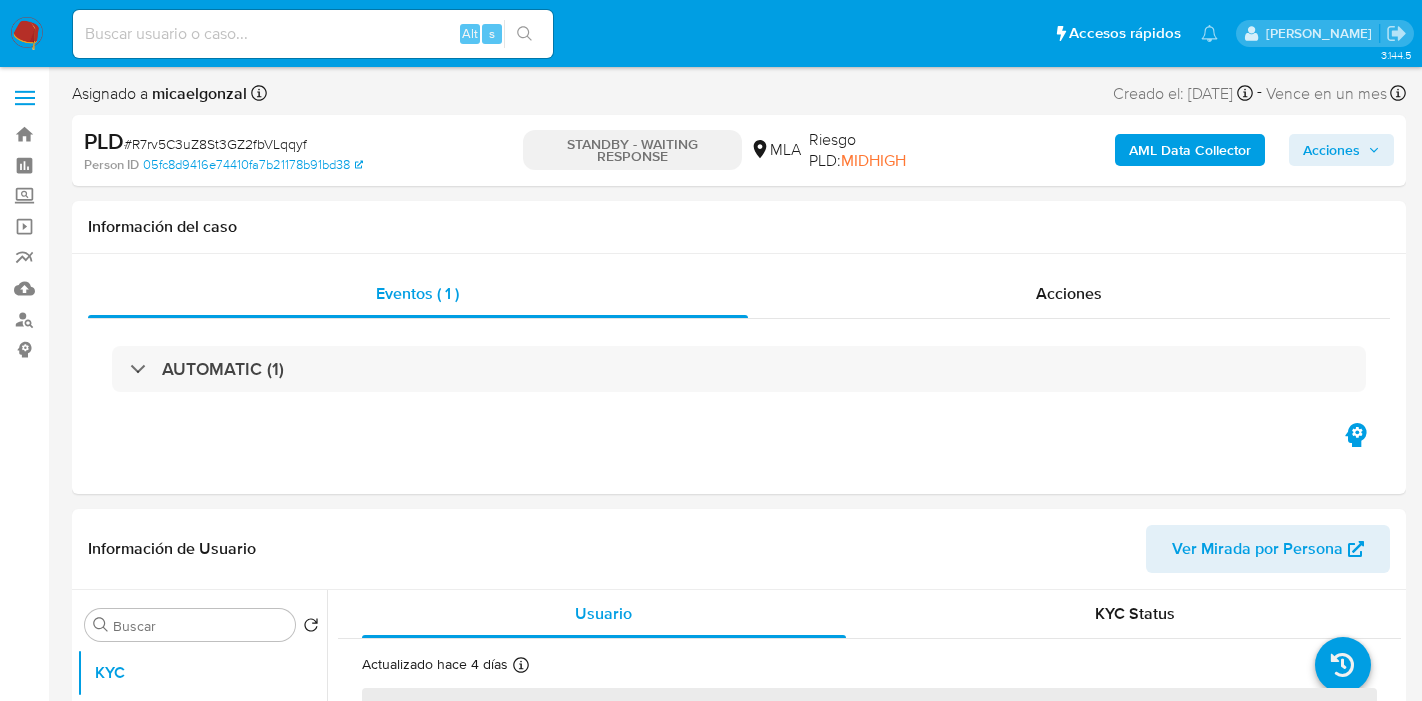 select on "10" 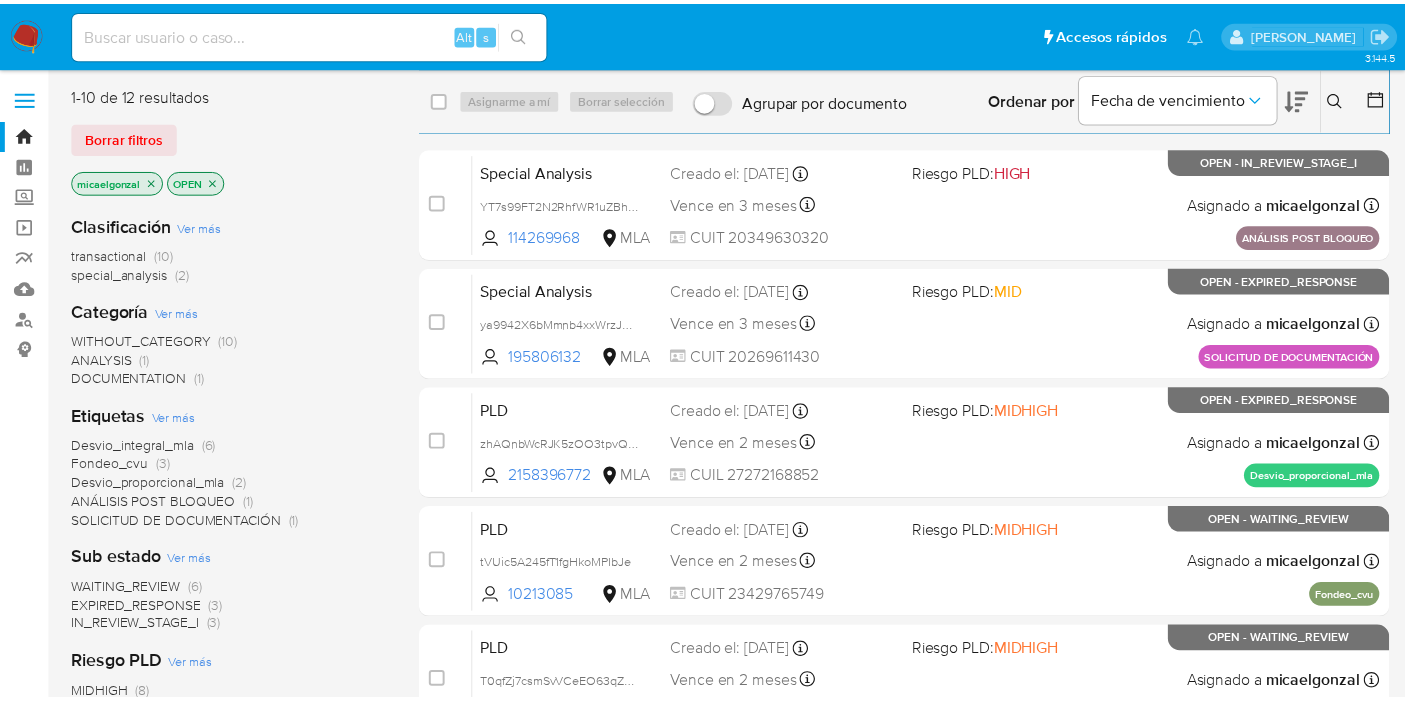 scroll, scrollTop: 0, scrollLeft: 0, axis: both 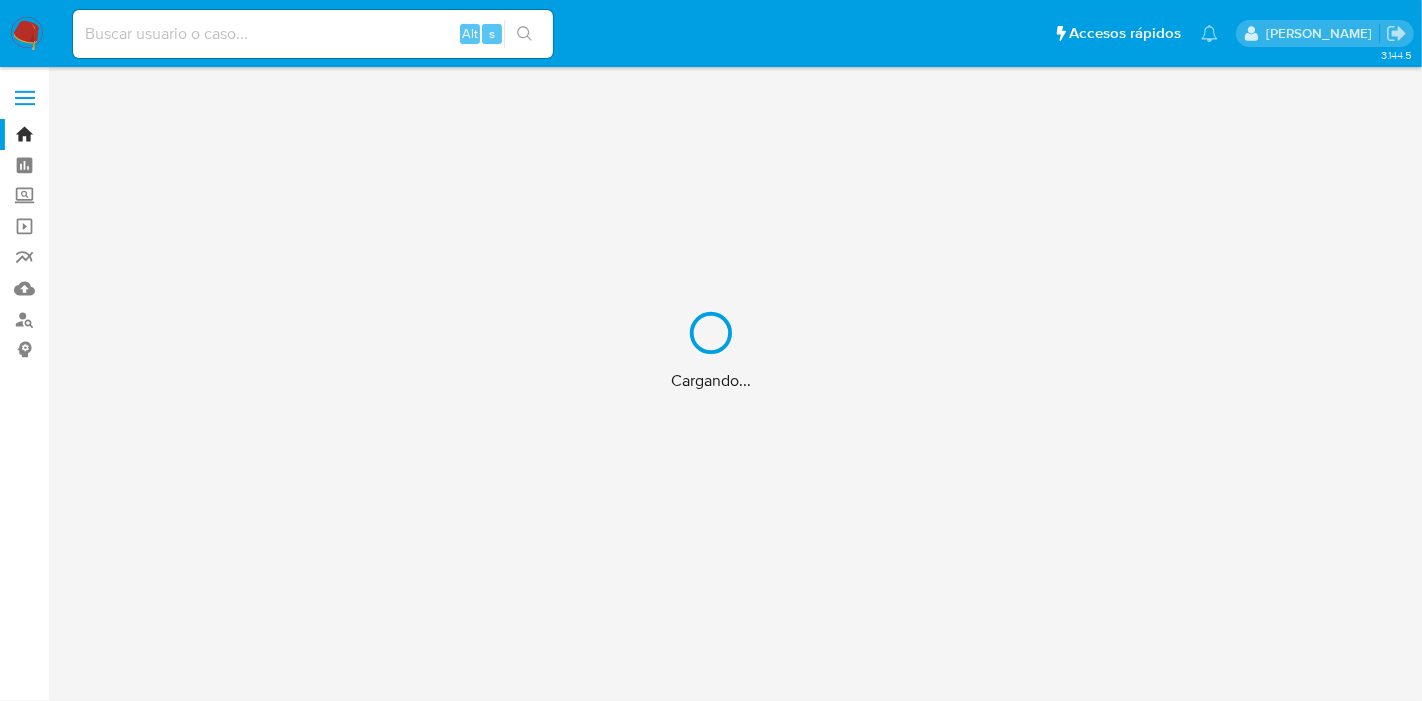 click on "Cargando..." at bounding box center (711, 350) 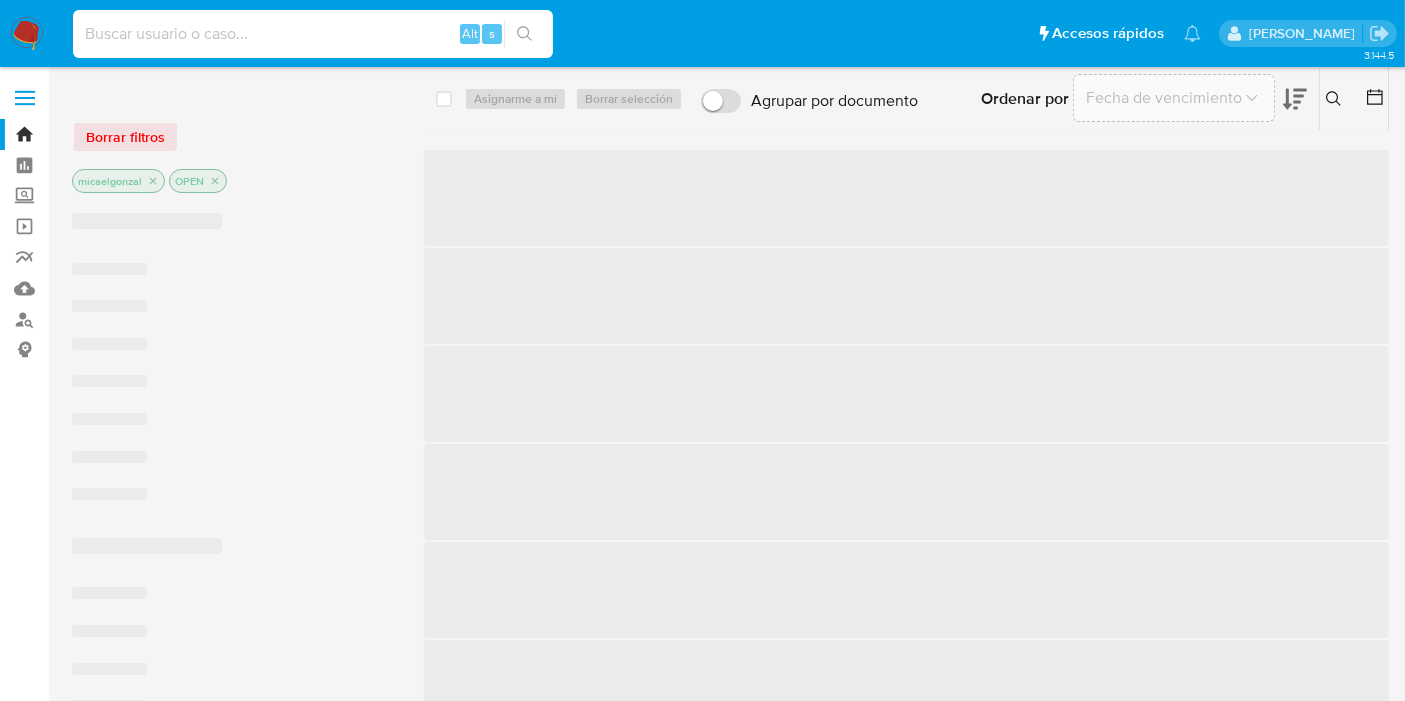 click at bounding box center [313, 34] 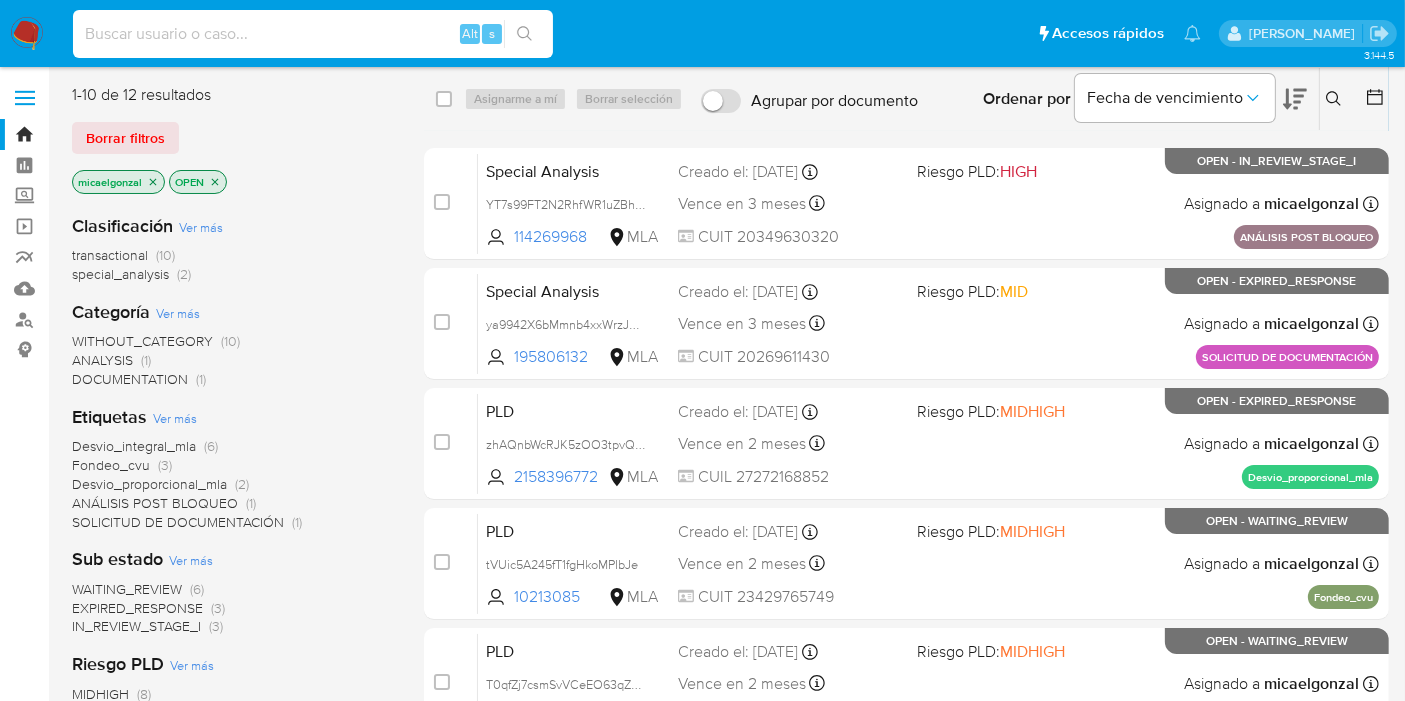 paste on "ajaysEVDJ7lLa3I7iK1El5hA" 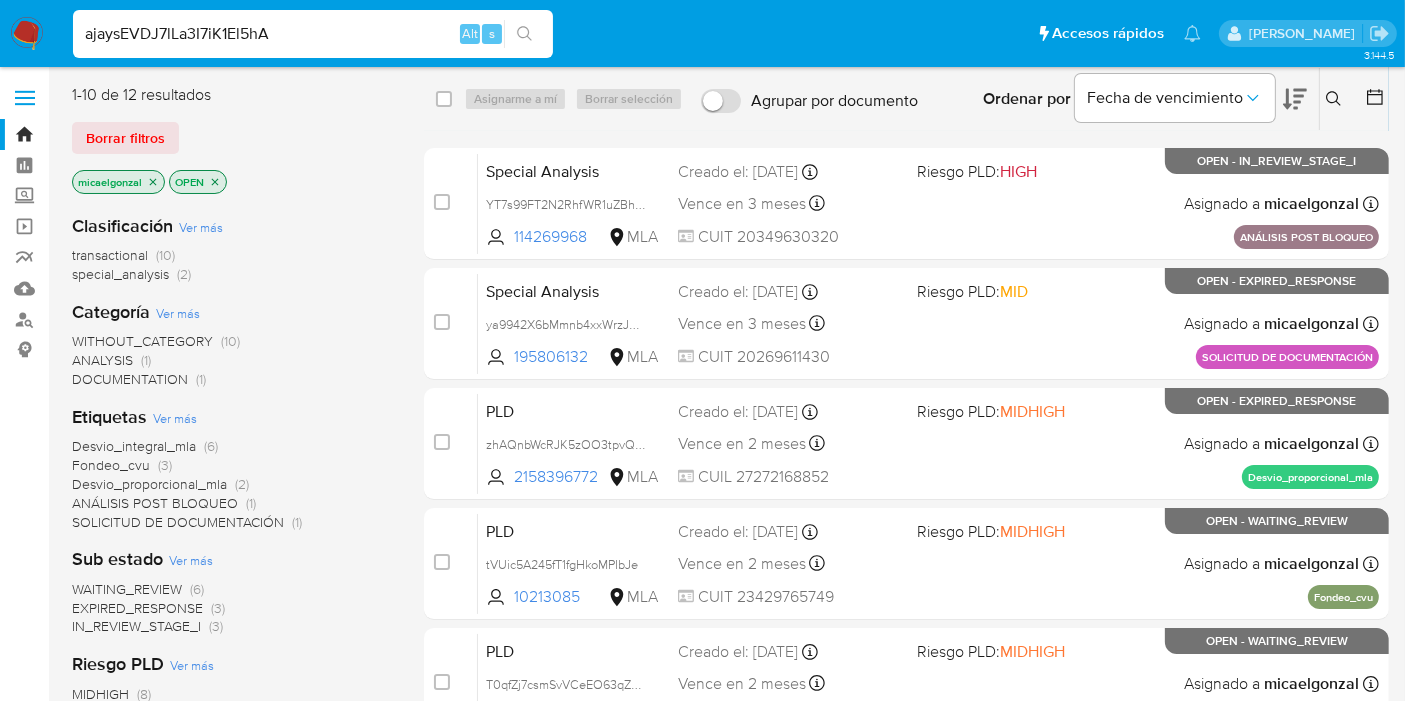 type on "ajaysEVDJ7lLa3I7iK1El5hA" 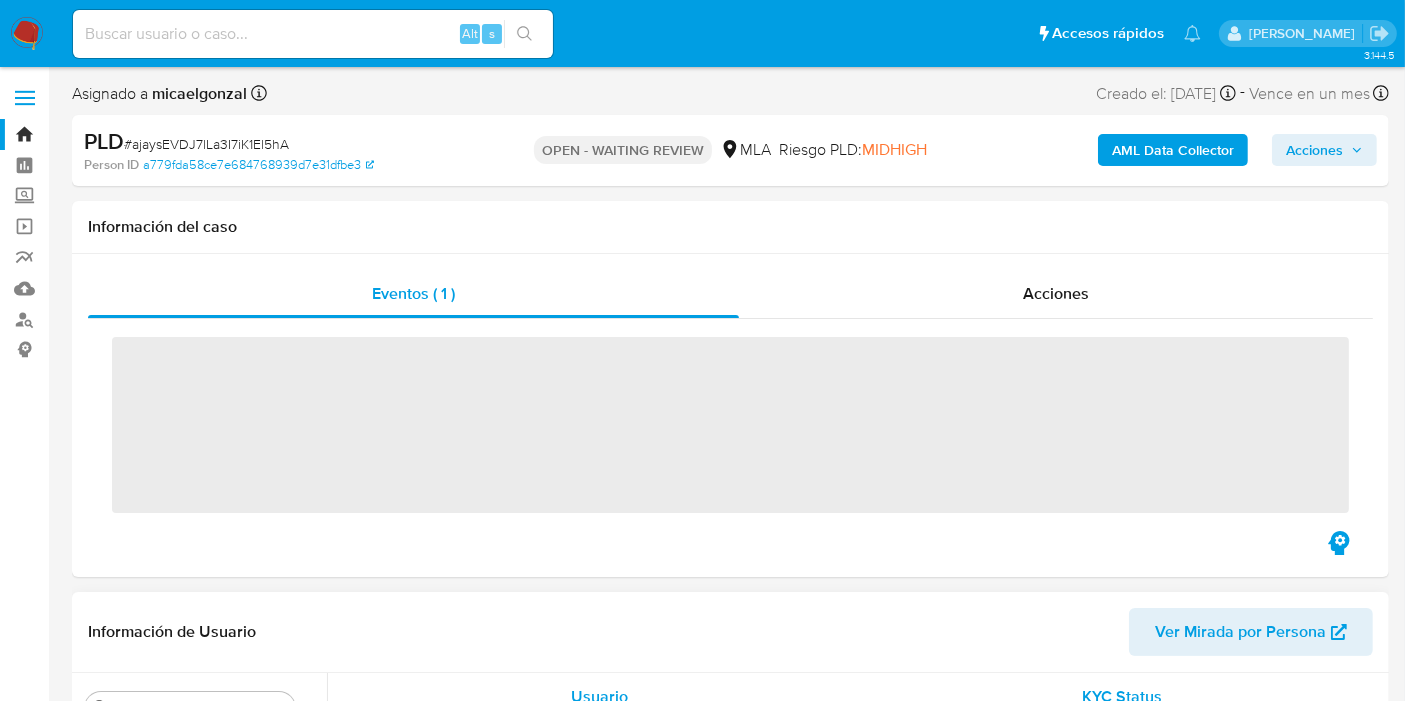 scroll, scrollTop: 333, scrollLeft: 0, axis: vertical 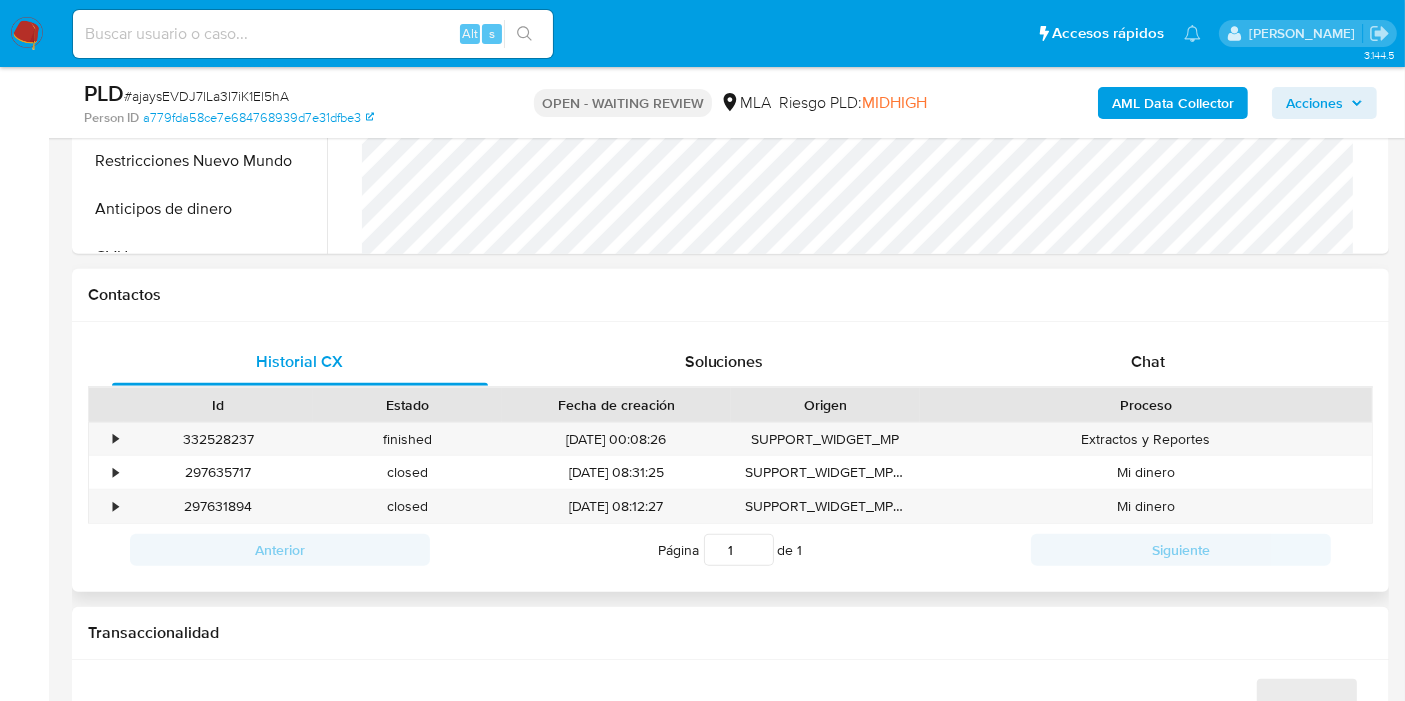 click on "Proceso" at bounding box center [1146, 405] 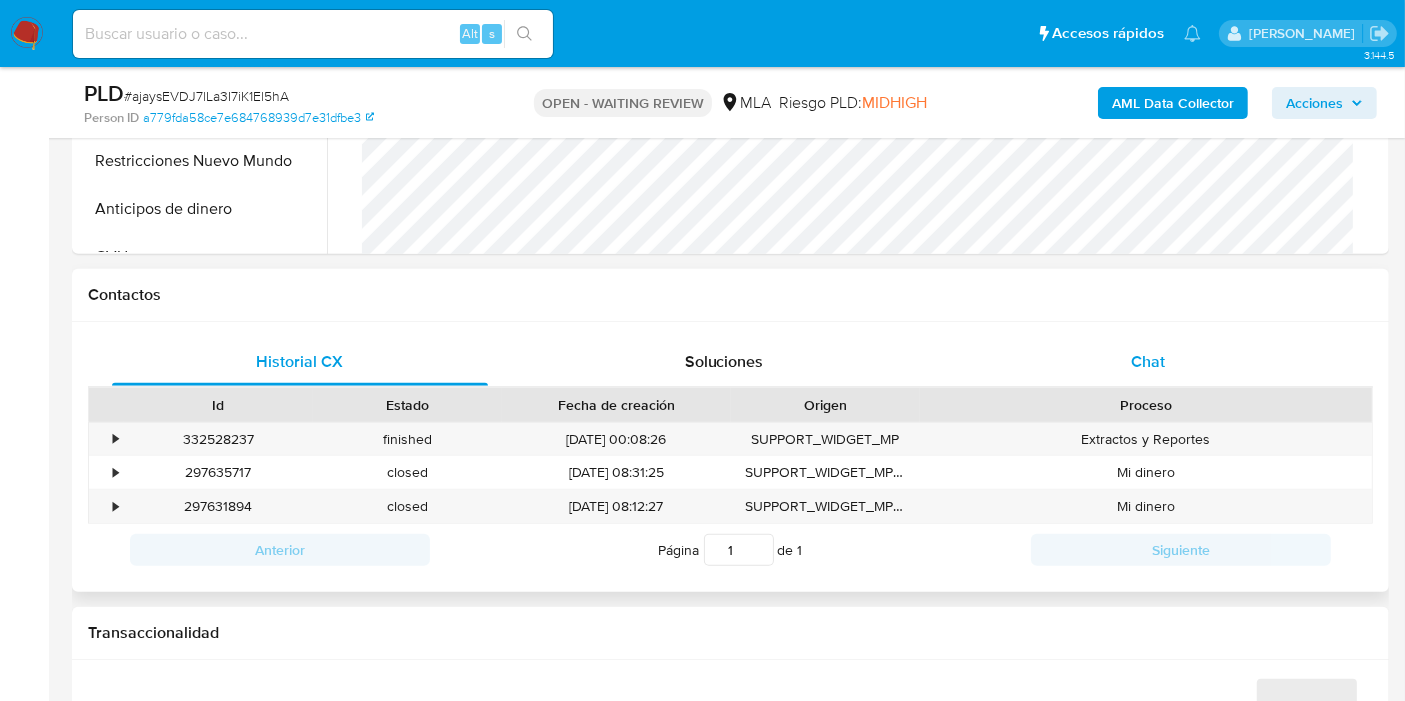 click on "Chat" at bounding box center (1148, 362) 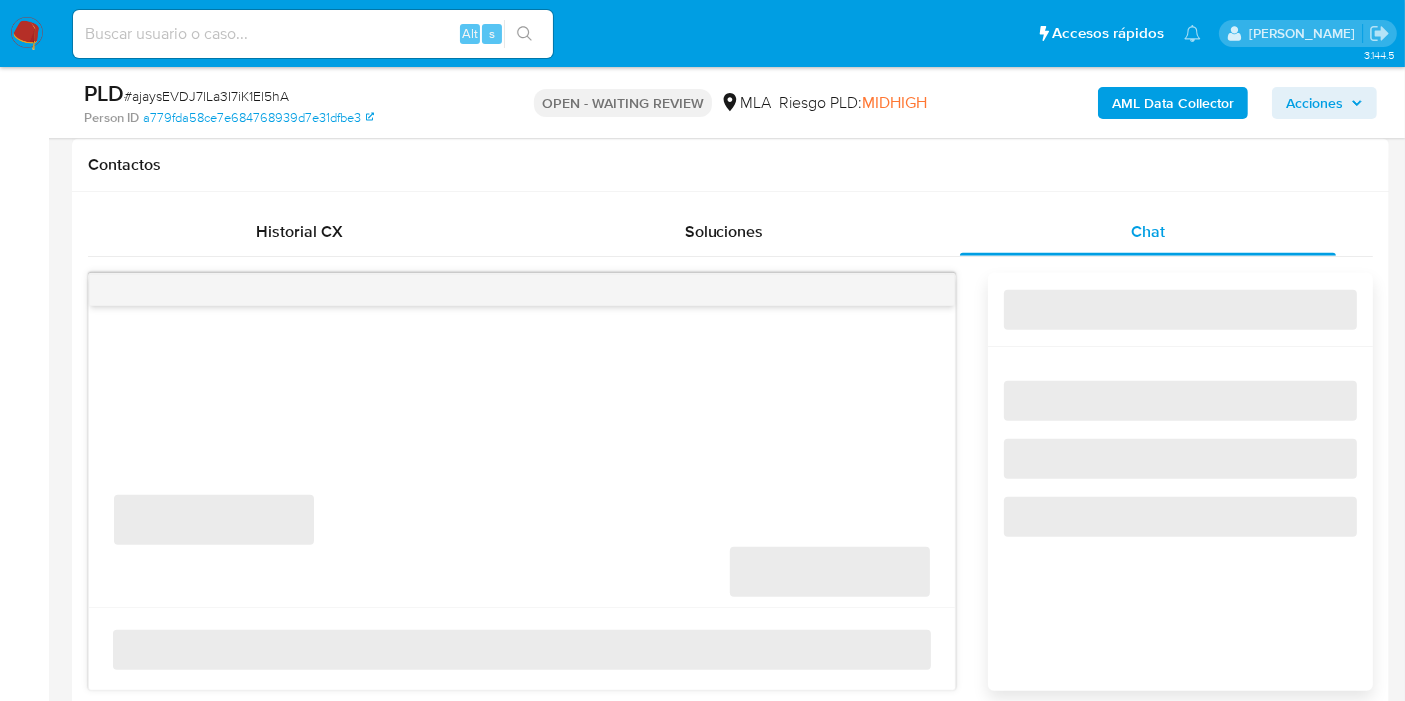 scroll, scrollTop: 1000, scrollLeft: 0, axis: vertical 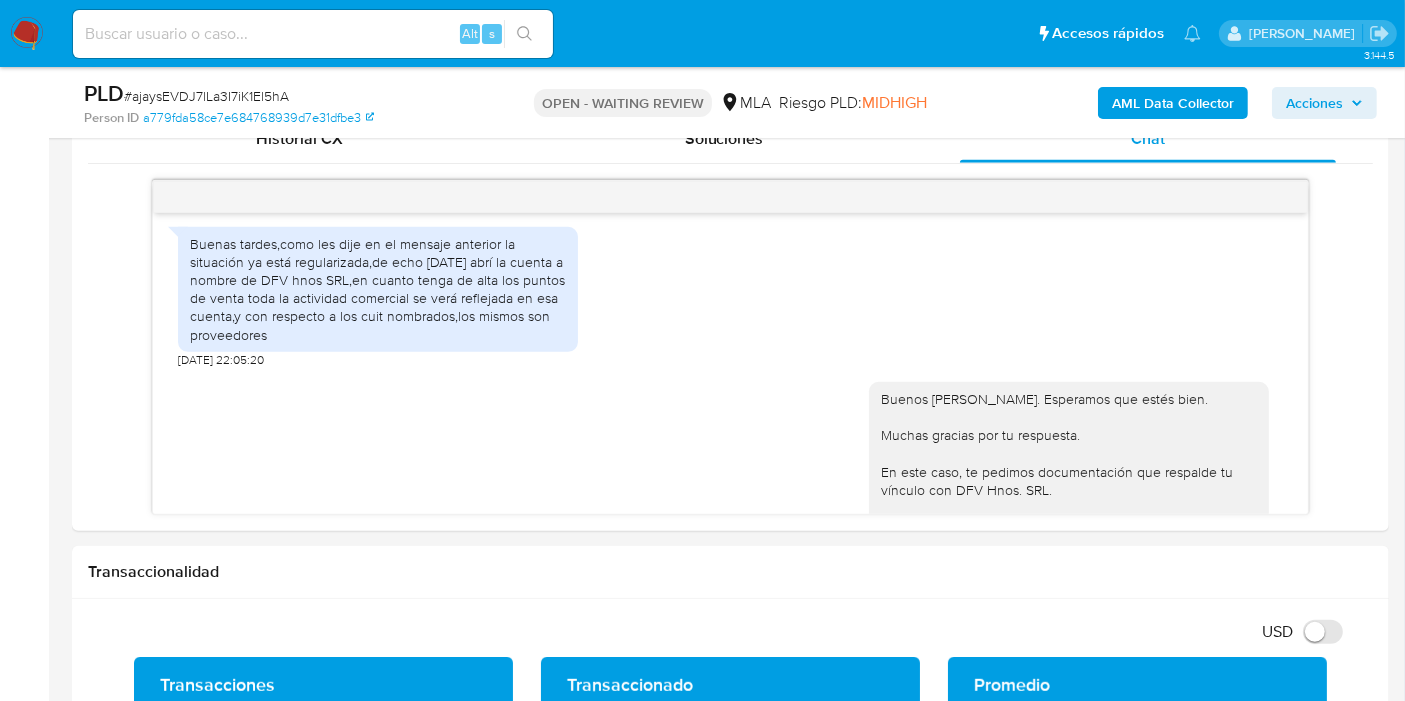 click on "Buenas tardes,como les dije en el mensaje anterior la situación ya está regularizada,de echo [DATE] abrí la cuenta a nombre de DFV hnos SRL,en cuanto tenga de alta los puntos de venta toda la actividad comercial se verá reflejada en esa cuenta,y con respecto a los cuit nombrados,los mismos son proveedores" at bounding box center (378, 289) 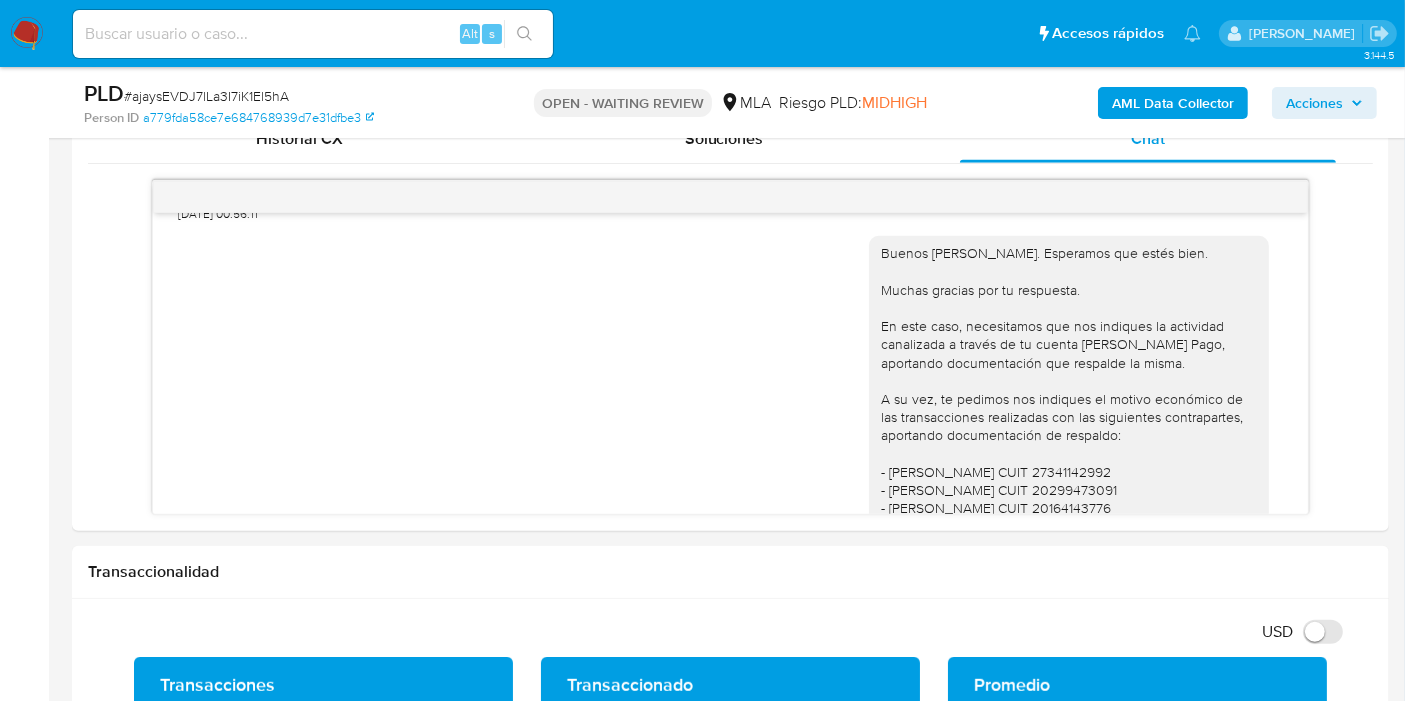 scroll, scrollTop: 1010, scrollLeft: 0, axis: vertical 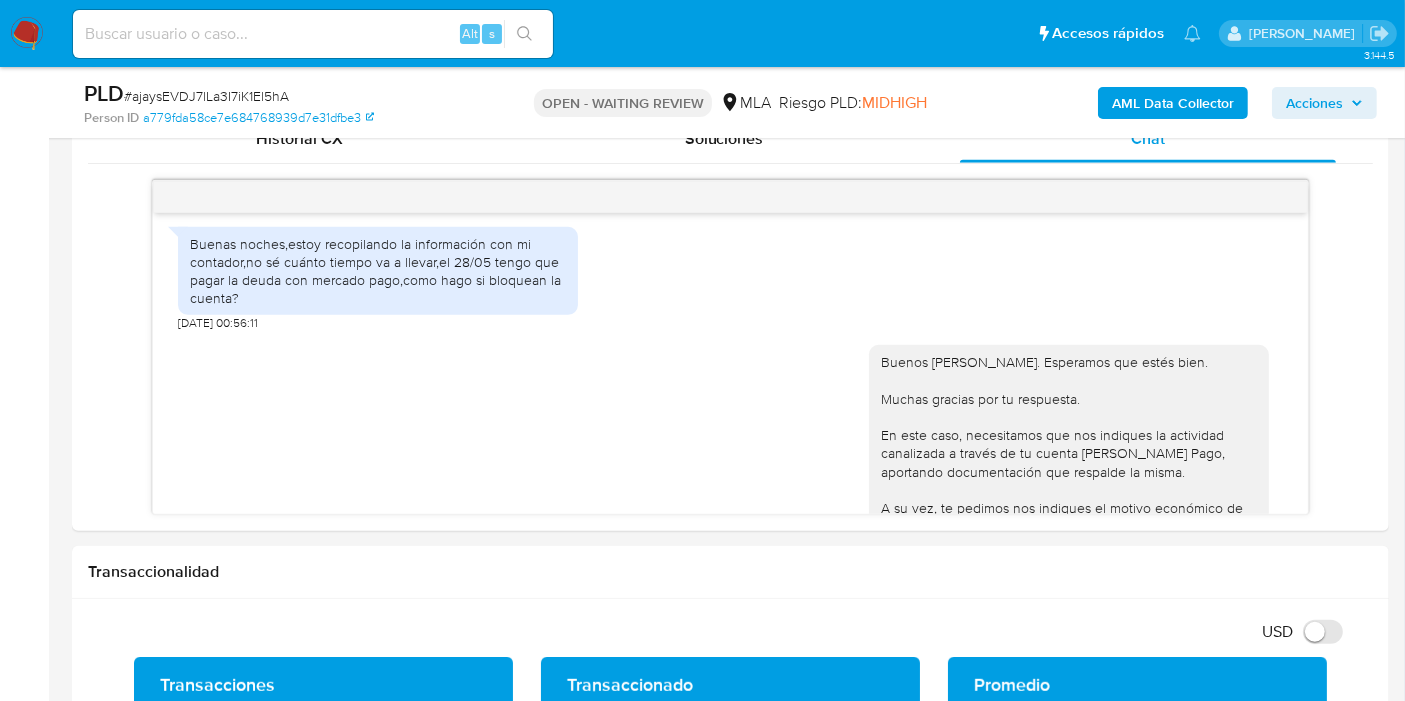 click on "Buenos [PERSON_NAME]. Esperamos que estés bien.
Muchas gracias por tu respuesta.
En este caso, necesitamos que nos indiques la actividad canalizada a través de tu cuenta [PERSON_NAME] Pago, aportando documentación que respalde la misma.
A su vez, te pedimos nos indiques el motivo económico de las transacciones realizadas con las siguientes contrapartes, aportando documentación de respaldo:
- [PERSON_NAME] CUIT 27341142992
- [PERSON_NAME] CUIT 20299473091
- [PERSON_NAME] CUIT 20164143776
- [PERSON_NAME] CUIT 20301840560
Quedamos a la espera.
Saludos,
Equipo [PERSON_NAME] Pago.  [DATE] 20:24:35" at bounding box center (730, 551) 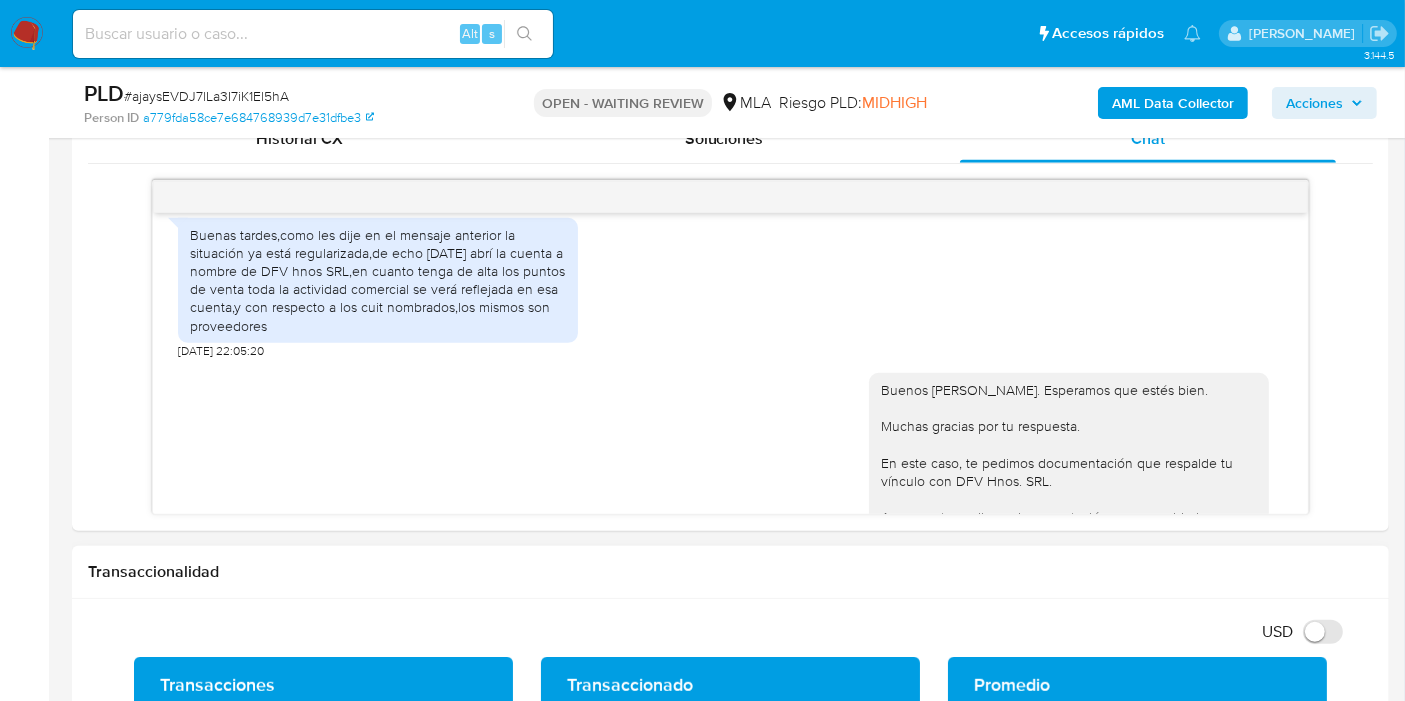 scroll, scrollTop: 1788, scrollLeft: 0, axis: vertical 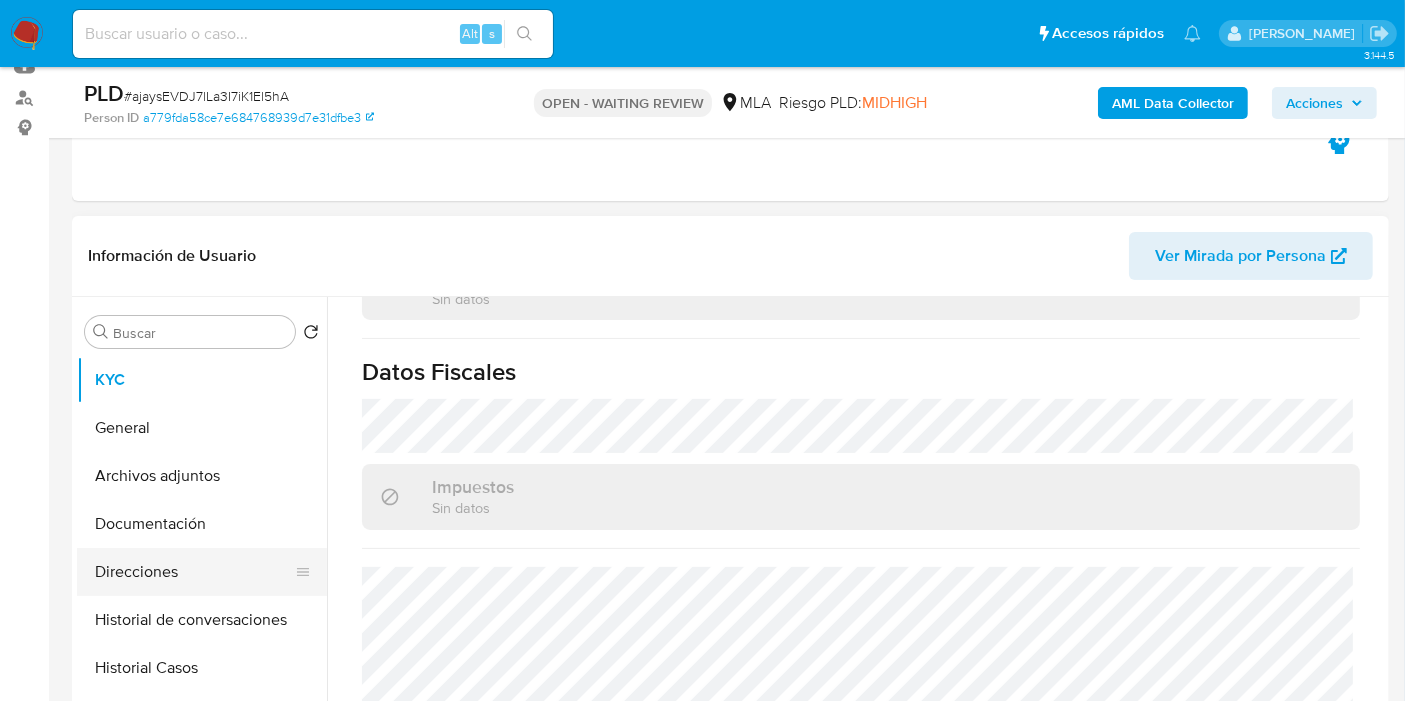 click on "Direcciones" at bounding box center (194, 572) 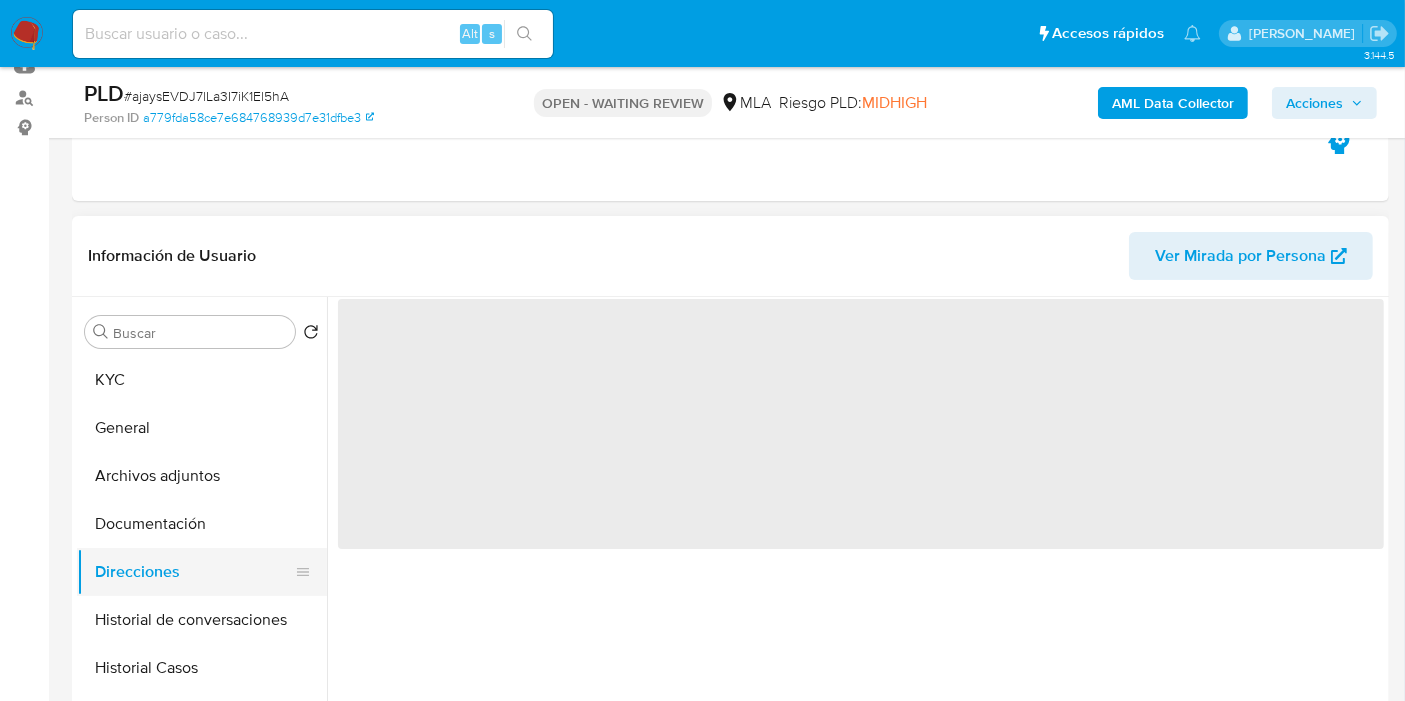 scroll, scrollTop: 0, scrollLeft: 0, axis: both 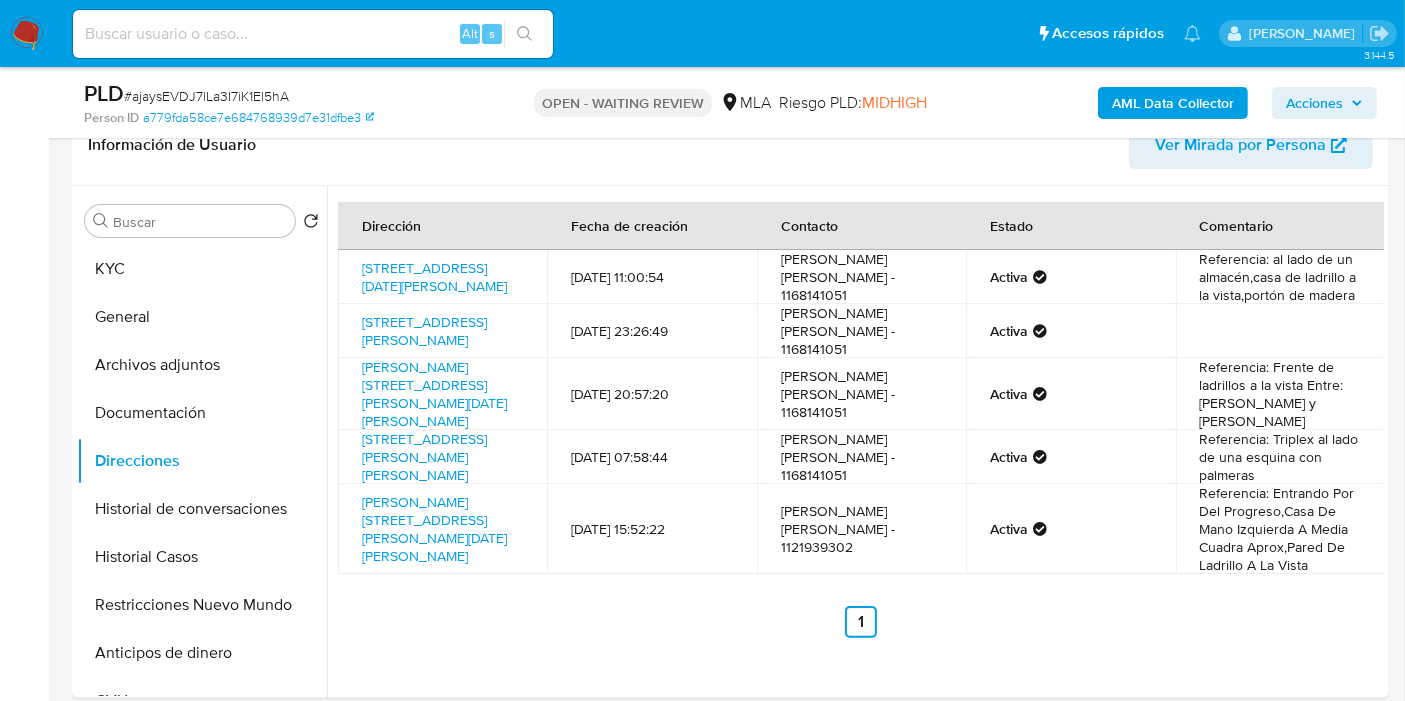 click at bounding box center [313, 34] 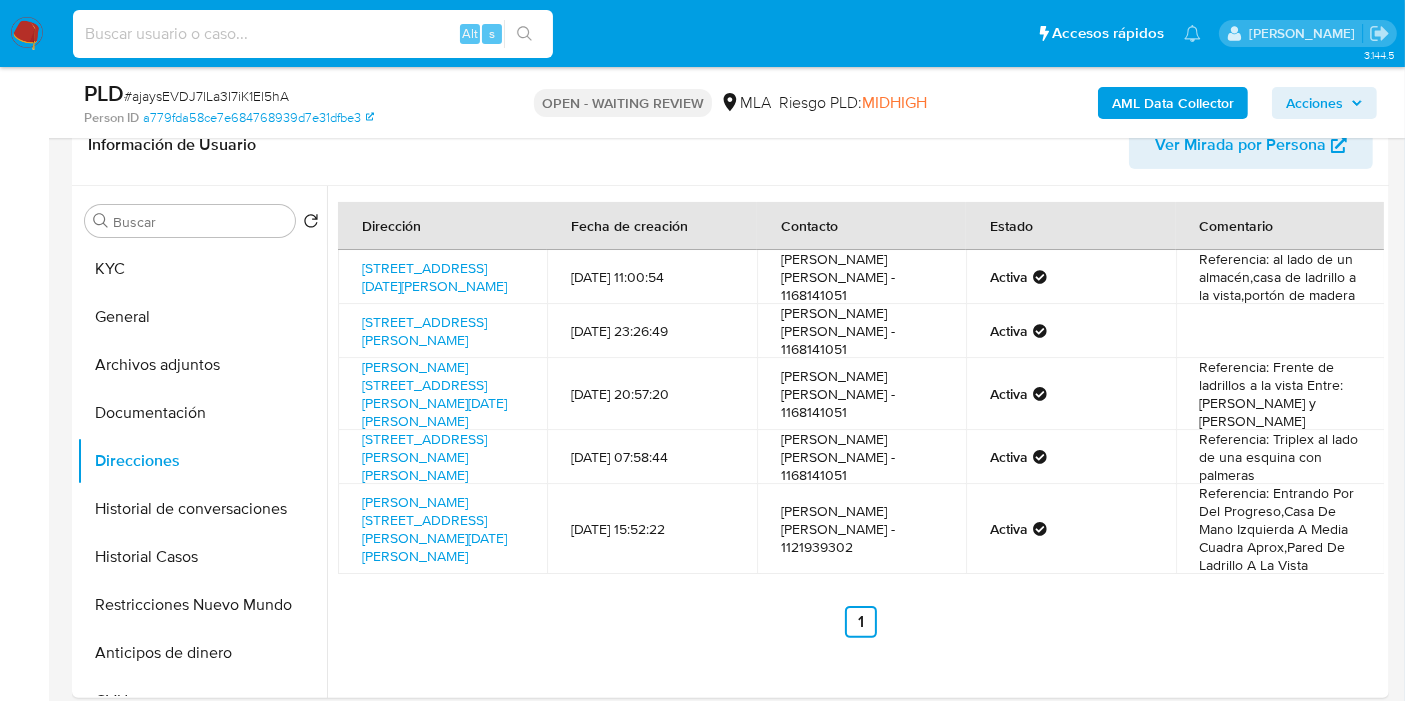 paste on "P8vG40uQ5vdV8FMfHAaUDKzP" 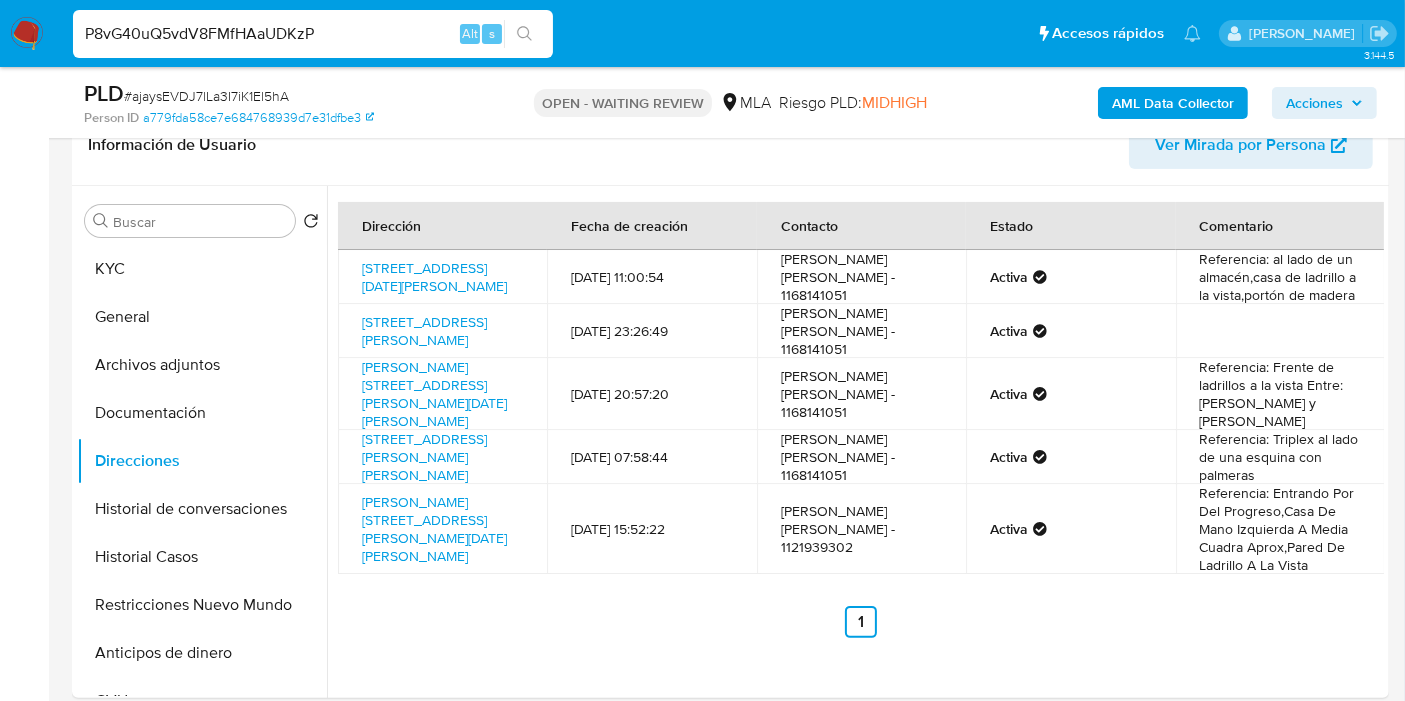 type on "P8vG40uQ5vdV8FMfHAaUDKzP" 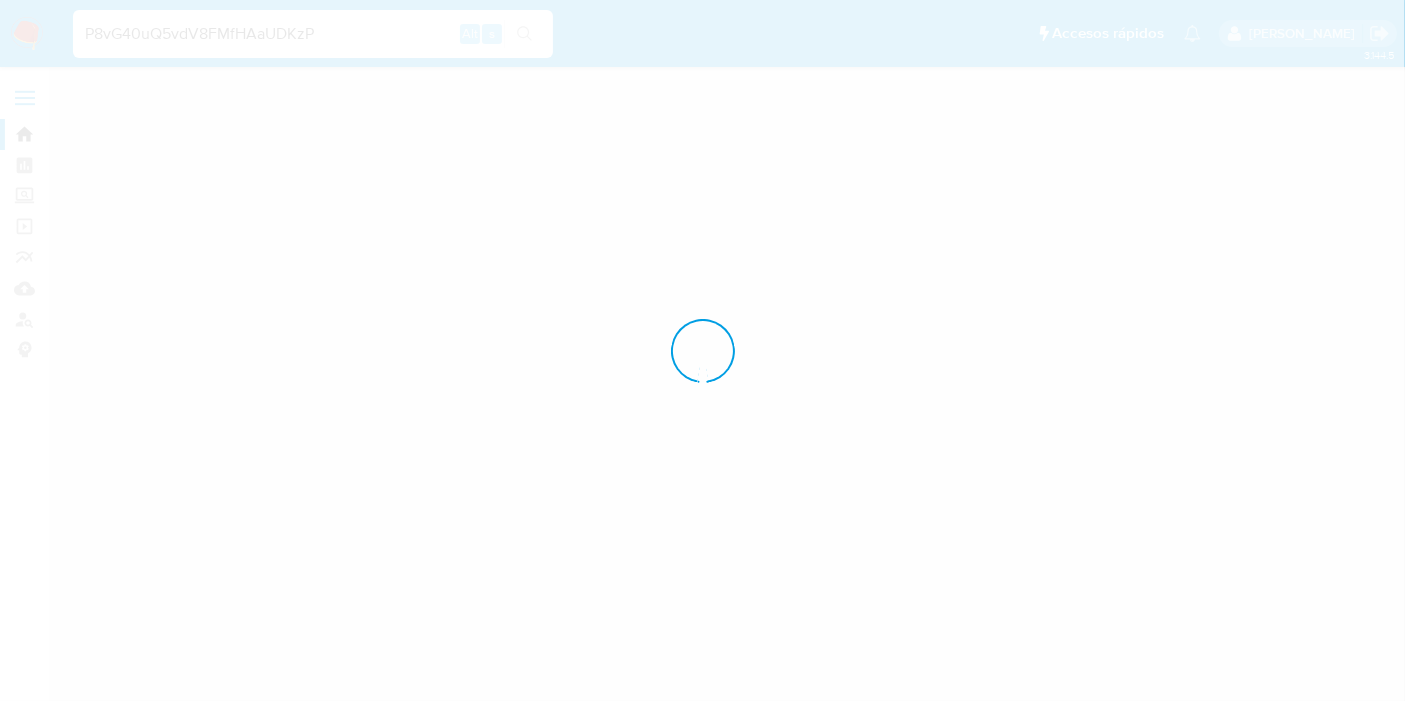 scroll, scrollTop: 0, scrollLeft: 0, axis: both 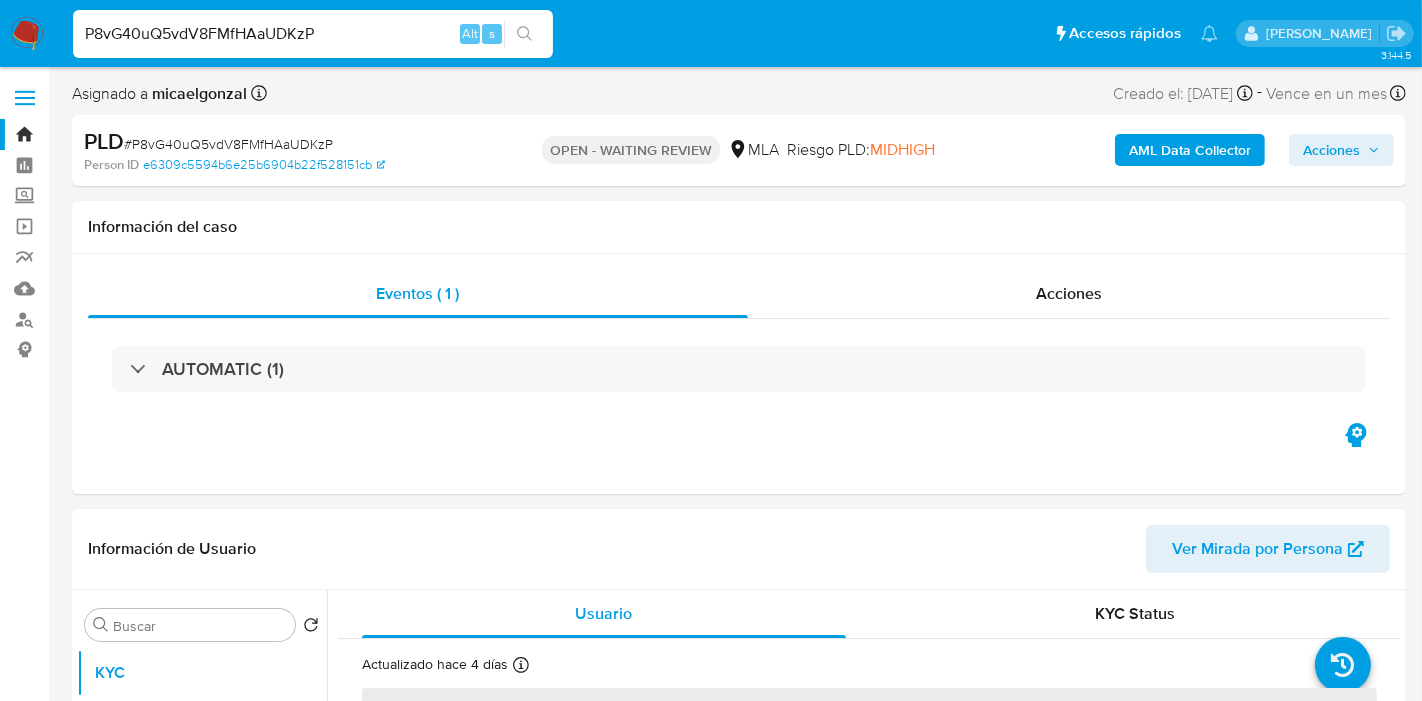 select on "10" 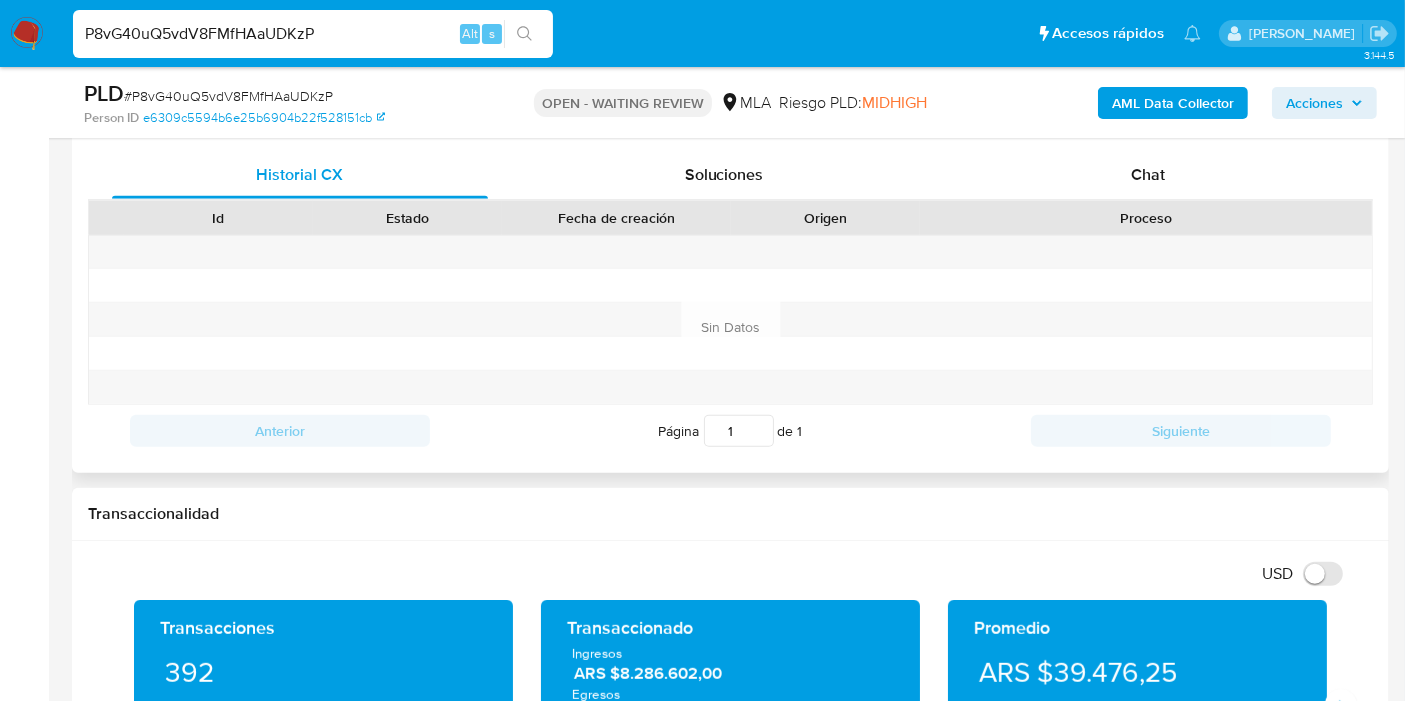 scroll, scrollTop: 888, scrollLeft: 0, axis: vertical 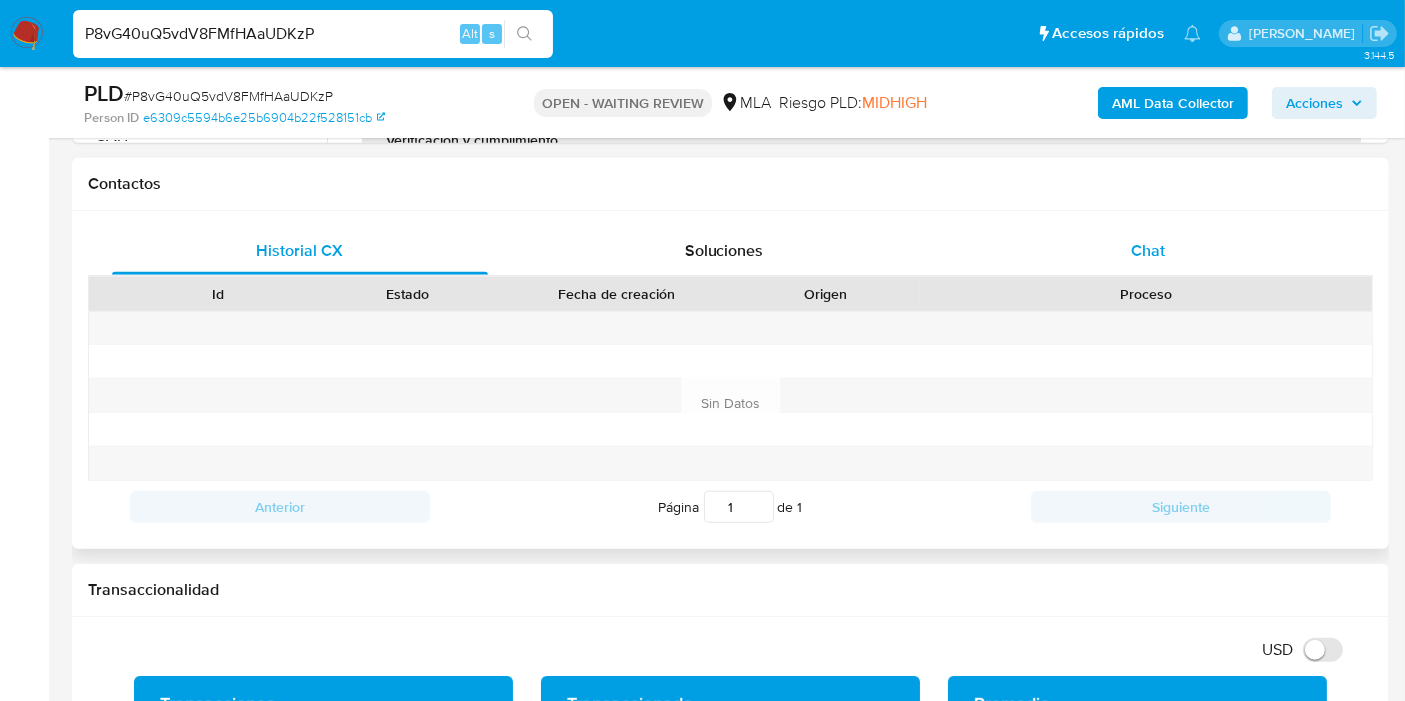 click on "Chat" at bounding box center (1148, 251) 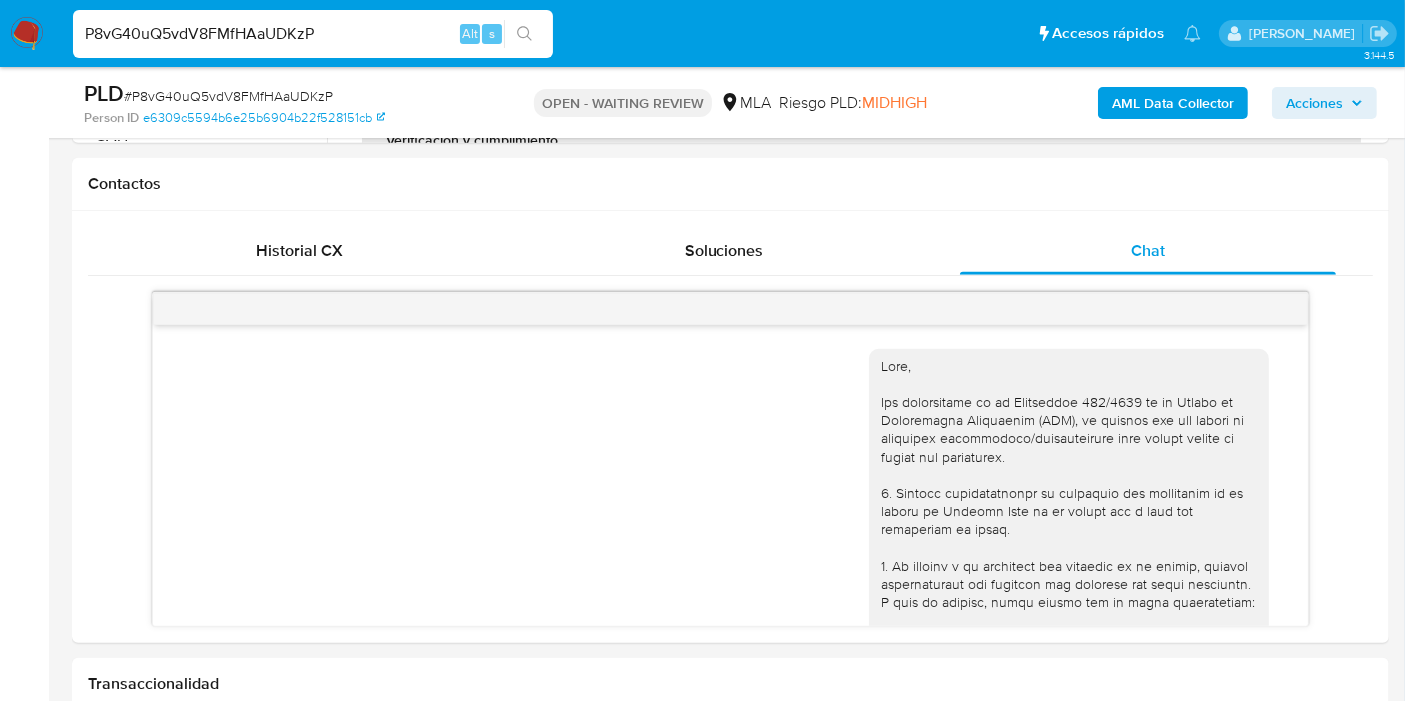scroll, scrollTop: 1756, scrollLeft: 0, axis: vertical 